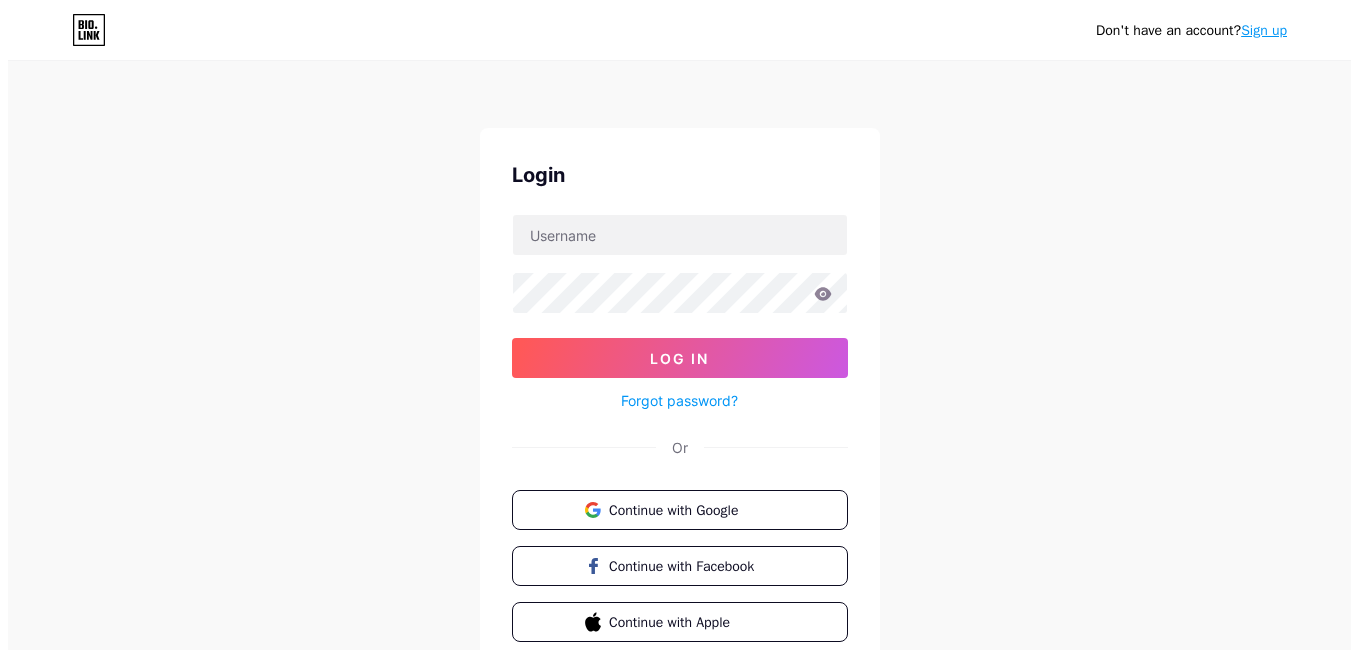 scroll, scrollTop: 0, scrollLeft: 0, axis: both 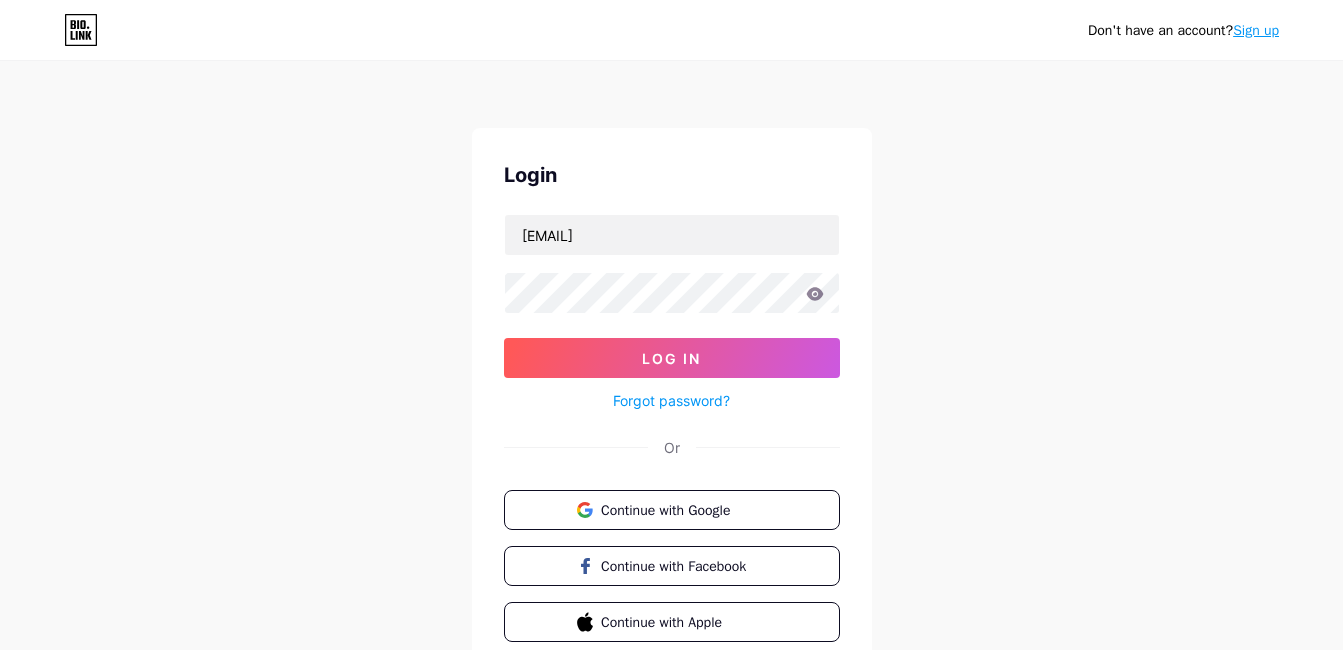 type on "[EMAIL]" 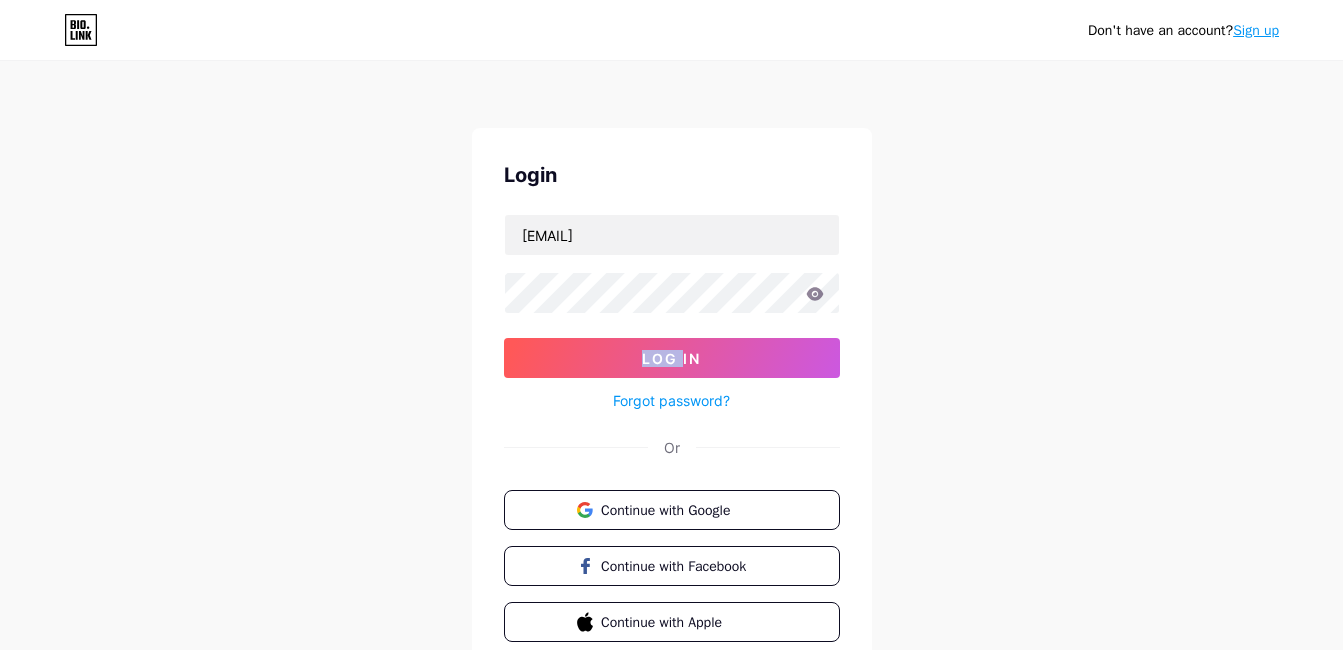 click 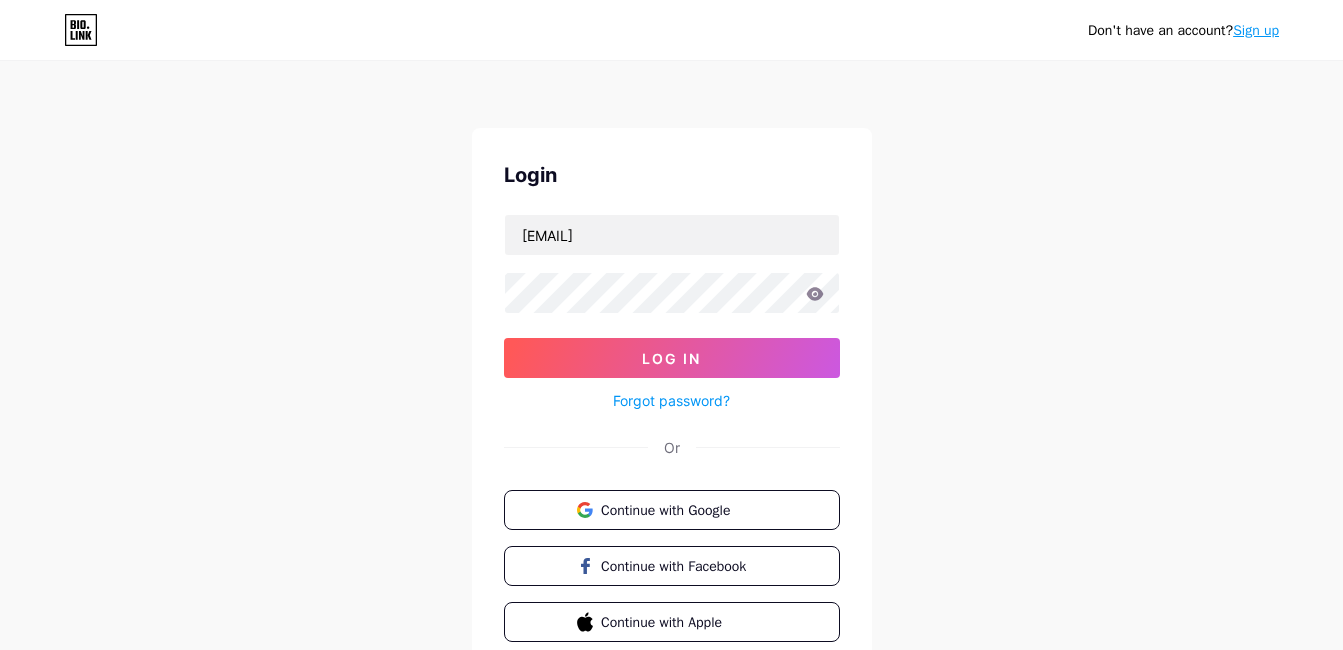 click 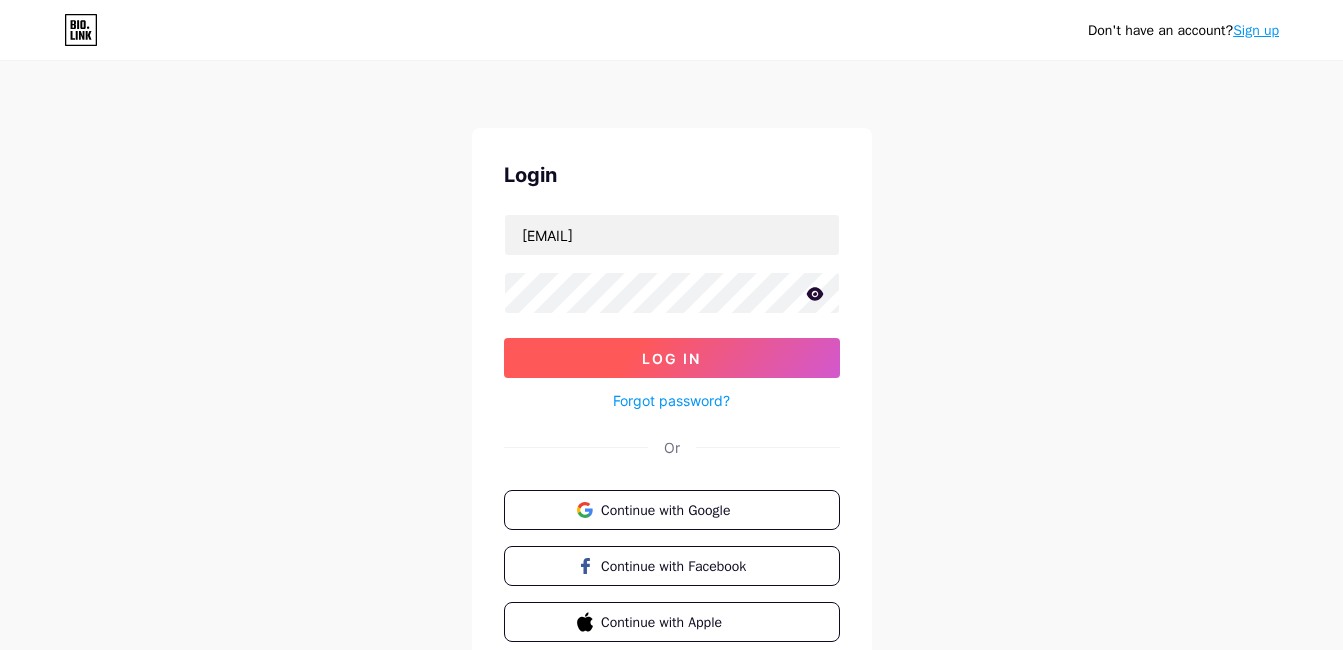 click on "Log In" at bounding box center (671, 358) 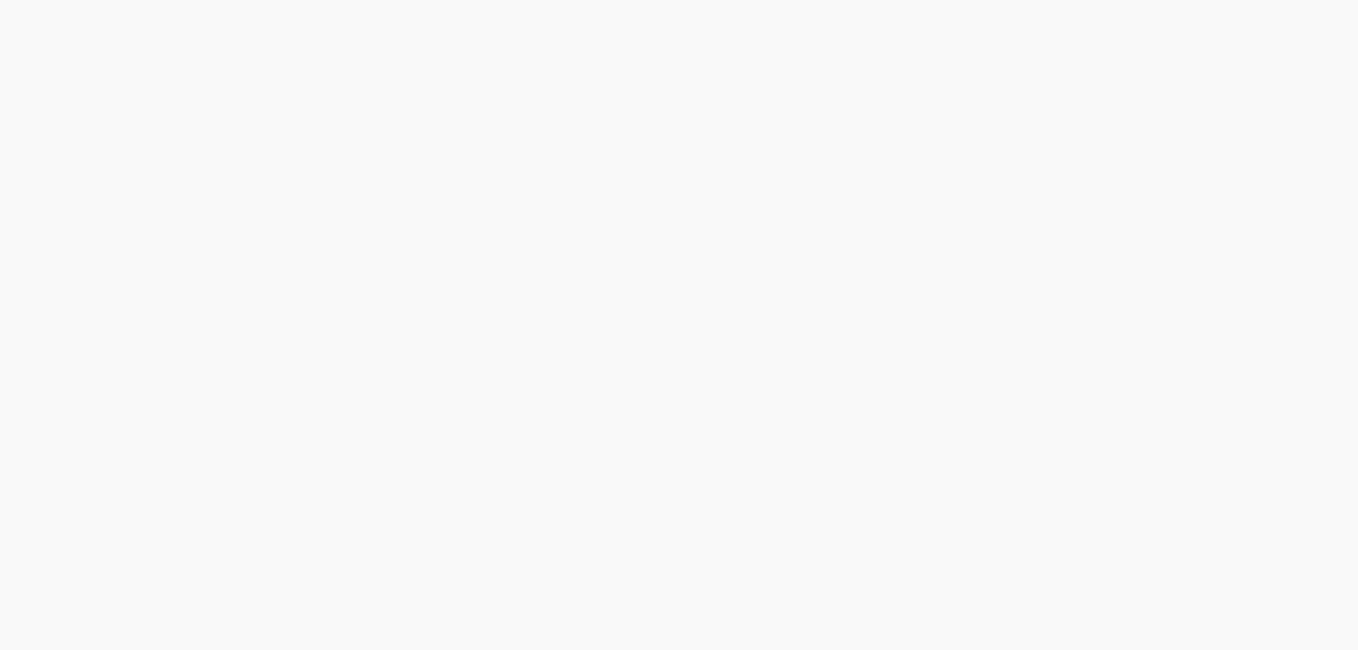 click at bounding box center (679, 325) 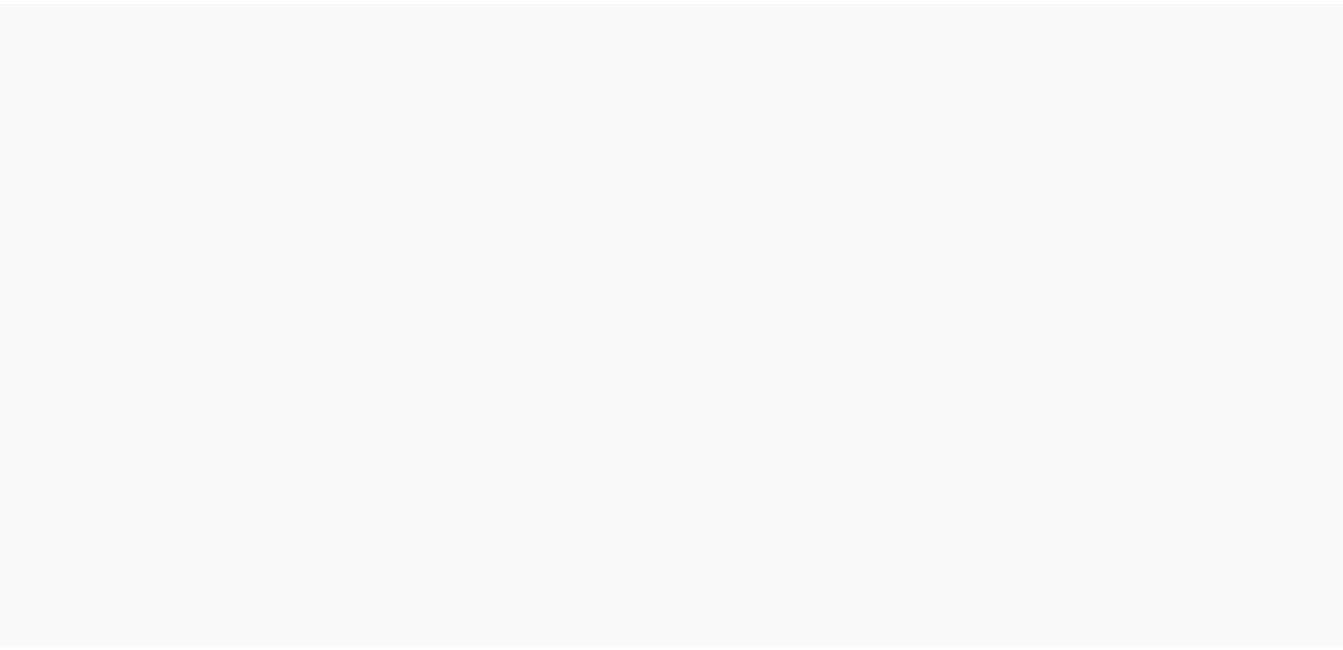 scroll, scrollTop: 0, scrollLeft: 0, axis: both 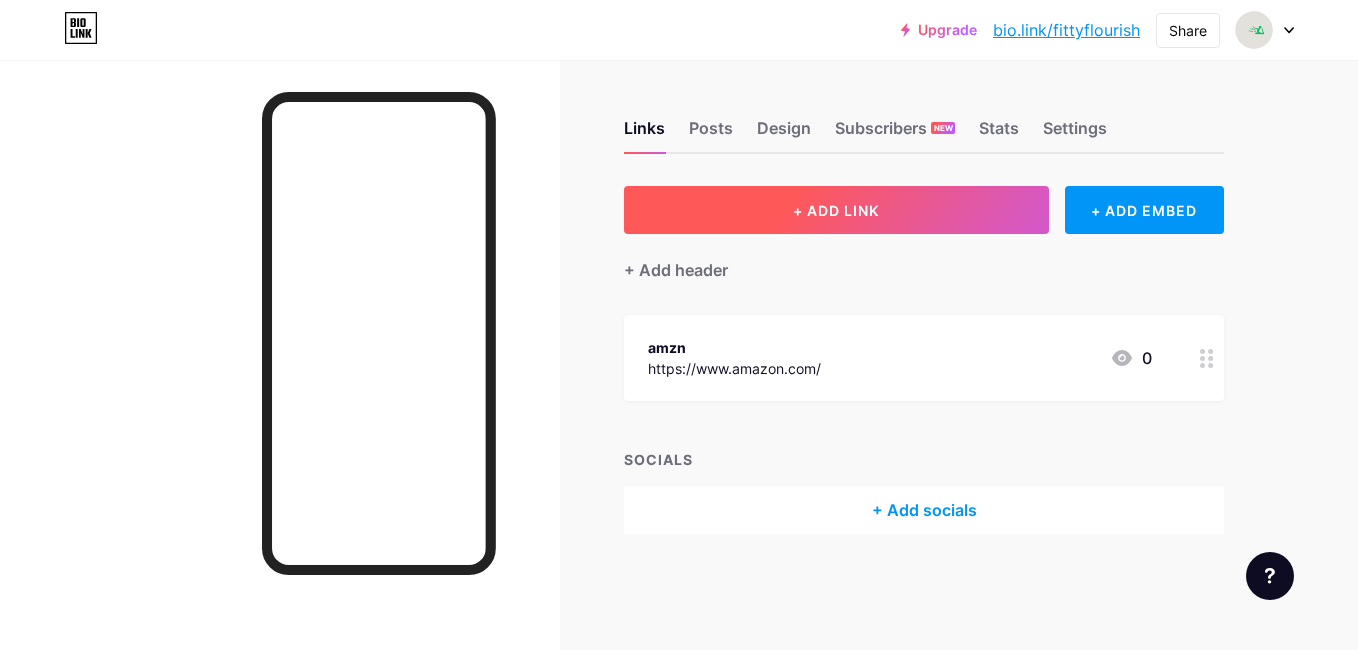 click on "+ ADD LINK" at bounding box center [836, 210] 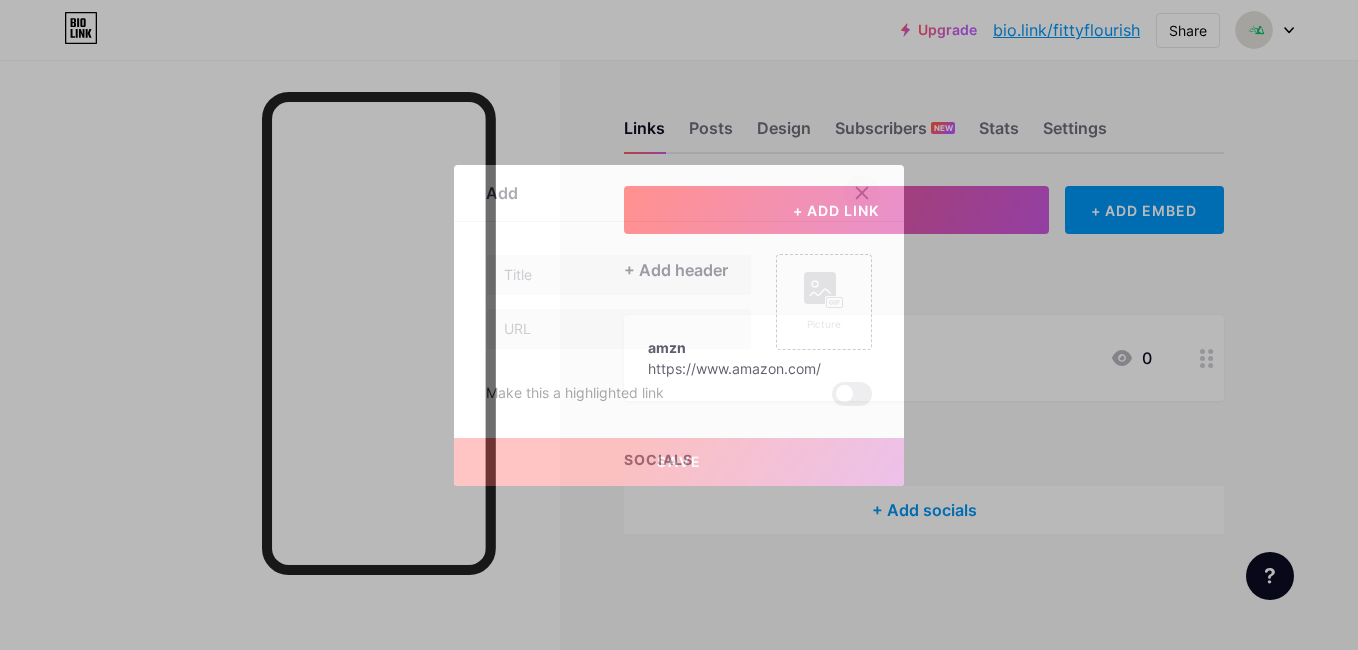 click 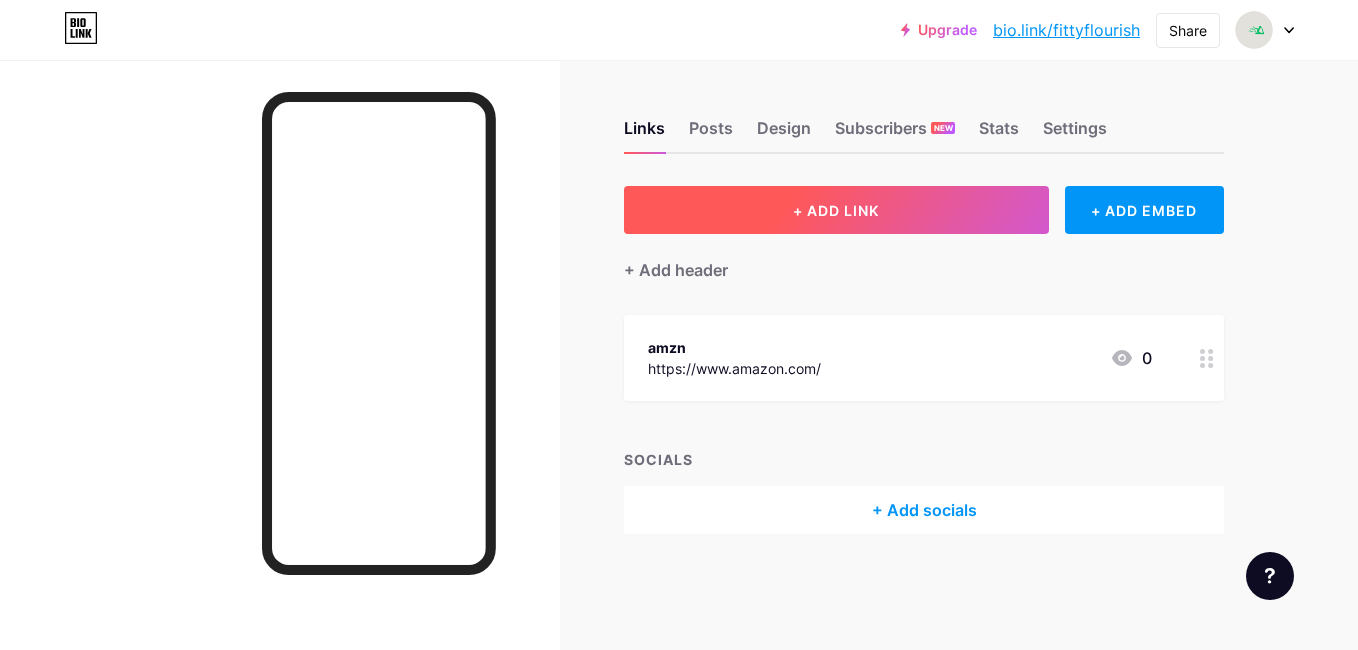click on "+ ADD LINK" at bounding box center (836, 210) 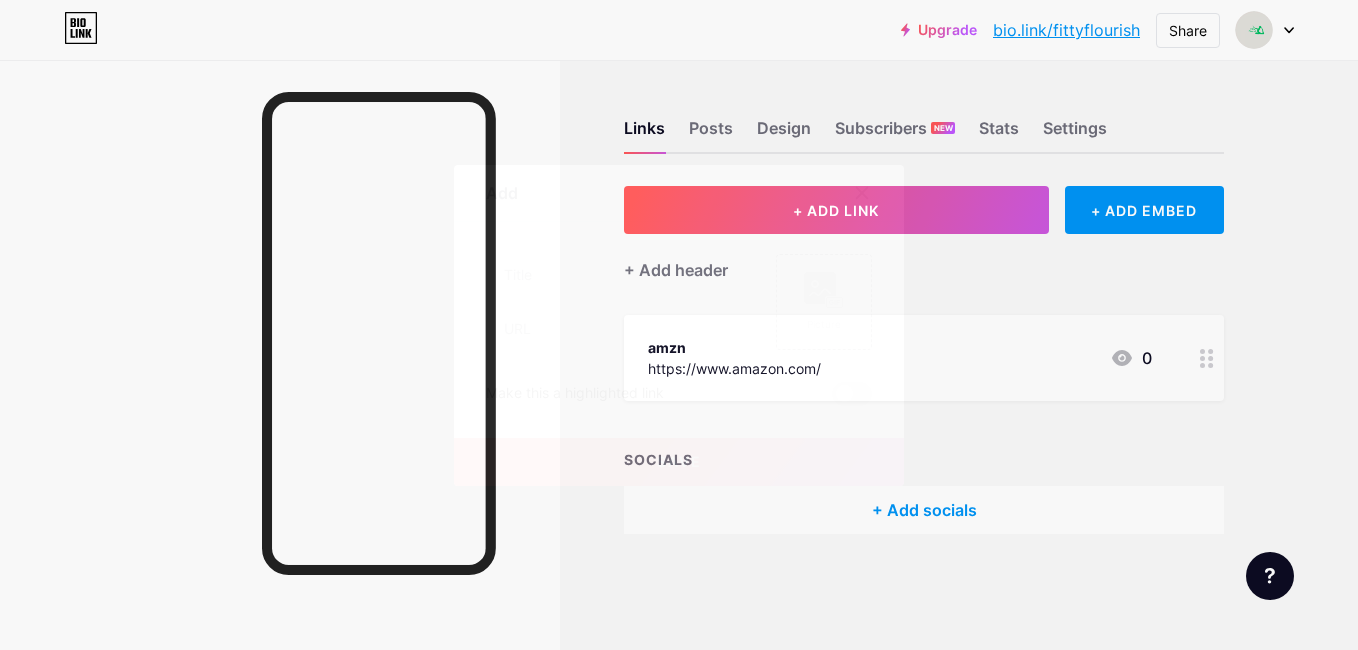 click 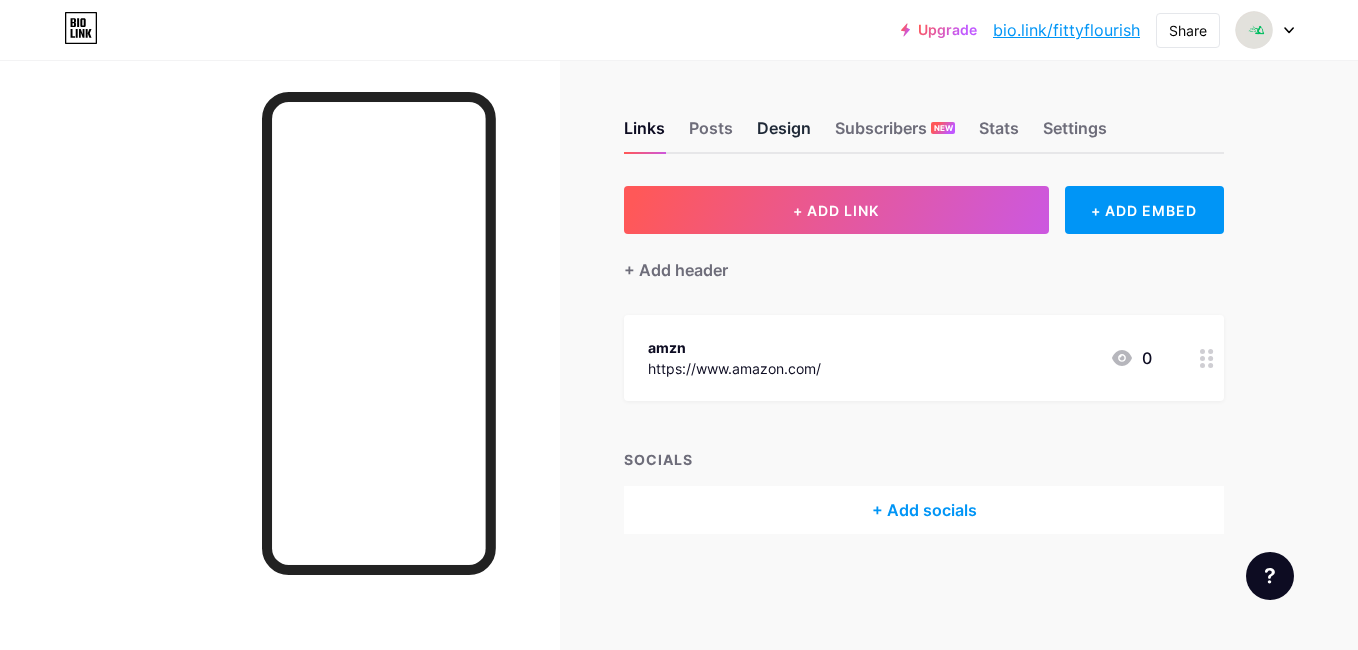 click on "Design" at bounding box center (784, 134) 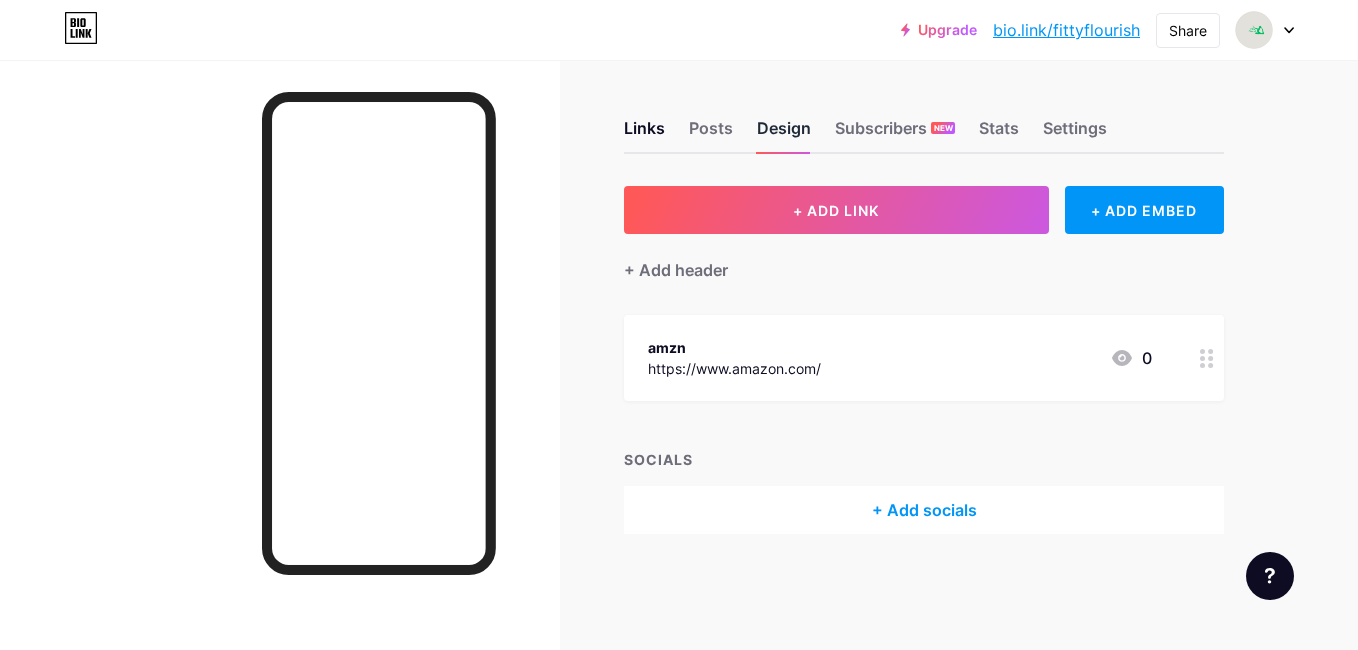 click on "Design" at bounding box center (784, 134) 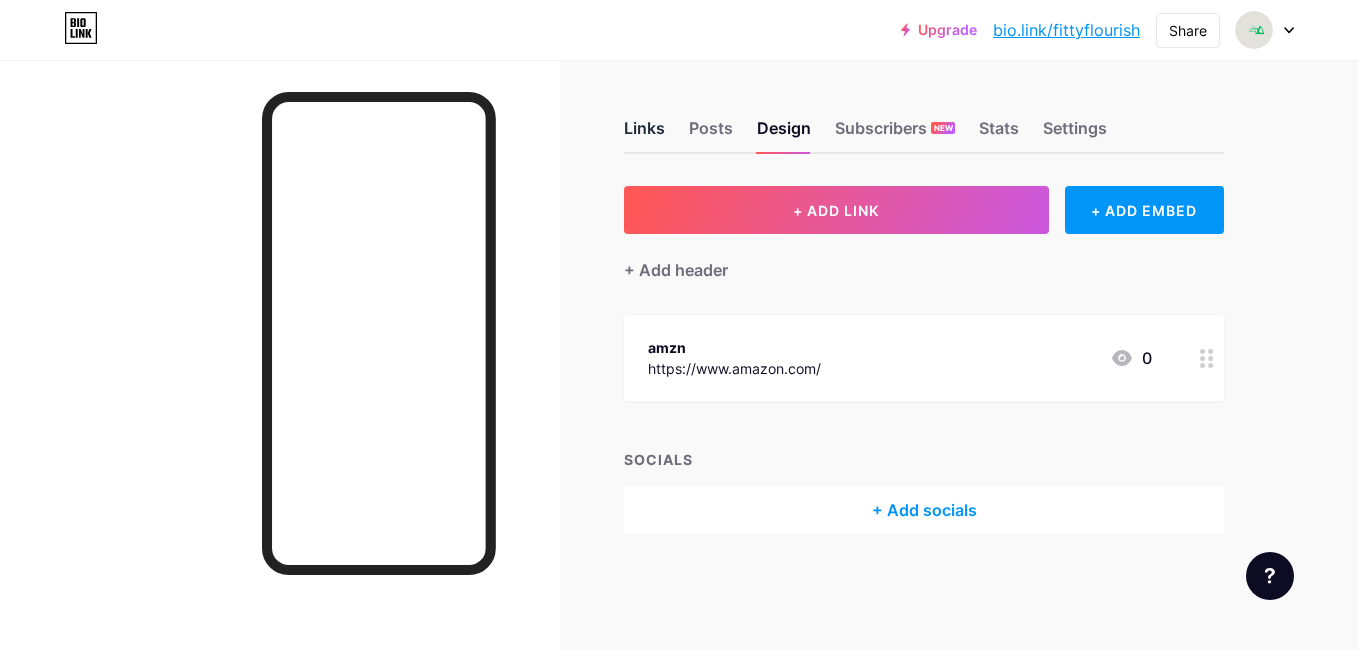 click on "Links" at bounding box center (644, 134) 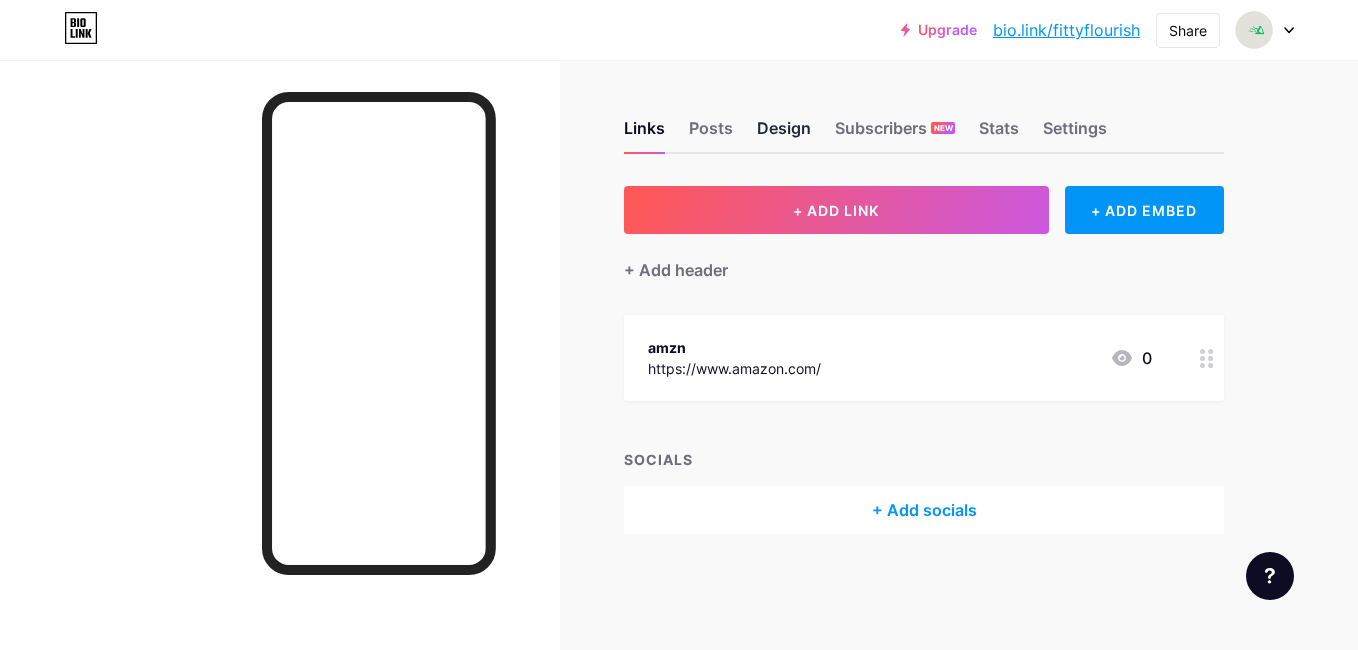 click on "Design" at bounding box center [784, 134] 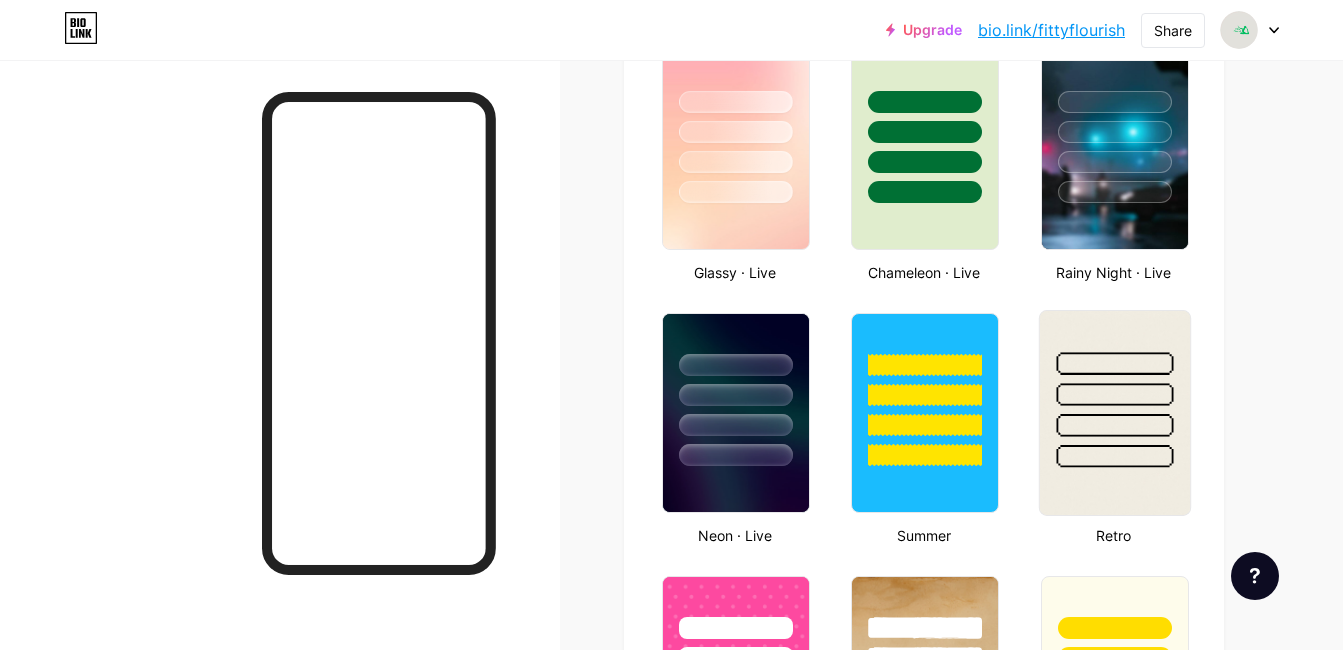scroll, scrollTop: 1066, scrollLeft: 0, axis: vertical 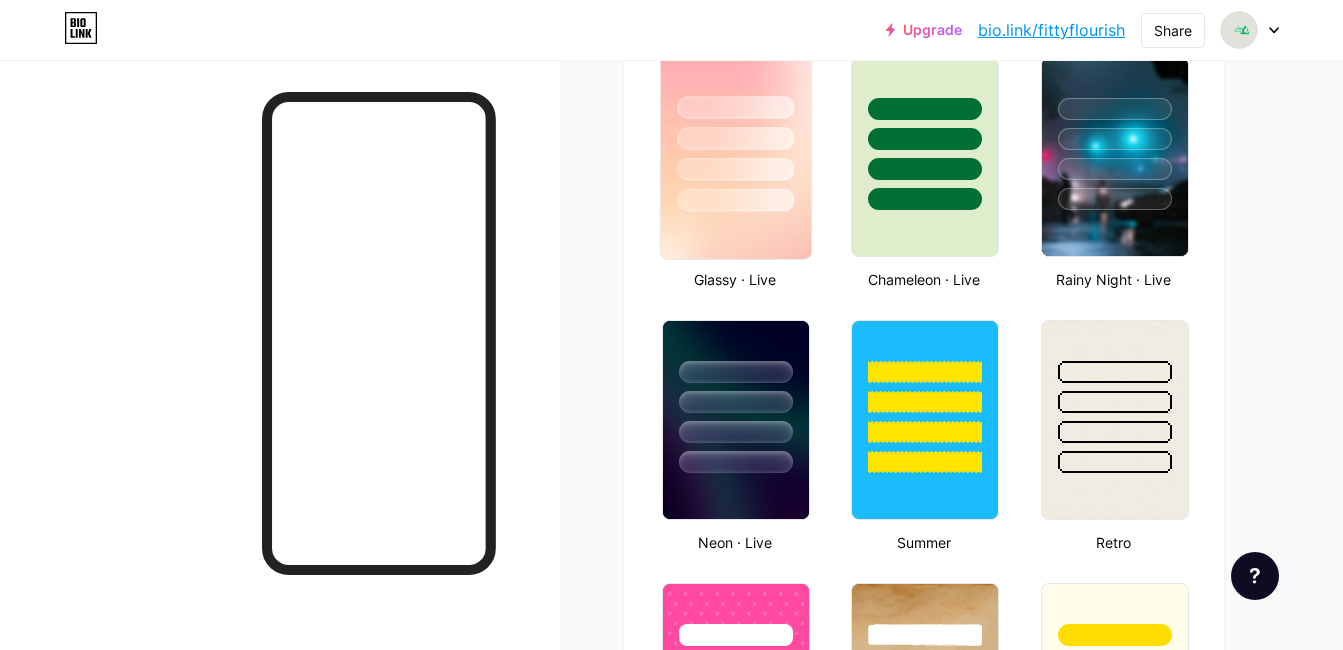 click at bounding box center [735, 138] 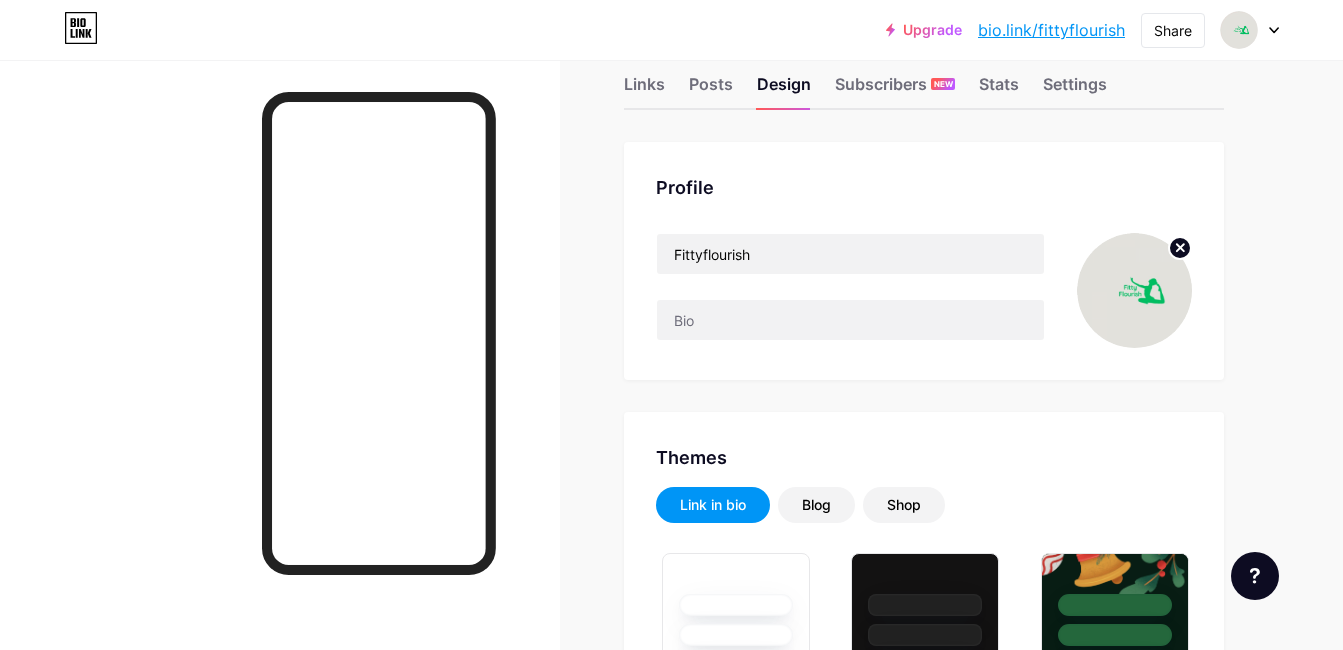 scroll, scrollTop: 0, scrollLeft: 0, axis: both 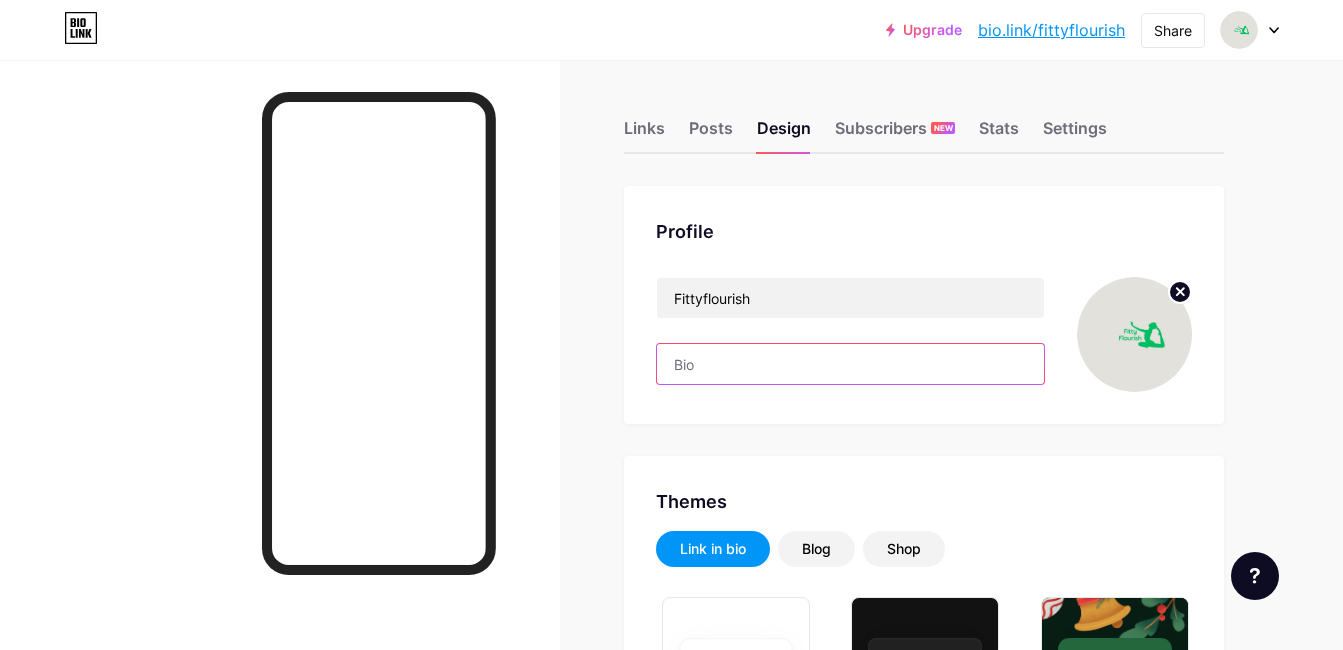 click at bounding box center (850, 364) 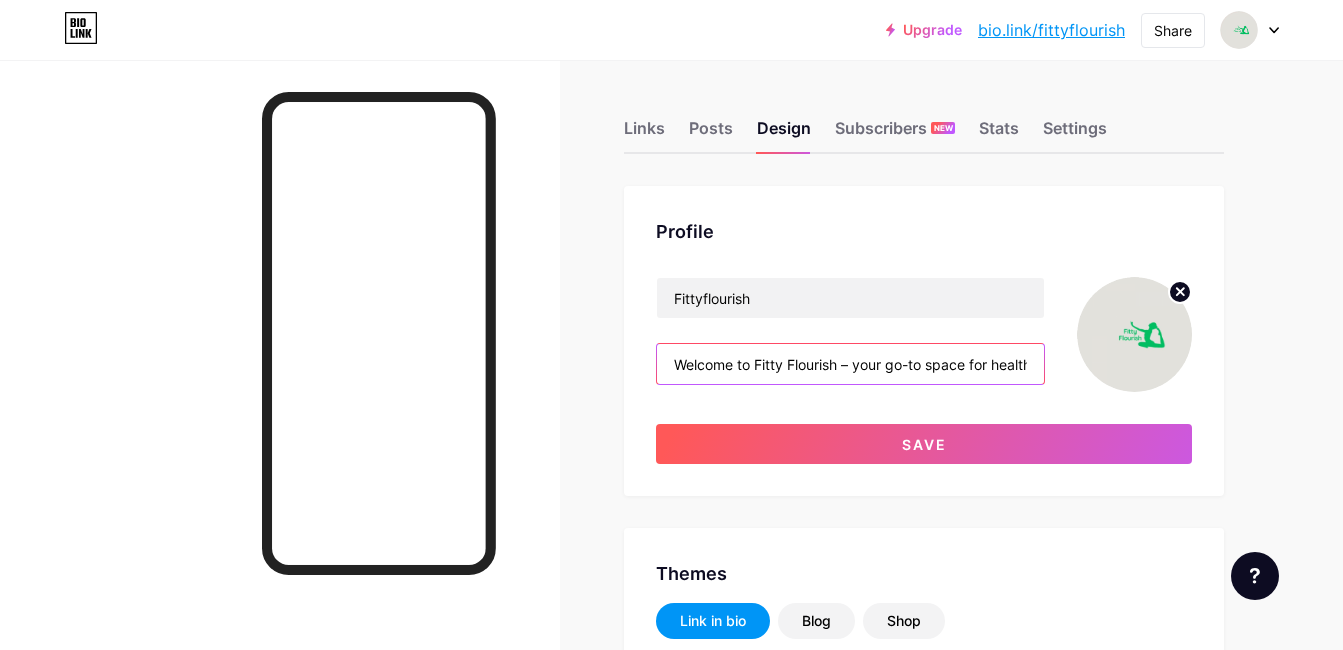 scroll, scrollTop: 0, scrollLeft: 2044, axis: horizontal 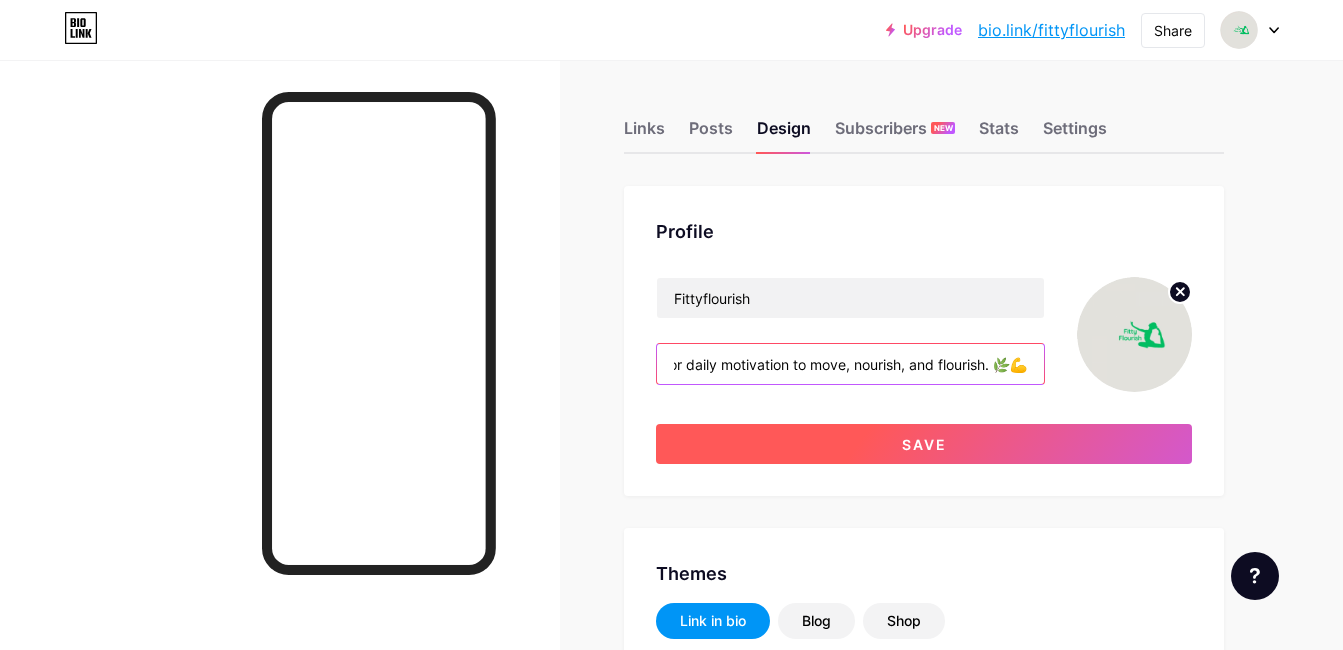 type on "Welcome to Fitty Flourish – your go-to space for health & fitness inspiration. Discover easy workouts, wellness tips, and clean eating ideas. We believe fitness is a lifestyle, not a trend. Stronger body, calmer mind, glowing life – start your journey here. Healthy habits made simple, sustainable, and fun. Follow for daily motivation to move, nourish, and flourish. 🌿💪" 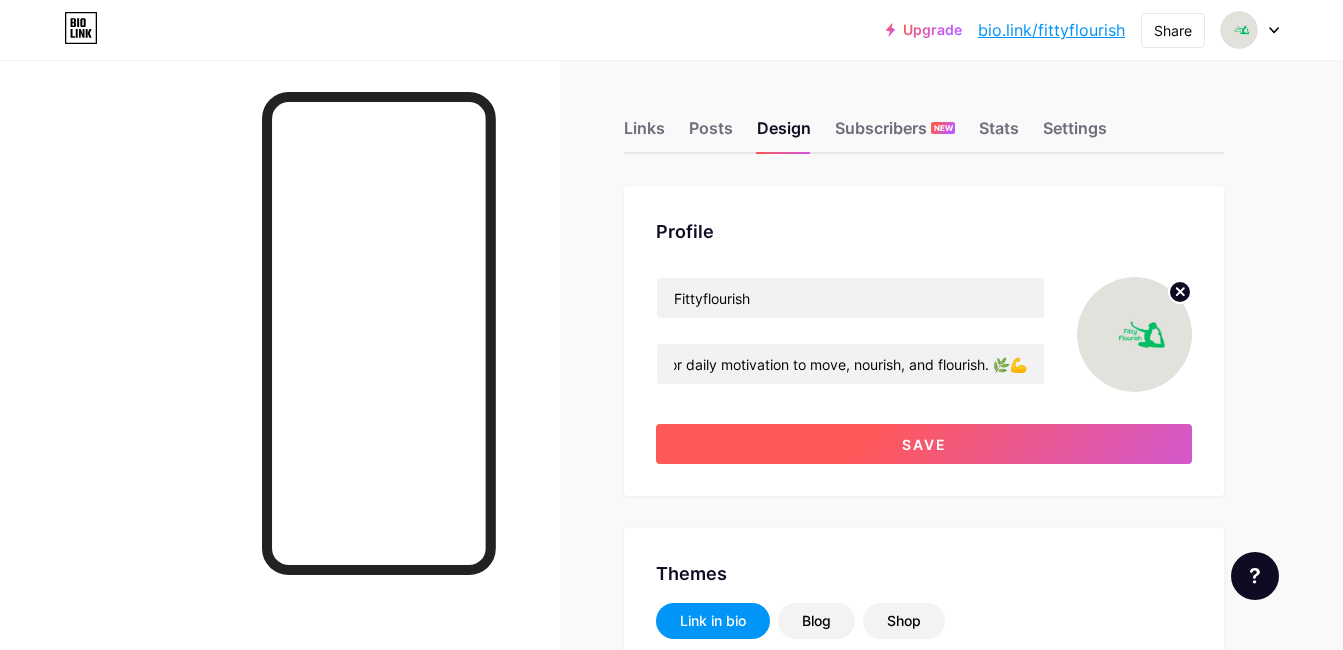 click on "Save" at bounding box center (924, 444) 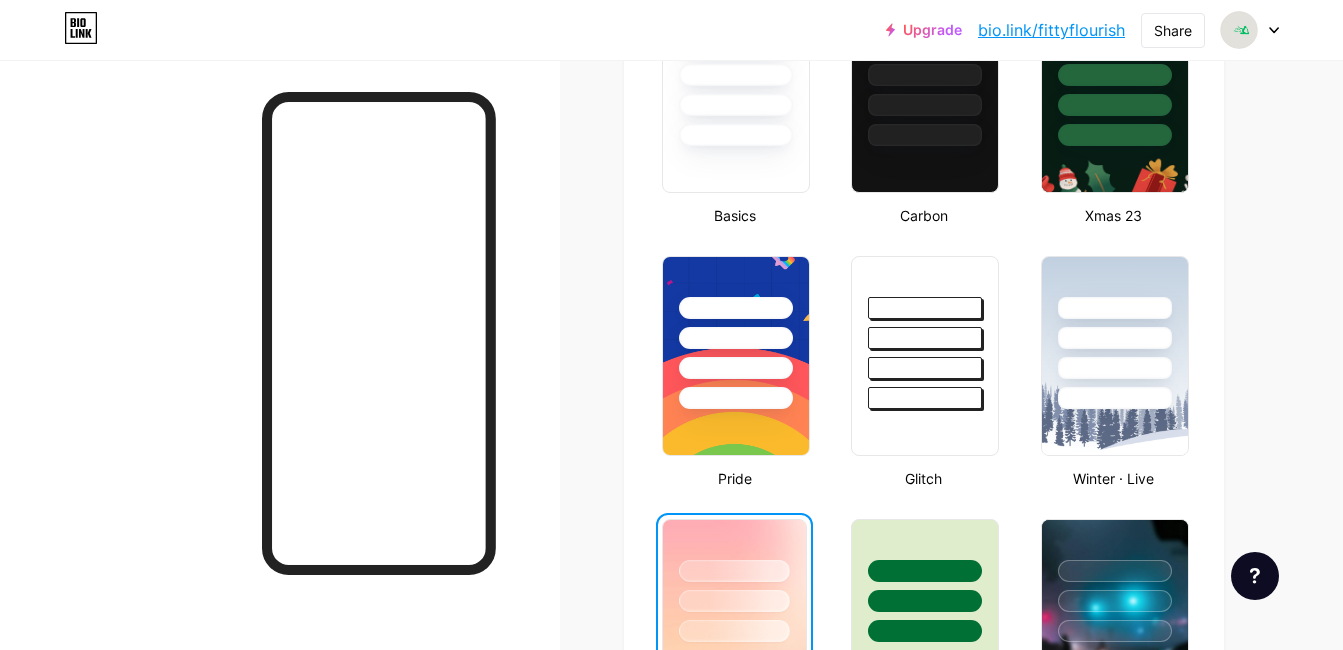 scroll, scrollTop: 607, scrollLeft: 0, axis: vertical 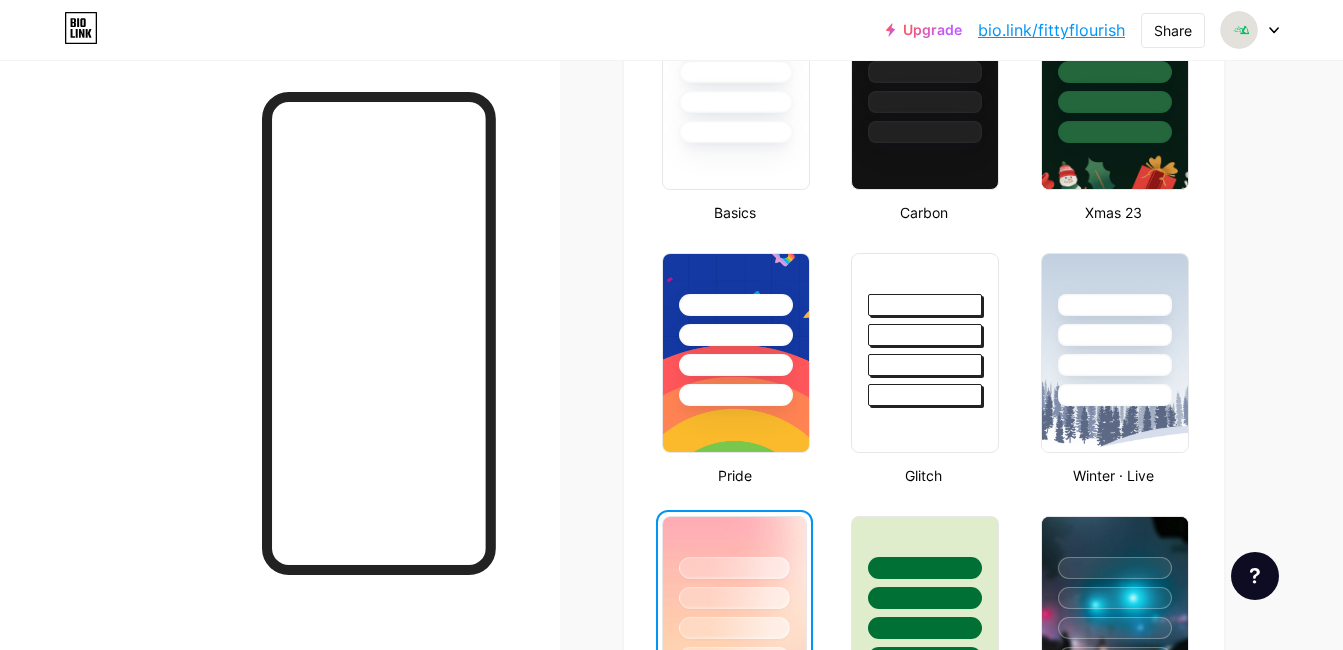 click on "bio.link/fittyflourish" at bounding box center (1051, 30) 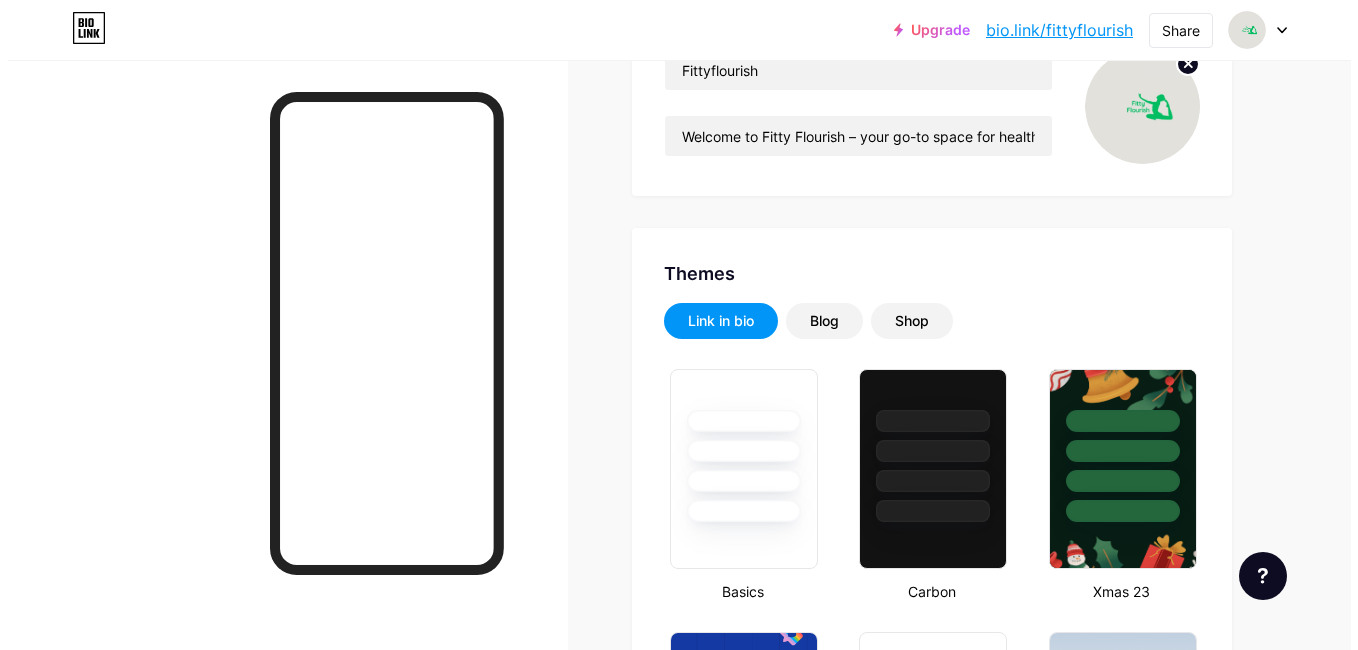 scroll, scrollTop: 0, scrollLeft: 0, axis: both 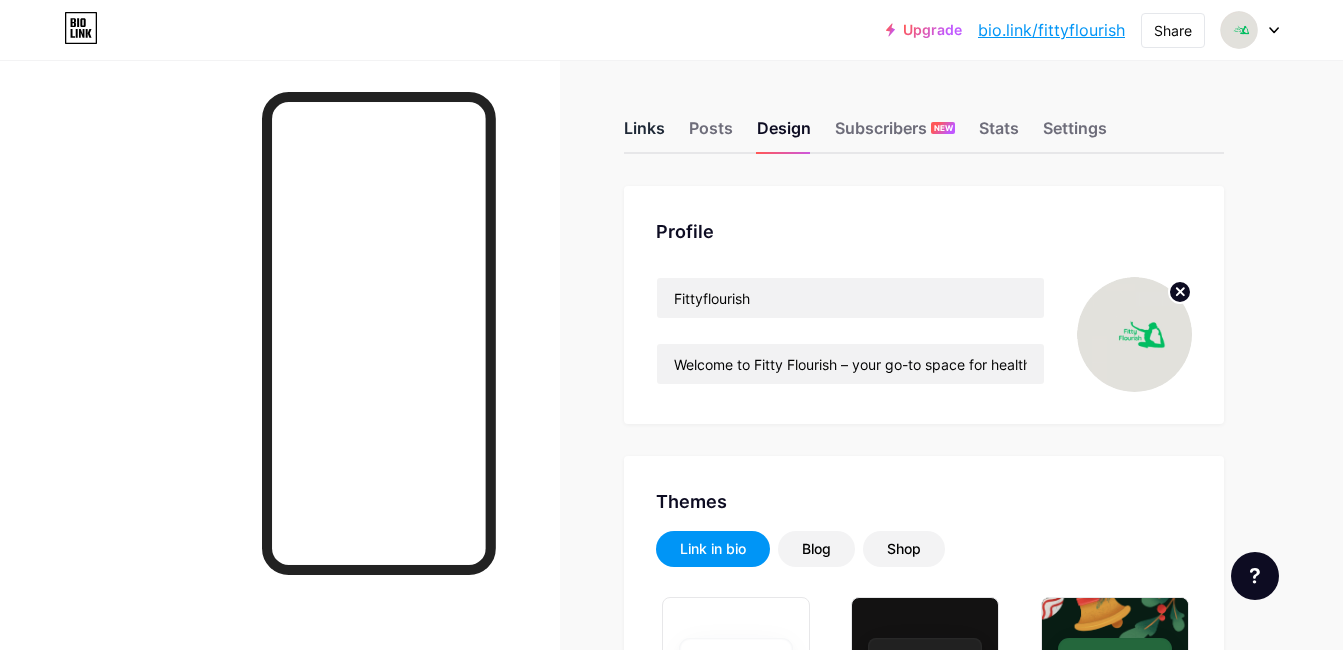 click on "Links" at bounding box center [644, 134] 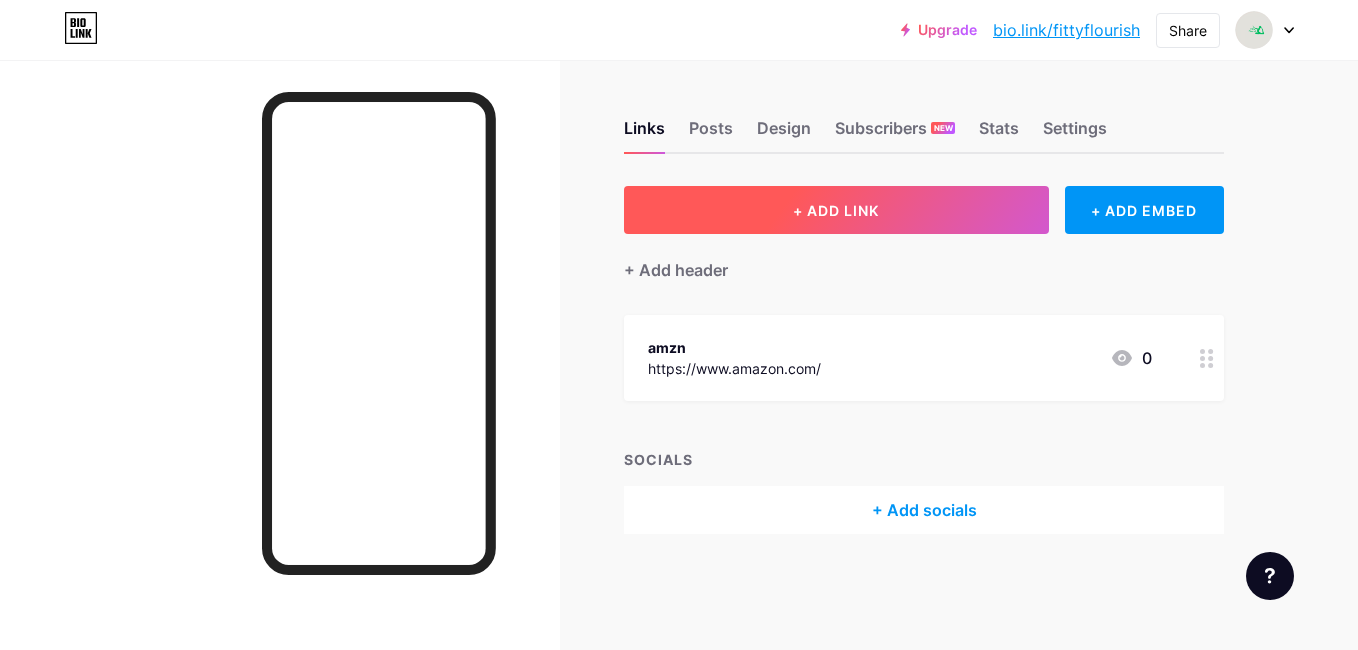 click on "+ ADD LINK" at bounding box center (836, 210) 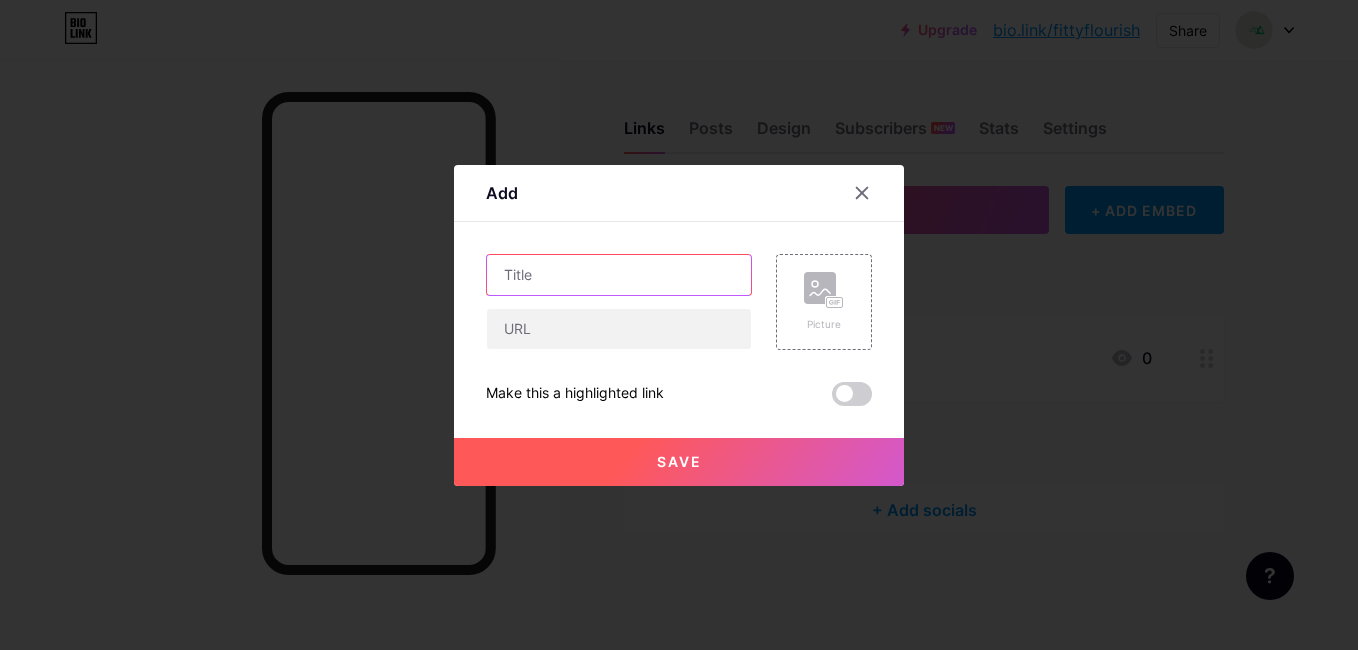 click at bounding box center (619, 275) 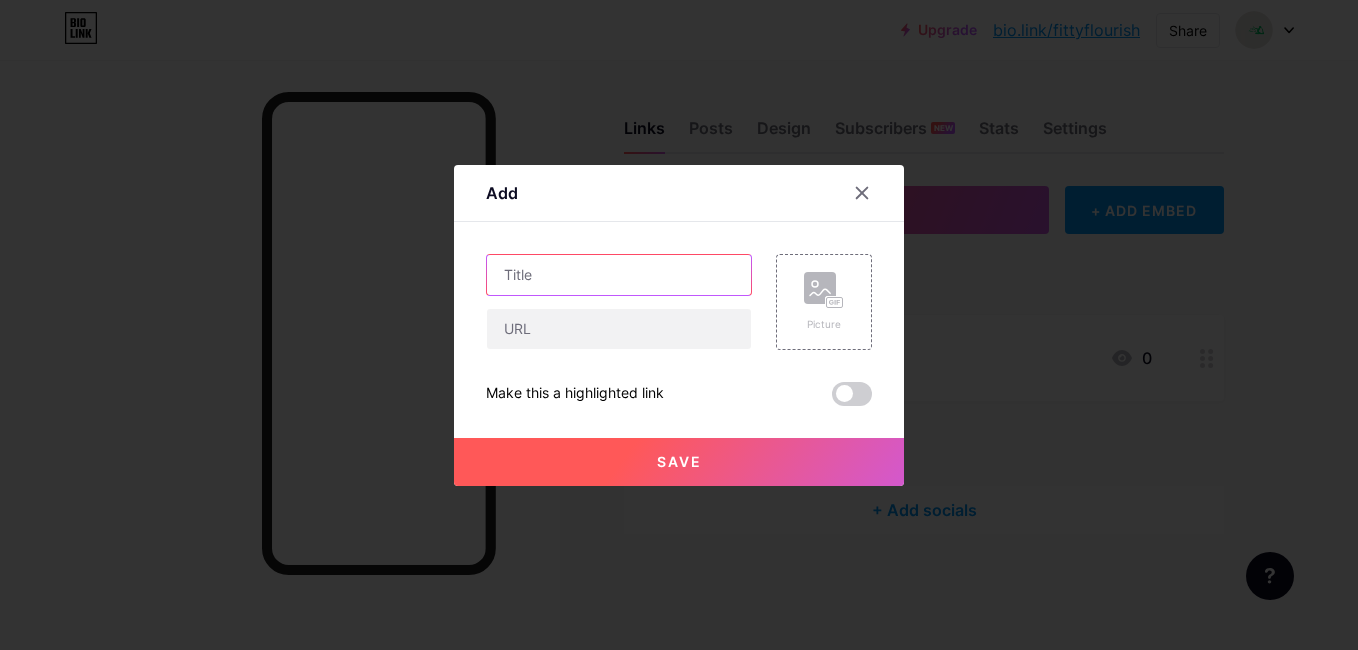 paste on "Multiphase Prostate Supplement" 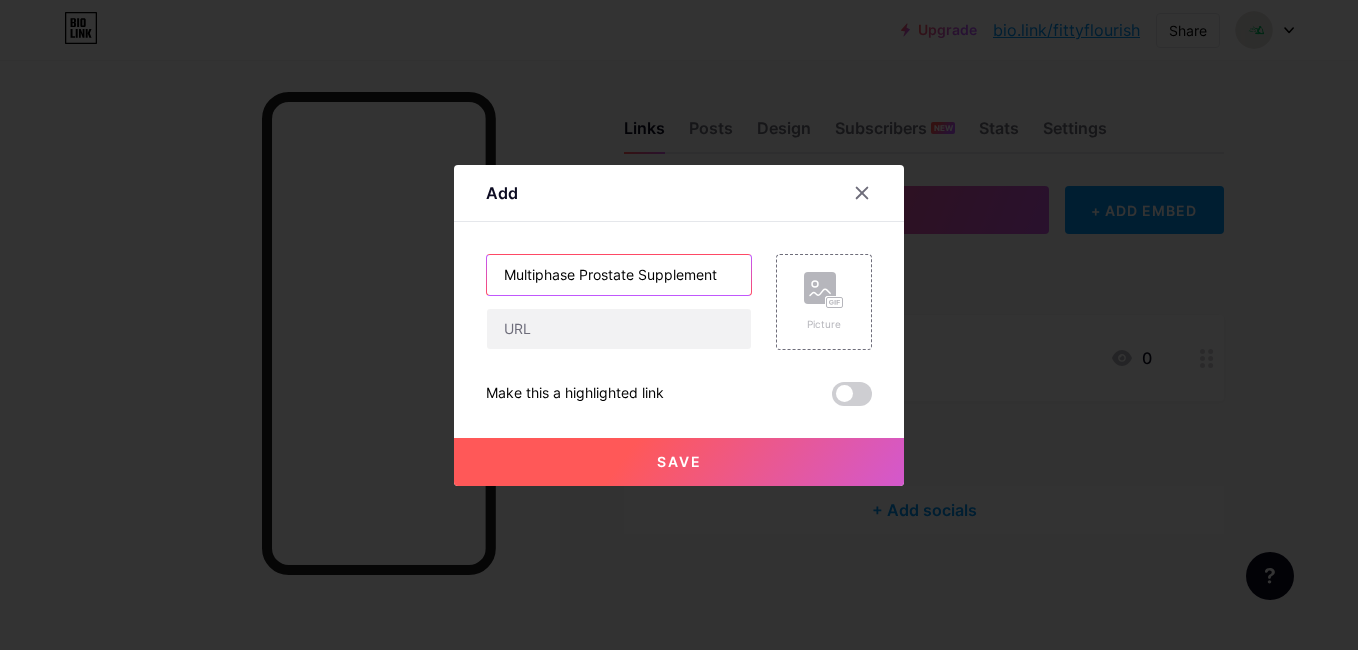 click on "Multiphase Prostate Supplement" at bounding box center (619, 275) 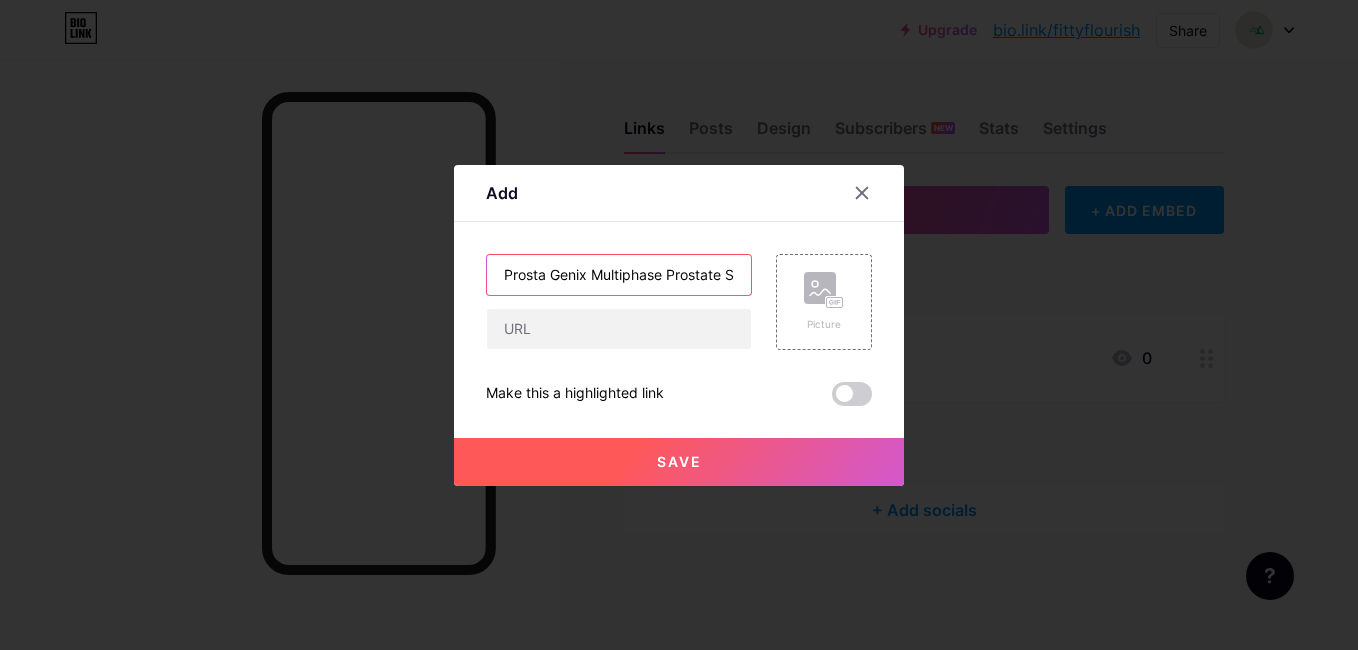 type on "Prosta Genix Multiphase Prostate Supplement" 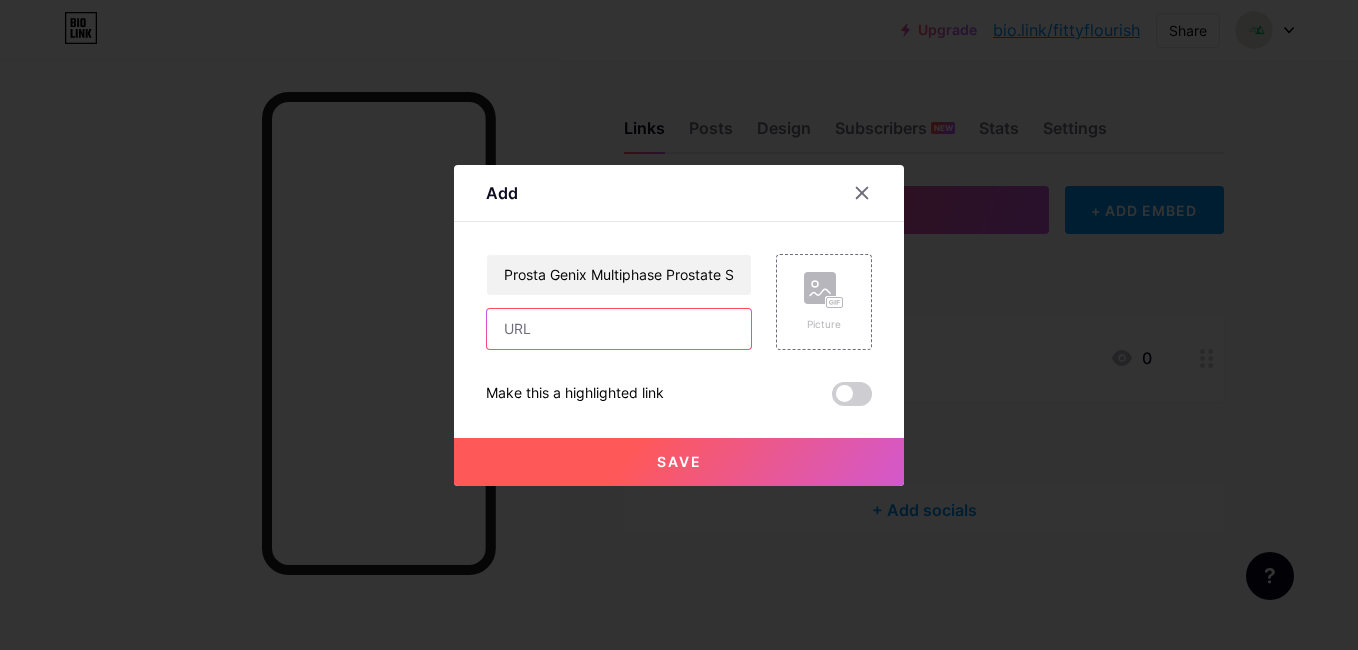 click at bounding box center [619, 329] 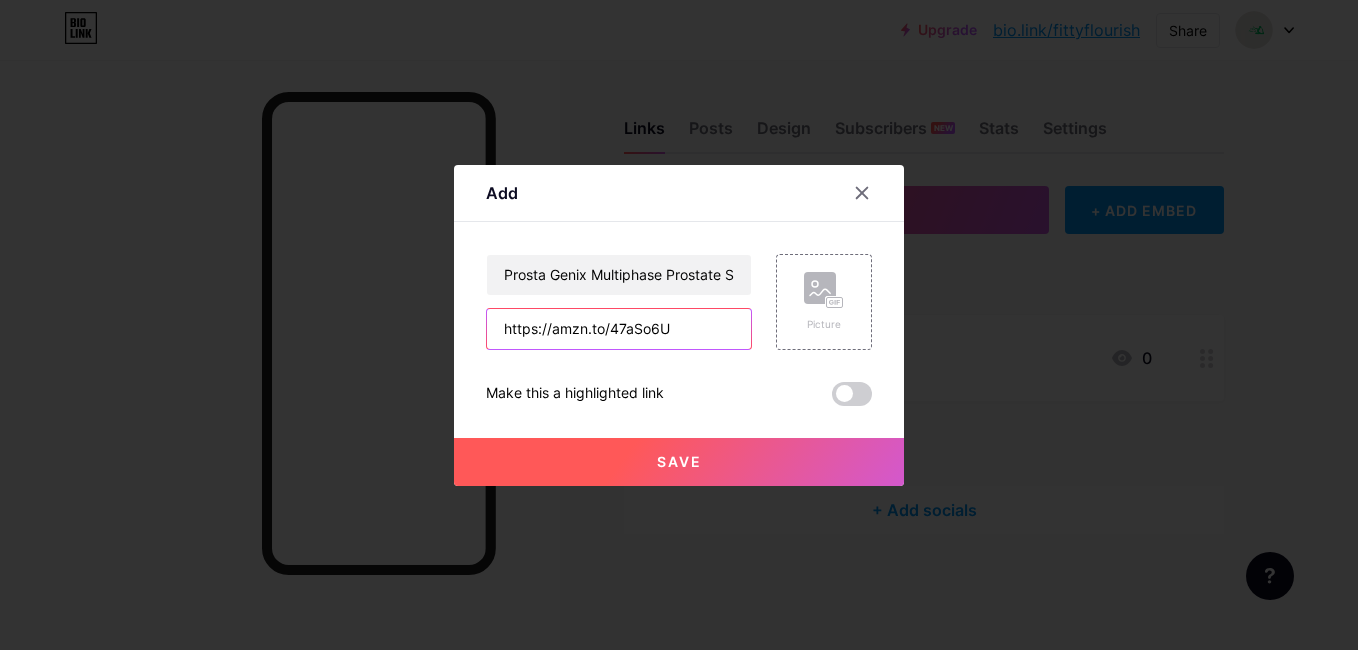type on "https://amzn.to/47aSo6U" 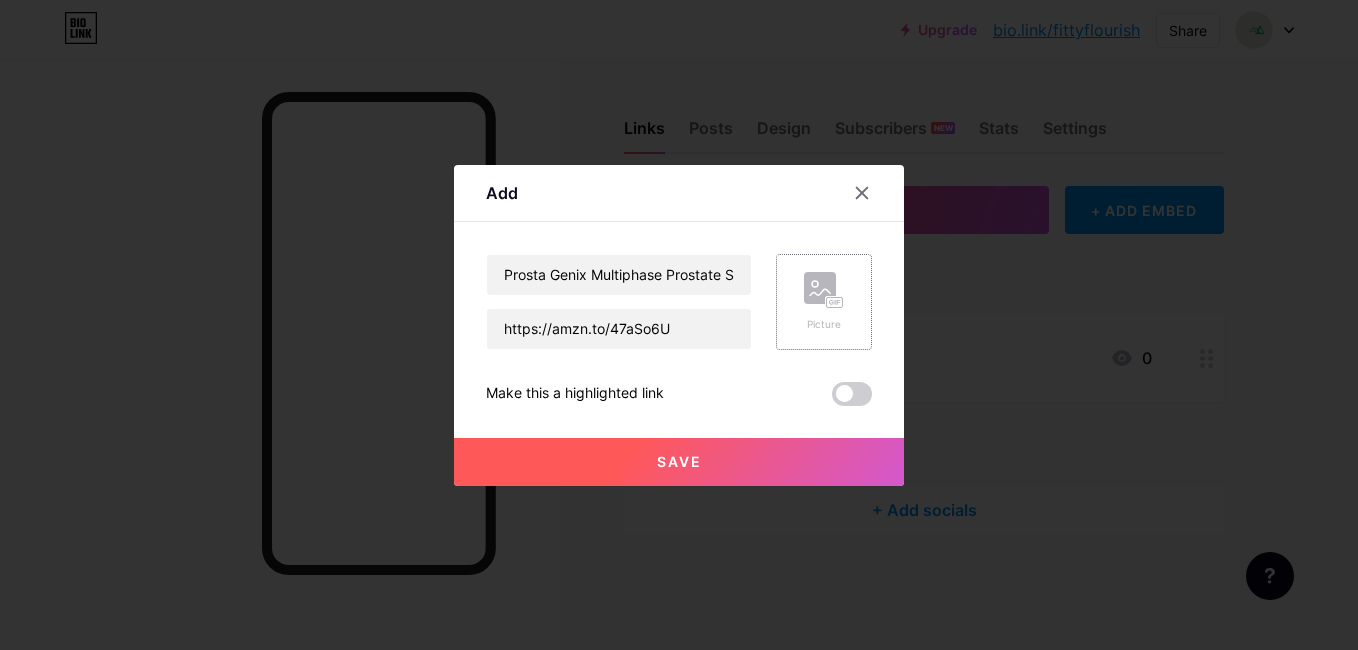 click 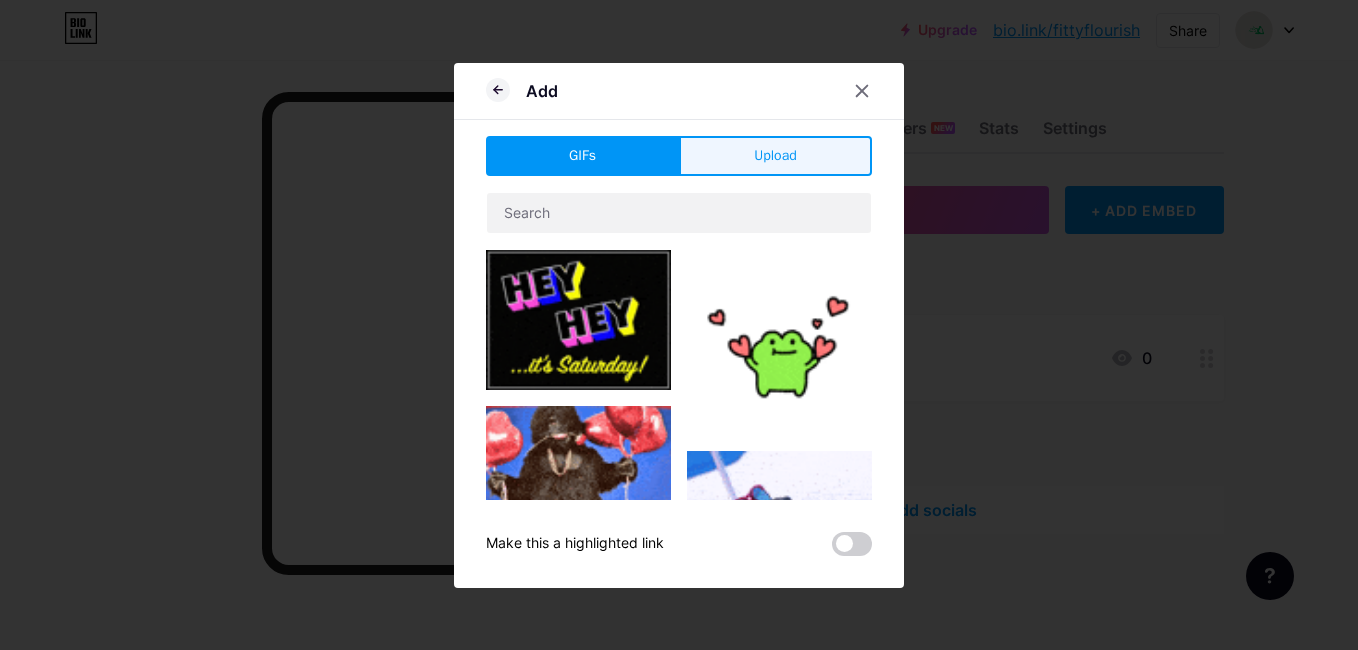 click on "Upload" at bounding box center (775, 155) 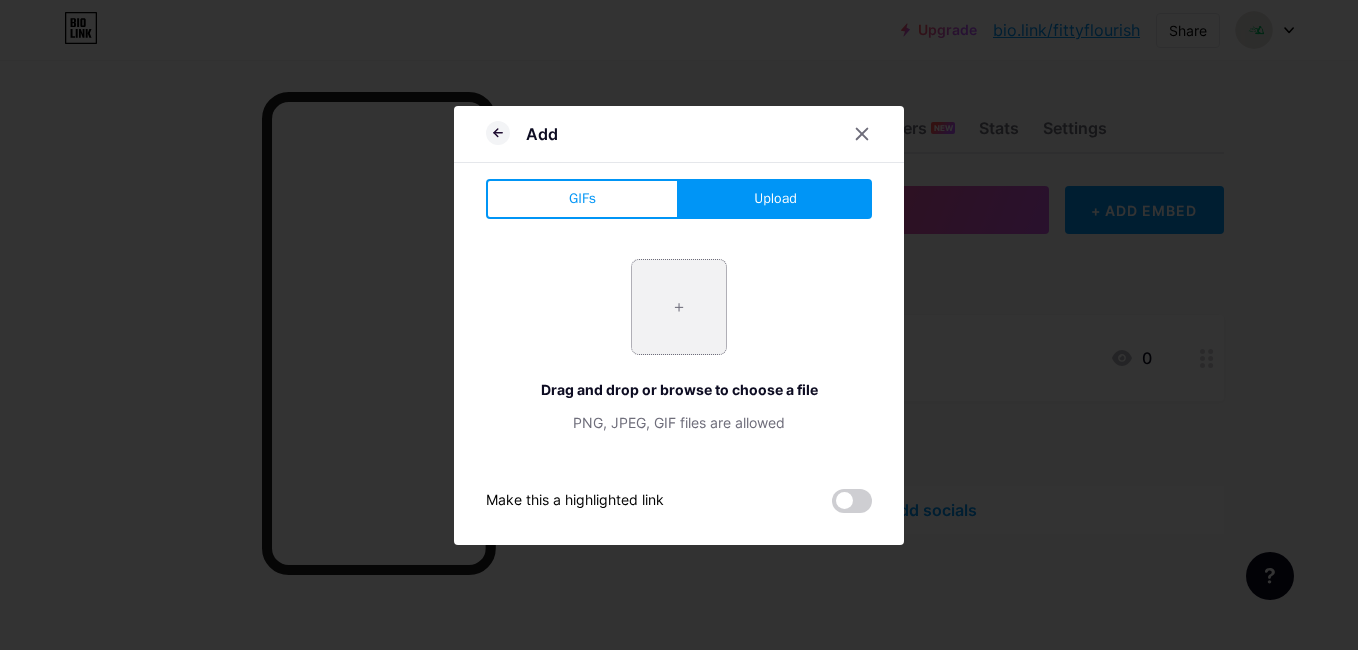 click at bounding box center (679, 307) 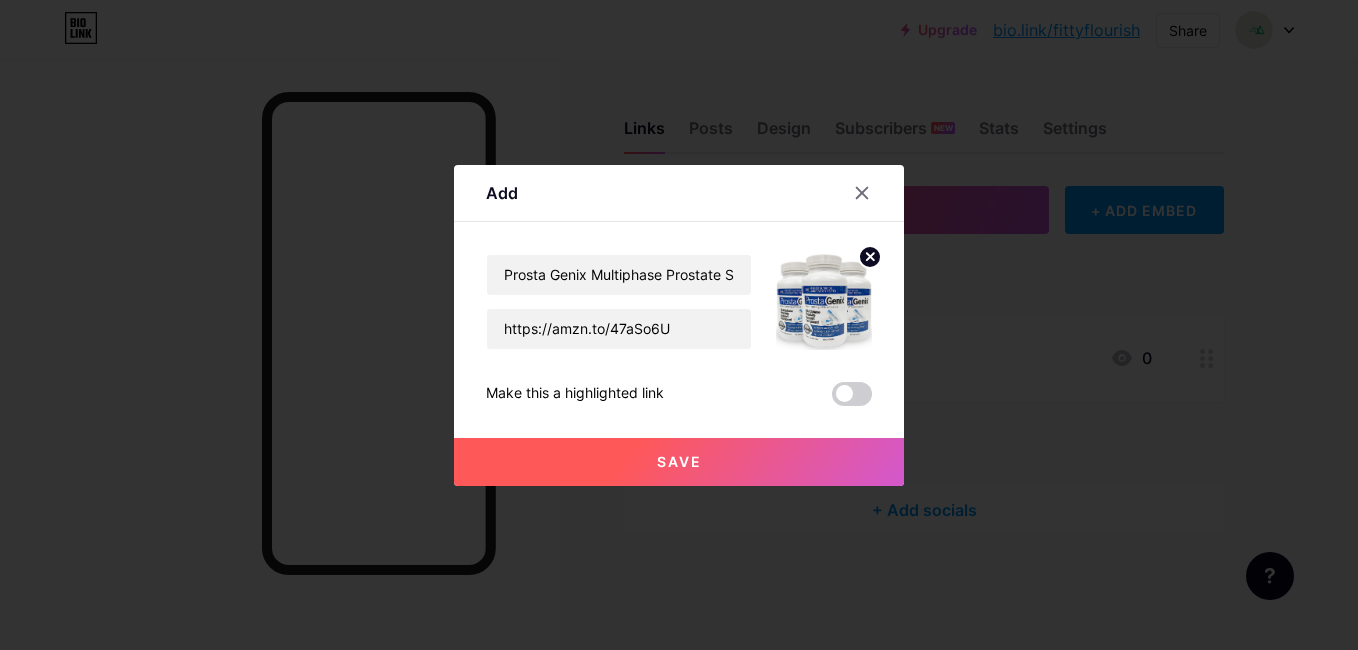click on "Save" at bounding box center (679, 461) 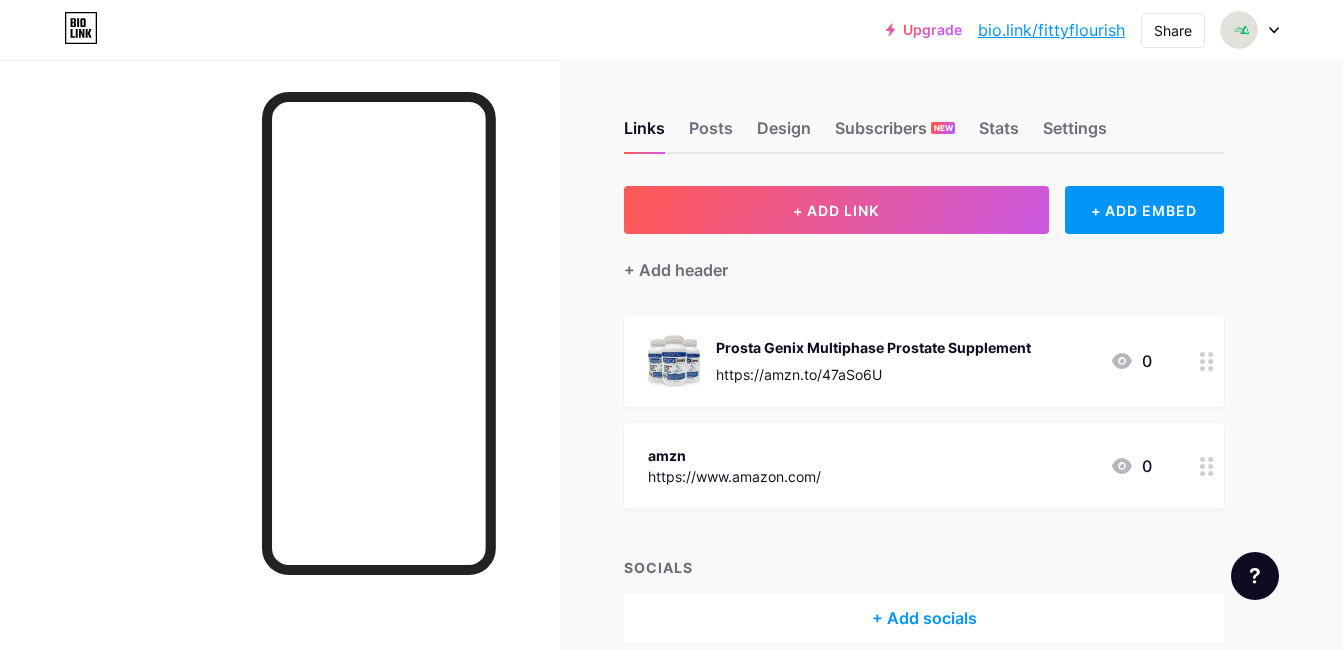 click on "amzn
https://www.amazon.com/" at bounding box center [734, 466] 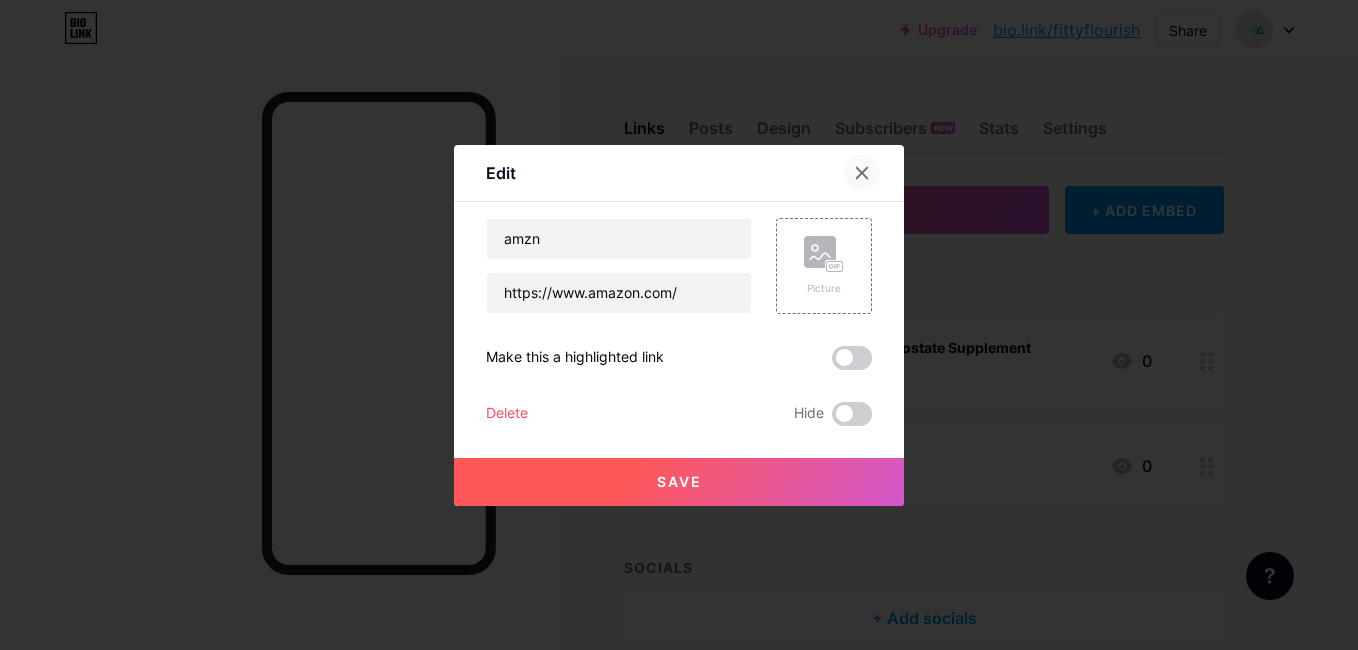 click 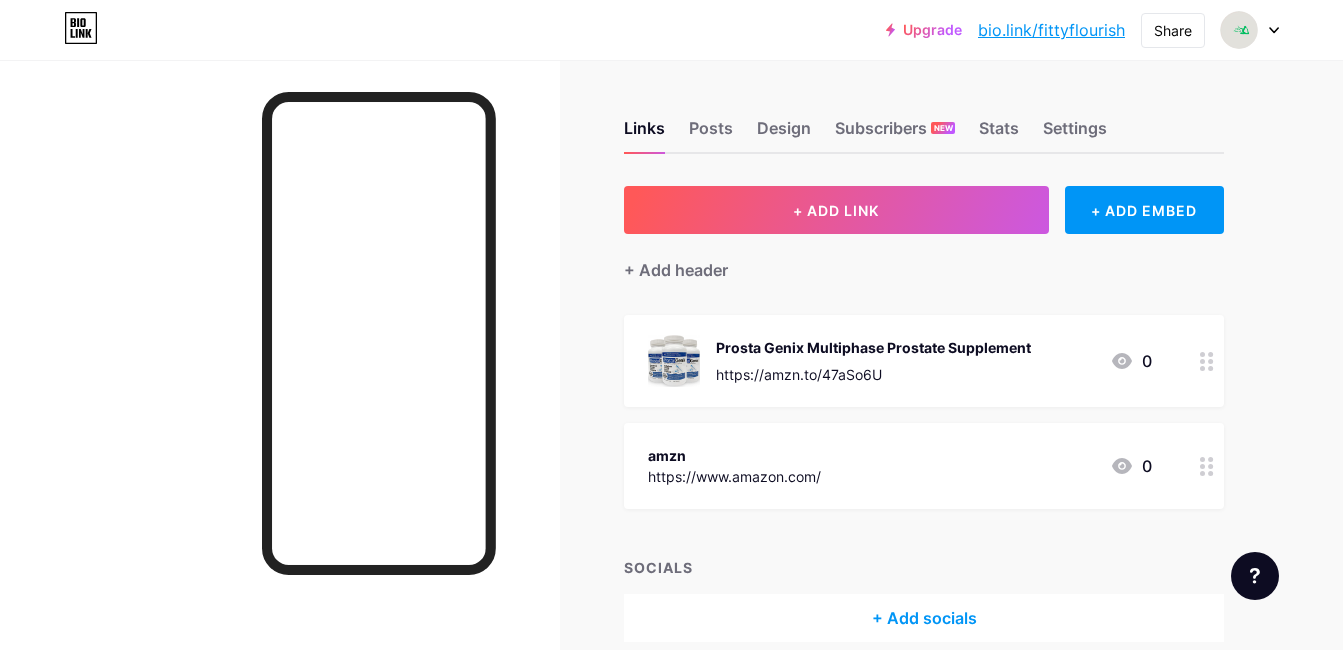 click on "bio.link/fittyflourish" at bounding box center (1051, 30) 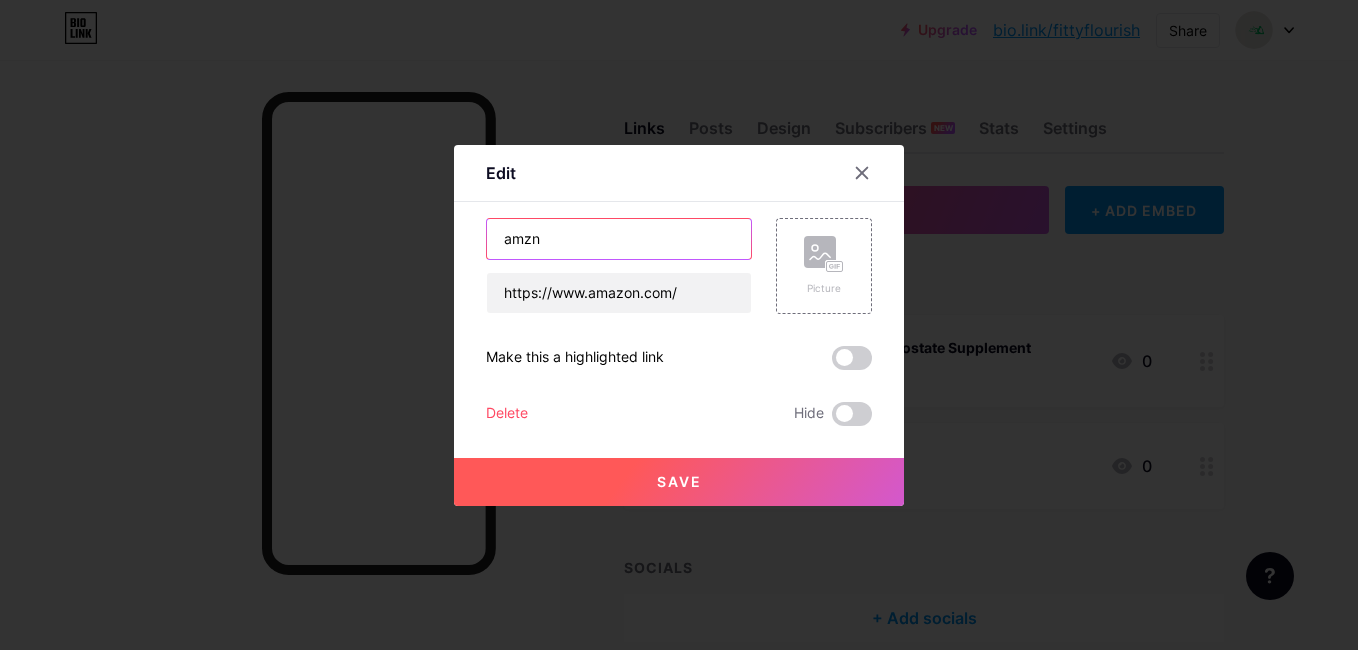click on "amzn" at bounding box center [619, 239] 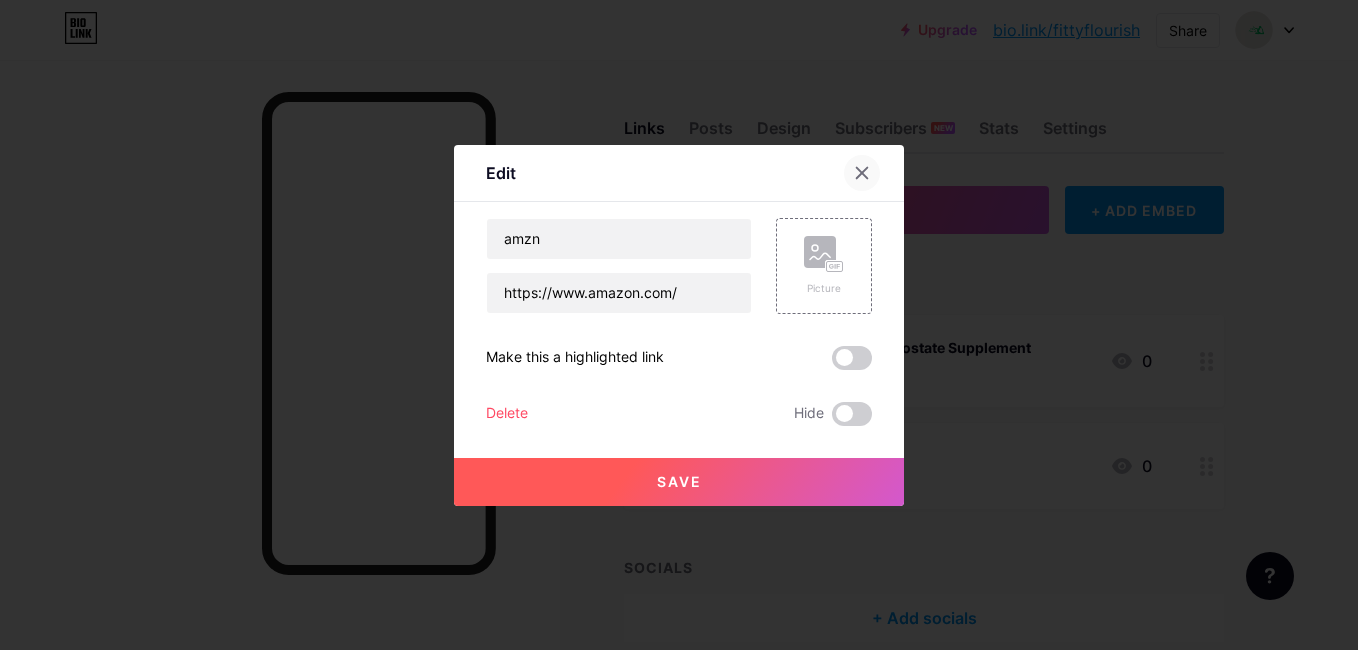 click 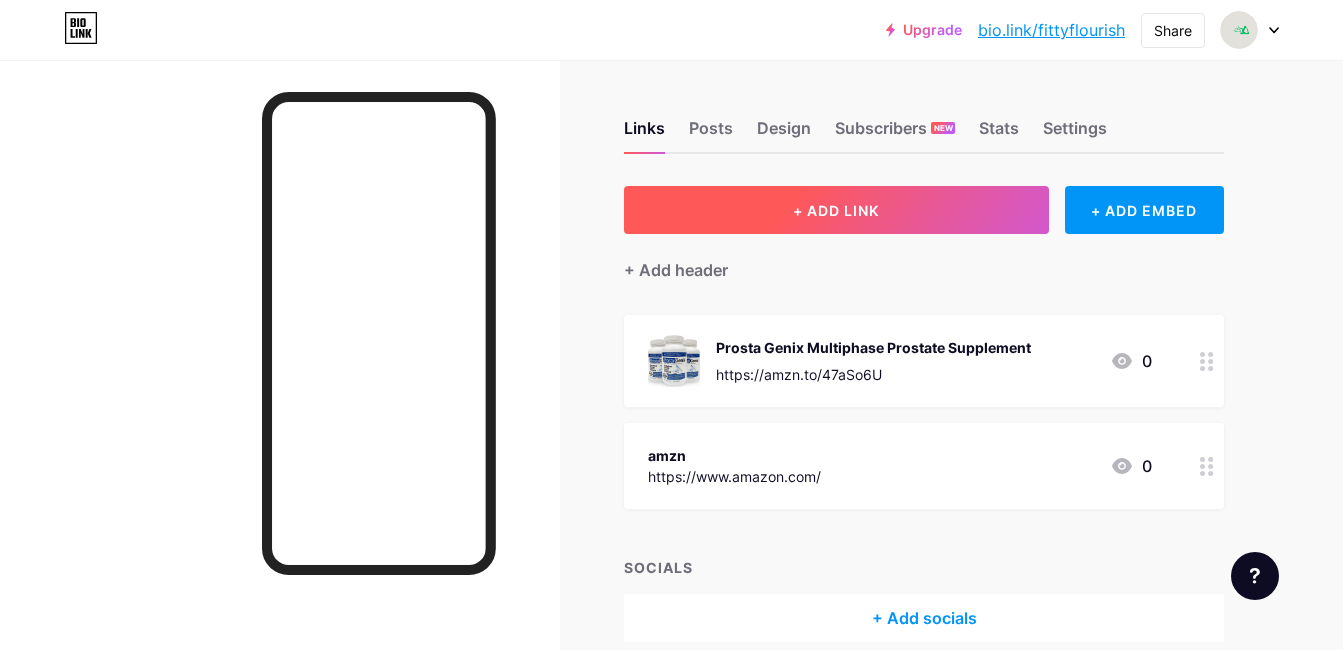 click on "+ ADD LINK" at bounding box center (836, 210) 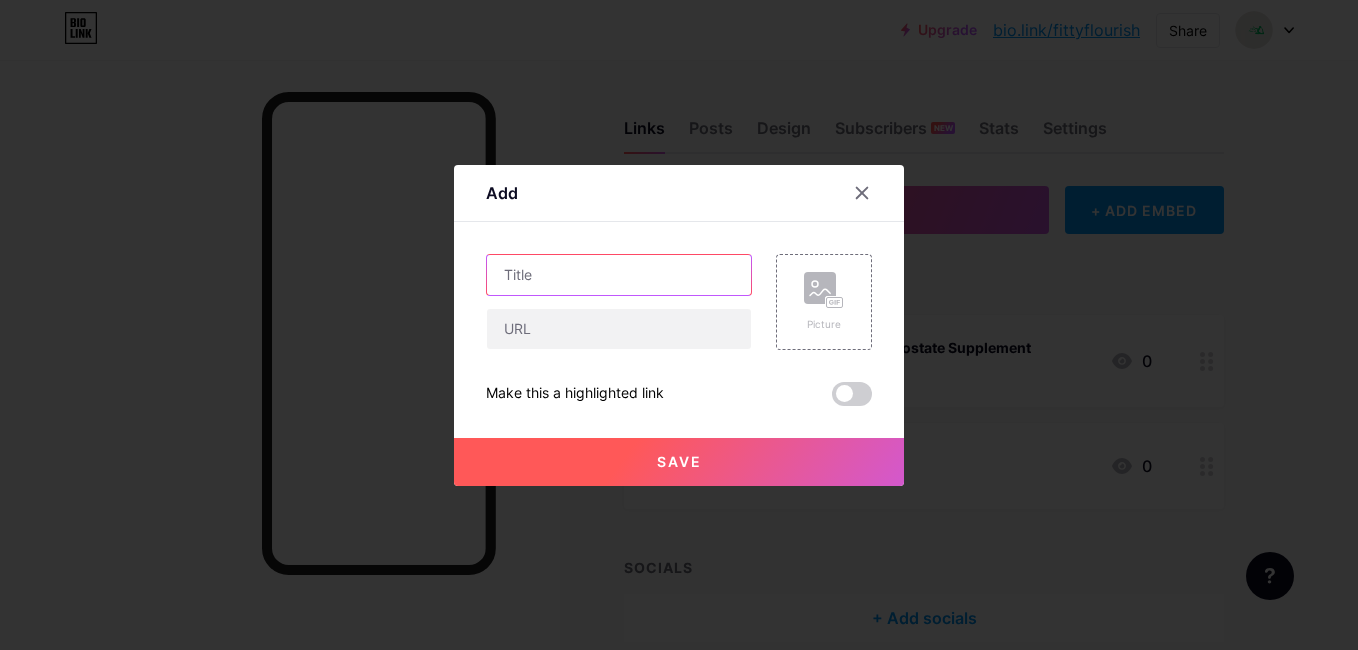 click at bounding box center (619, 275) 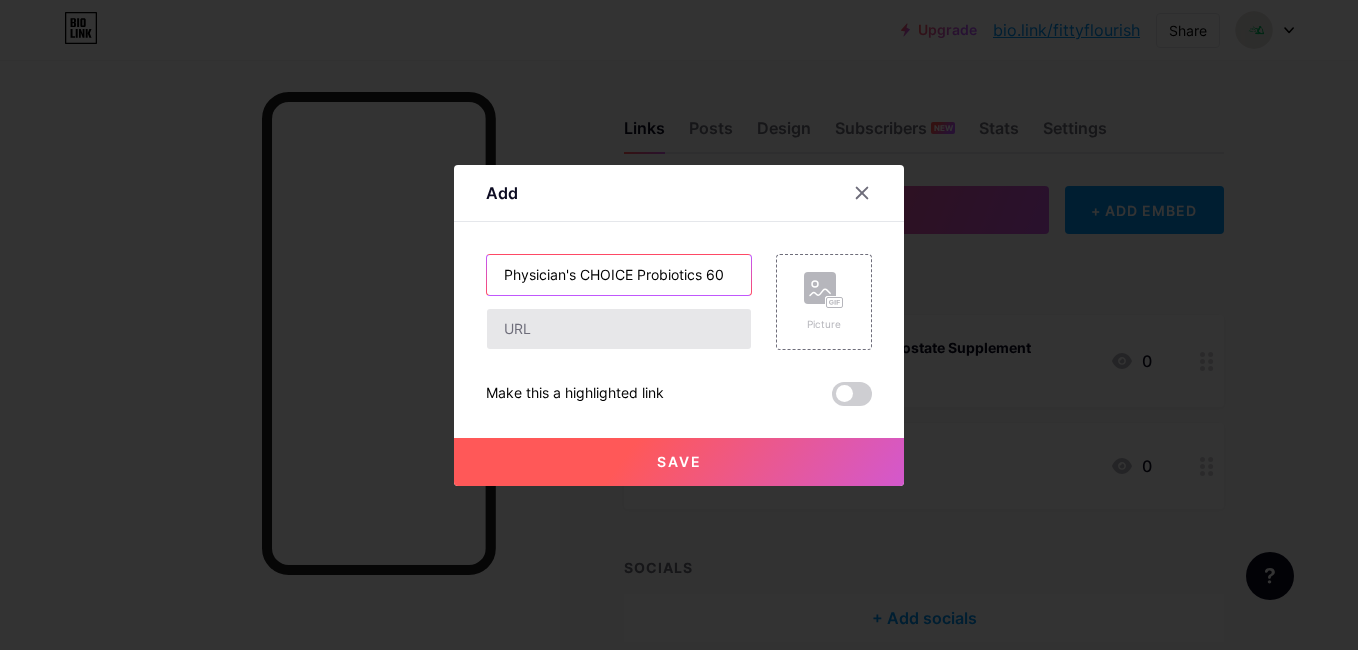 type on "Physician's CHOICE Probiotics 60" 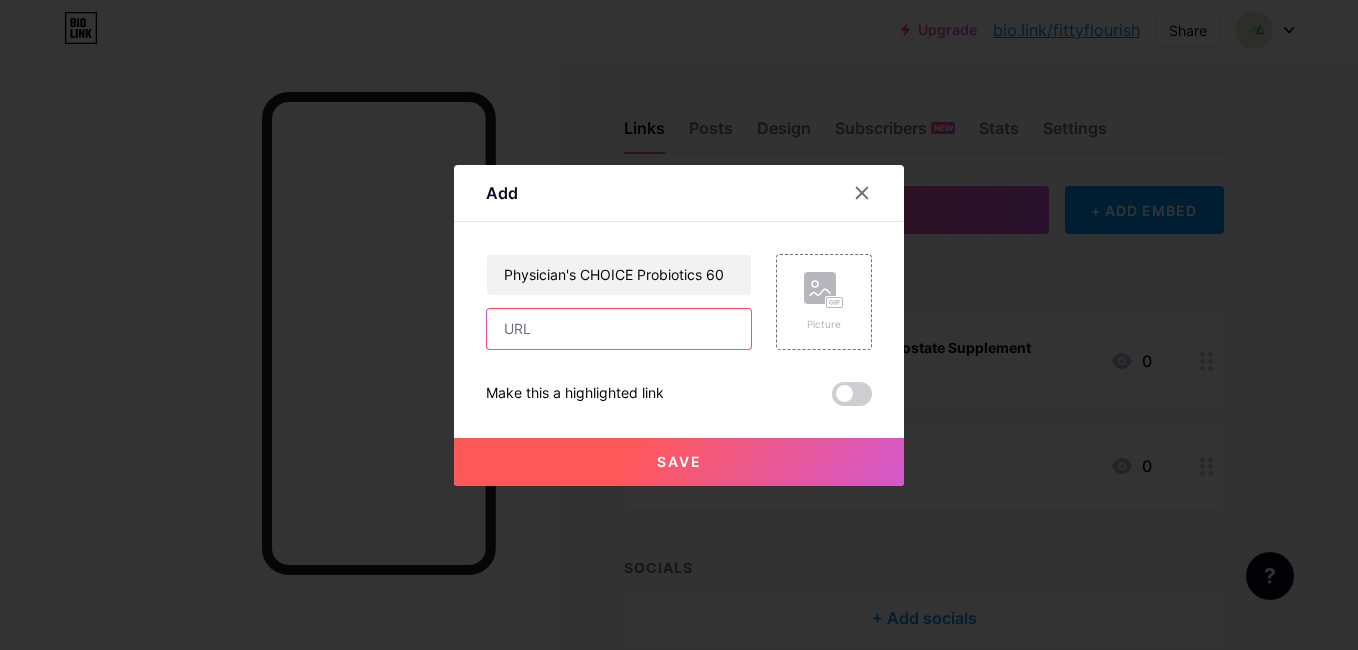 click at bounding box center [619, 329] 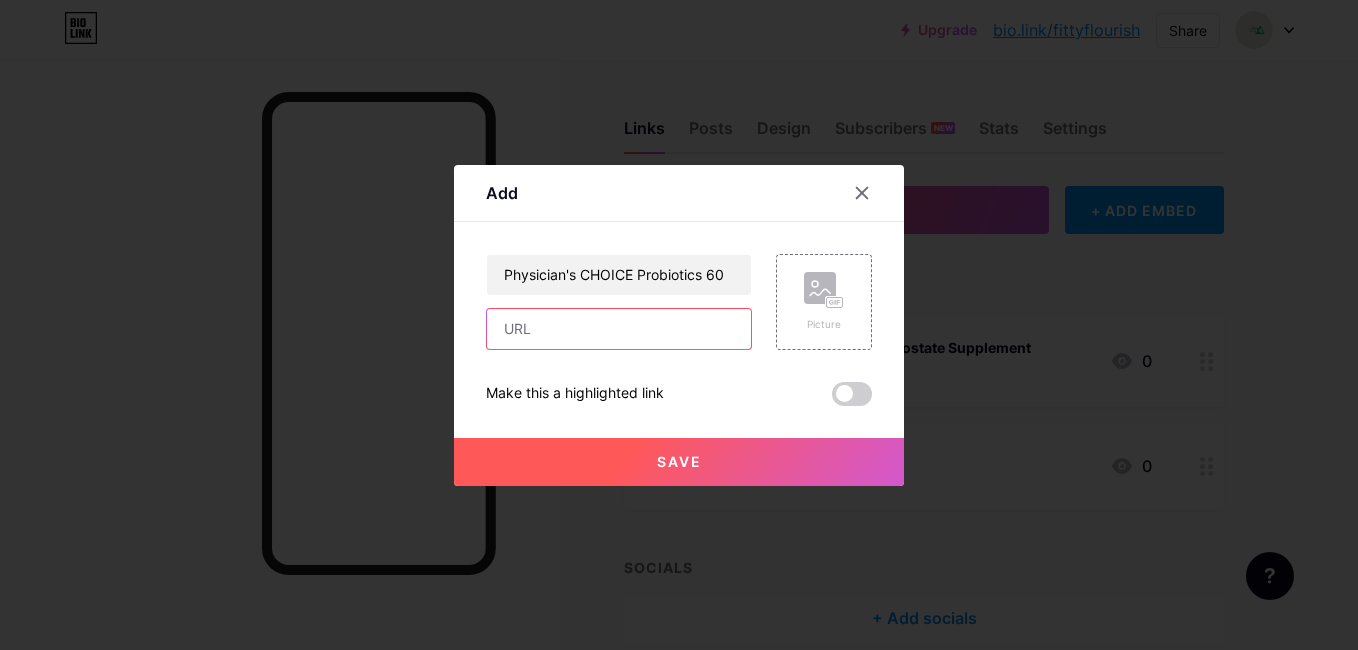 paste on "https://amzn.to/4l2wd6d" 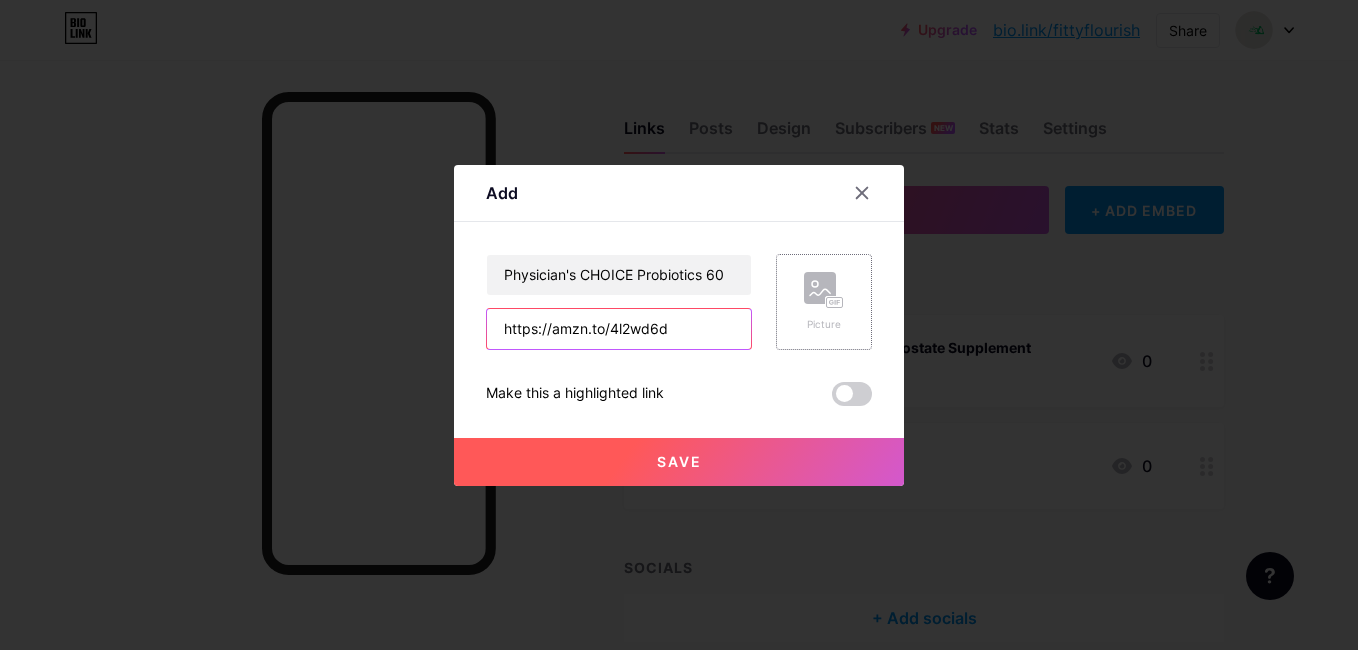 type on "https://amzn.to/4l2wd6d" 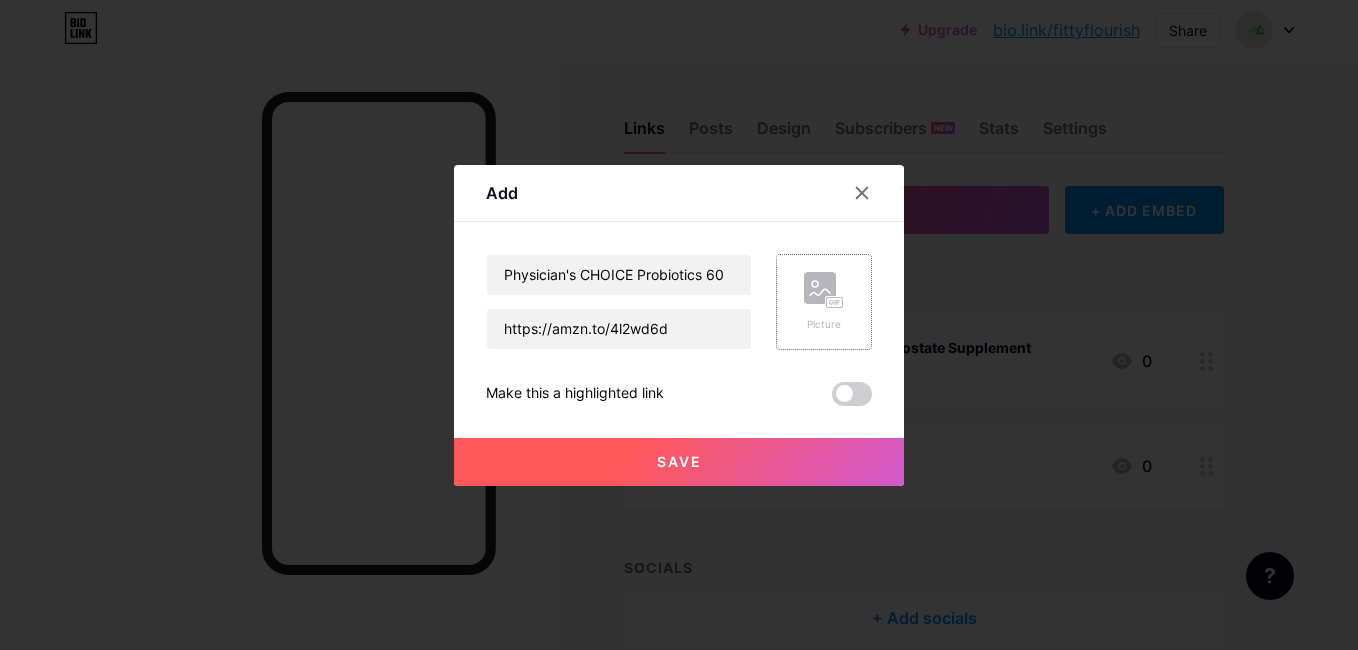 click on "Picture" at bounding box center (824, 302) 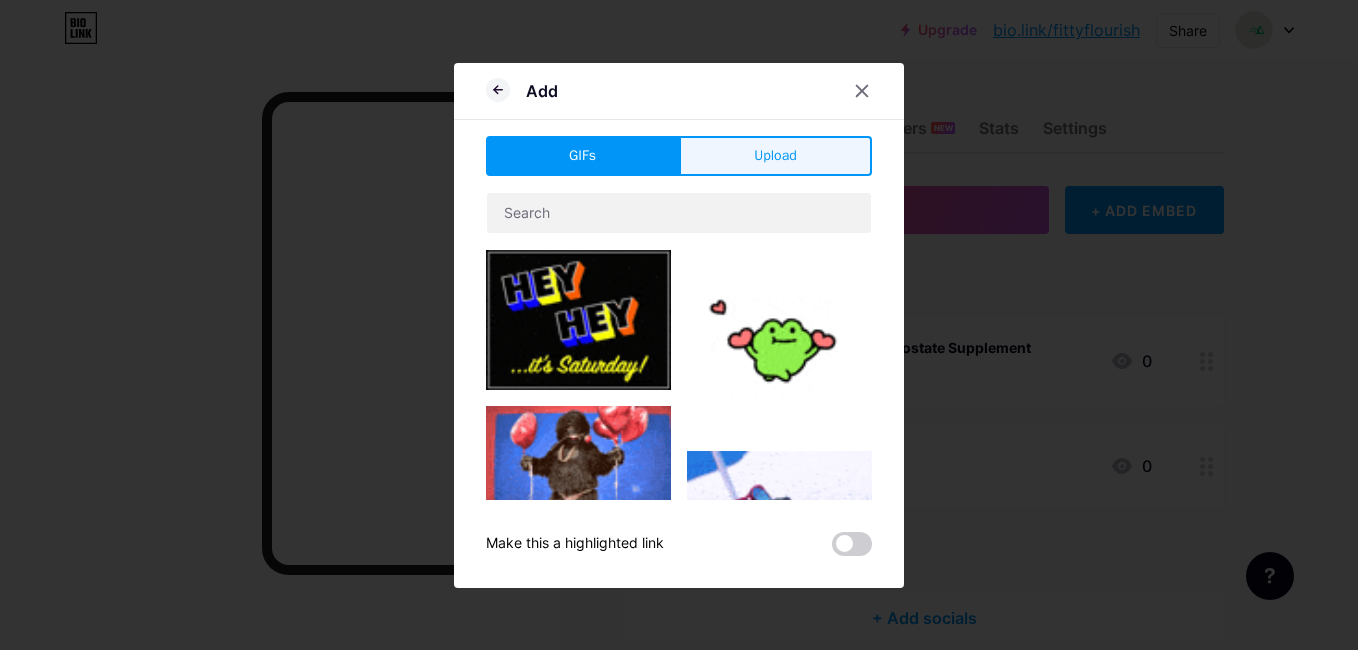 click on "Upload" at bounding box center (775, 155) 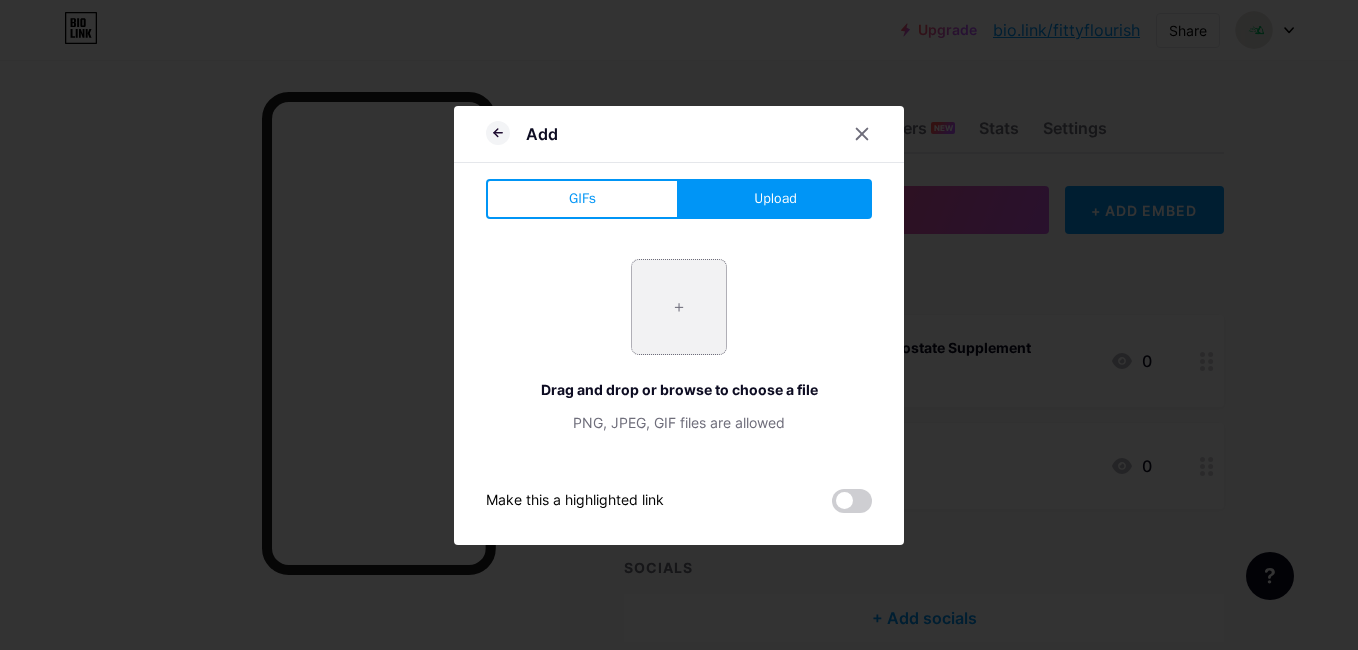 click at bounding box center (679, 307) 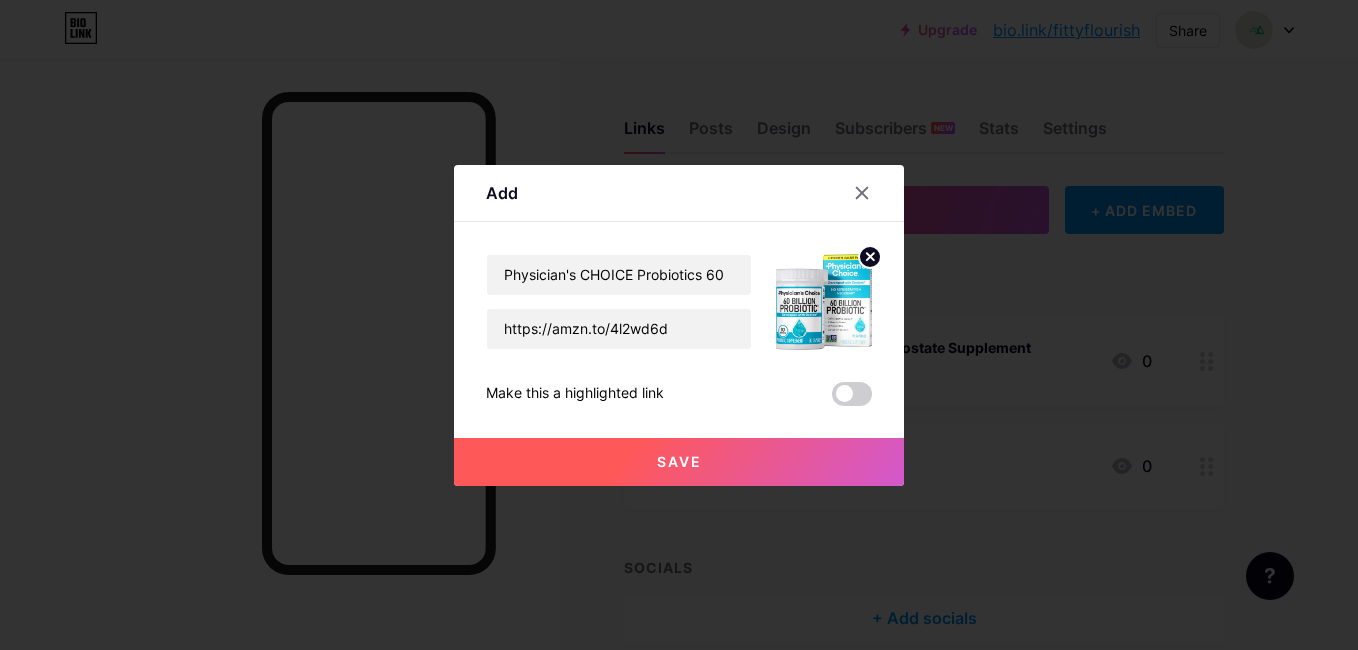 click on "Save" at bounding box center (679, 462) 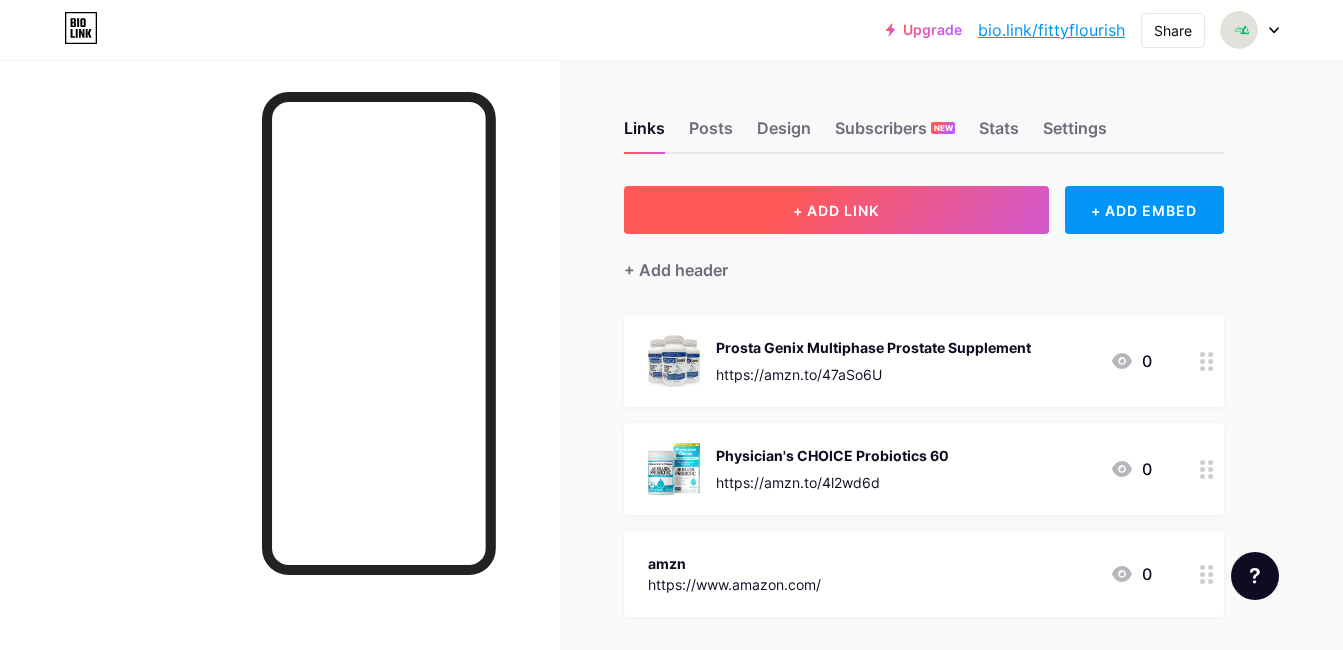 click on "+ ADD LINK" at bounding box center [836, 210] 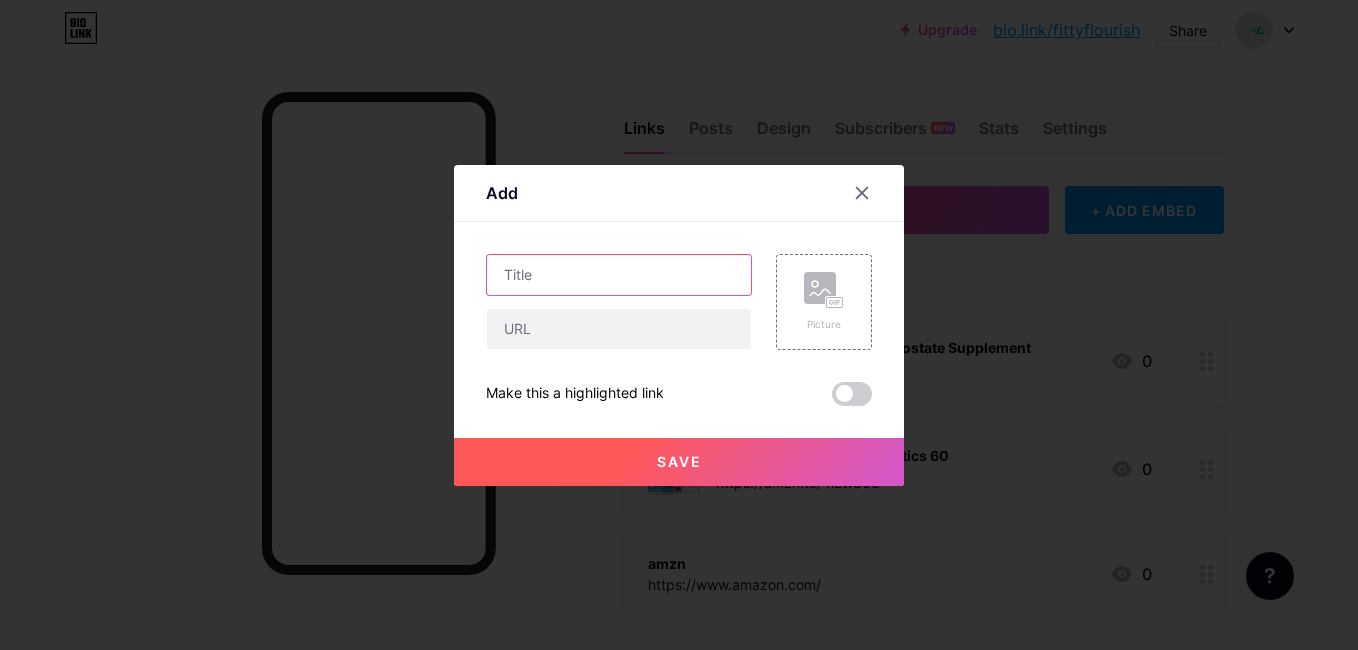 click at bounding box center (619, 275) 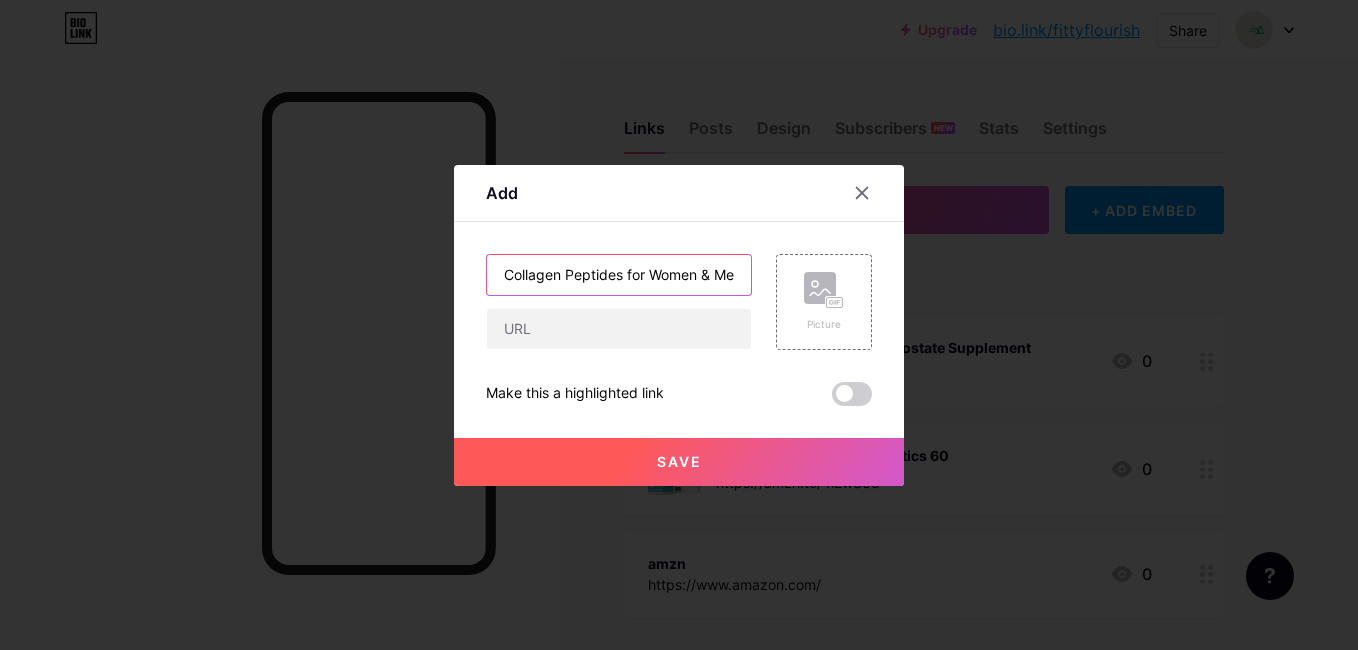 scroll, scrollTop: 0, scrollLeft: 15, axis: horizontal 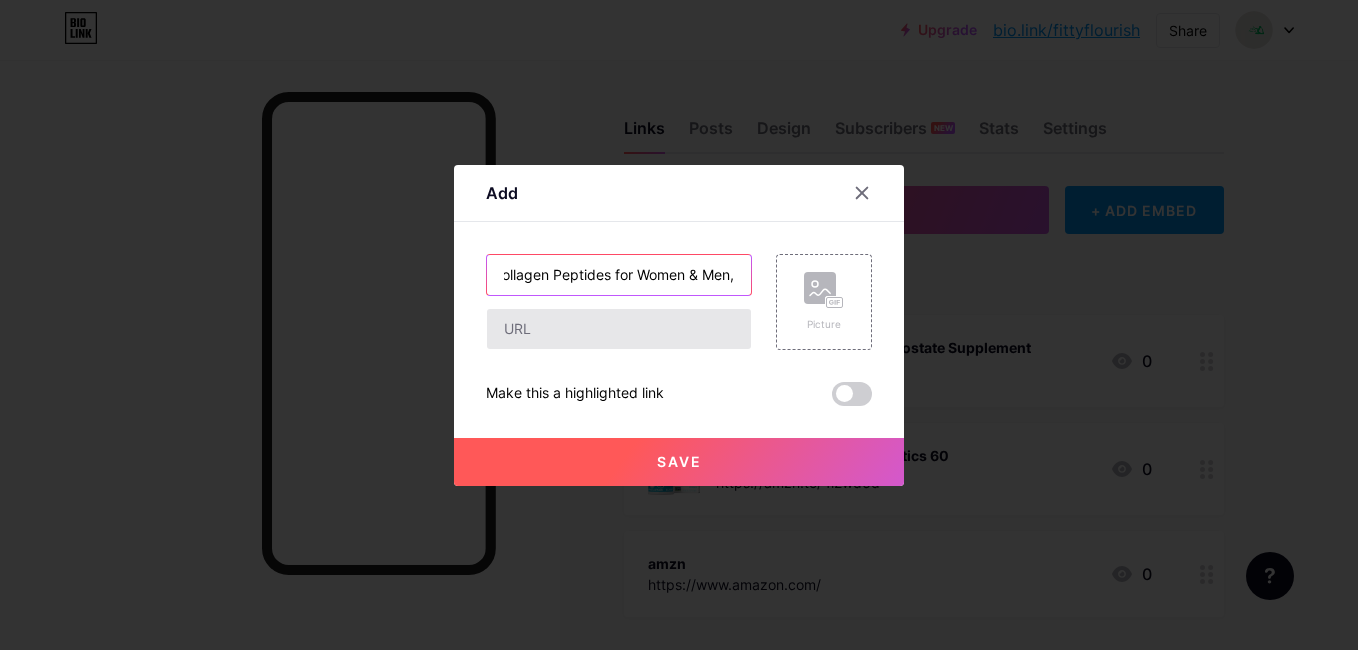 type on "Collagen Peptides for Women & Men," 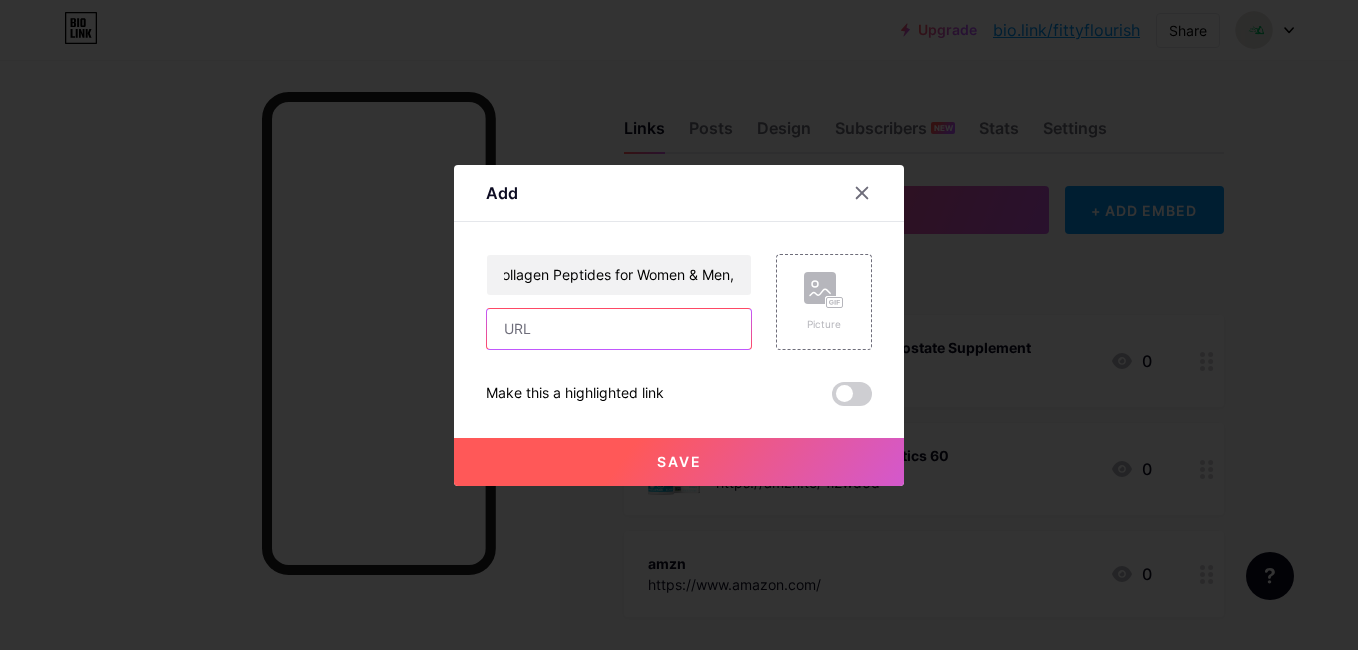 click at bounding box center (619, 329) 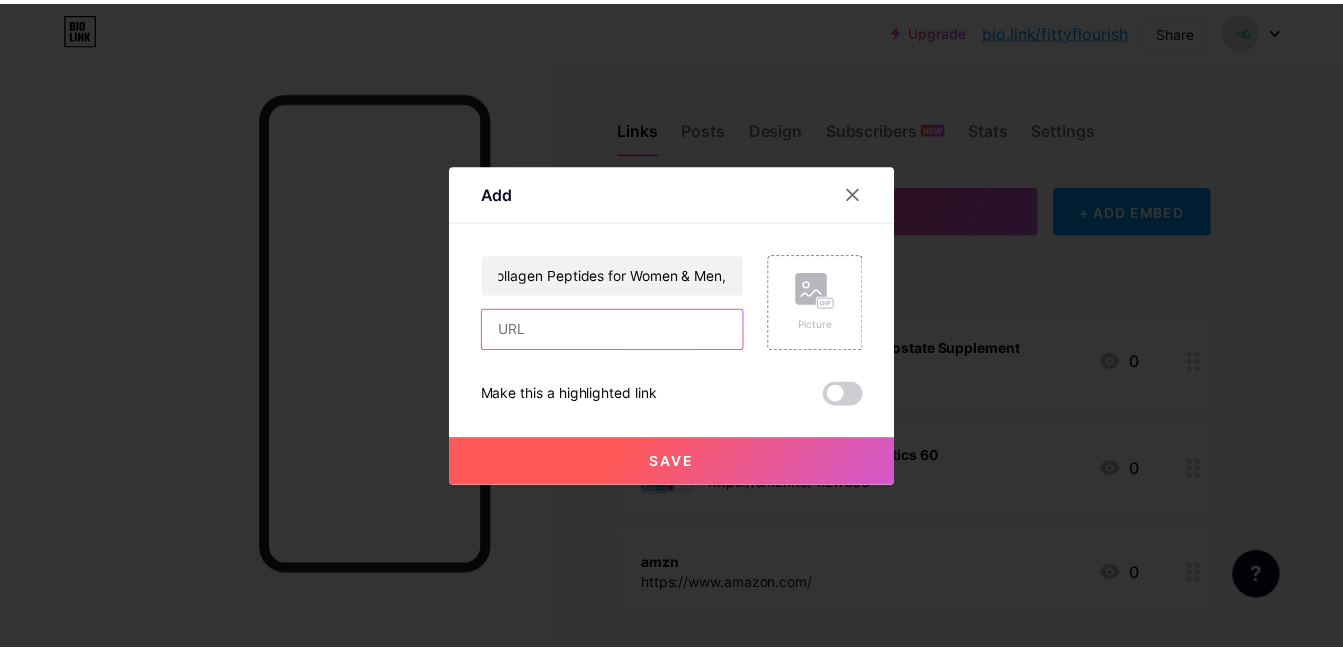 scroll, scrollTop: 0, scrollLeft: 0, axis: both 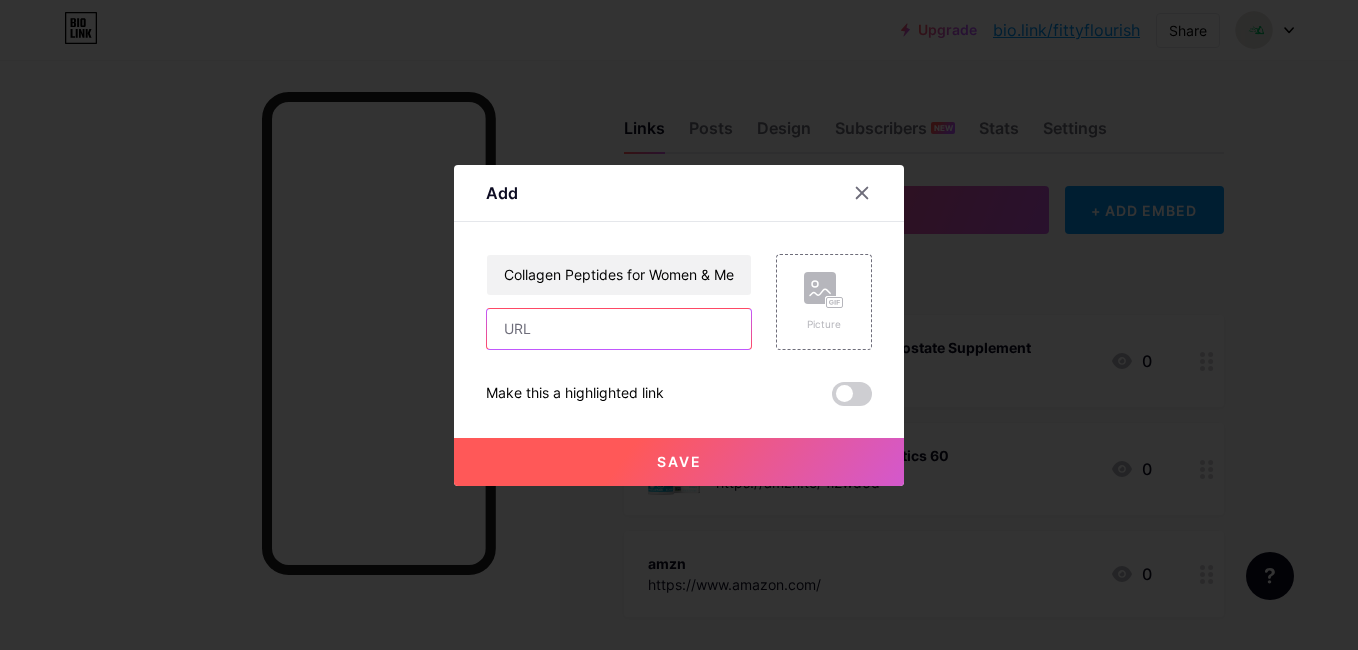 paste on "https://amzn.to/45xpblt" 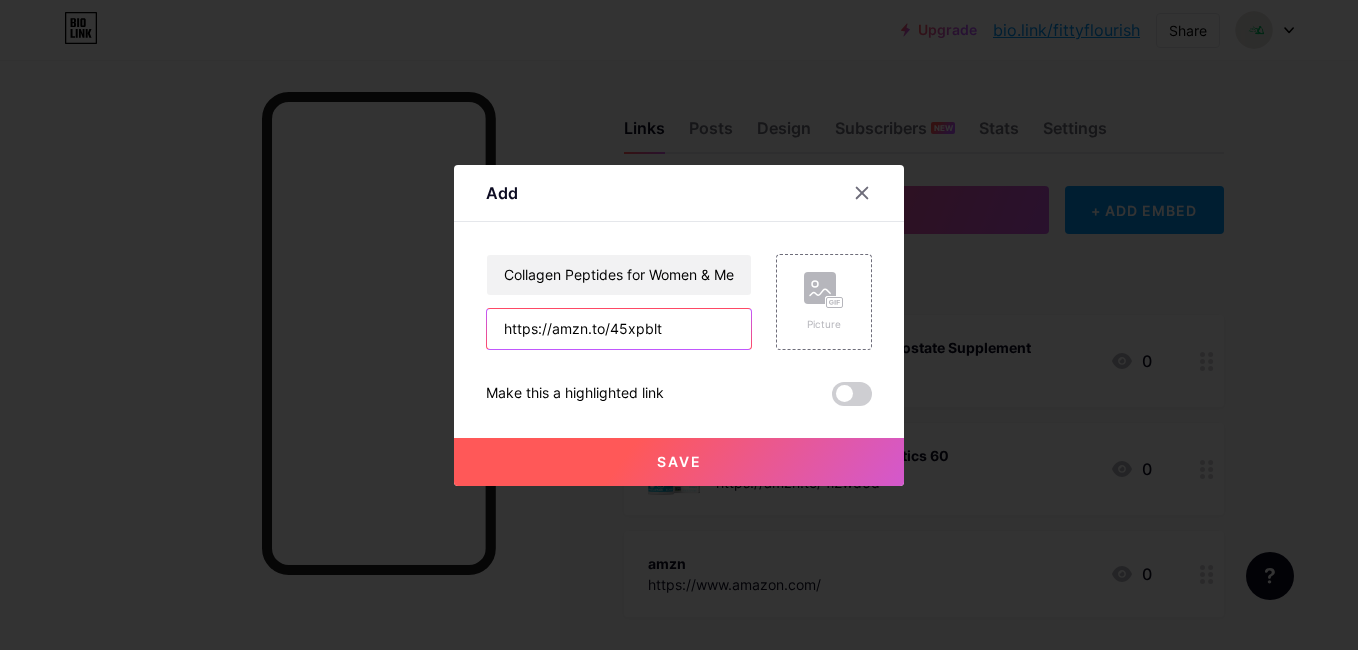 type on "https://amzn.to/45xpblt" 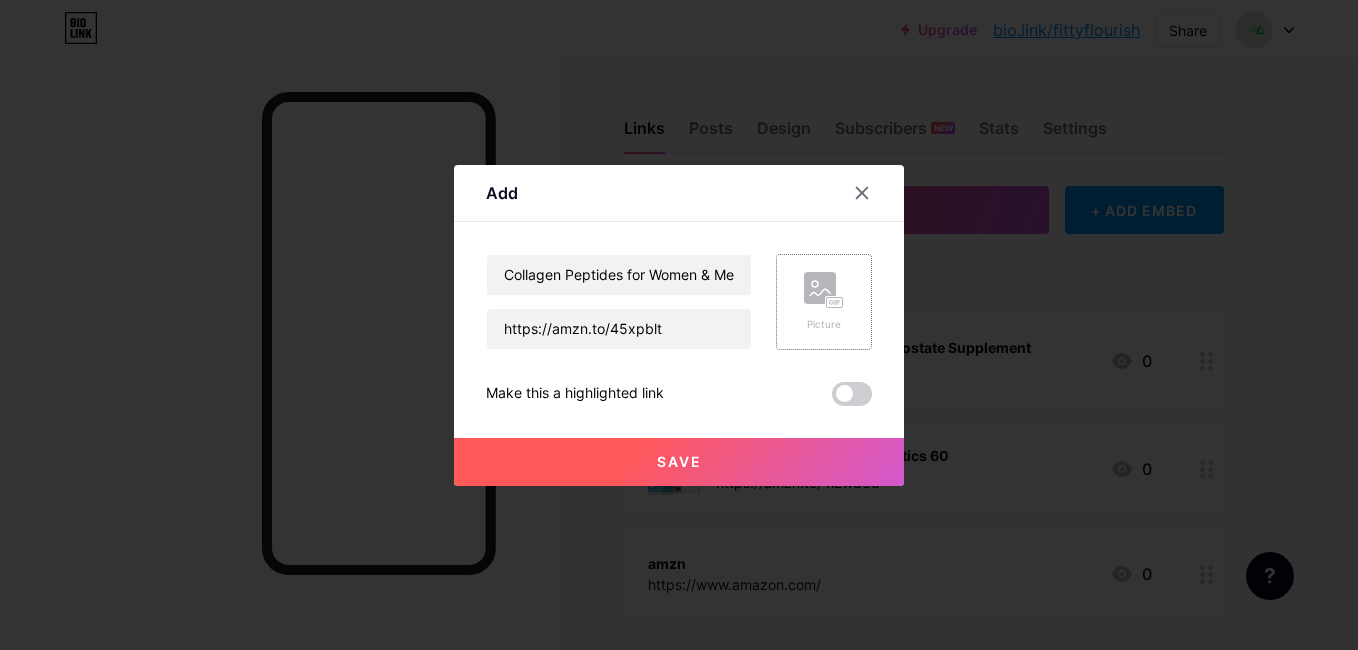 click 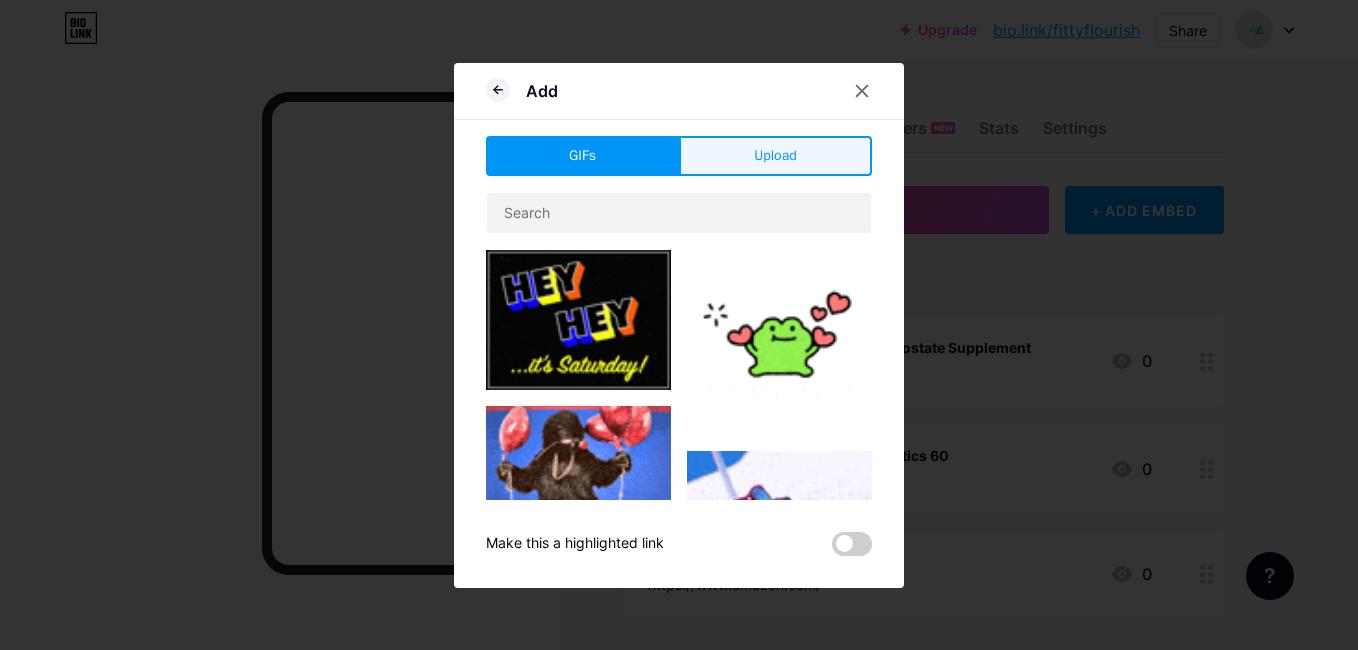 click on "Upload" at bounding box center (775, 155) 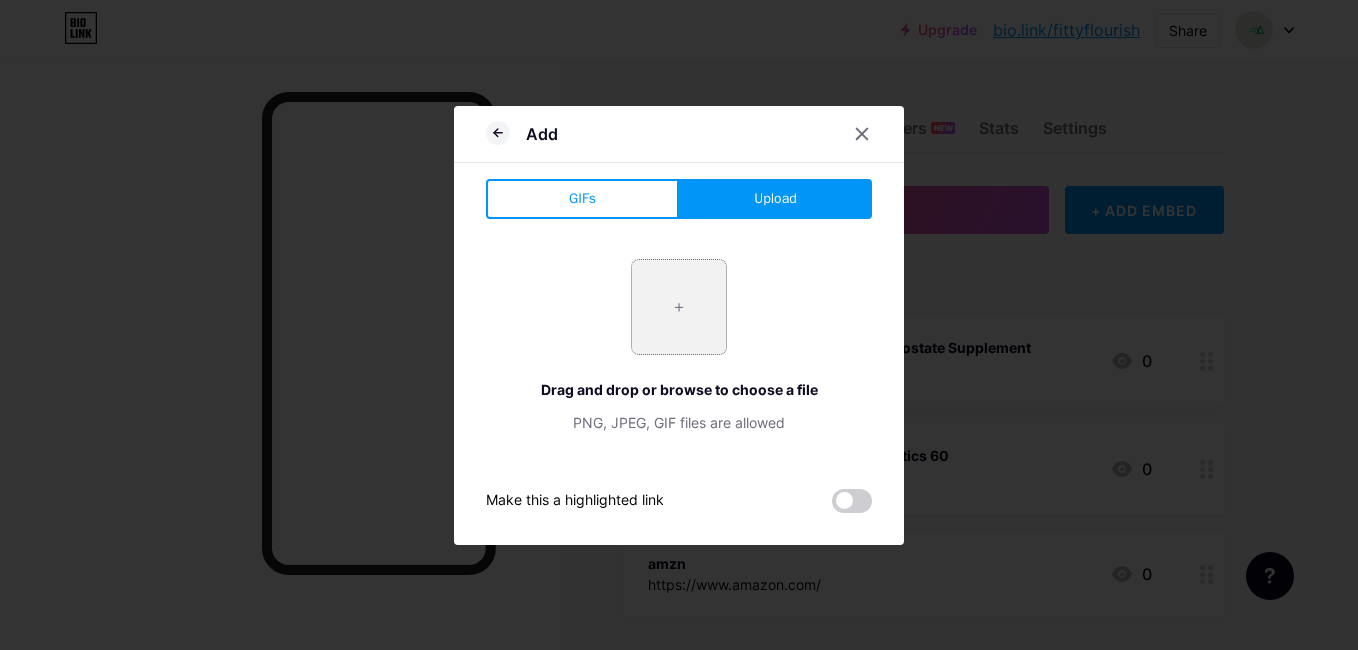 click at bounding box center [679, 307] 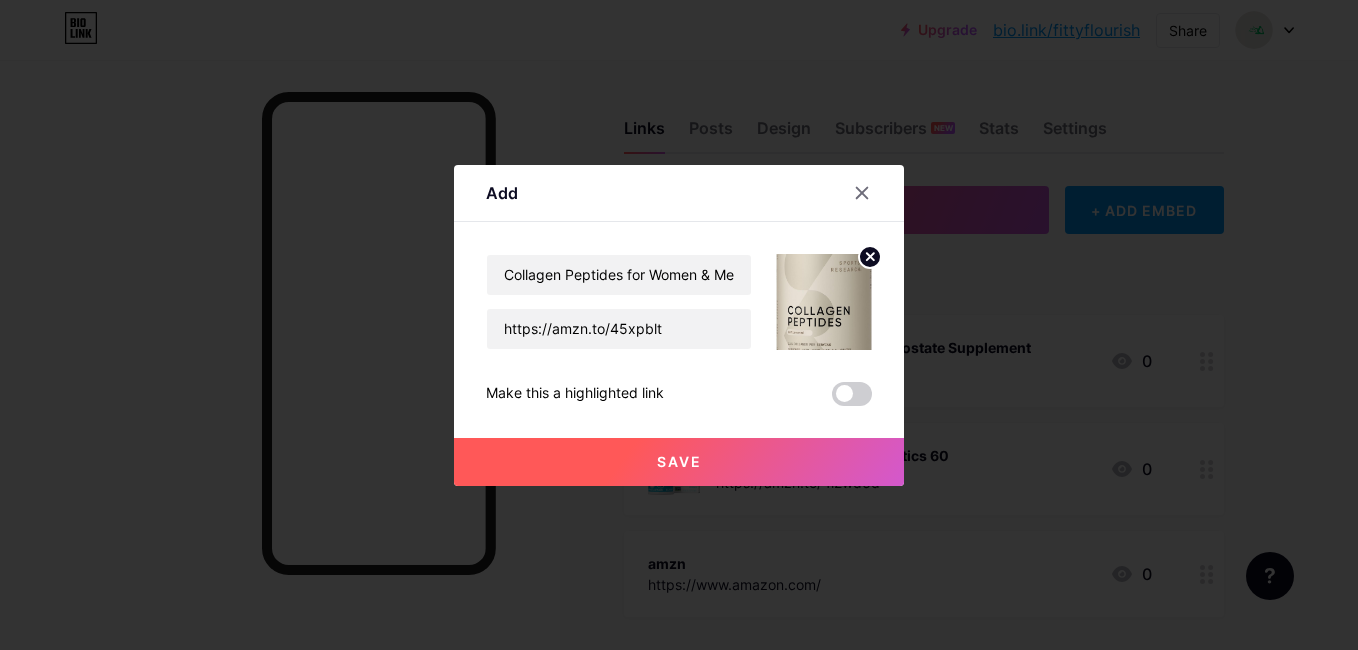click on "Save" at bounding box center (679, 461) 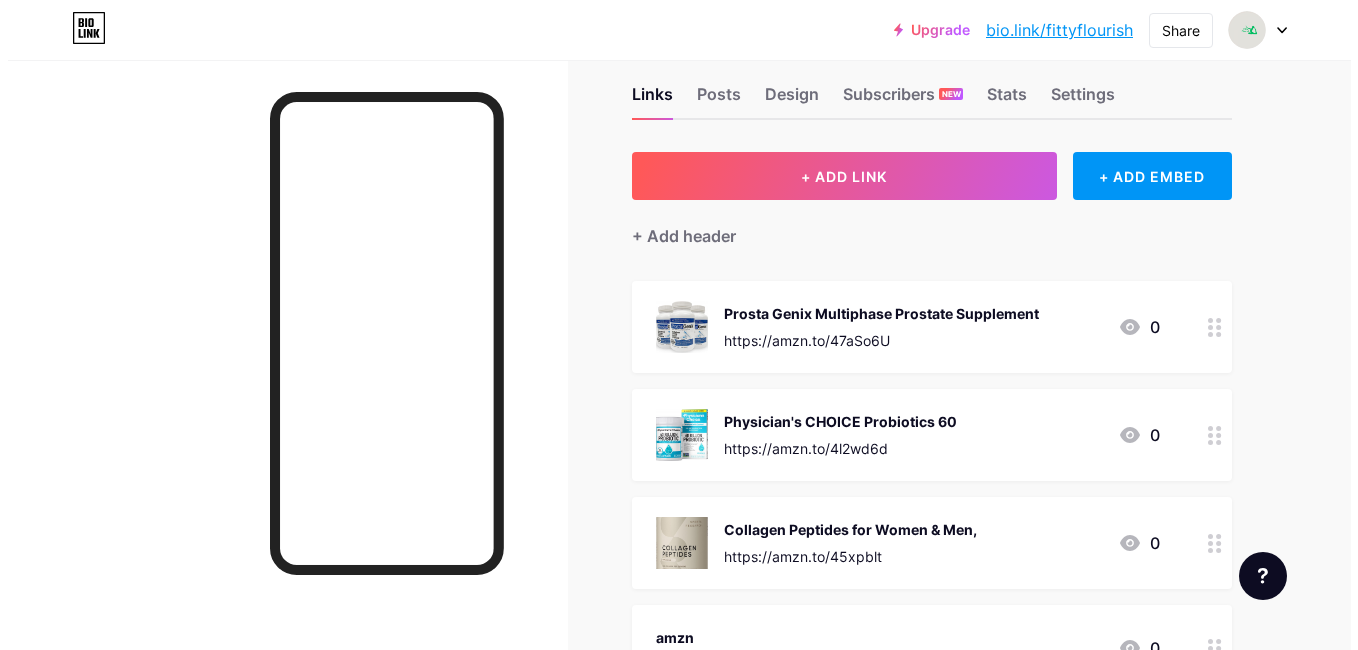scroll, scrollTop: 0, scrollLeft: 0, axis: both 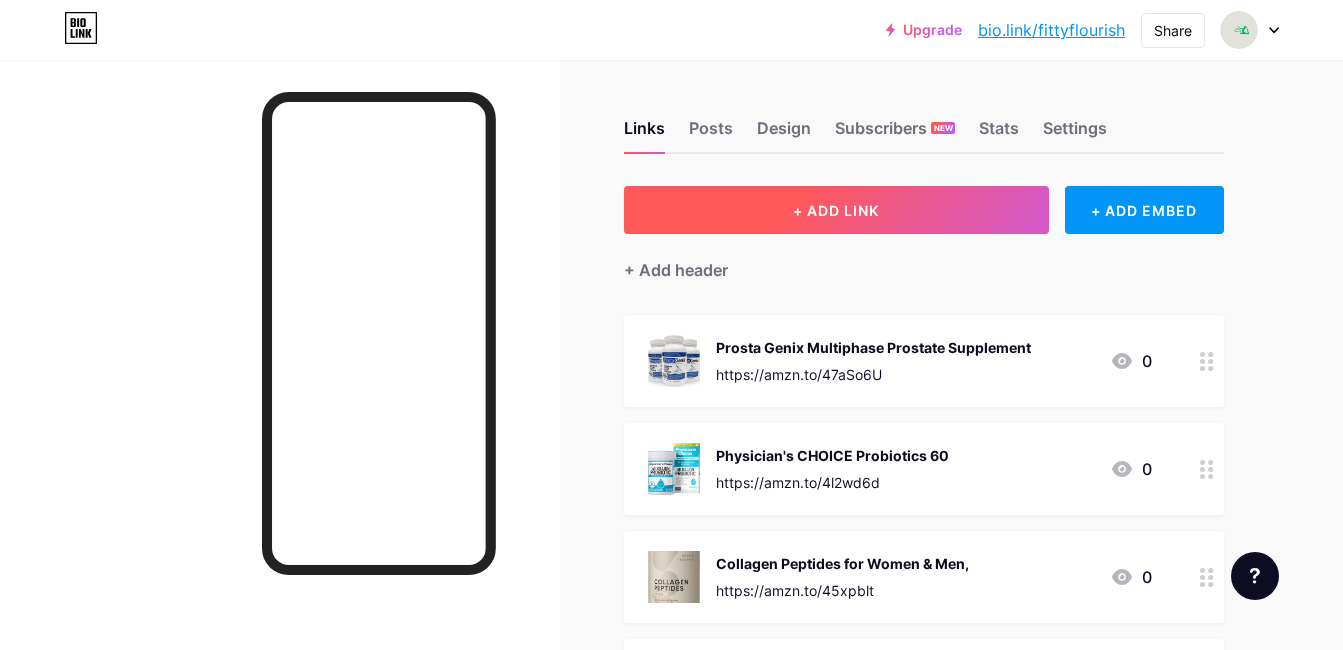 click on "+ ADD LINK" at bounding box center [836, 210] 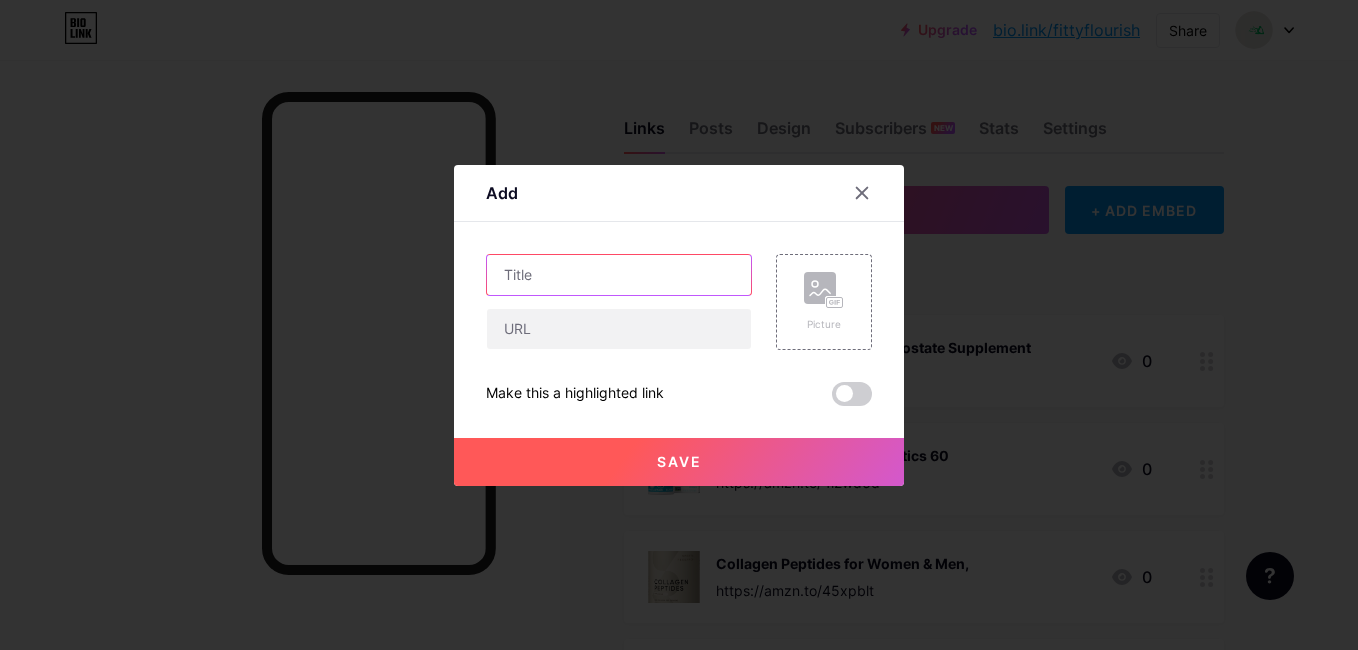 click at bounding box center [619, 275] 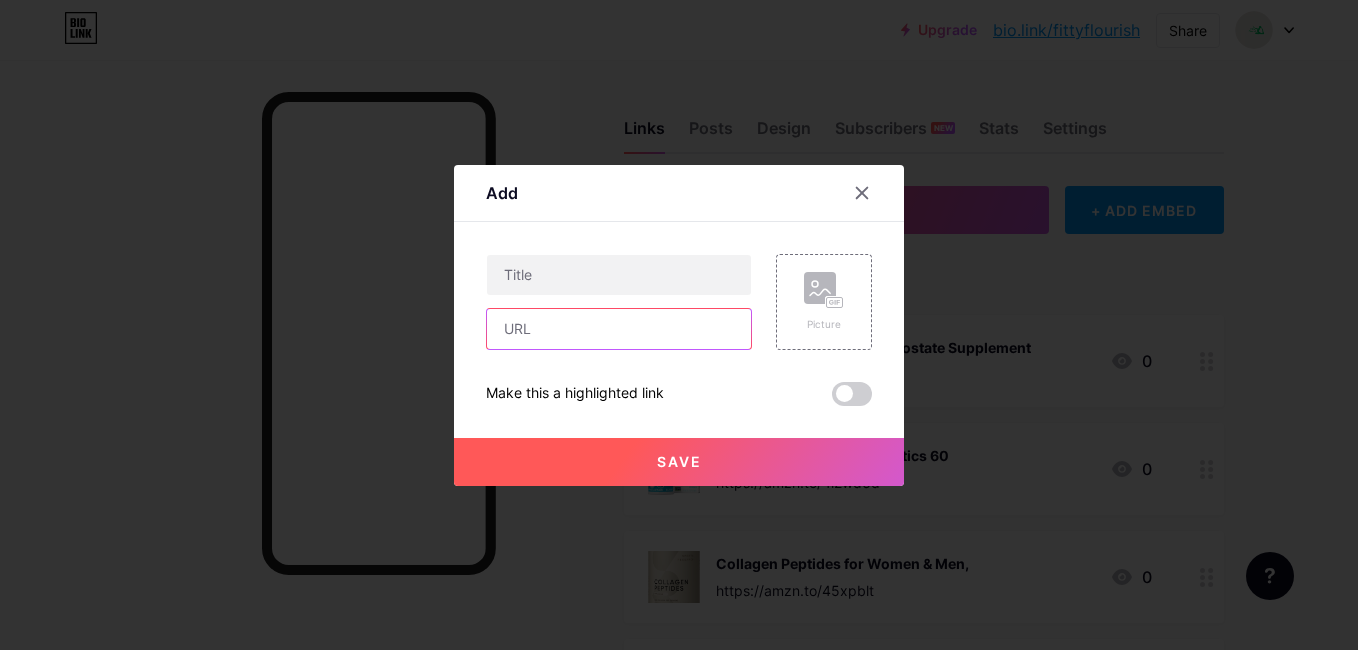 click at bounding box center (619, 329) 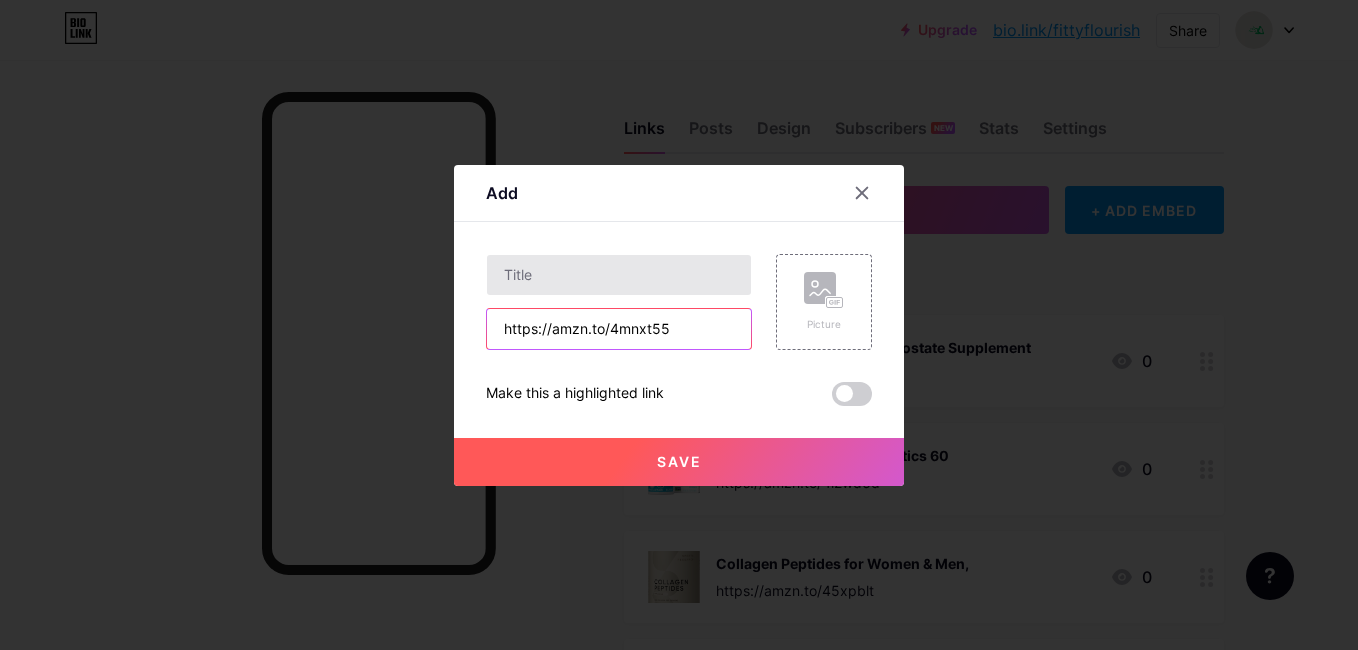 type on "https://amzn.to/4mnxt55" 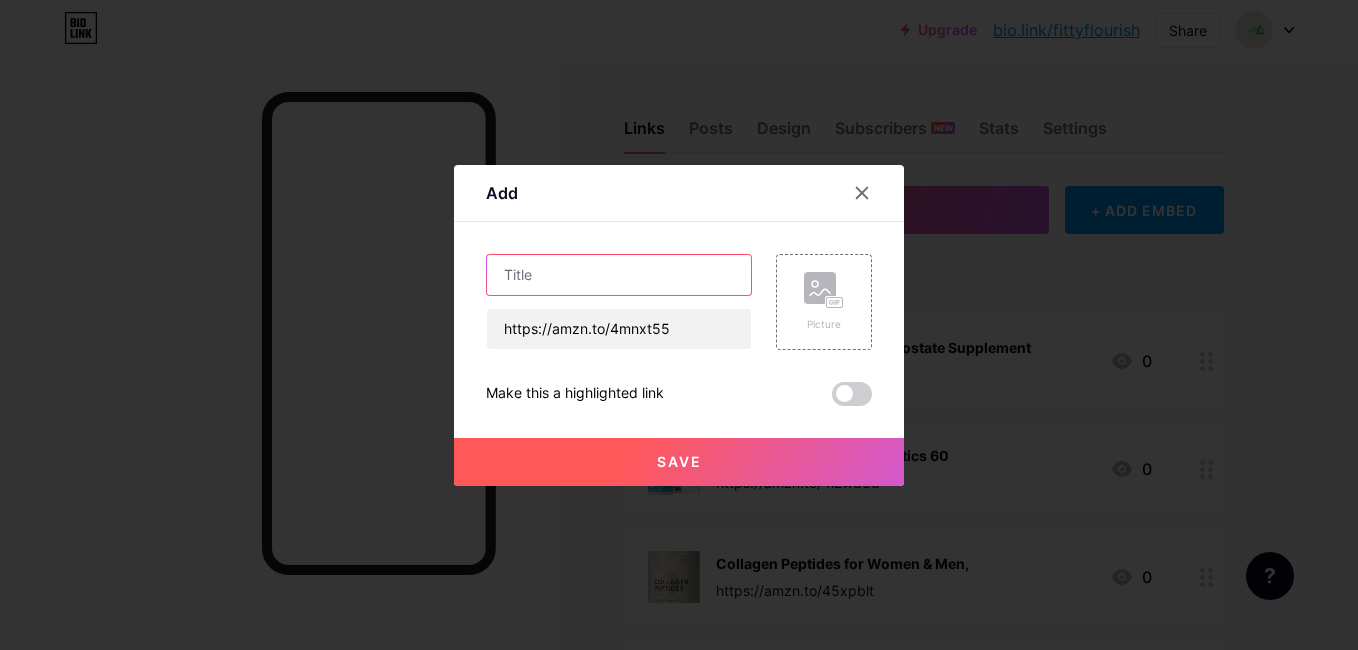click at bounding box center [619, 275] 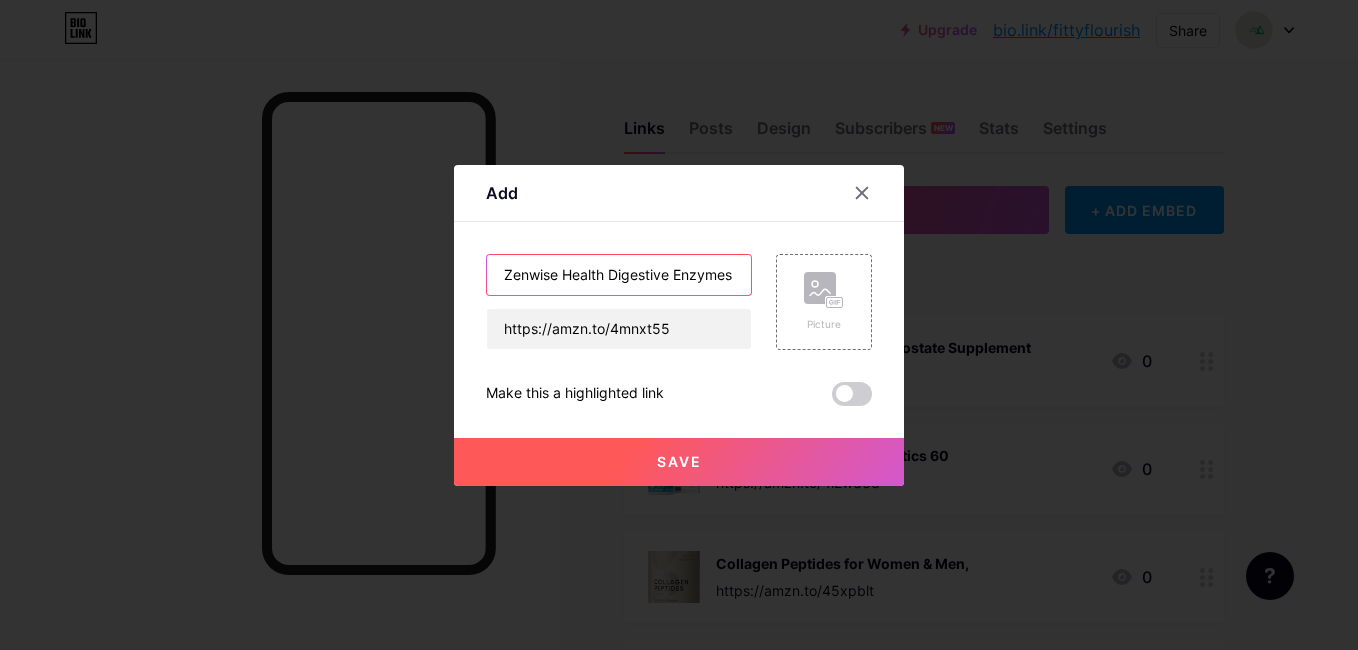 scroll, scrollTop: 0, scrollLeft: 5, axis: horizontal 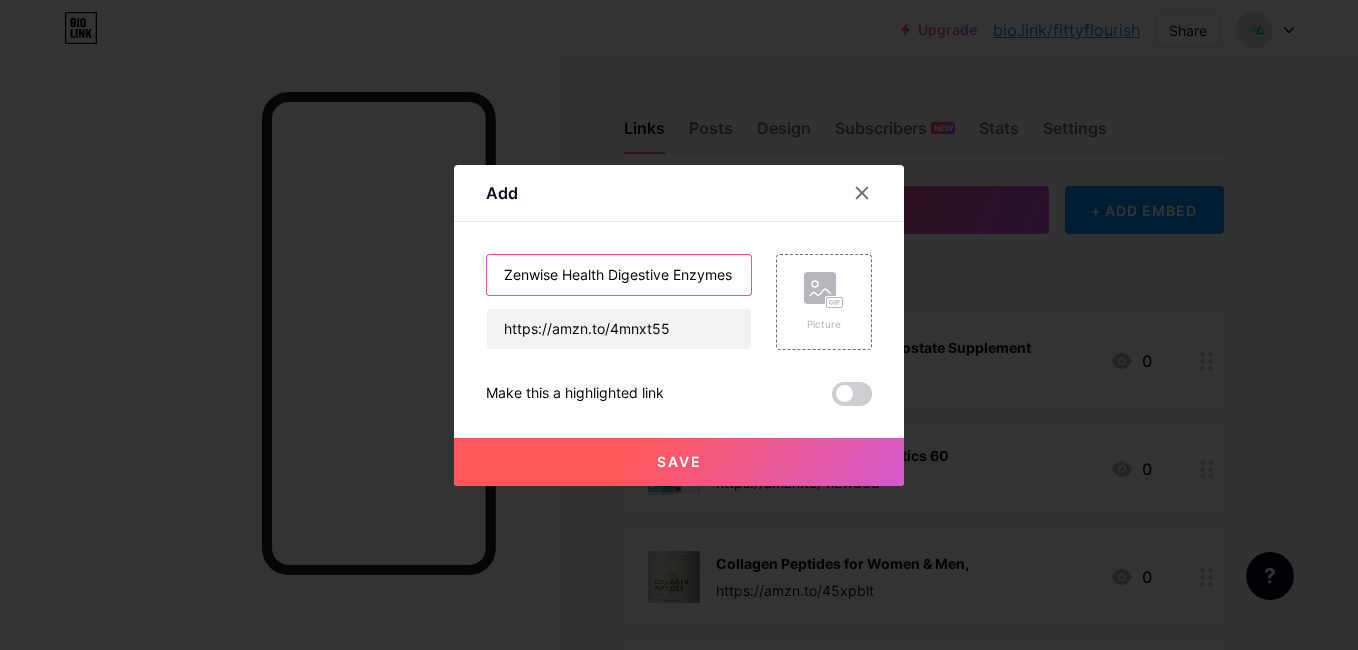 type on "Zenwise Health Digestive Enzymes" 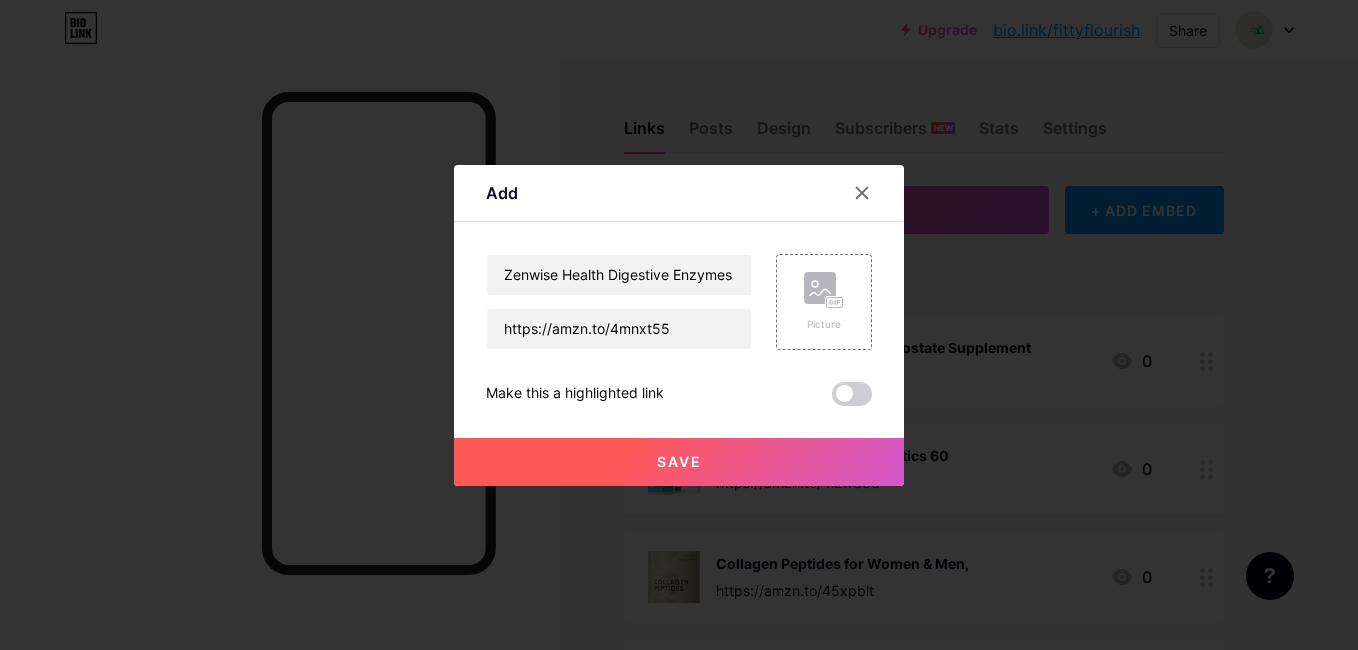 scroll, scrollTop: 0, scrollLeft: 0, axis: both 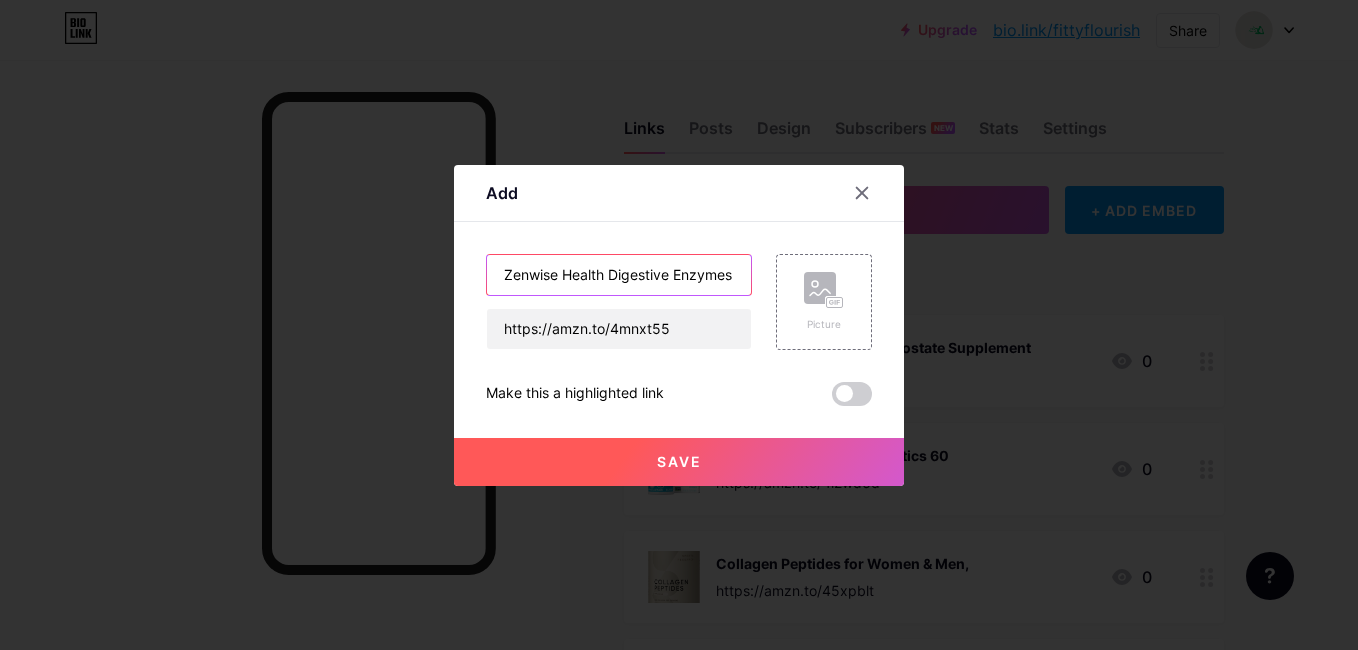 click on "Zenwise Health Digestive Enzymes" at bounding box center [619, 275] 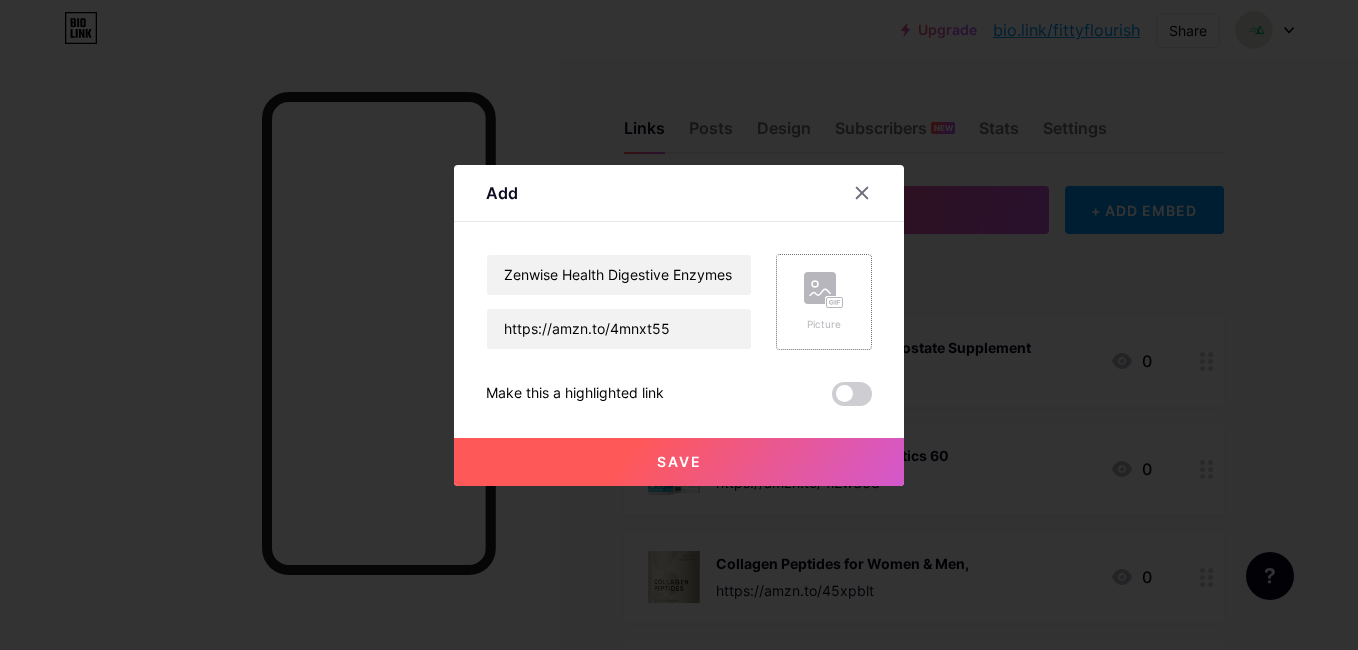 click 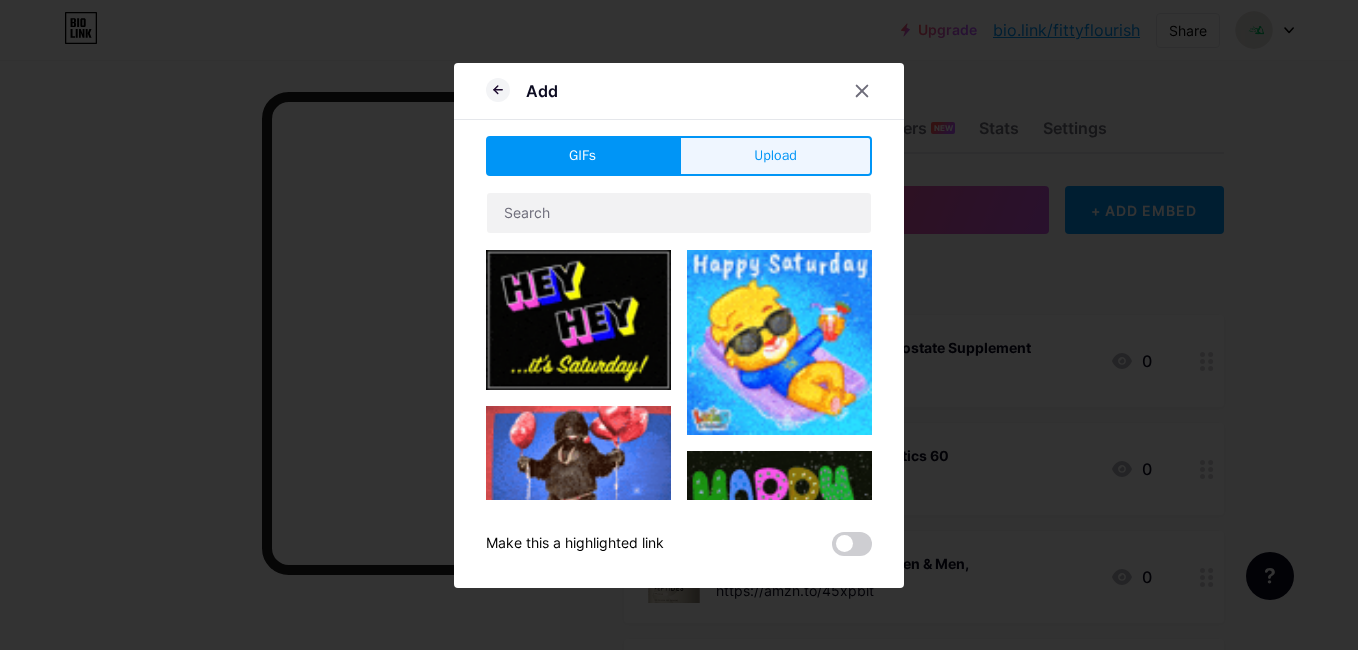 click on "Upload" at bounding box center [775, 156] 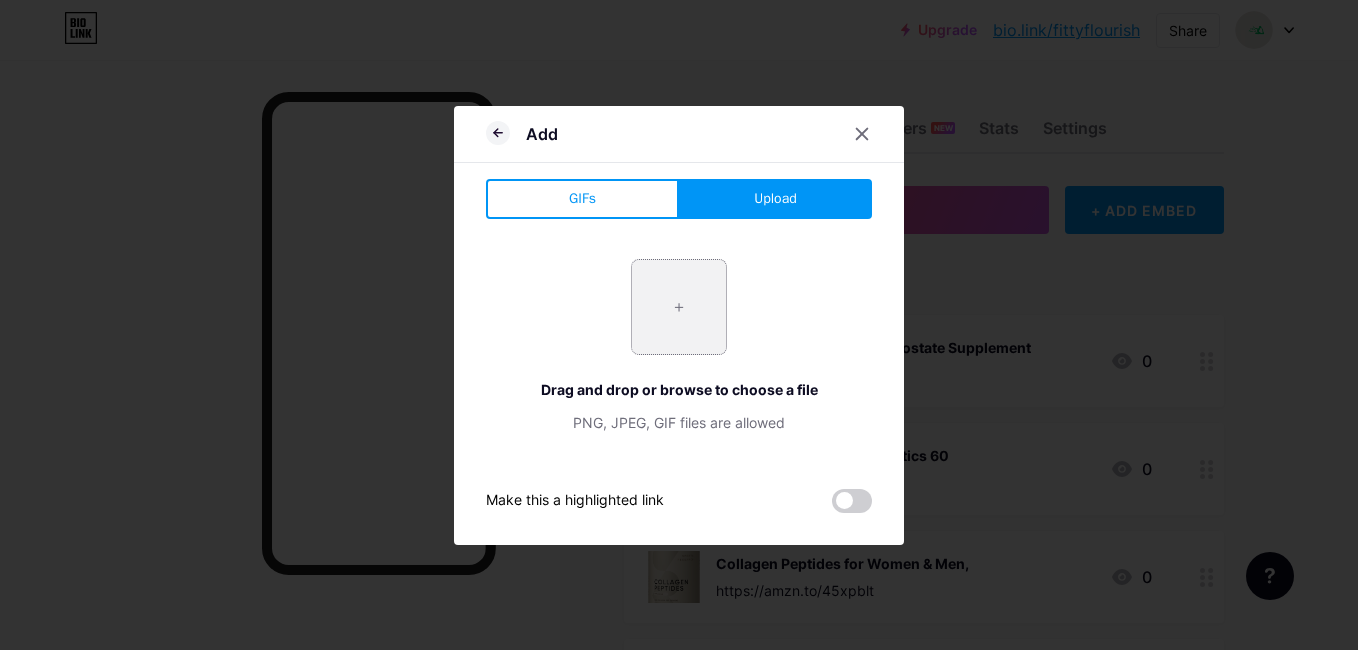 click at bounding box center [679, 307] 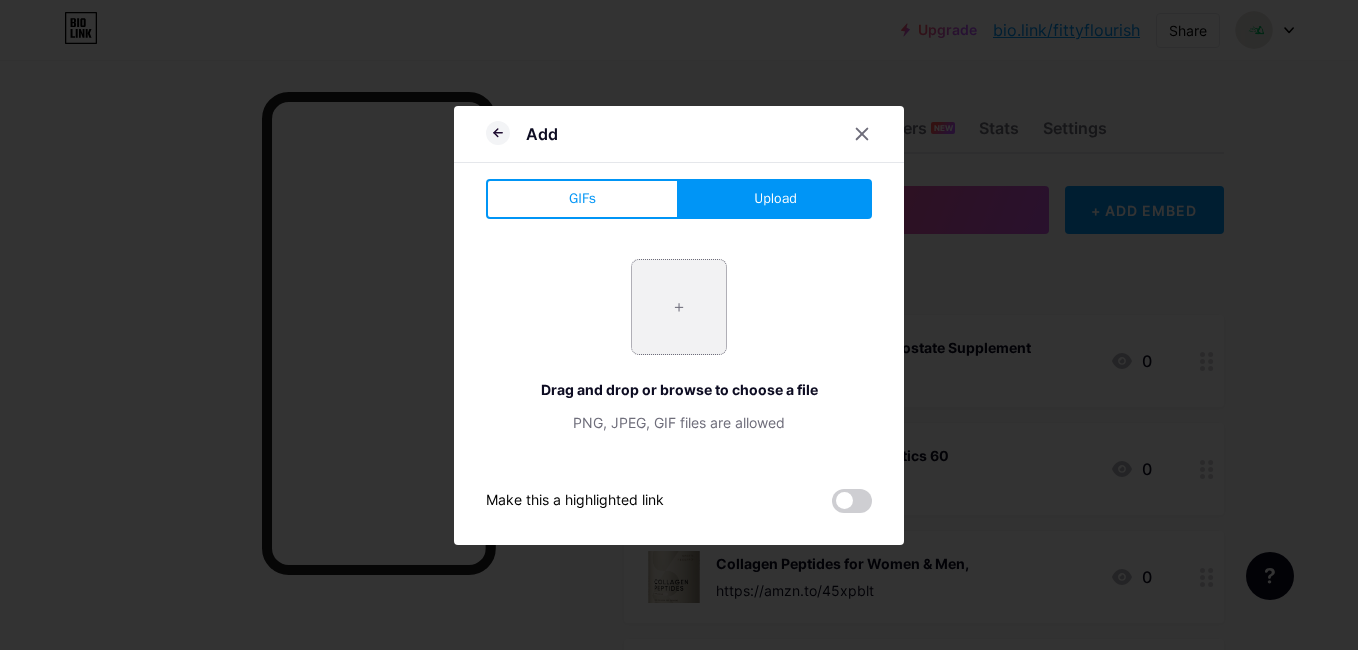 type on "C:\fakepath\Zenwise Health Digestive Enzymes.jpg" 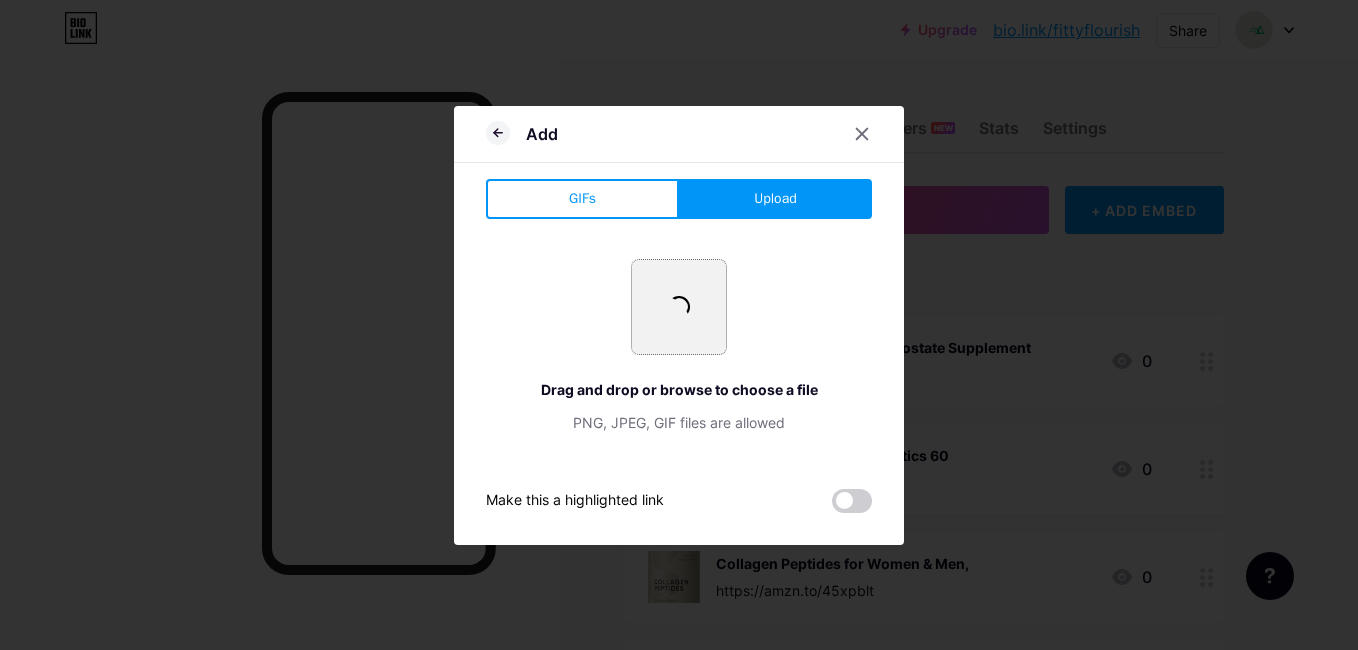 click at bounding box center [679, 307] 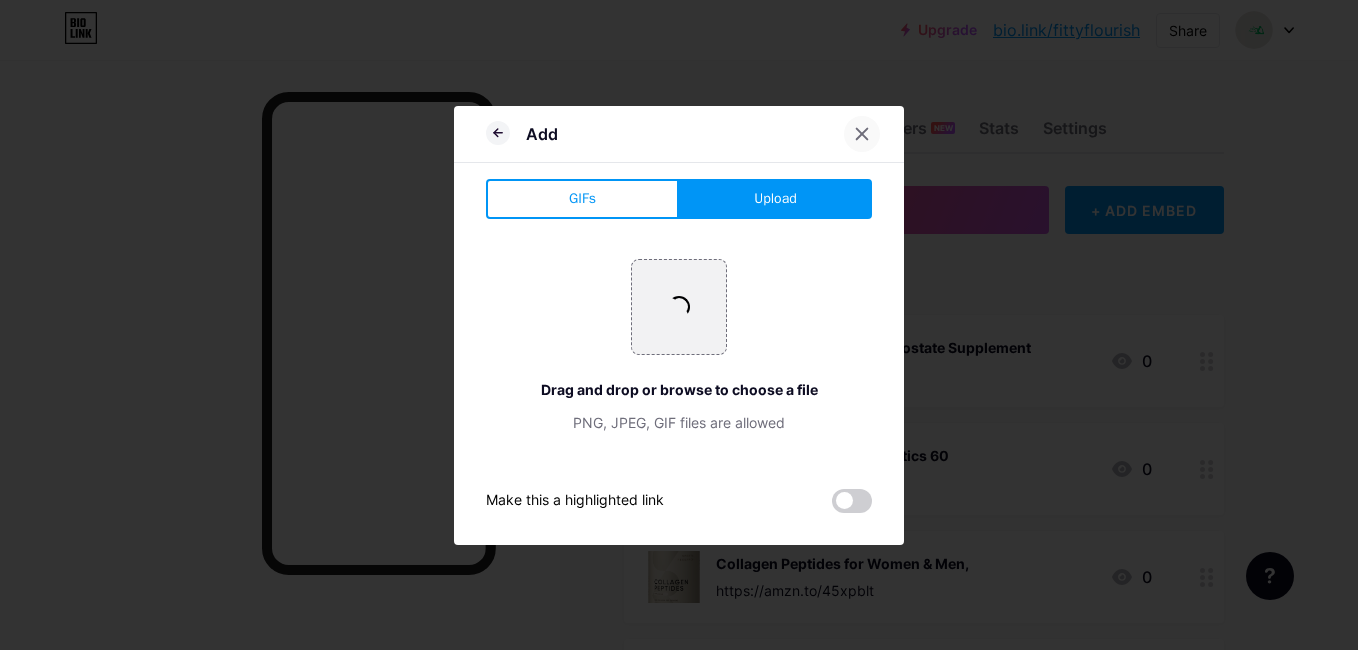 click 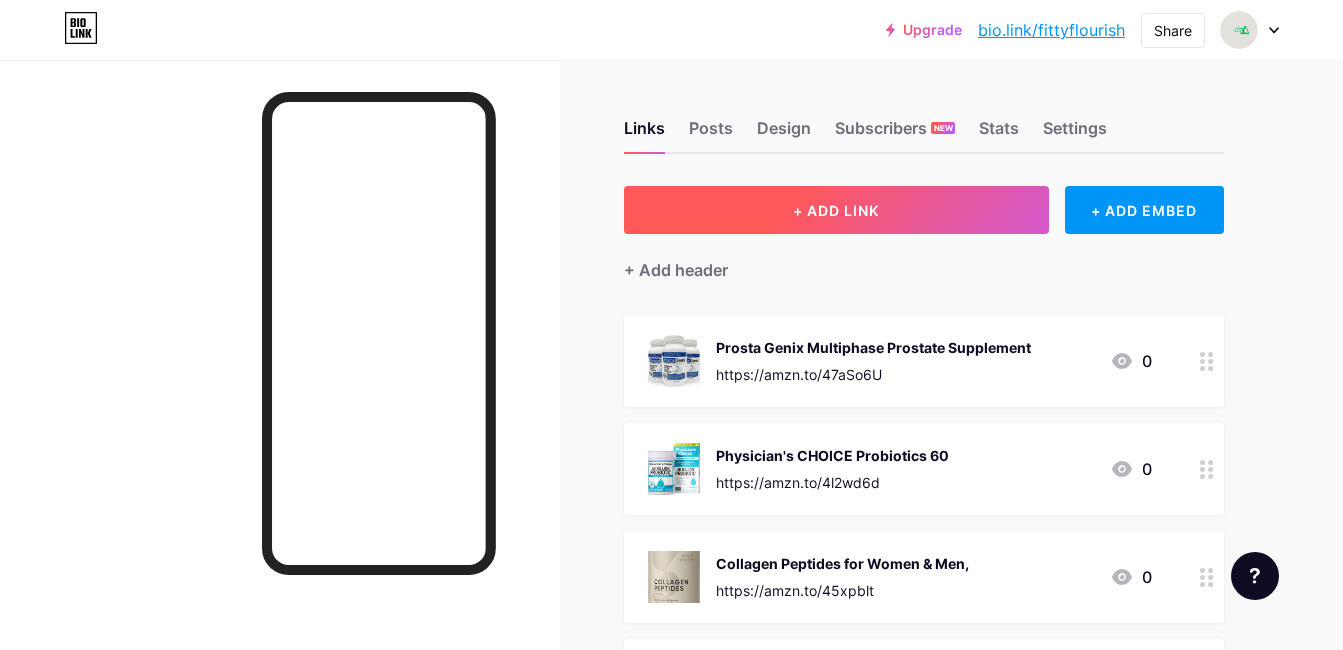 click on "+ ADD LINK" at bounding box center [836, 210] 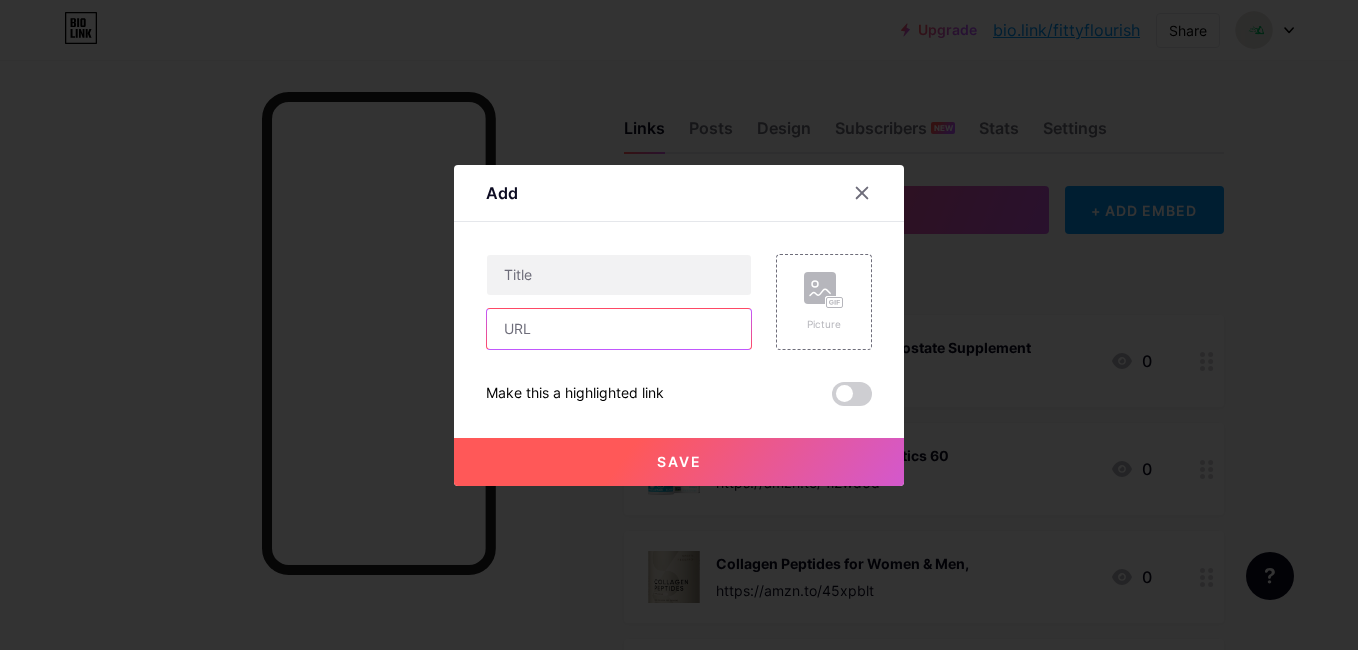 click at bounding box center [619, 329] 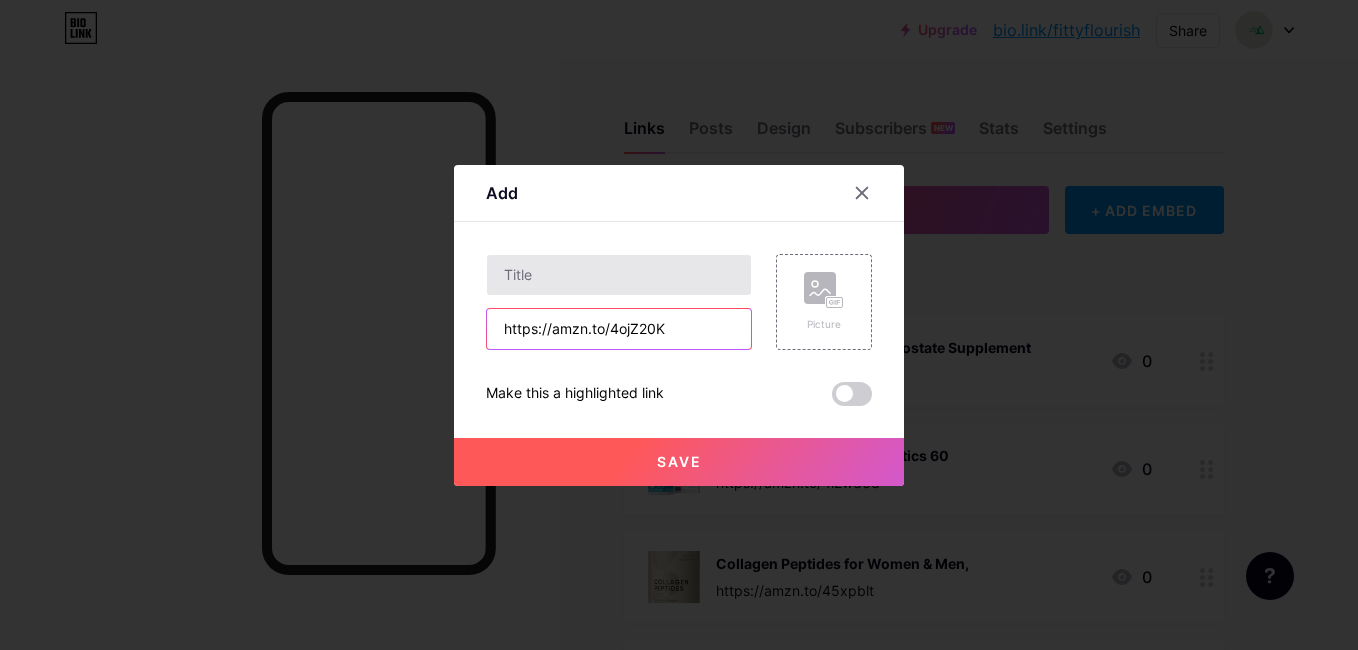 type on "https://amzn.to/4ojZ20K" 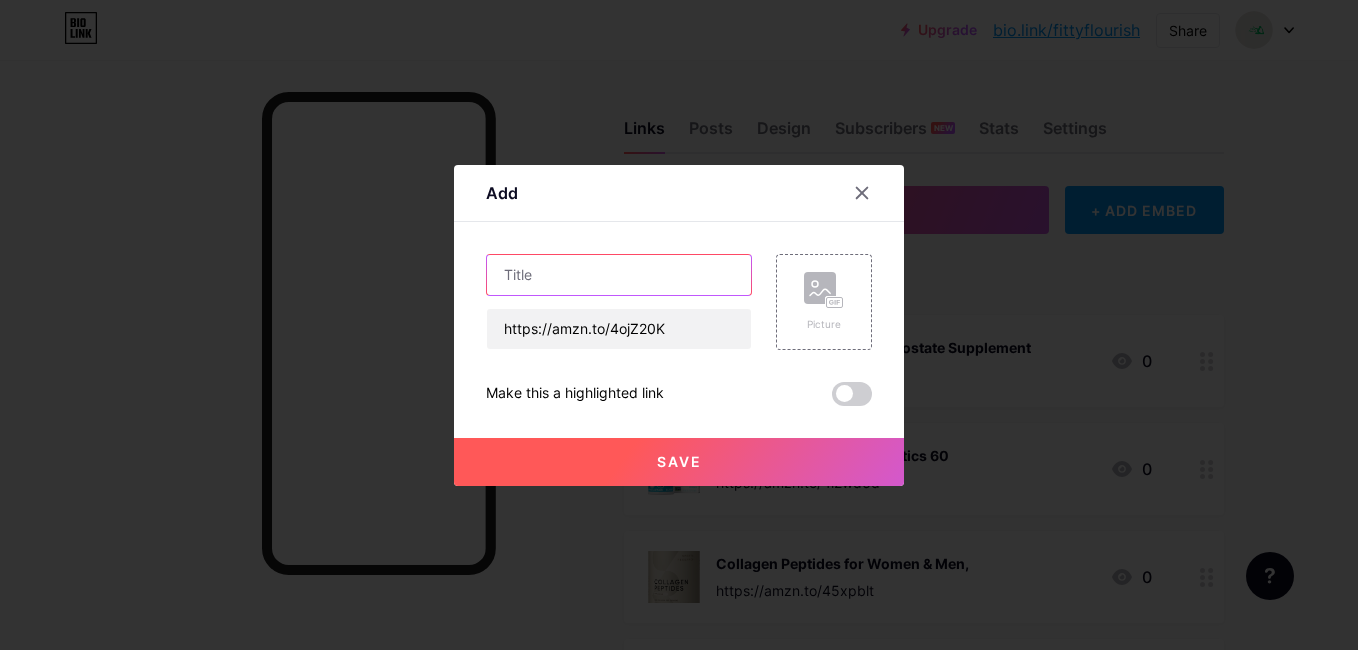 click at bounding box center [619, 275] 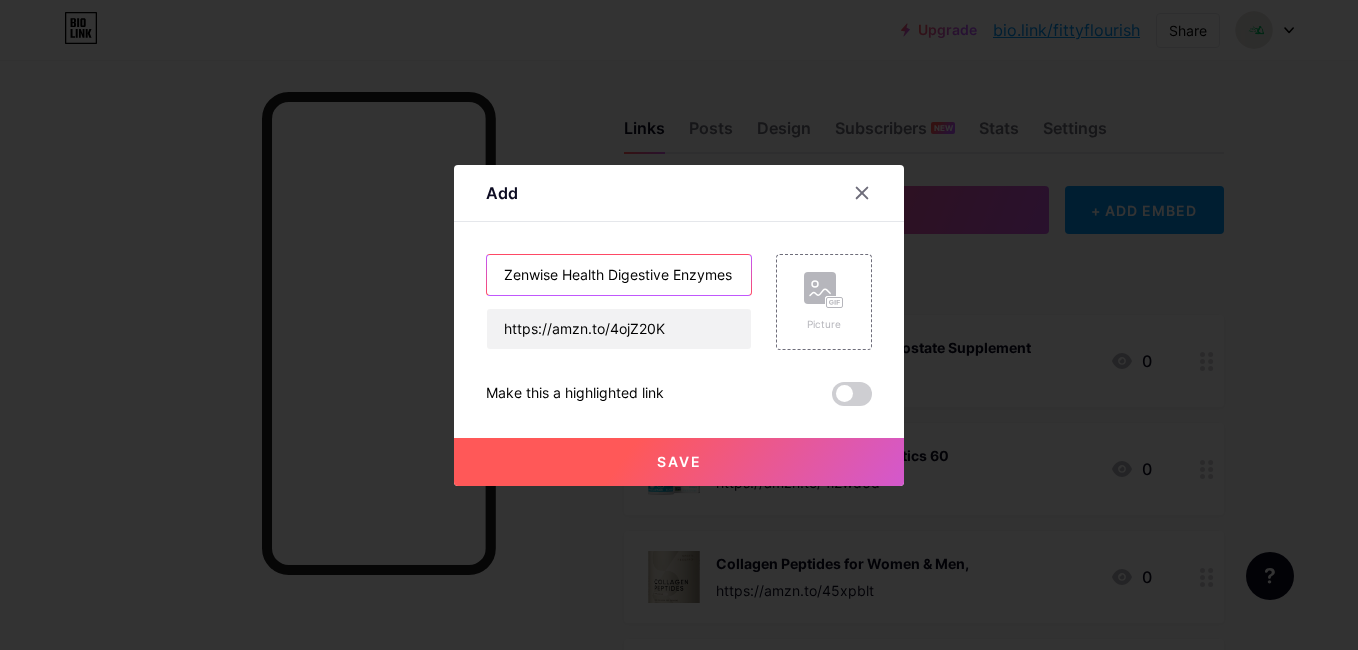 scroll, scrollTop: 0, scrollLeft: 5, axis: horizontal 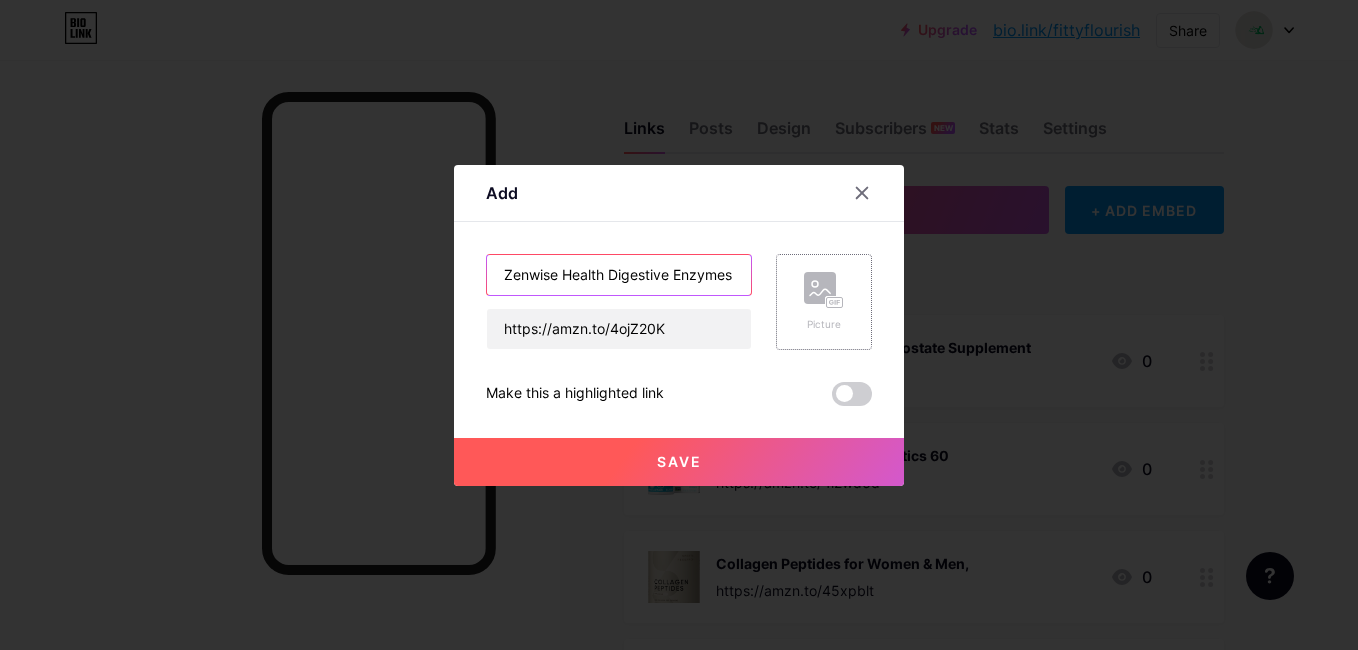 type on "Zenwise Health Digestive Enzymes" 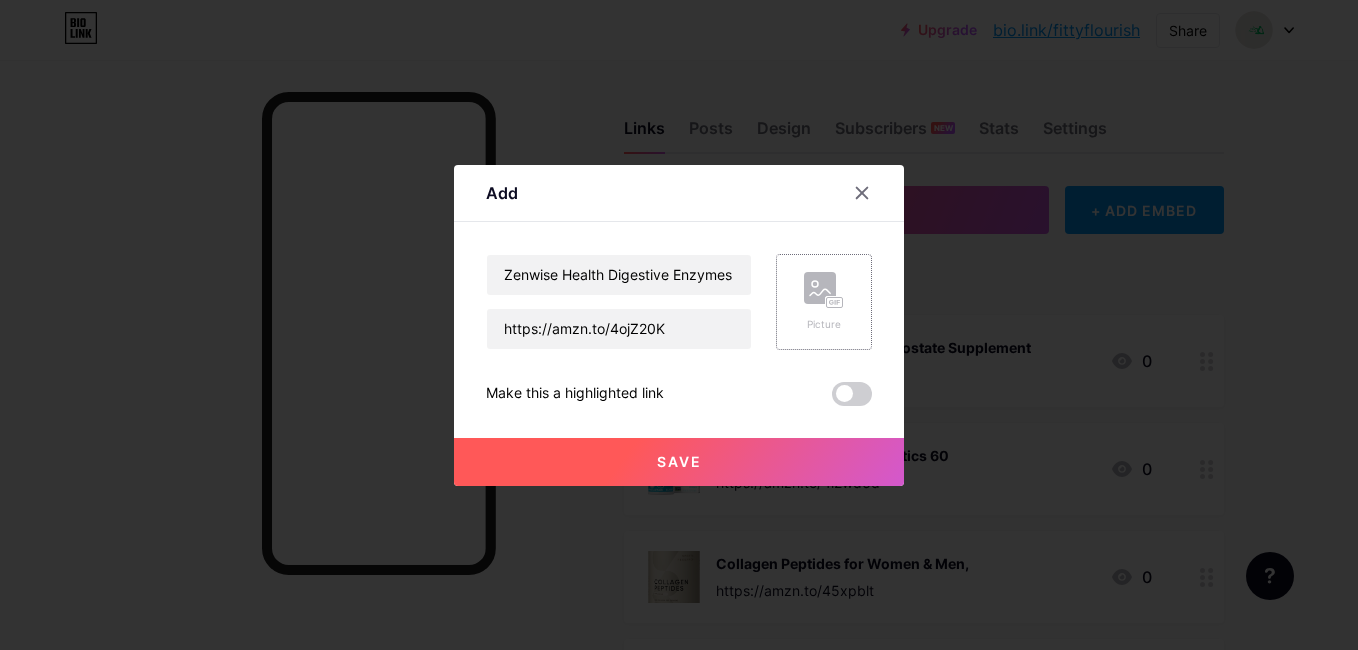 click 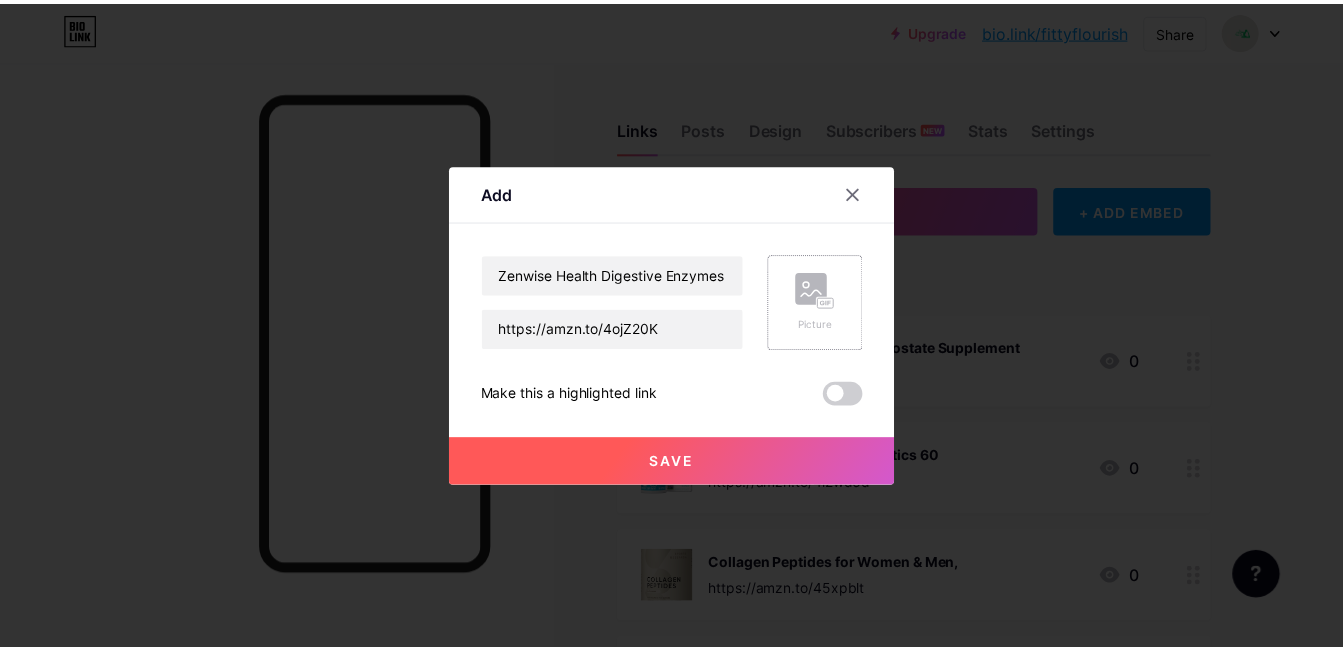 scroll, scrollTop: 0, scrollLeft: 0, axis: both 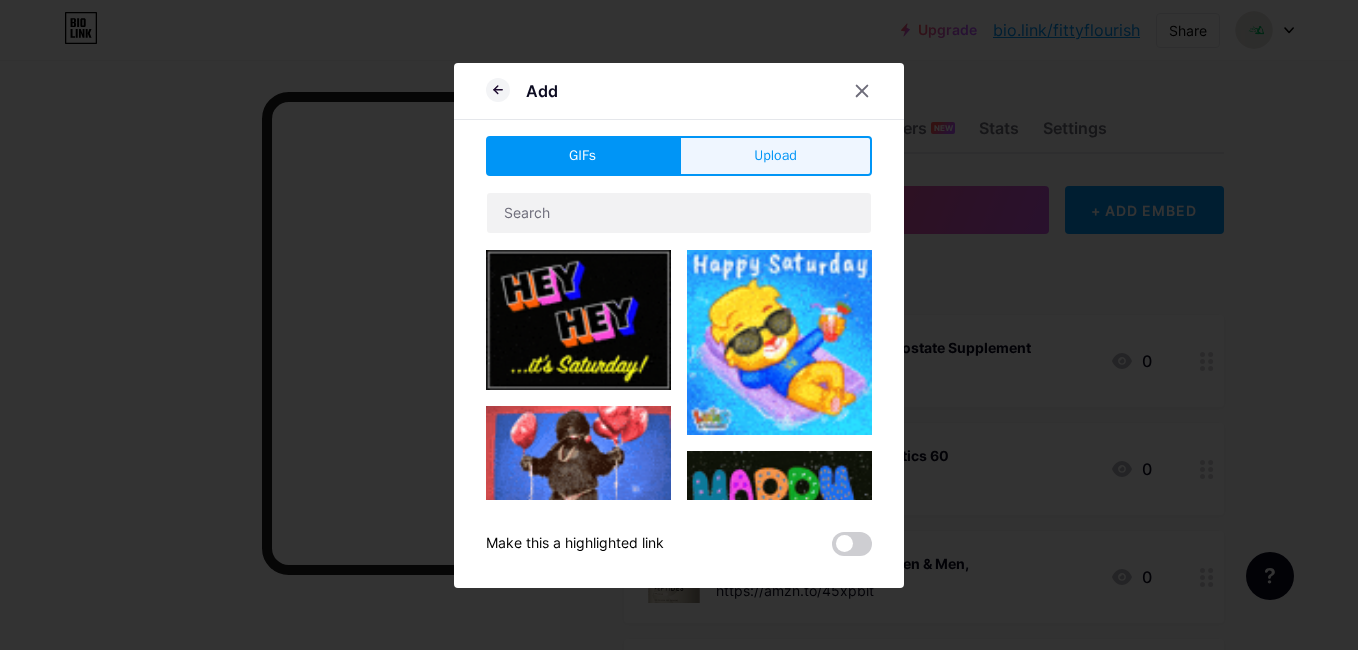 click on "Upload" at bounding box center (775, 155) 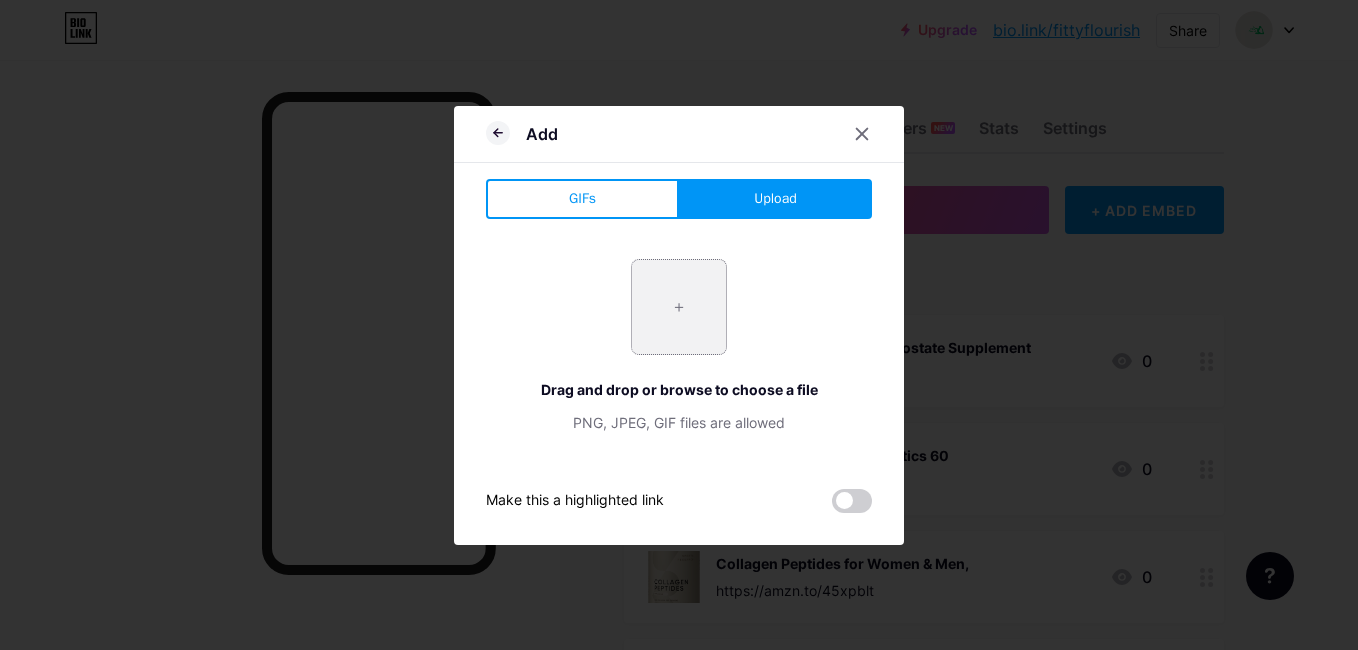 click at bounding box center (679, 307) 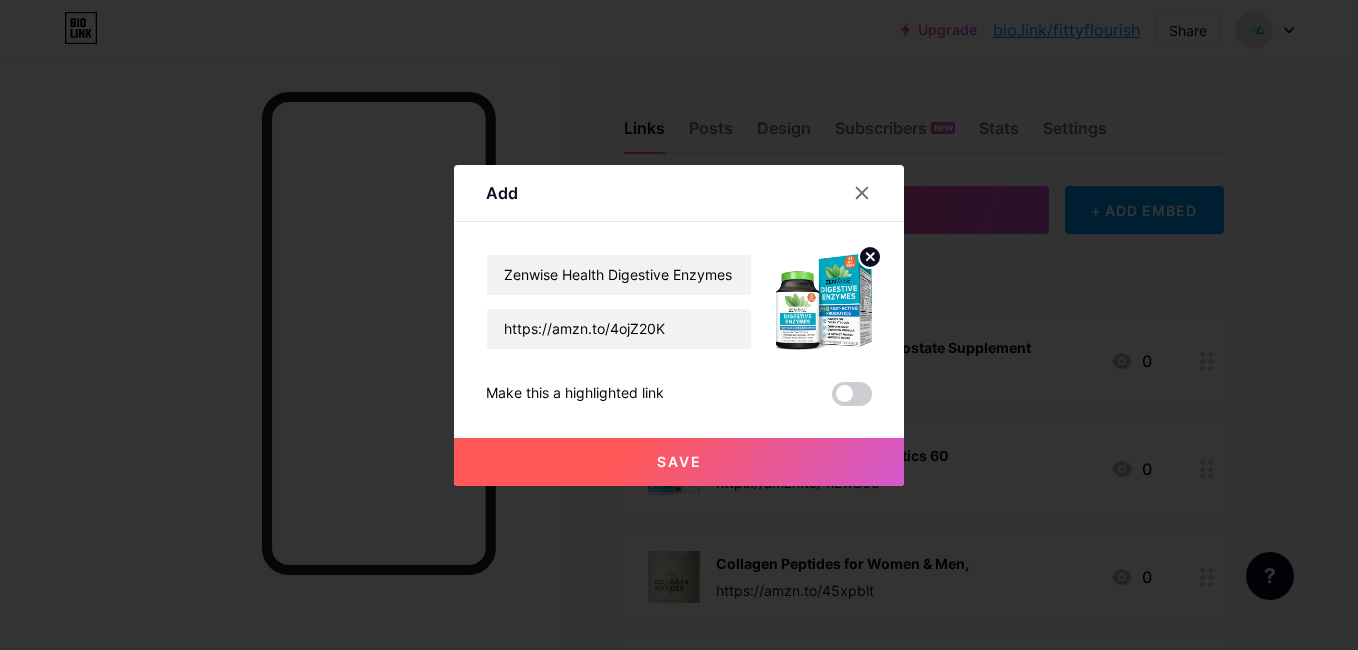click on "Save" at bounding box center (679, 462) 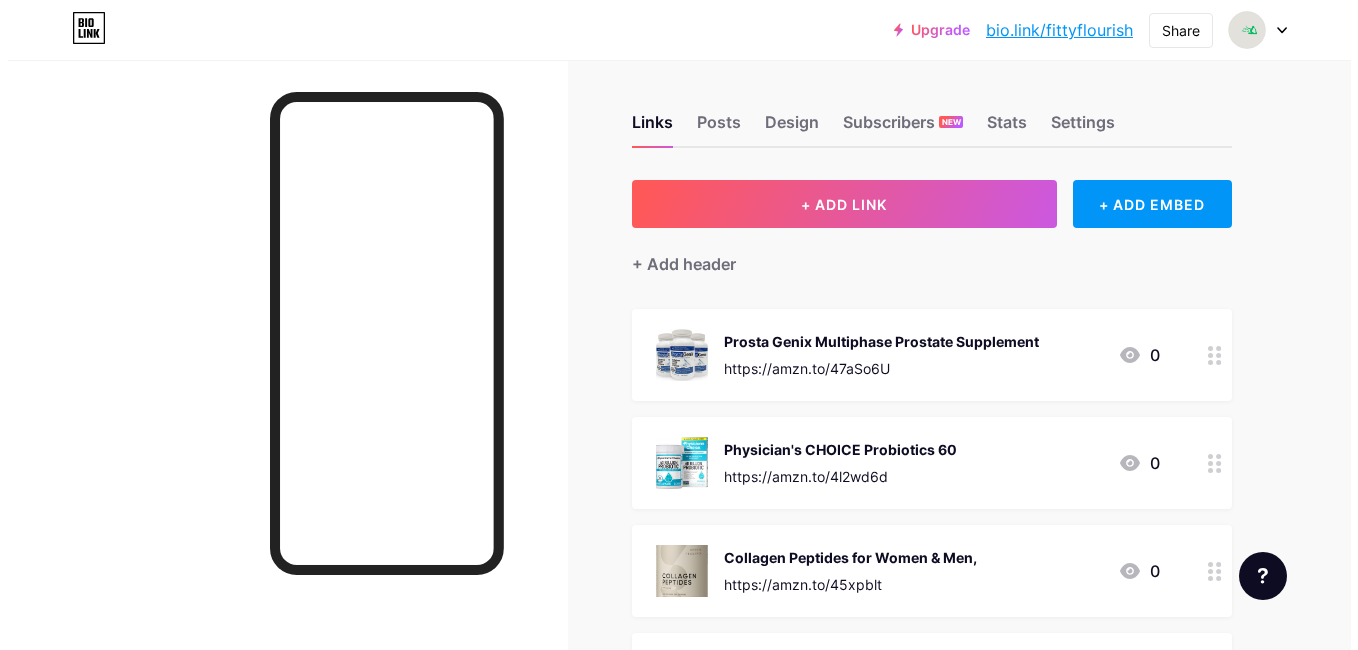 scroll, scrollTop: 0, scrollLeft: 0, axis: both 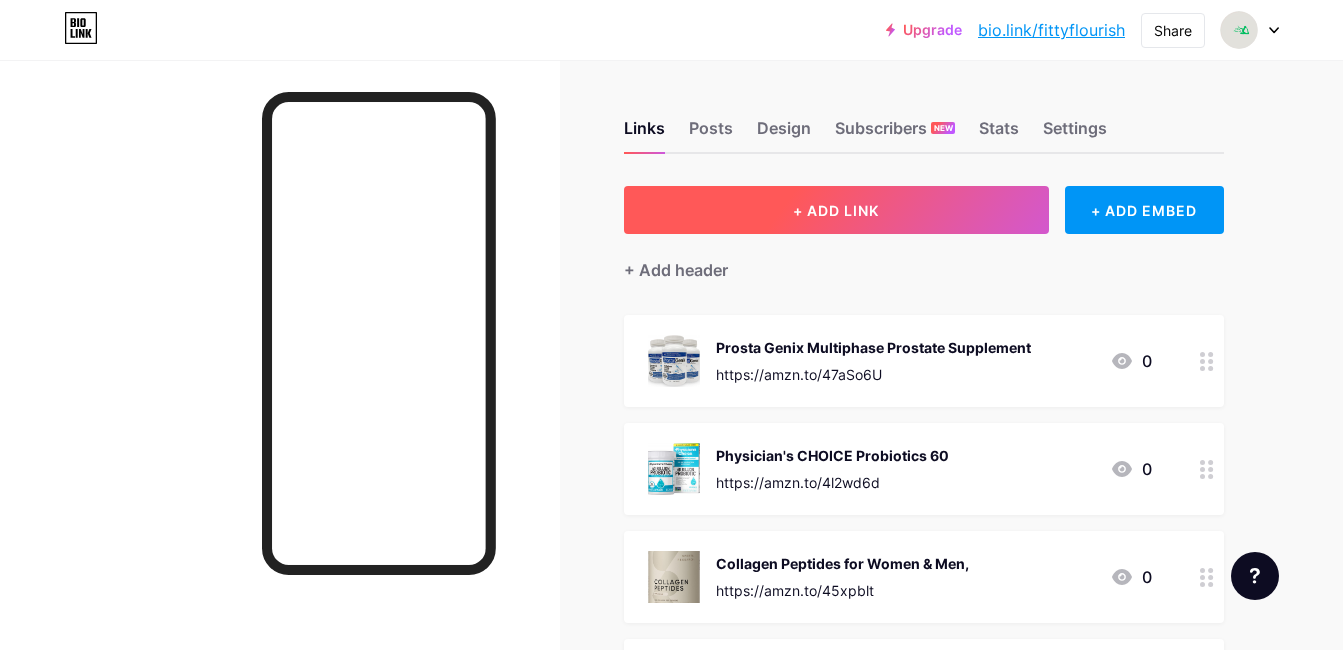 click on "+ ADD LINK" at bounding box center (836, 210) 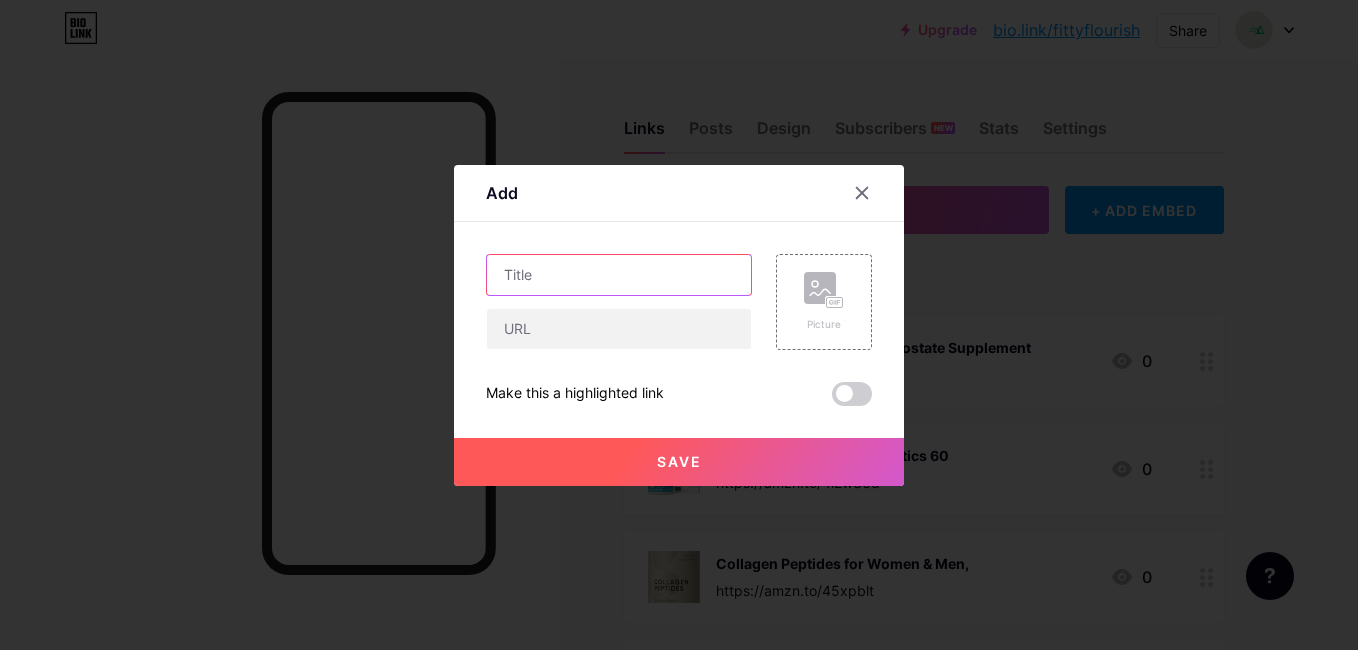 click at bounding box center [619, 275] 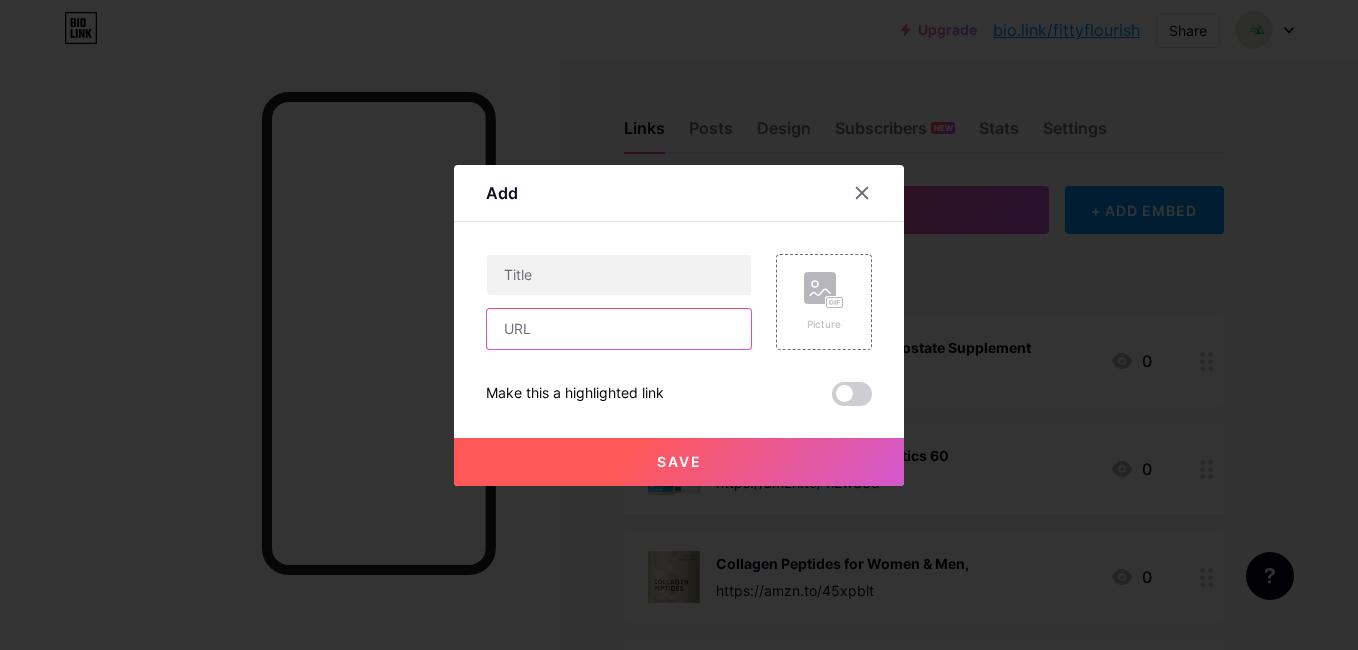 click at bounding box center (619, 329) 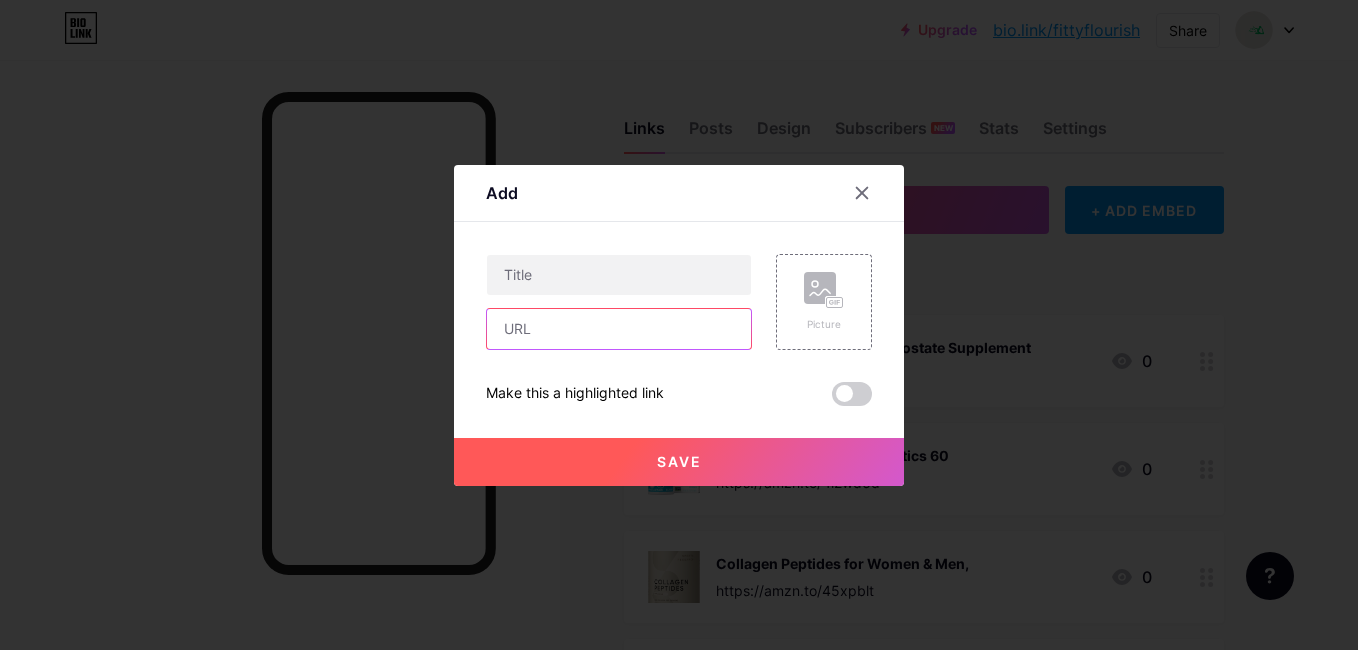 paste on "https://amzn.to/3GWh6gV" 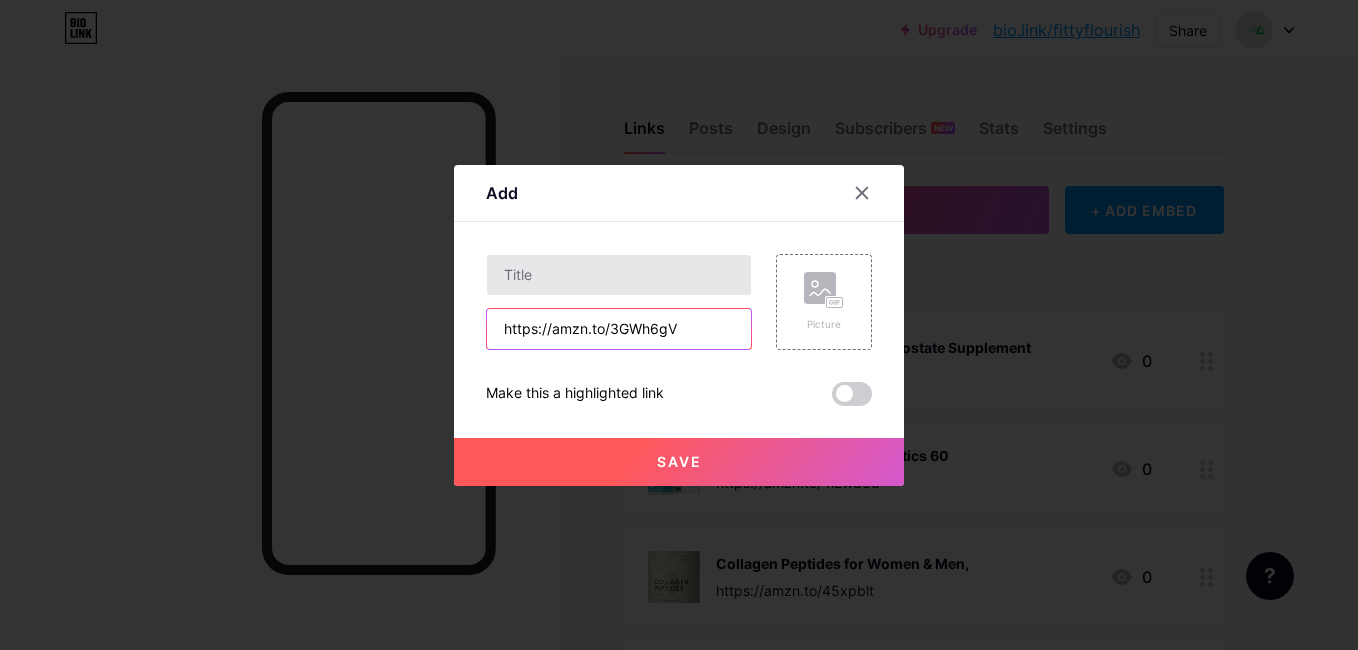 type on "https://amzn.to/3GWh6gV" 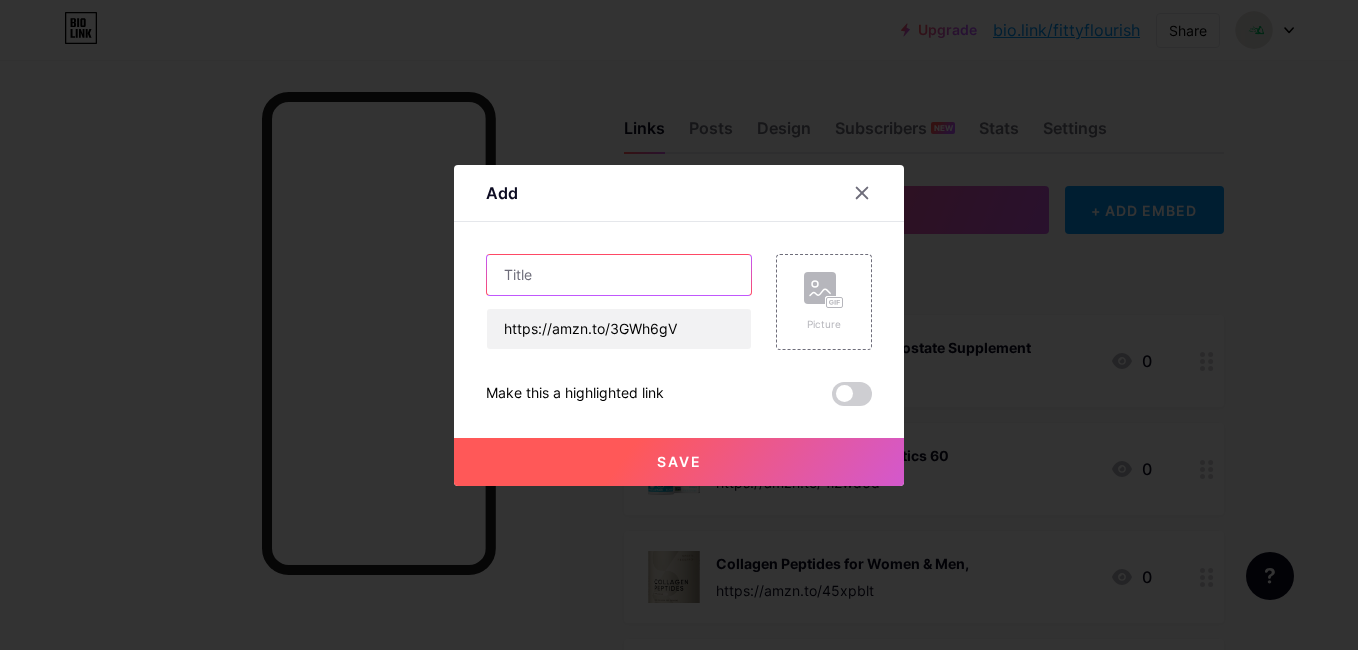 click at bounding box center [619, 275] 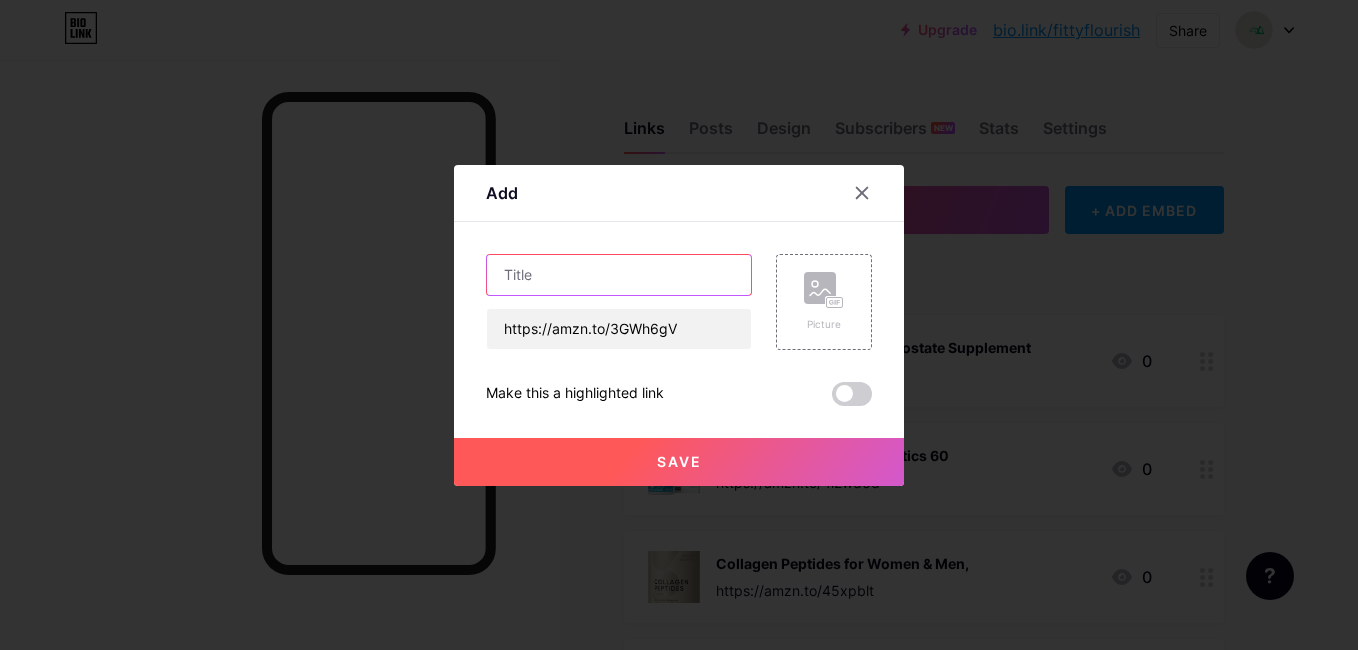 paste on "Migraine Relief Cap Ice Head" 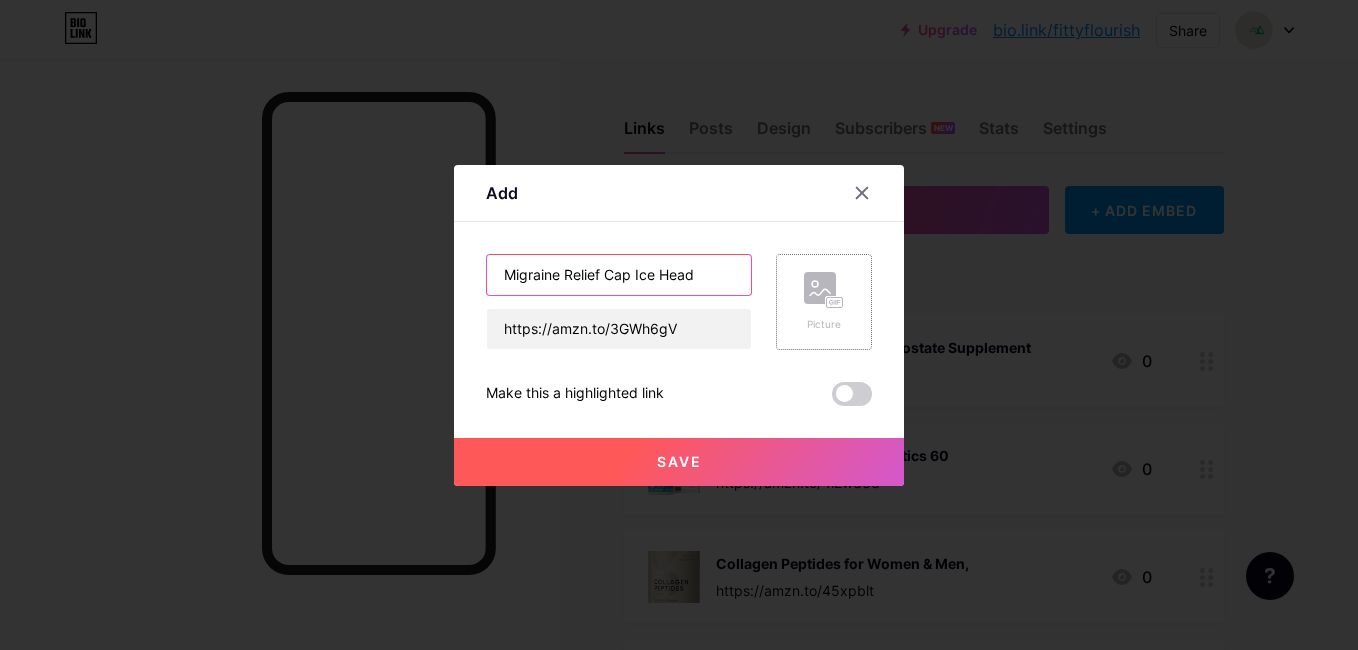 type on "Migraine Relief Cap Ice Head" 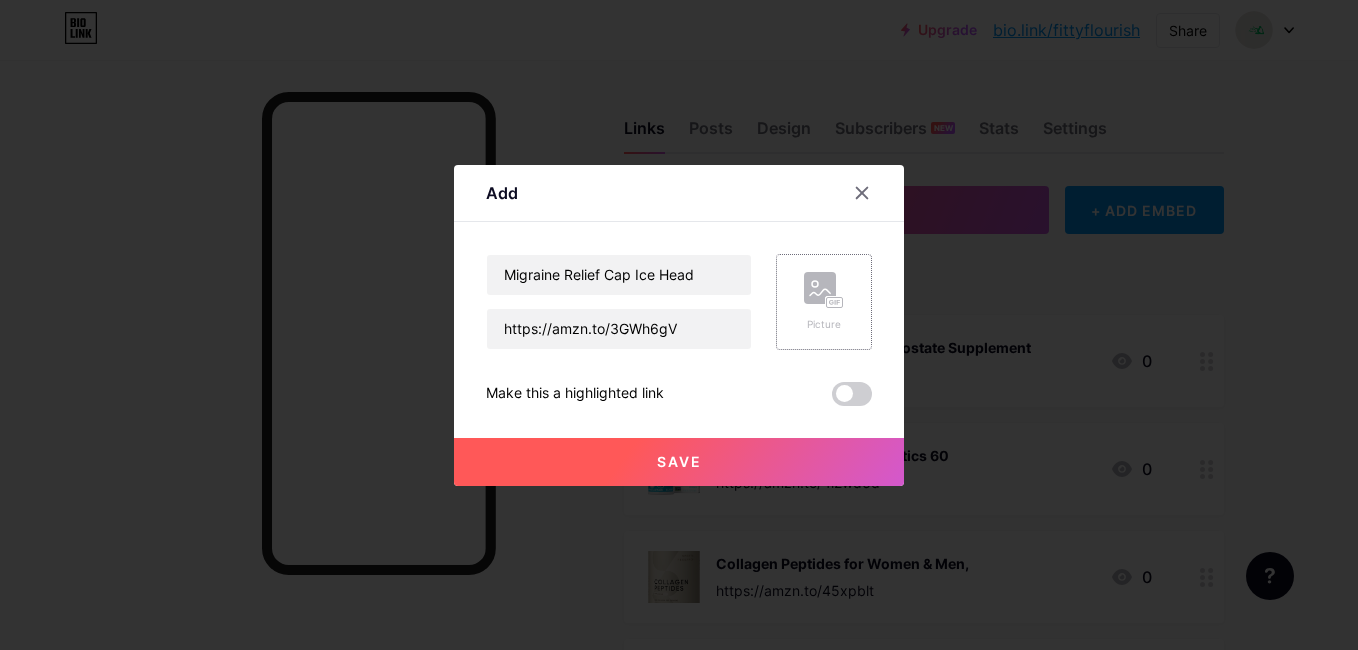 click on "Picture" at bounding box center (824, 302) 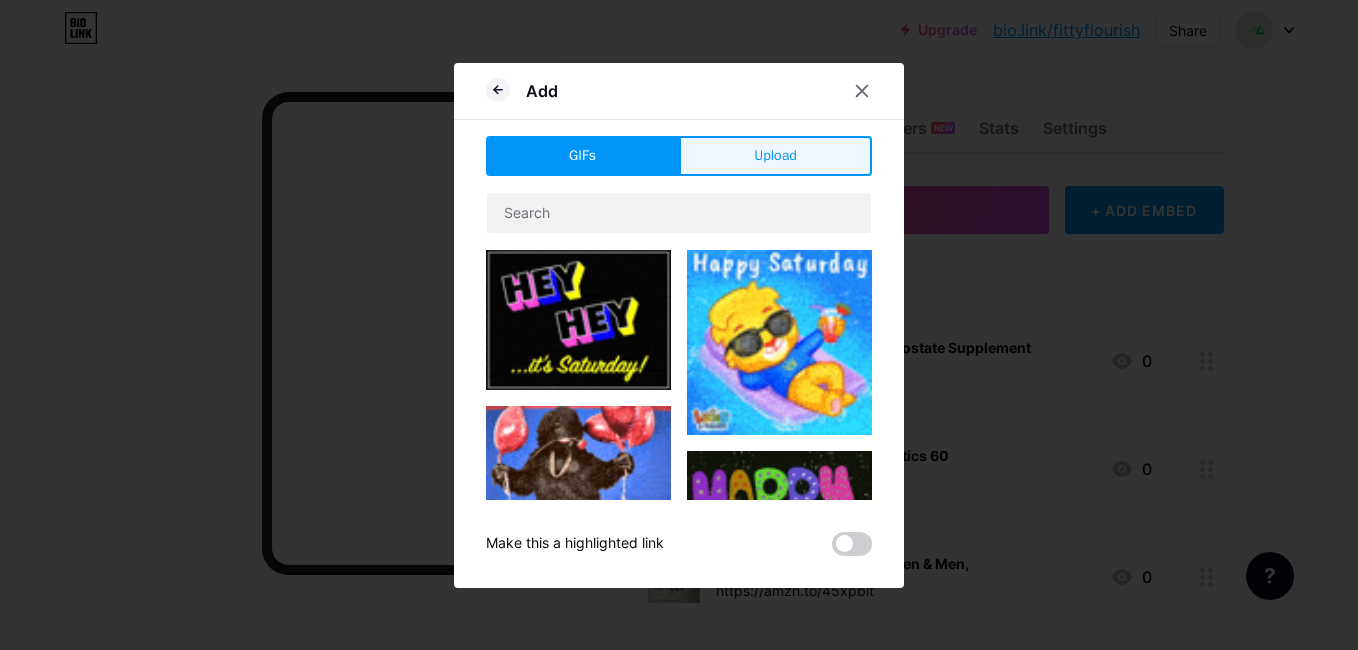 click on "Upload" at bounding box center [775, 156] 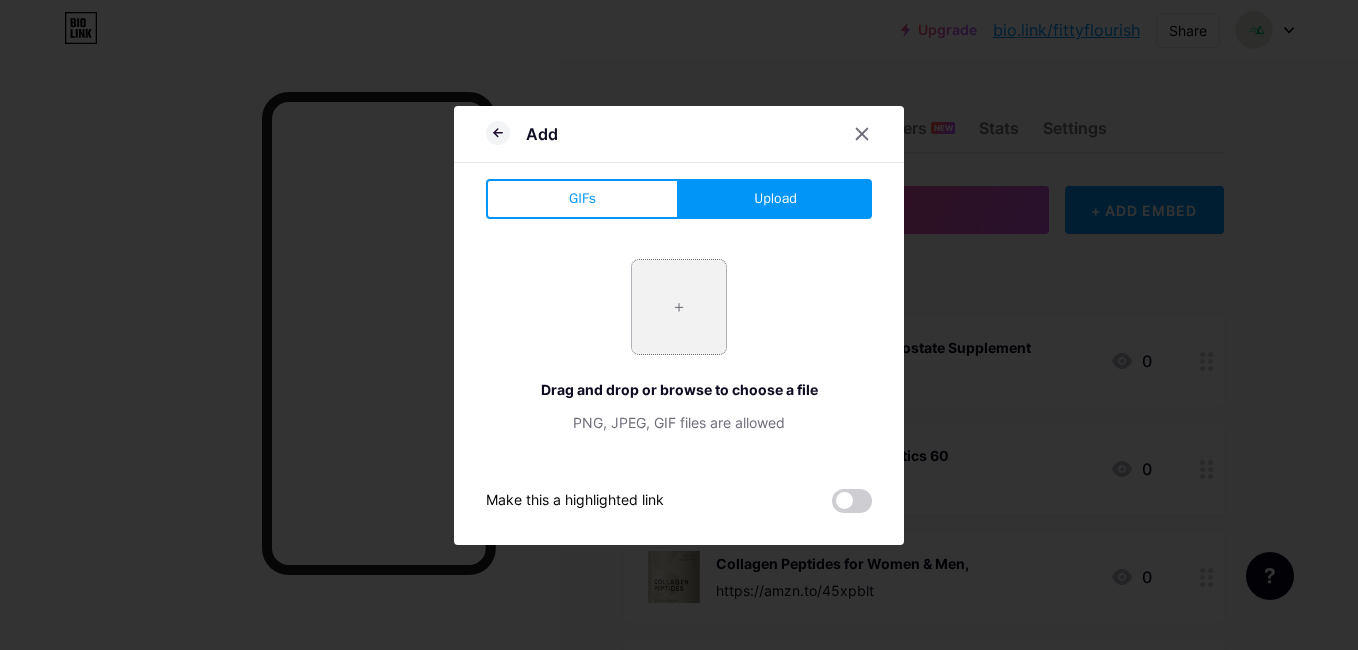 click at bounding box center [679, 307] 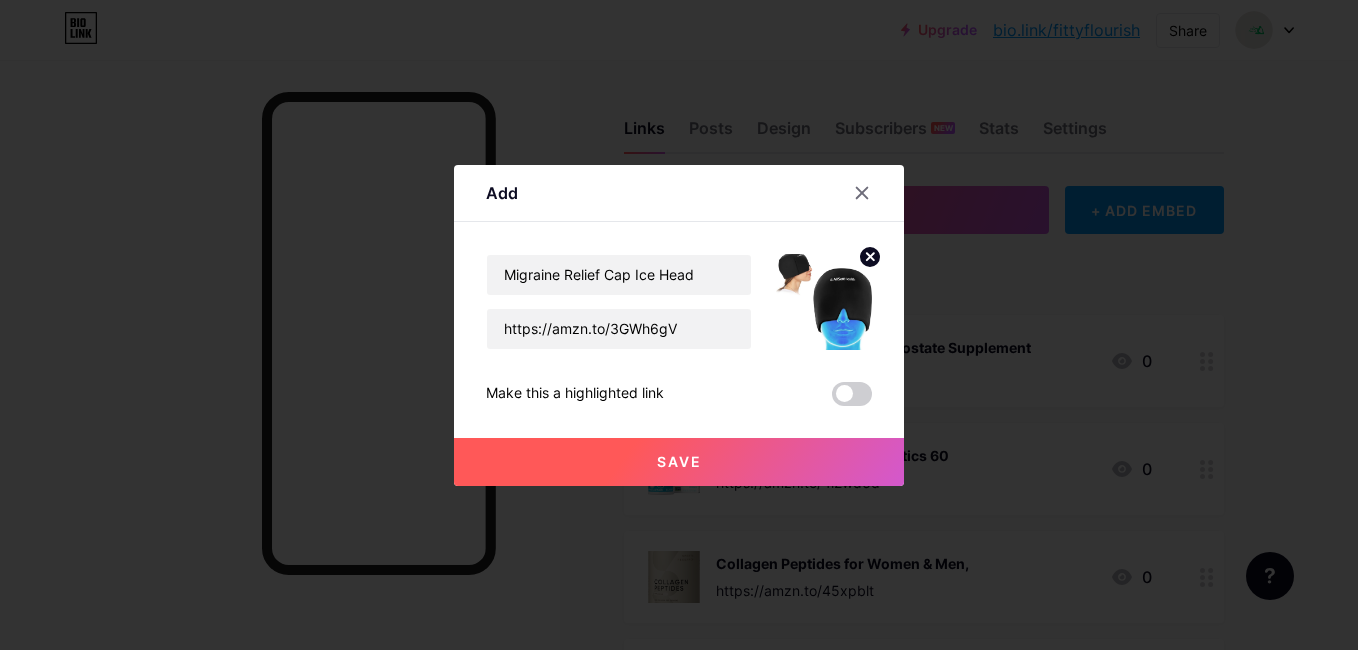 click on "Save" at bounding box center (679, 462) 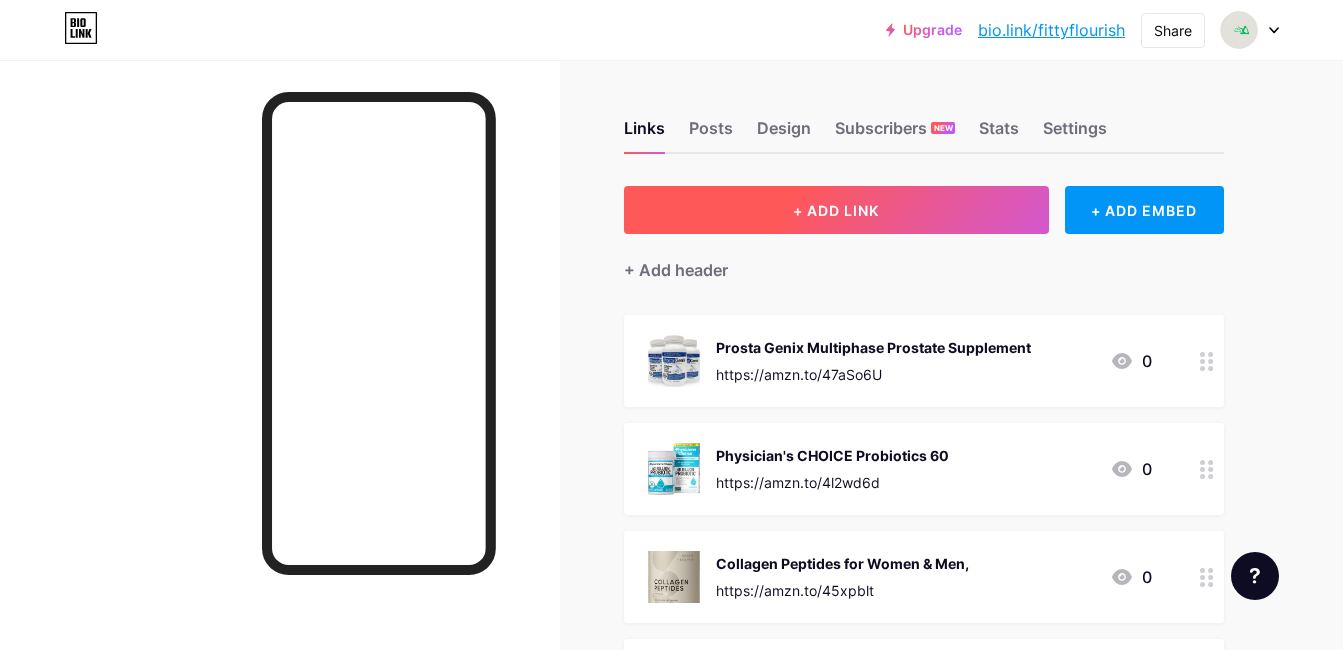 click on "+ ADD LINK" at bounding box center (836, 210) 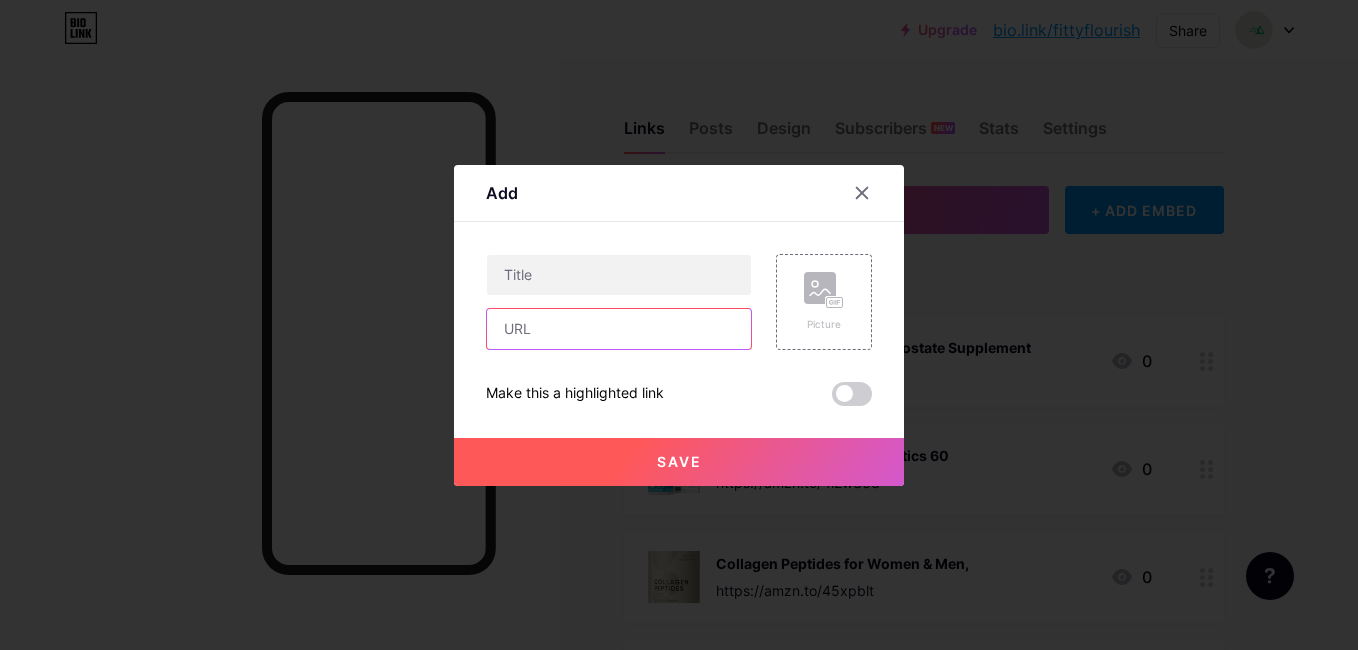 click at bounding box center (619, 329) 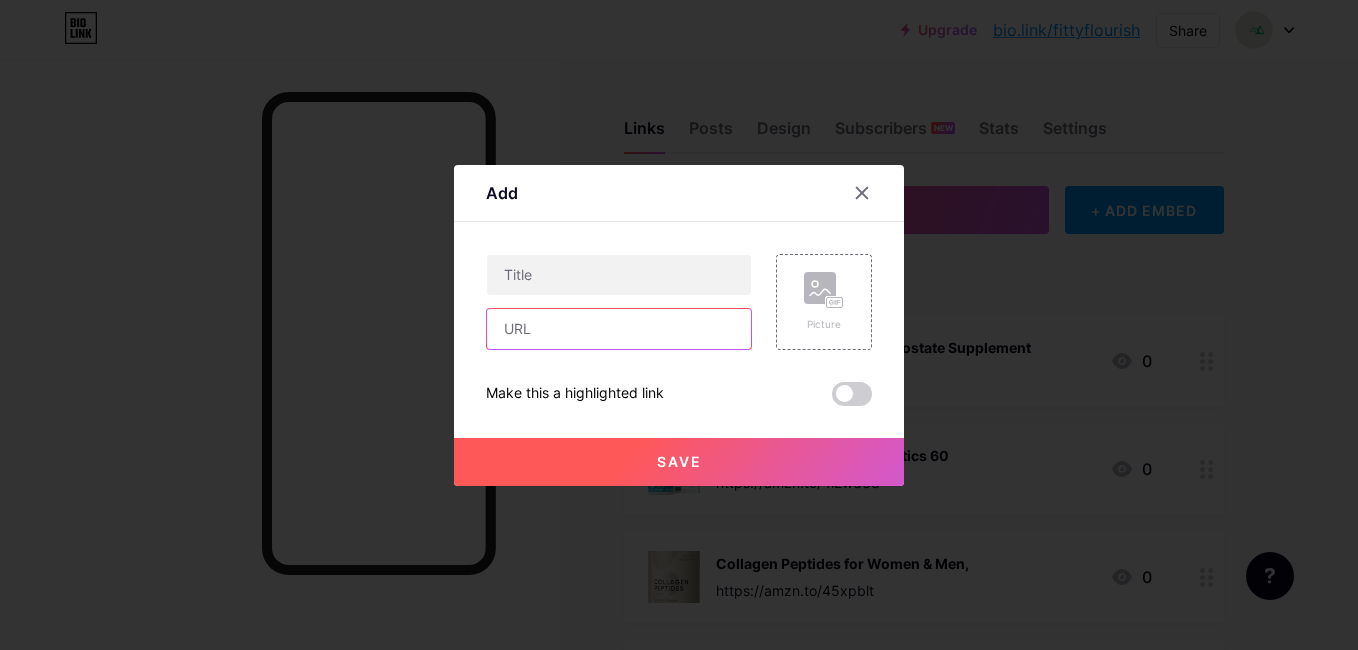 paste on "https://amzn.to/3GU7l2R" 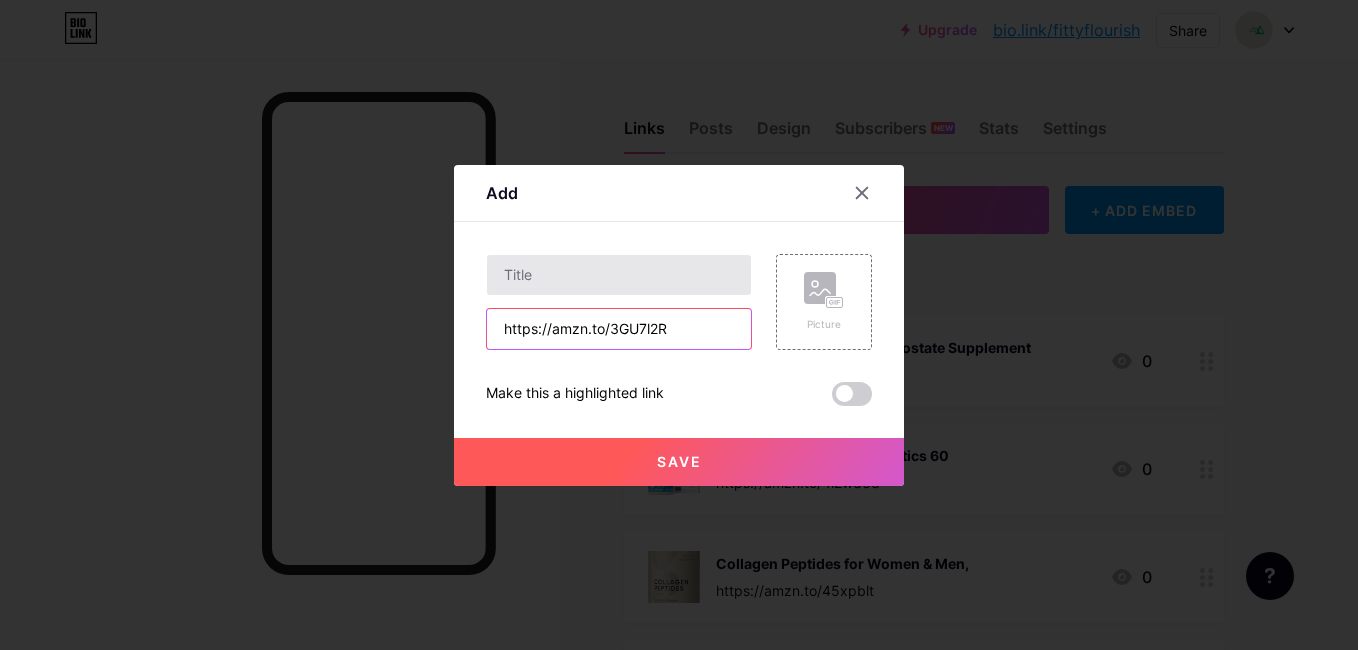 type on "https://amzn.to/3GU7l2R" 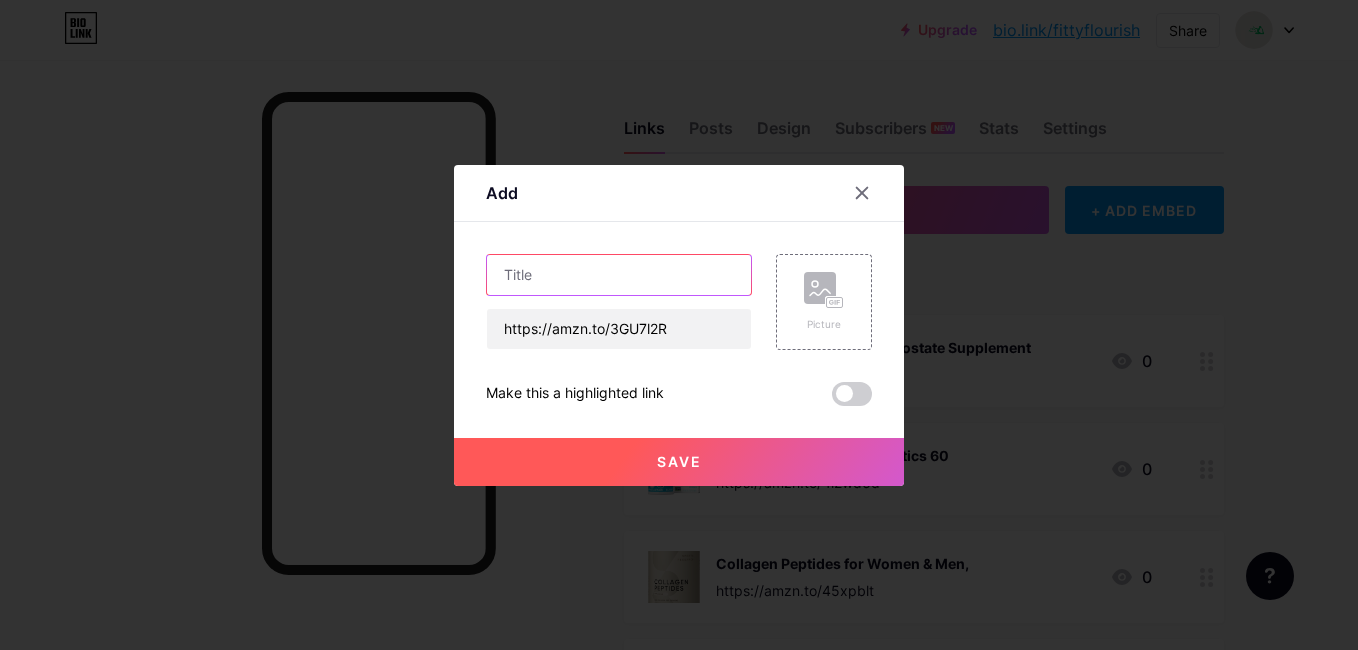 click at bounding box center (619, 275) 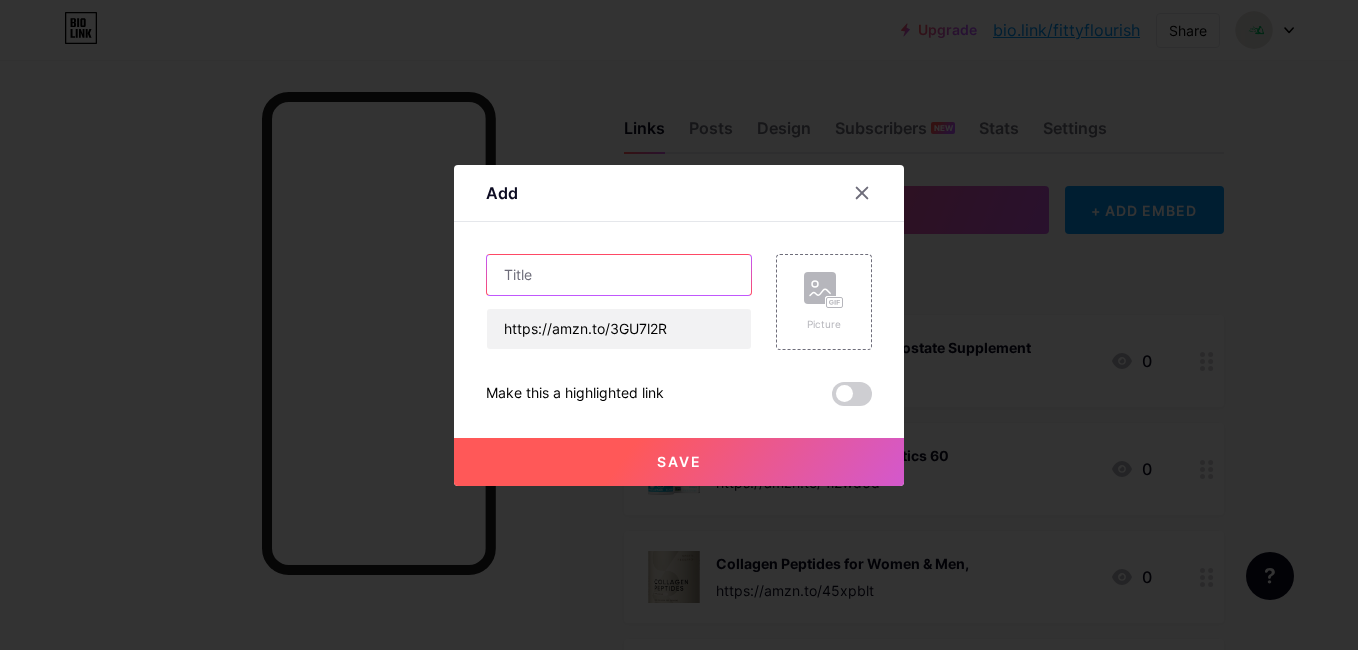 paste on "https://amzn.to/3GU7l2R" 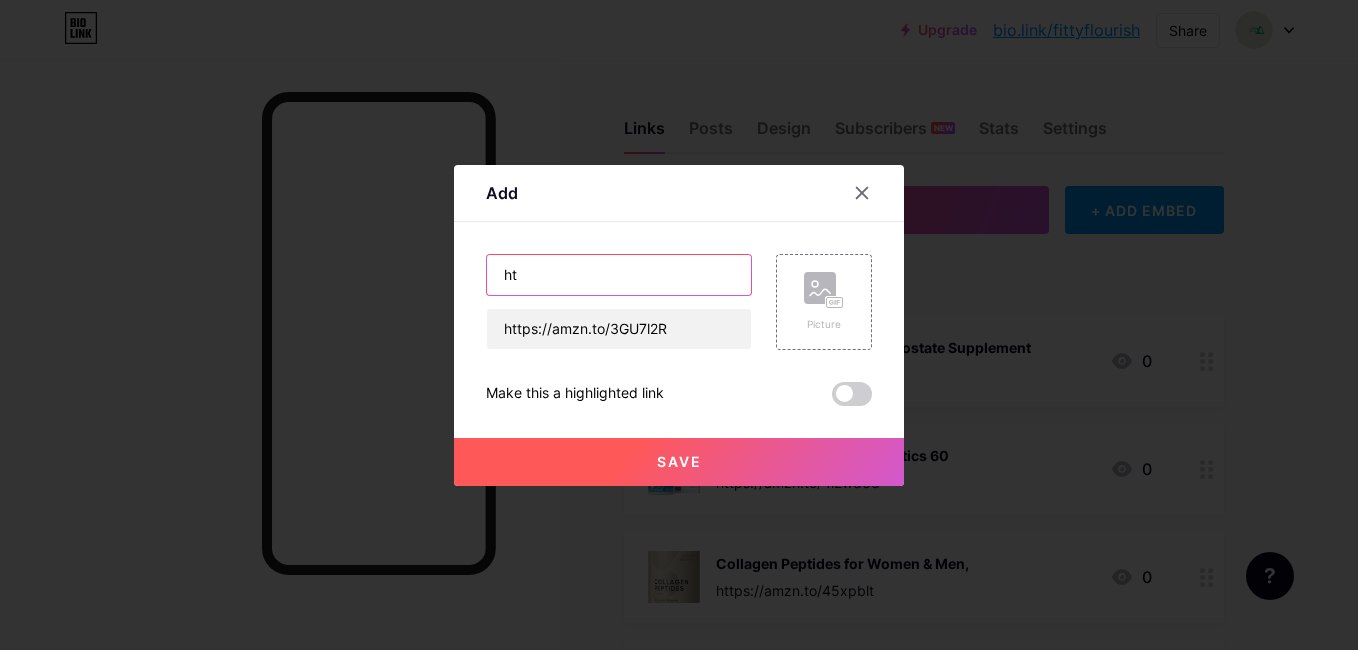 type on "h" 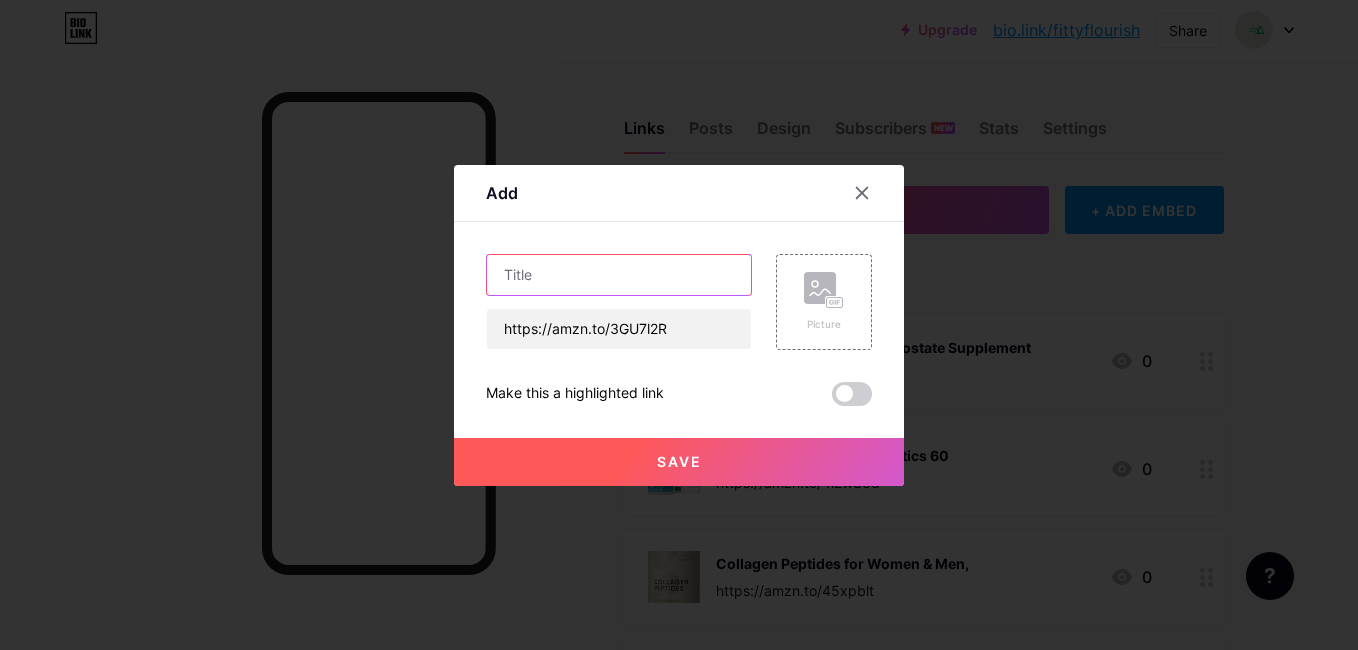 paste on "https://amzn.to/3GU7l2R" 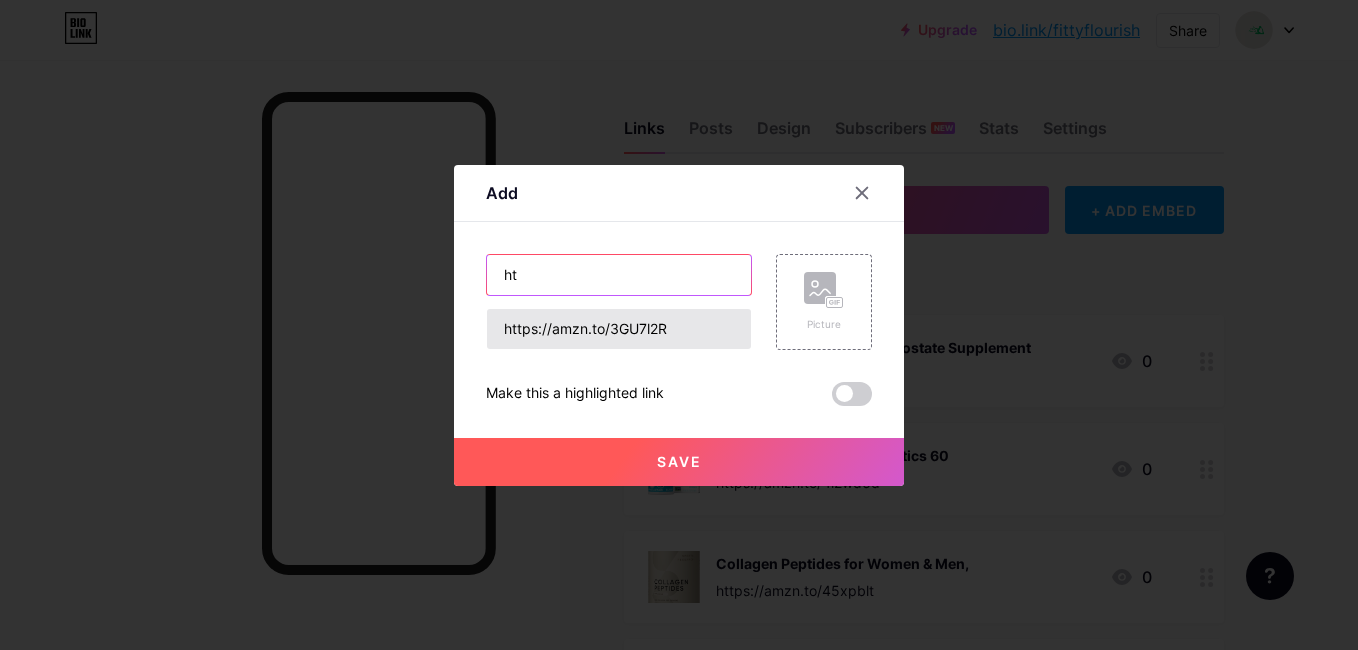 type on "h" 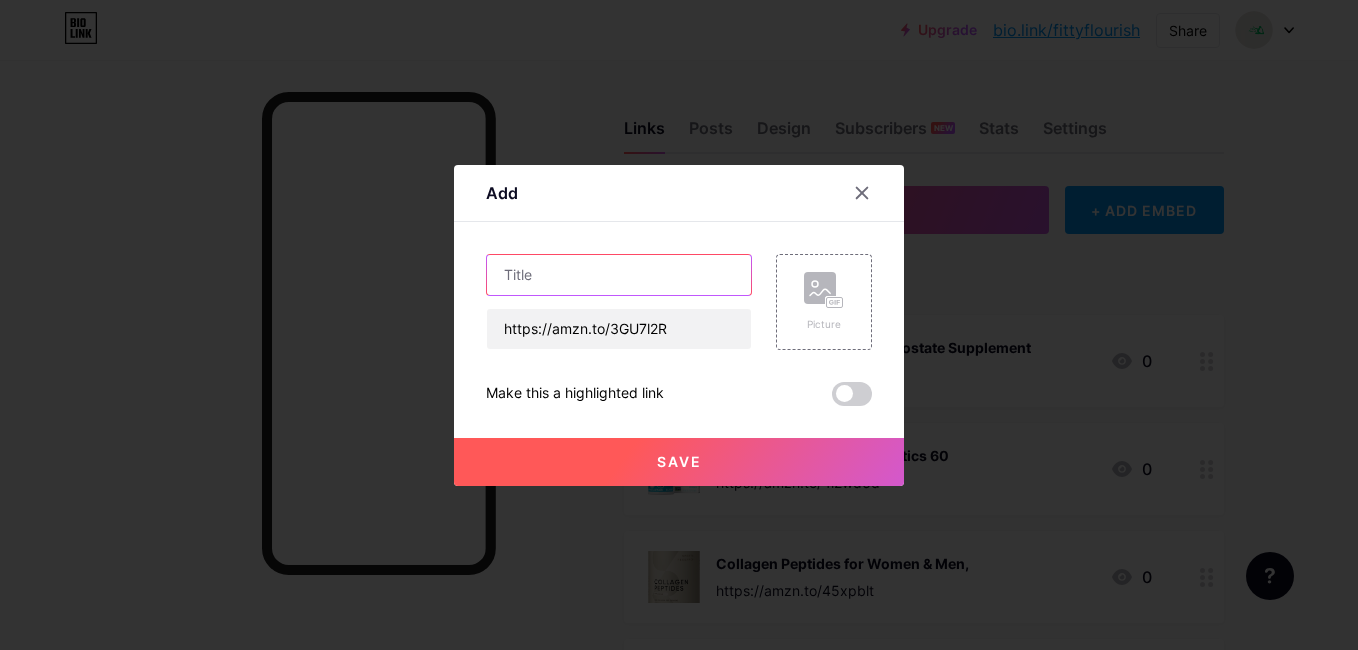 paste on "Bounty Lactobacillus Acidophilus Probiotic" 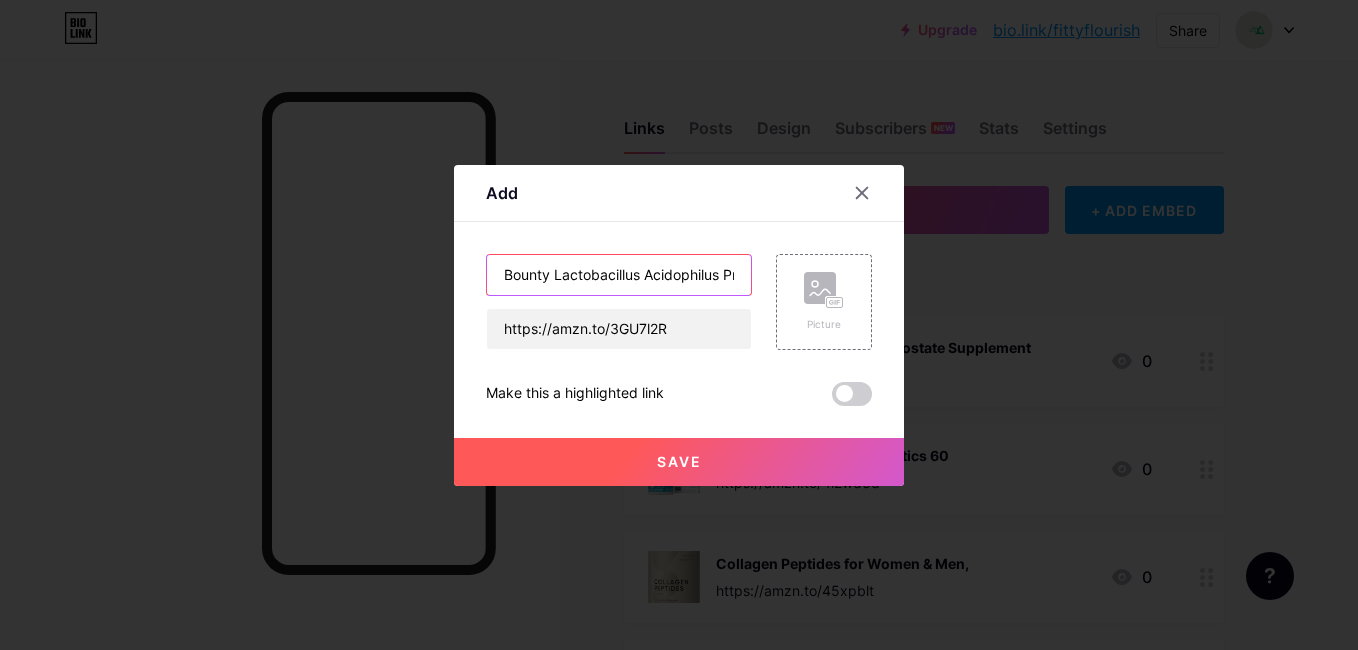 scroll, scrollTop: 0, scrollLeft: 51, axis: horizontal 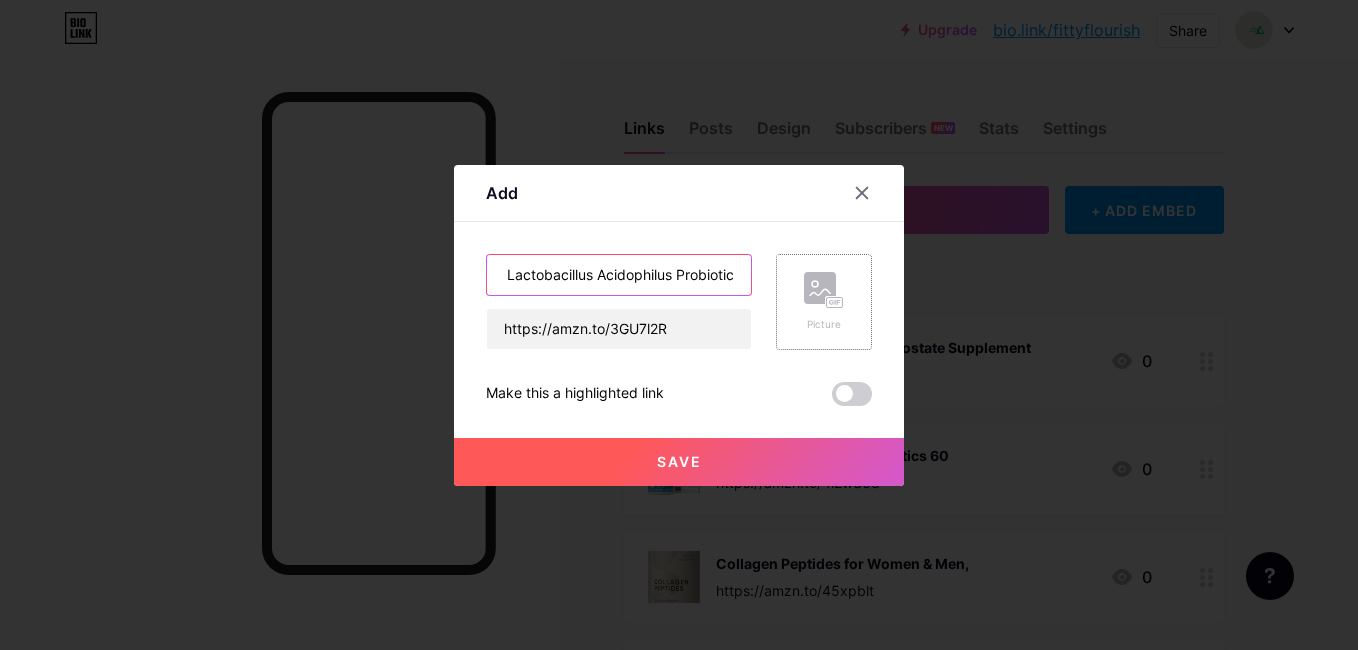 type on "Bounty Lactobacillus Acidophilus Probiotic" 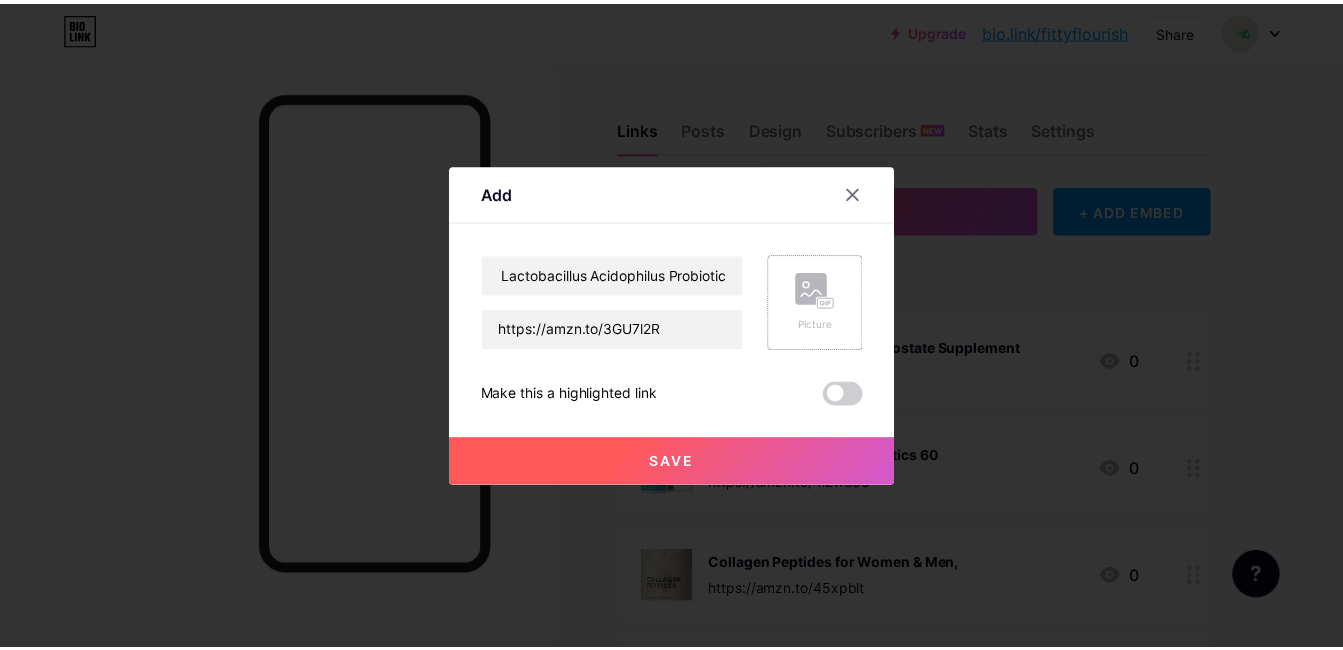 scroll, scrollTop: 0, scrollLeft: 0, axis: both 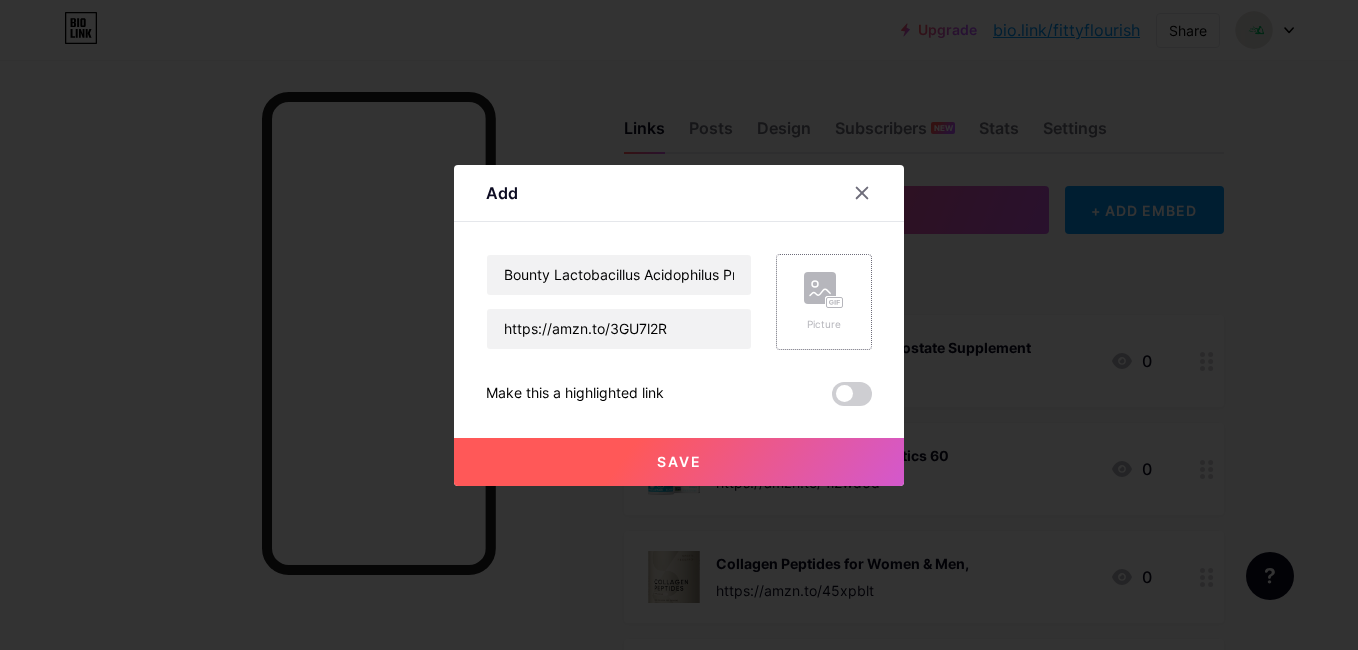 click 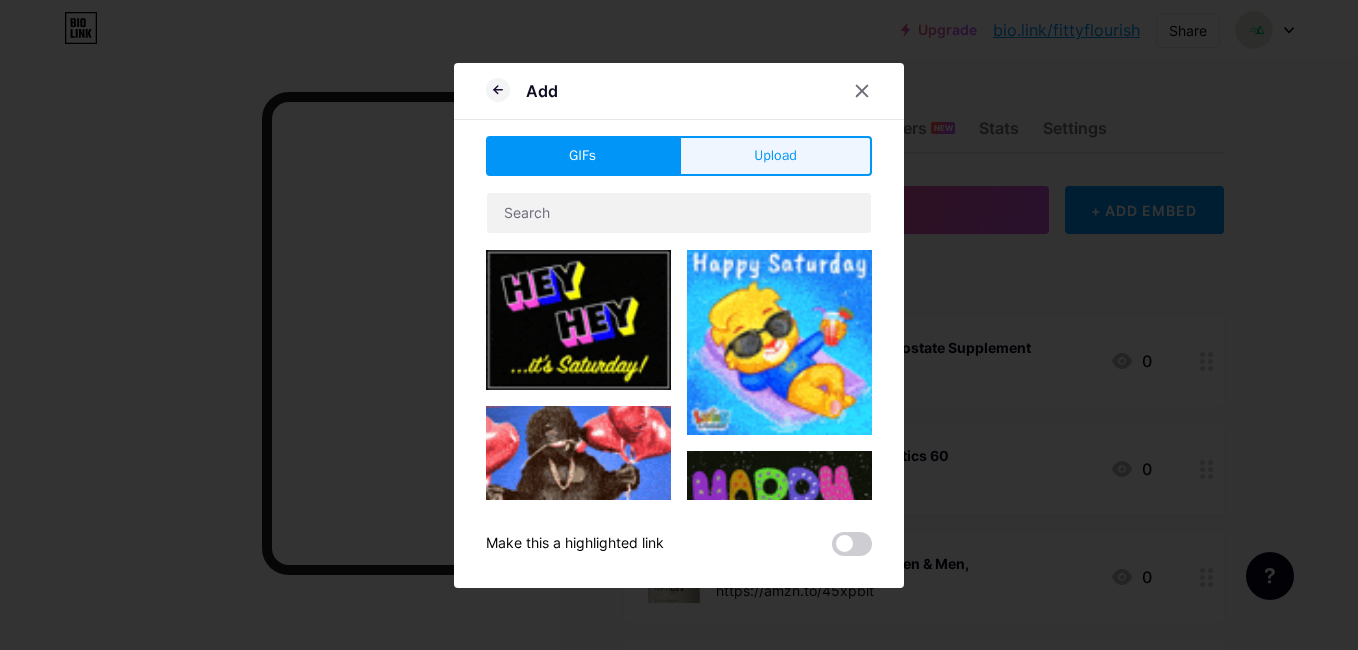 click on "Upload" at bounding box center (775, 156) 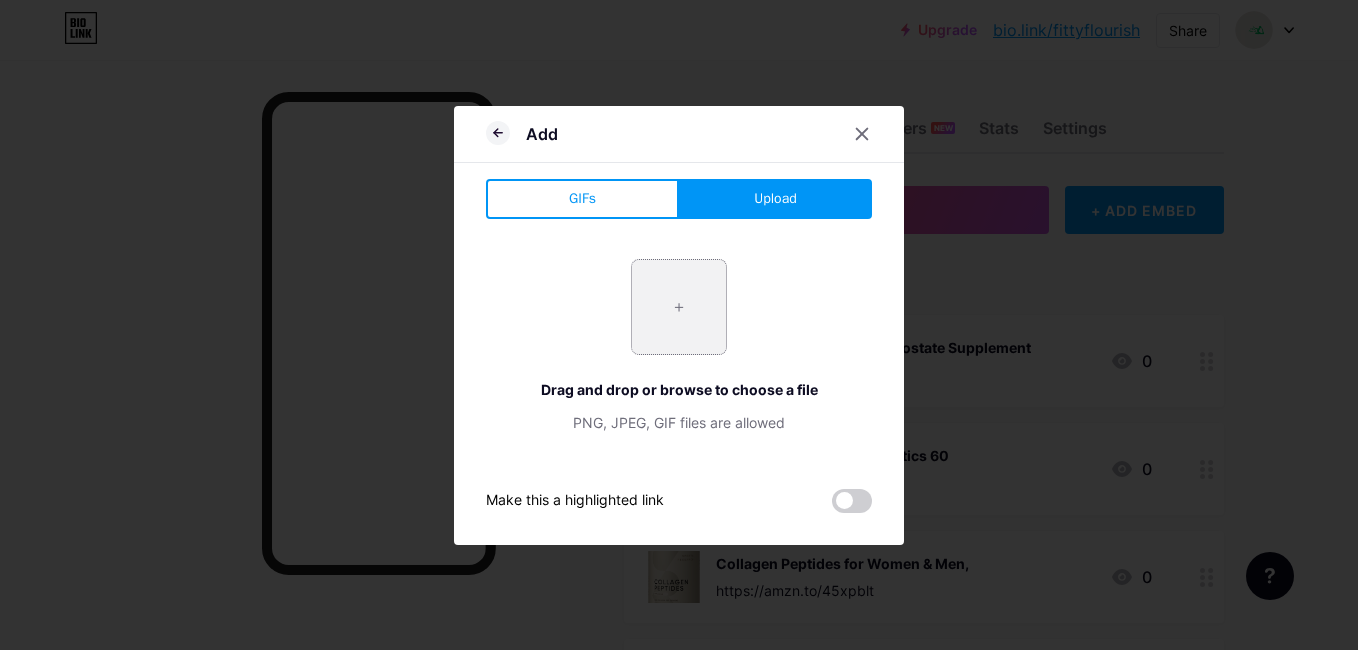 click at bounding box center (679, 307) 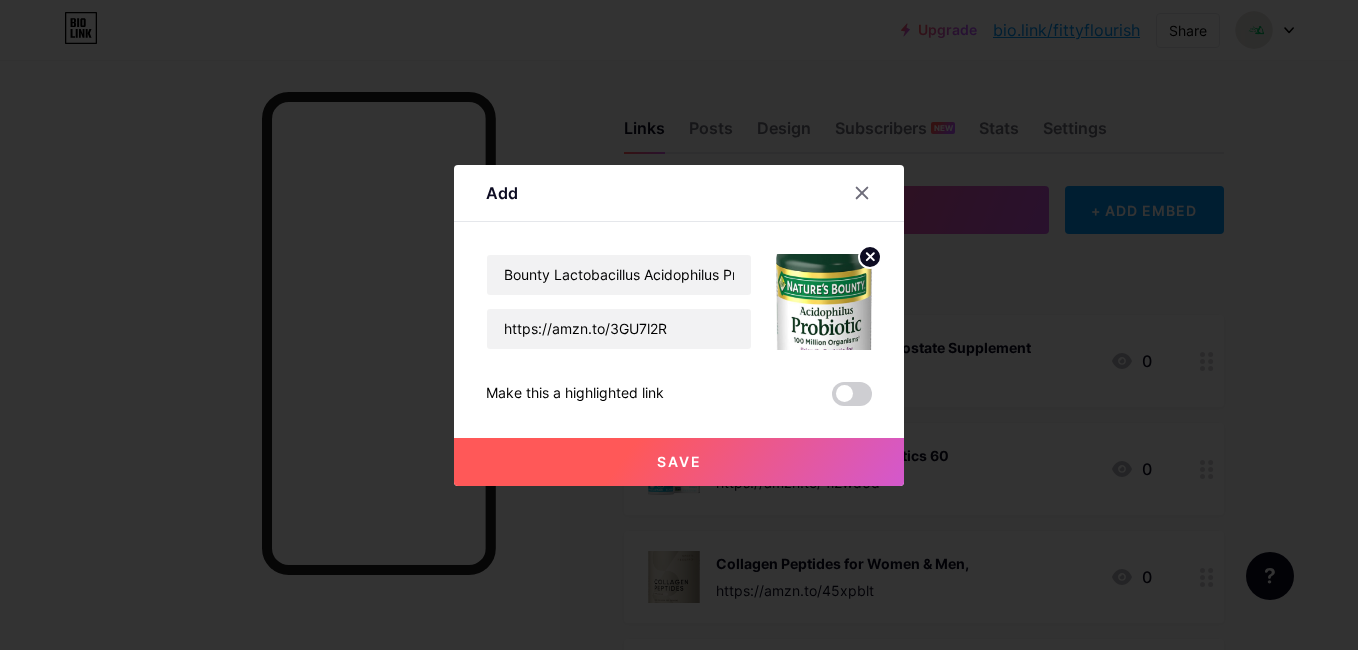 click on "Save" at bounding box center [679, 462] 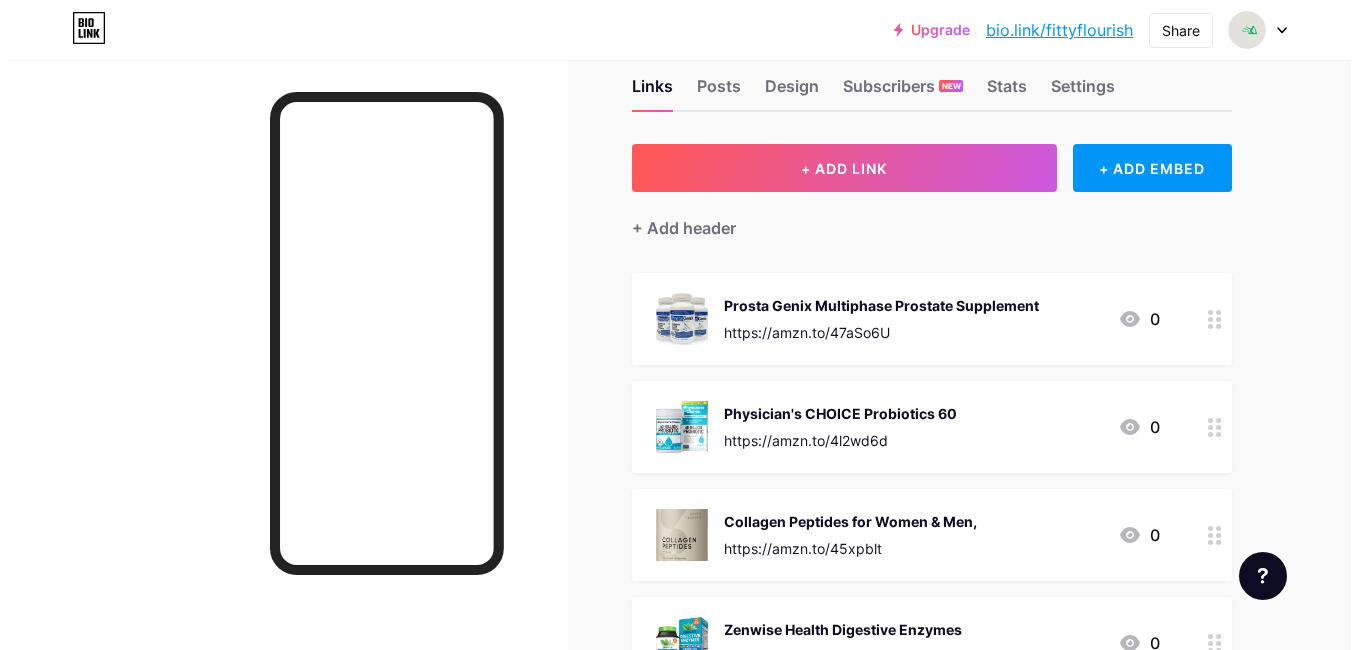 scroll, scrollTop: 0, scrollLeft: 0, axis: both 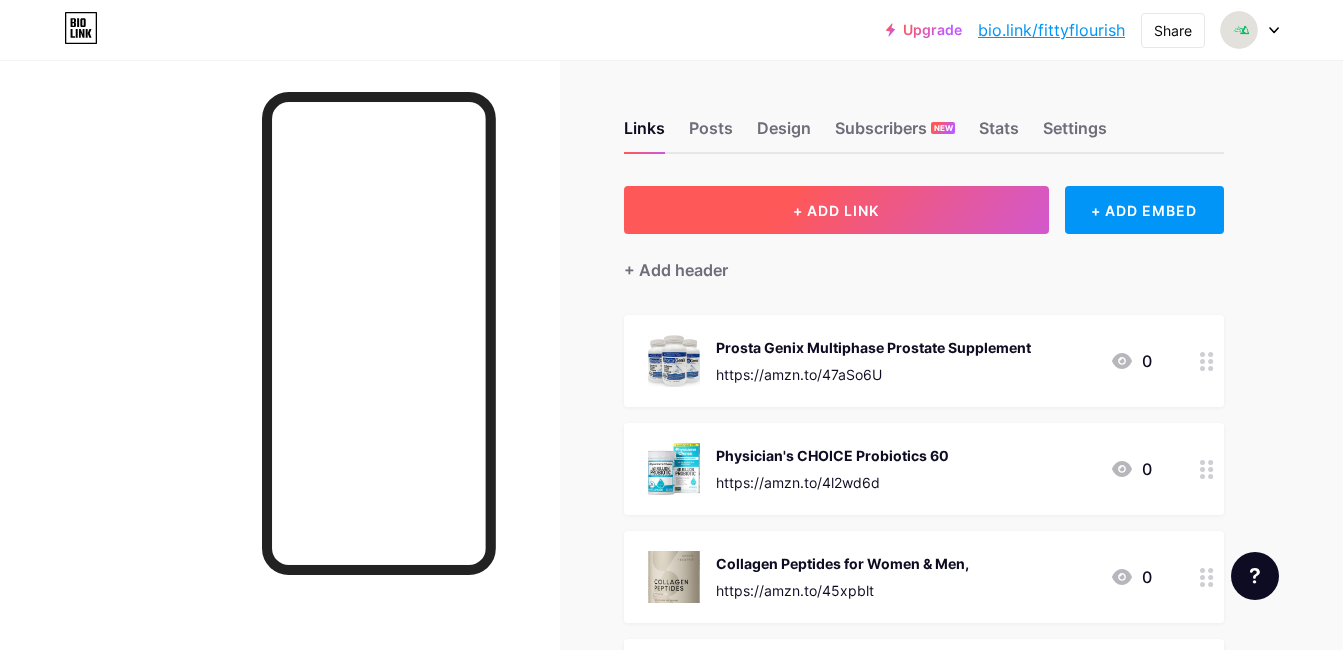 click on "+ ADD LINK" at bounding box center [836, 210] 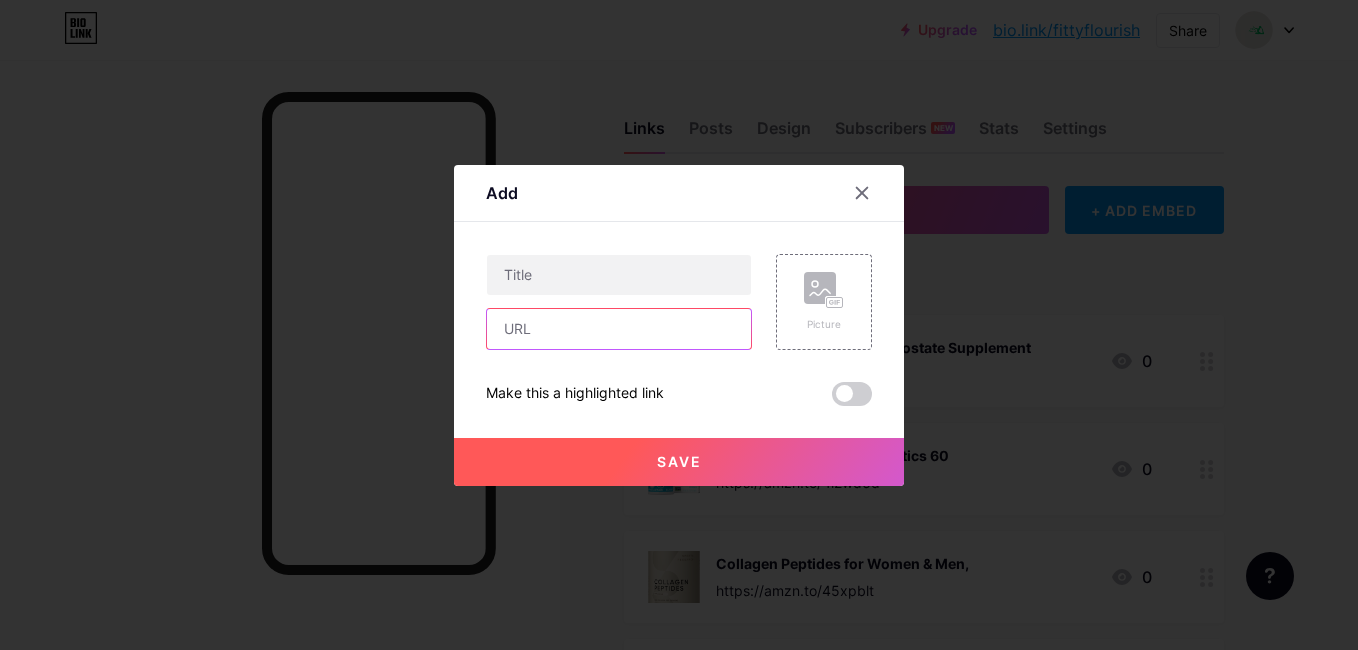 click at bounding box center [619, 329] 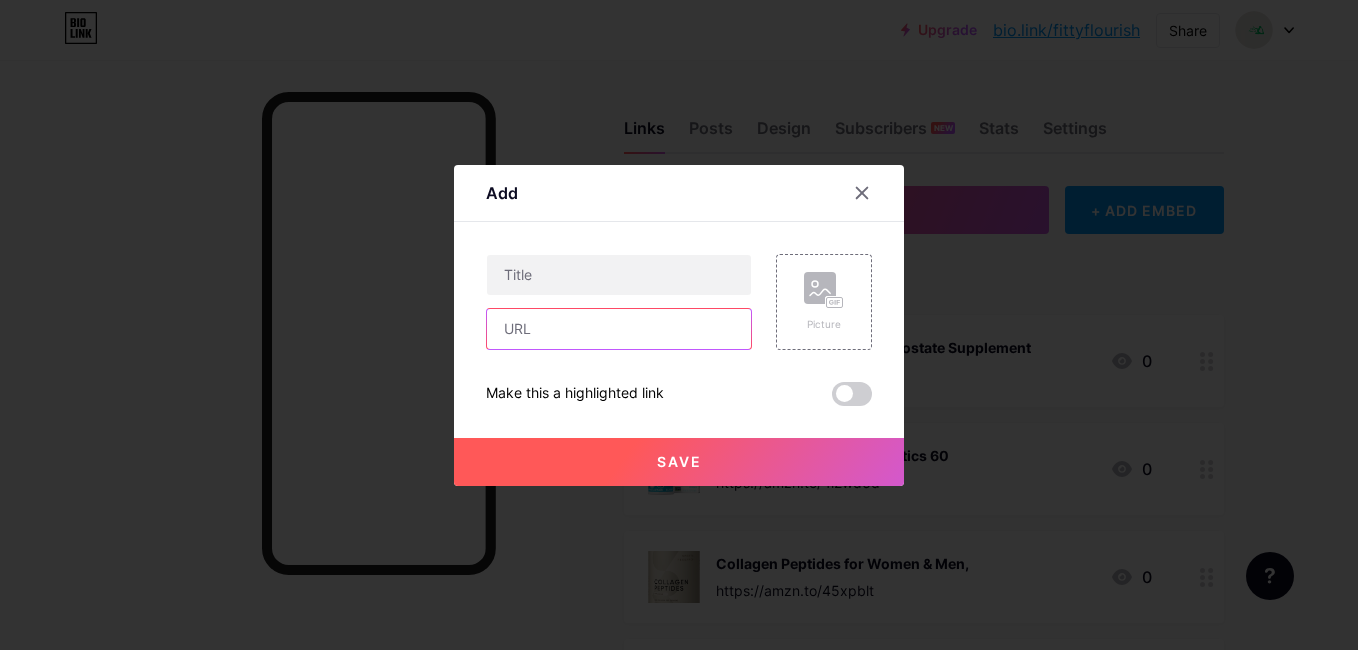 paste on "https://amzn.to/4mp1Jwq" 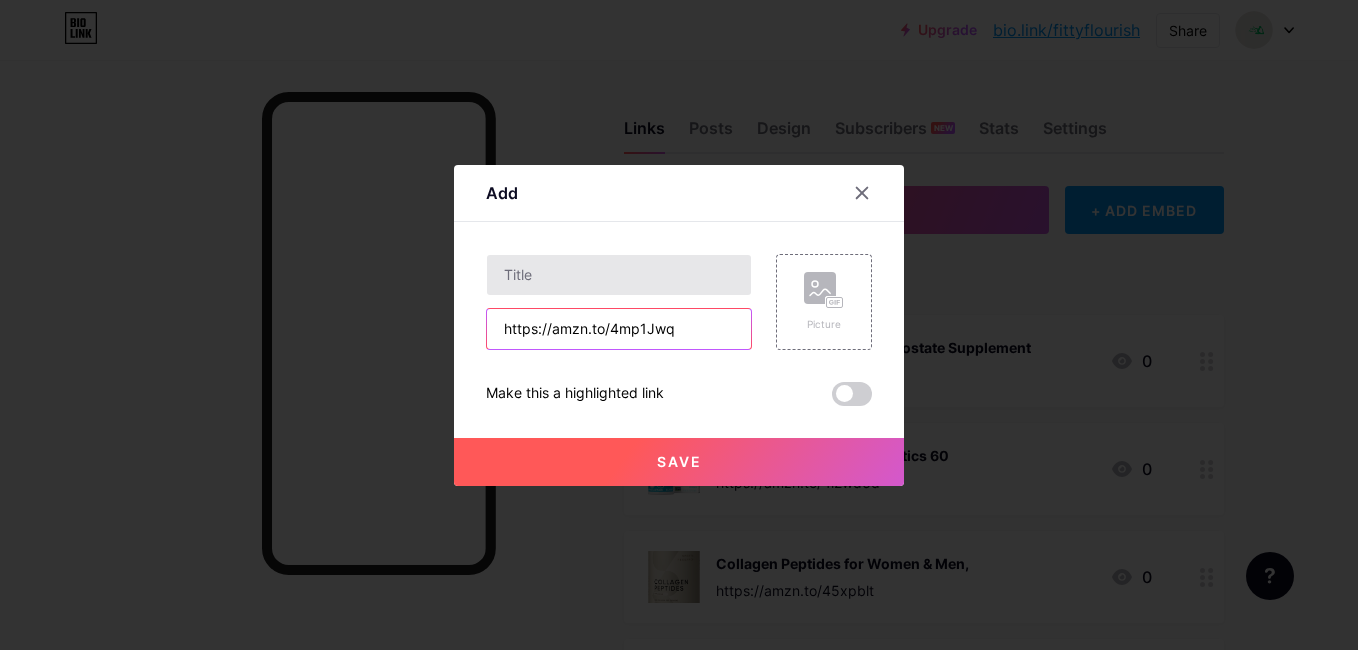 type on "https://amzn.to/4mp1Jwq" 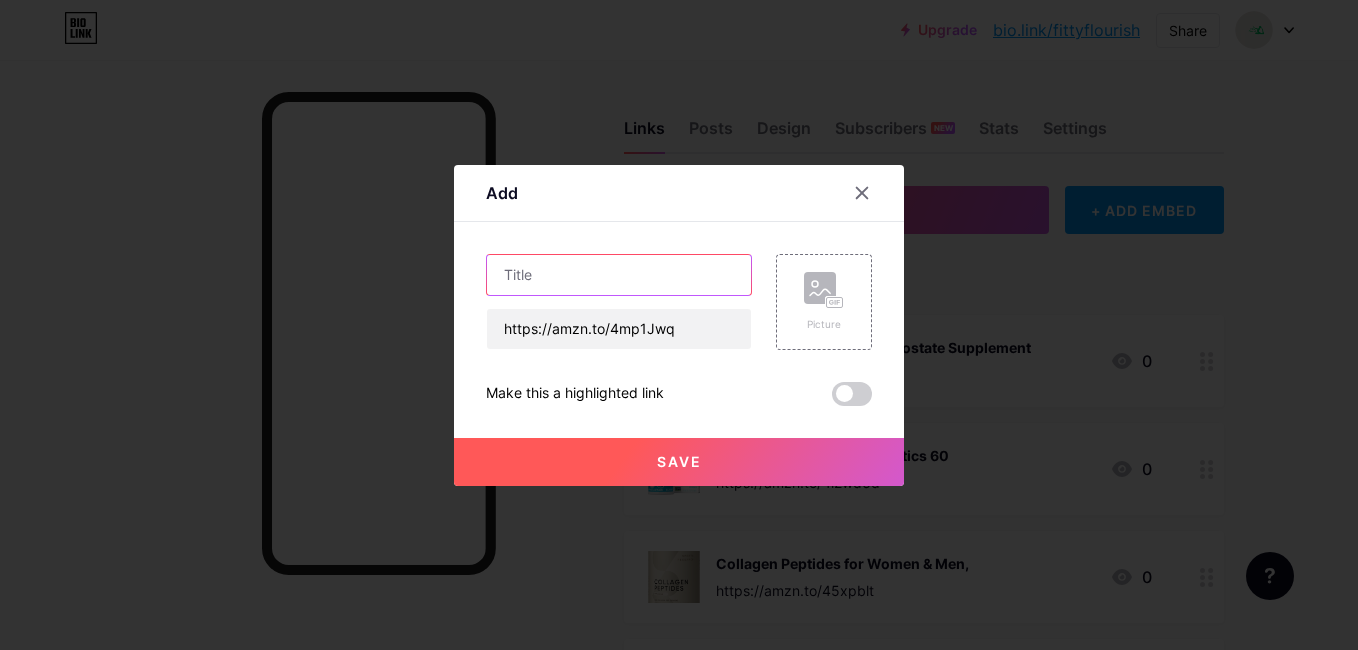click at bounding box center (619, 275) 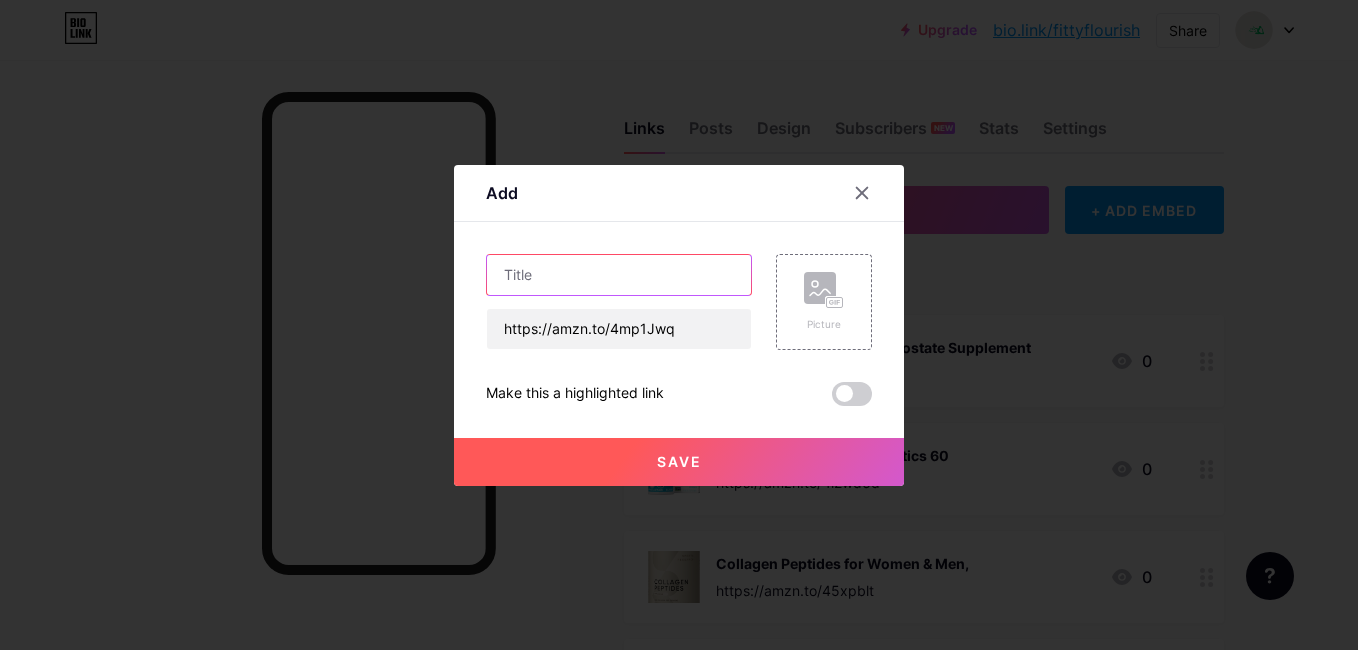 paste on "https://amzn.to/4mp1Jwq" 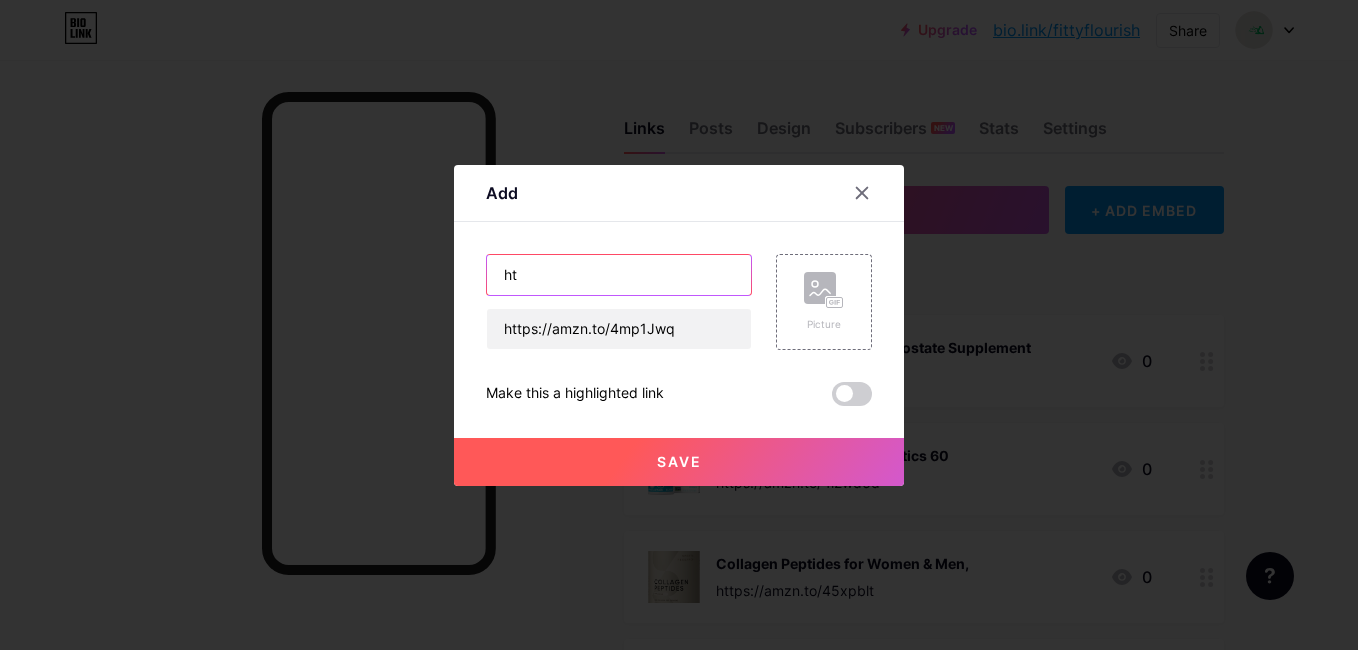 type on "h" 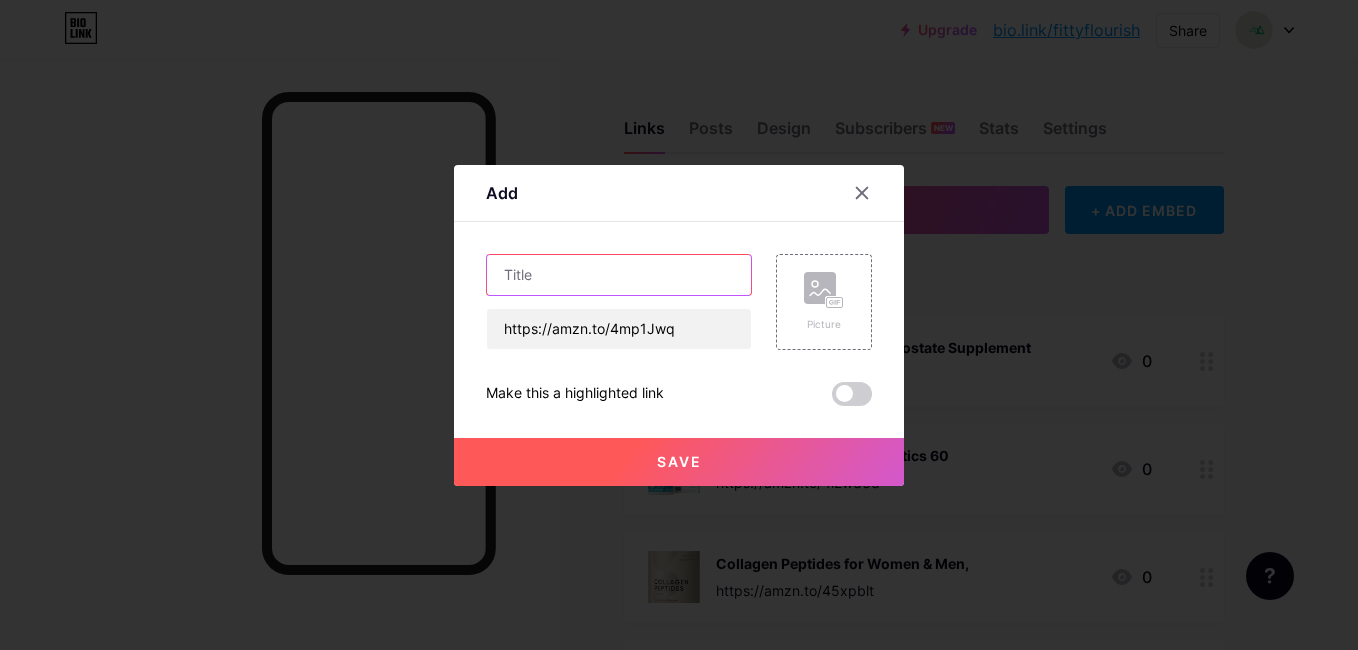 paste on "Proper, The Pinks Digestion" 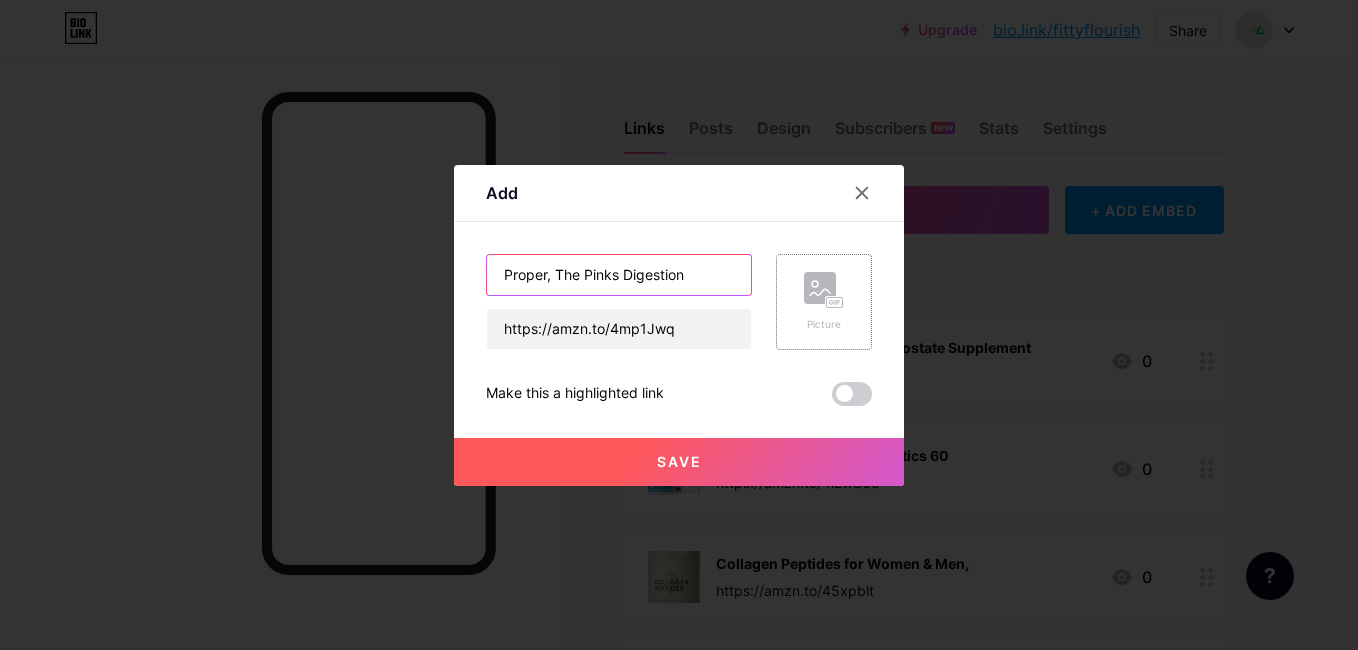 type on "Proper, The Pinks Digestion" 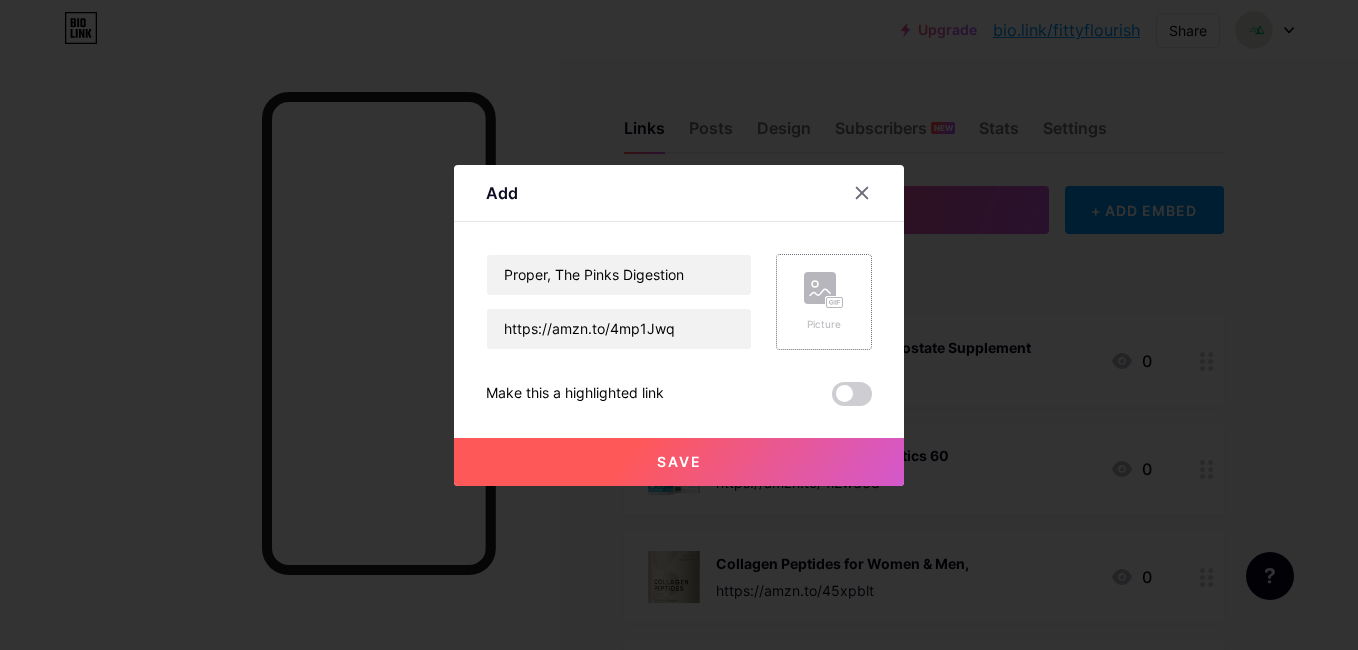 click 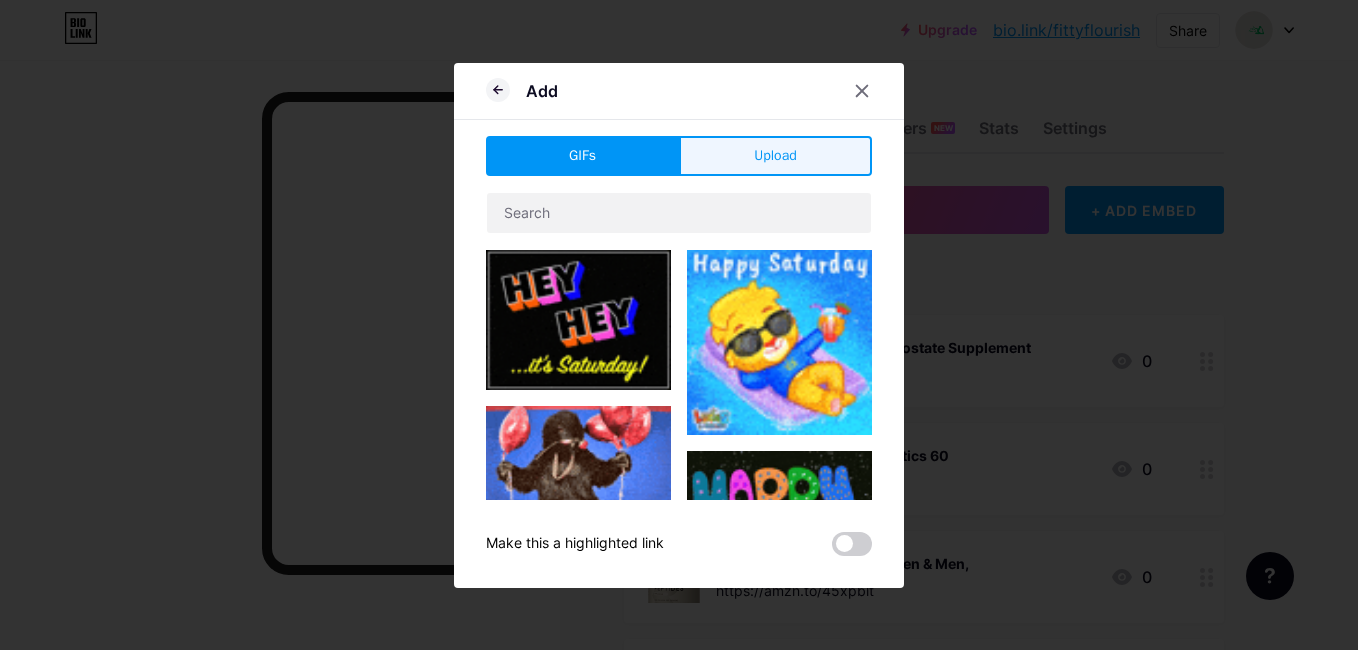 click on "Upload" at bounding box center [775, 155] 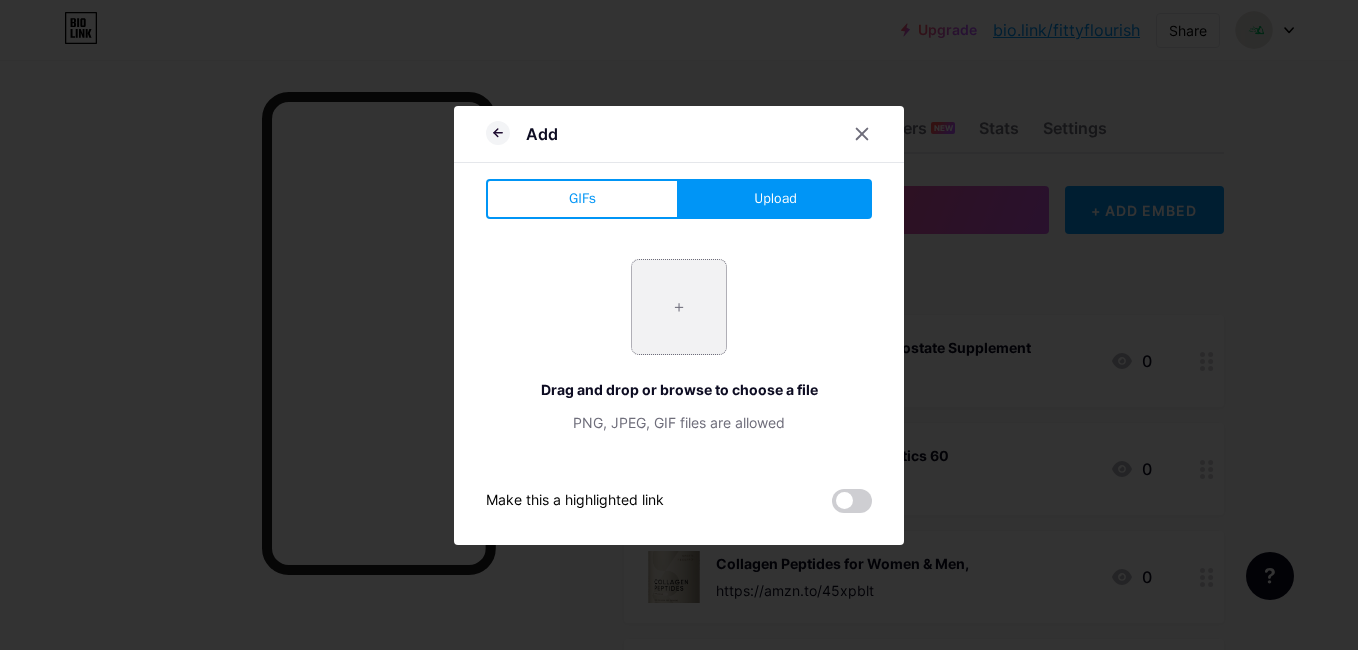 click at bounding box center [679, 307] 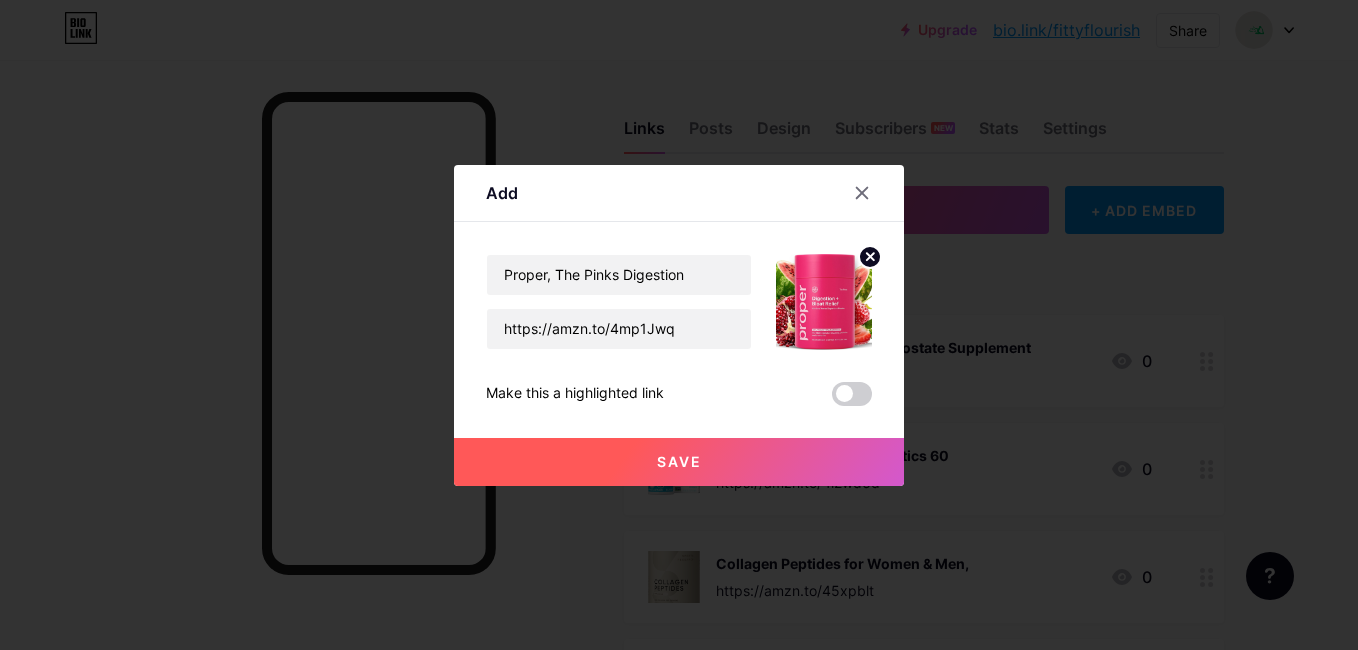 click on "Save" at bounding box center (679, 462) 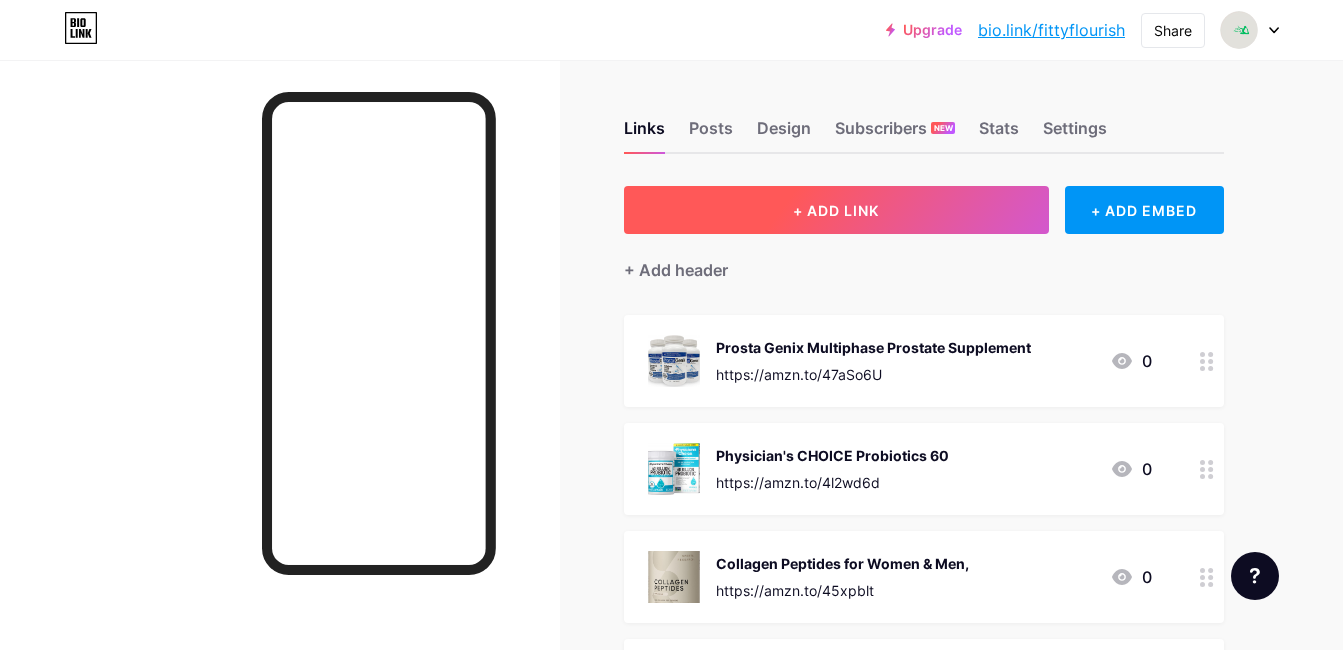 click on "+ ADD LINK" at bounding box center (836, 210) 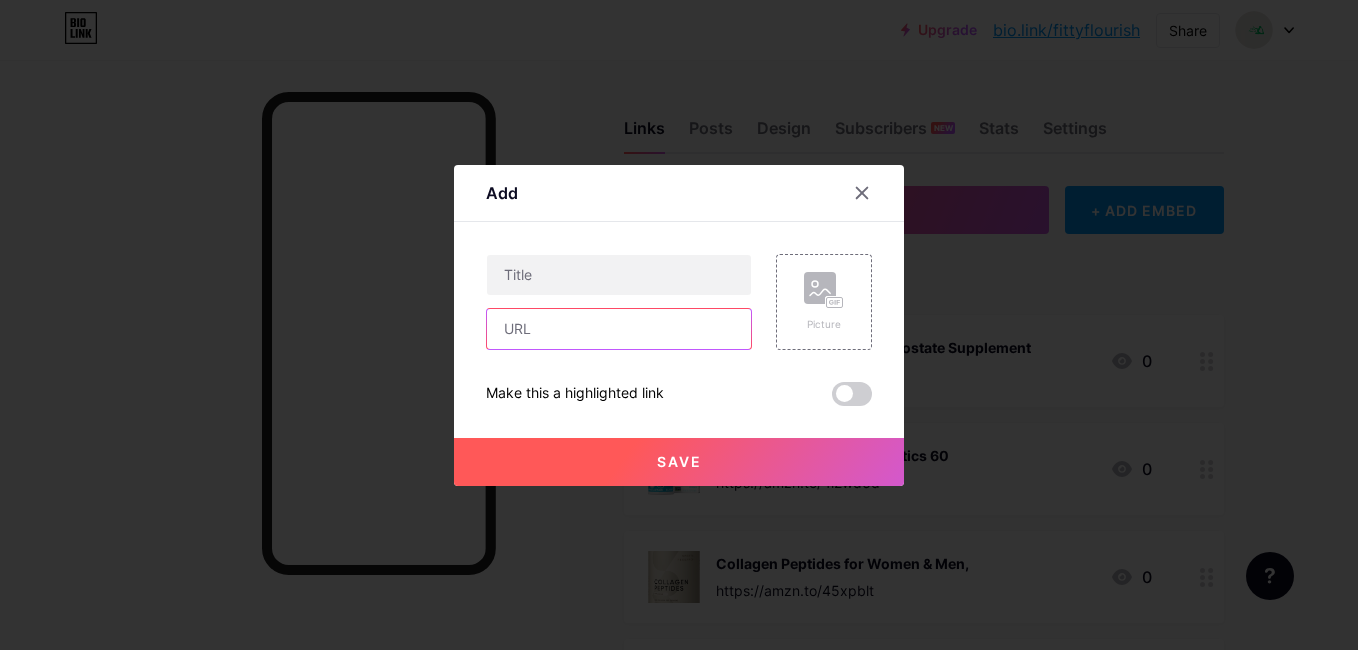click at bounding box center (619, 329) 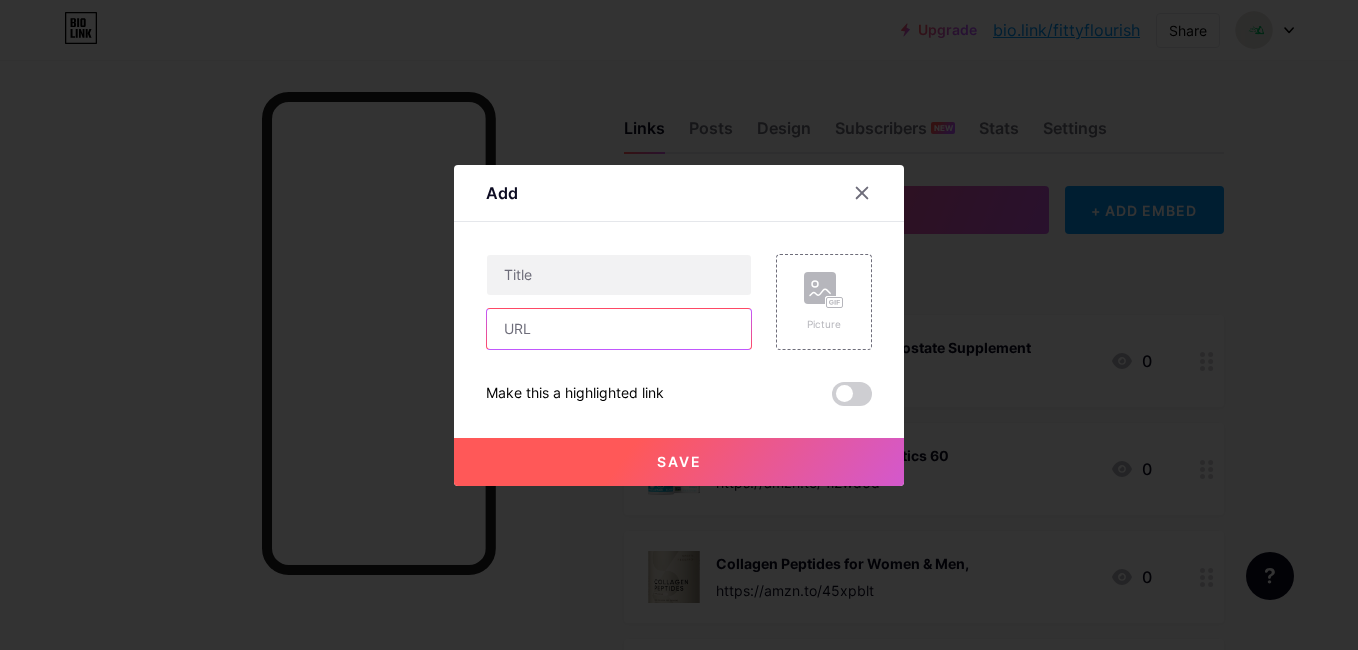 paste on "https://amzn.to/3UaqFvK" 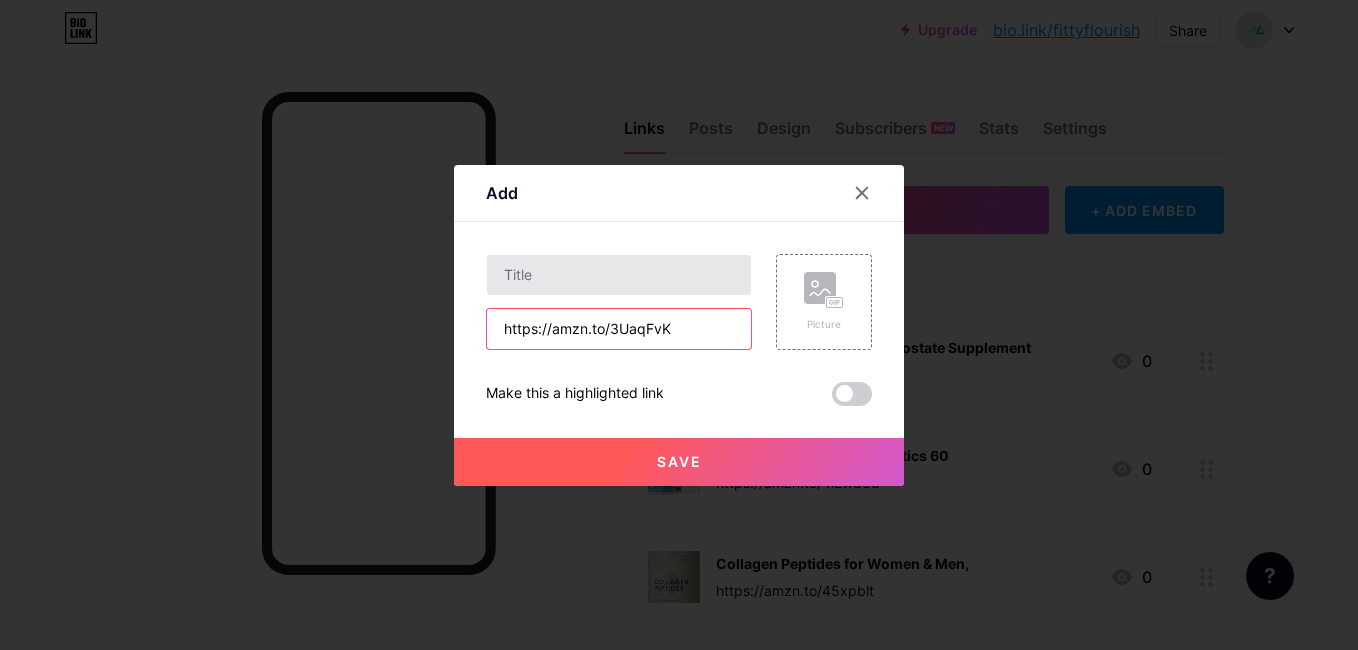 type on "https://amzn.to/3UaqFvK" 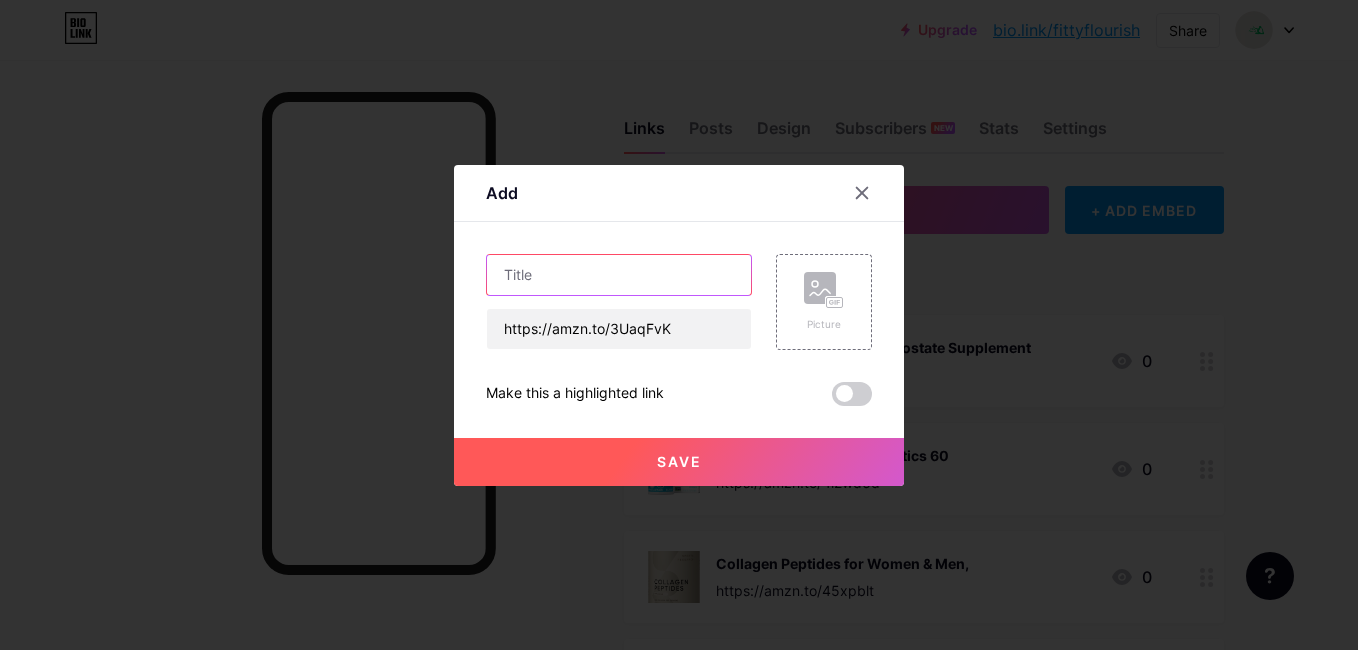click at bounding box center [619, 275] 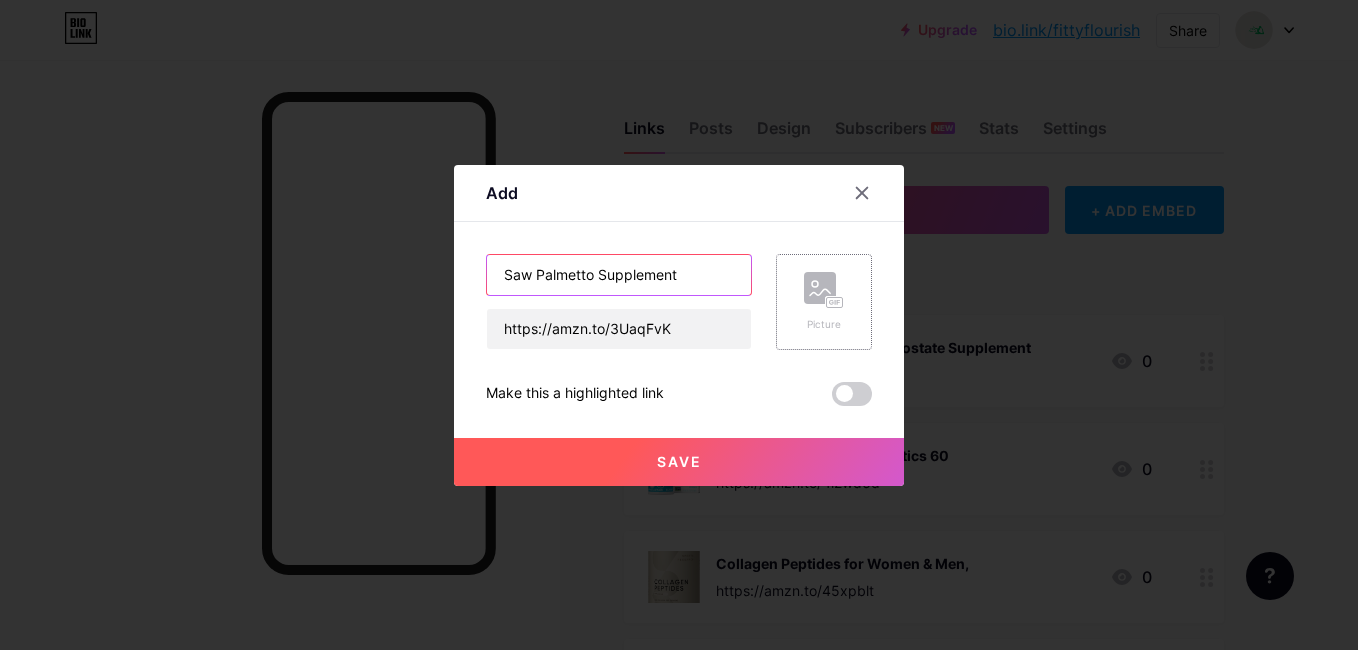 type on "Saw Palmetto Supplement" 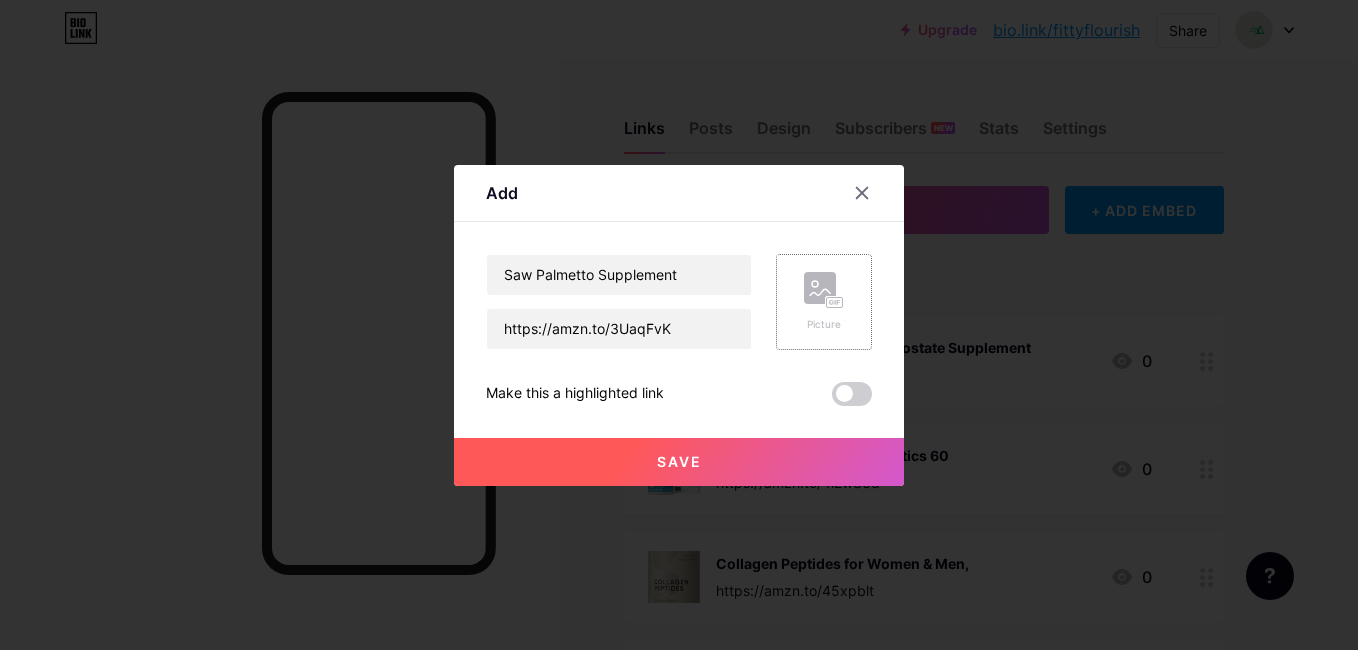 click 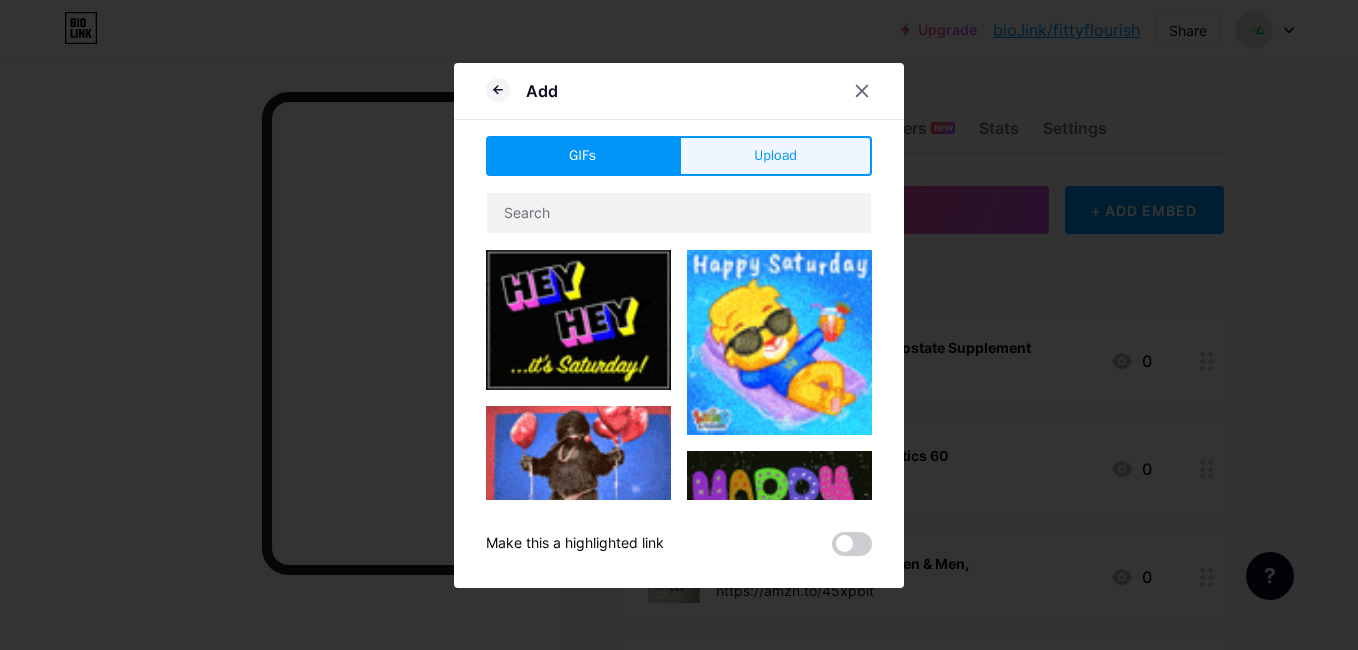 click on "Upload" at bounding box center [775, 155] 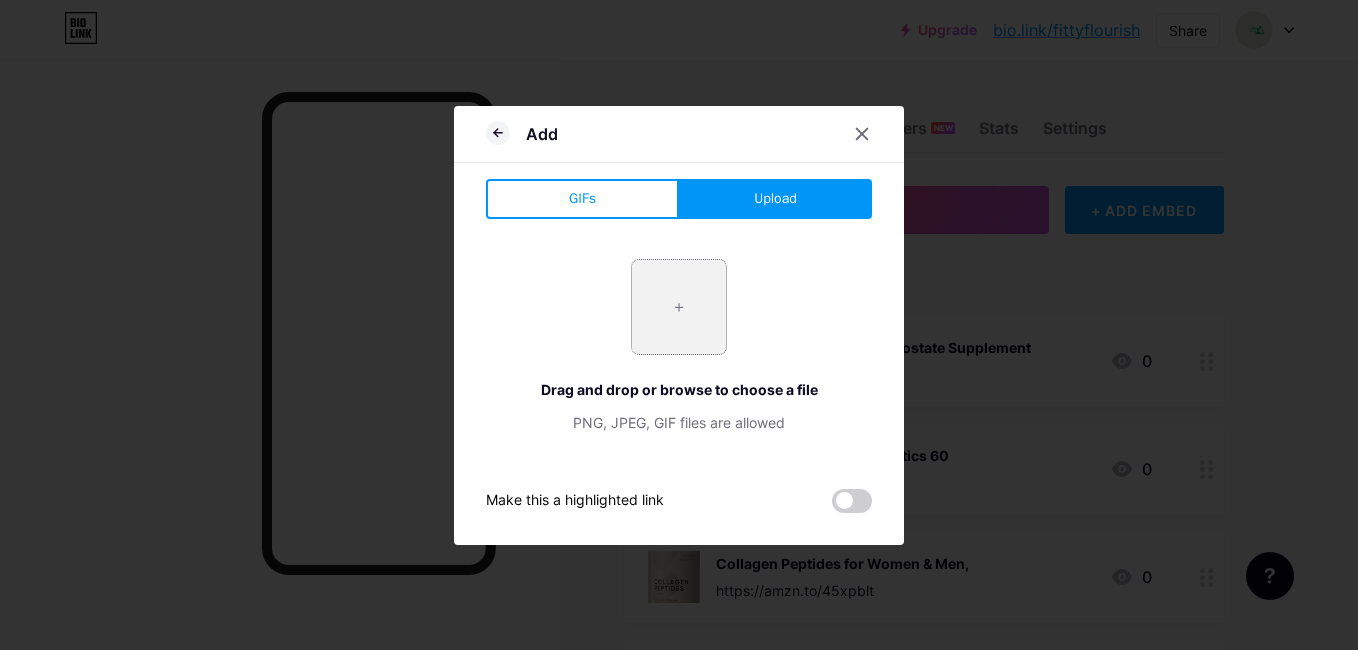 click at bounding box center [679, 307] 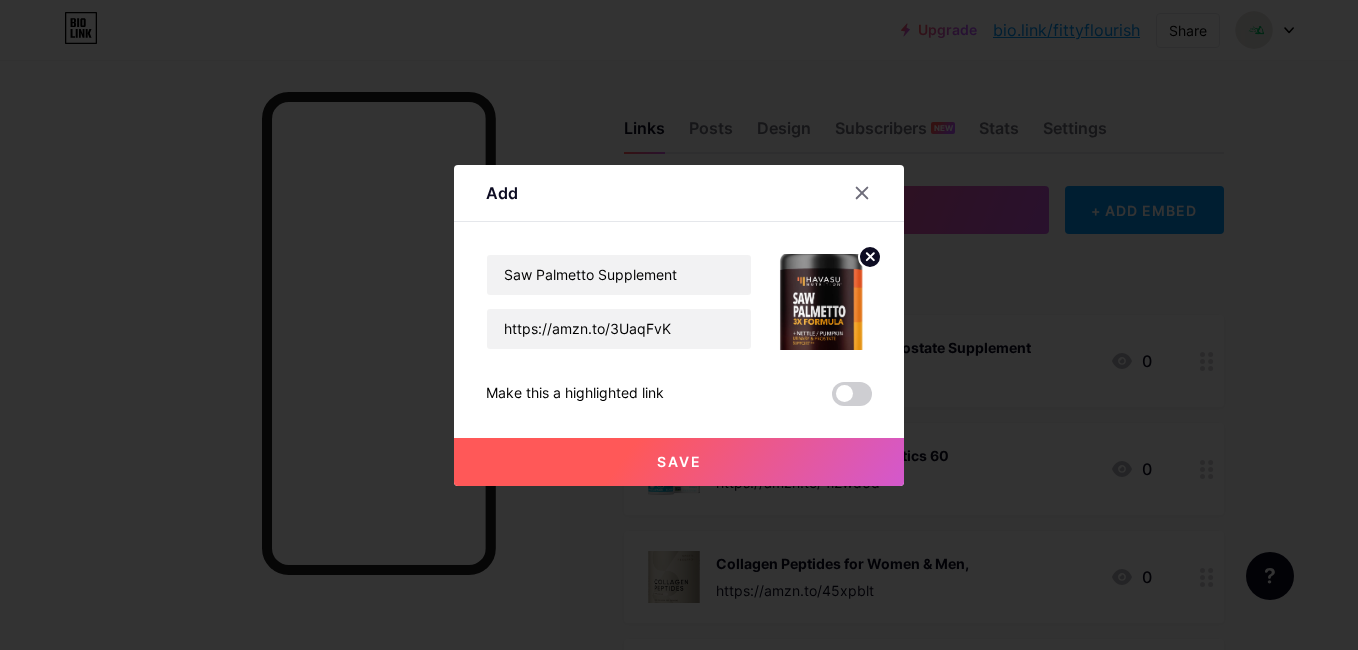 click on "Save" at bounding box center [679, 462] 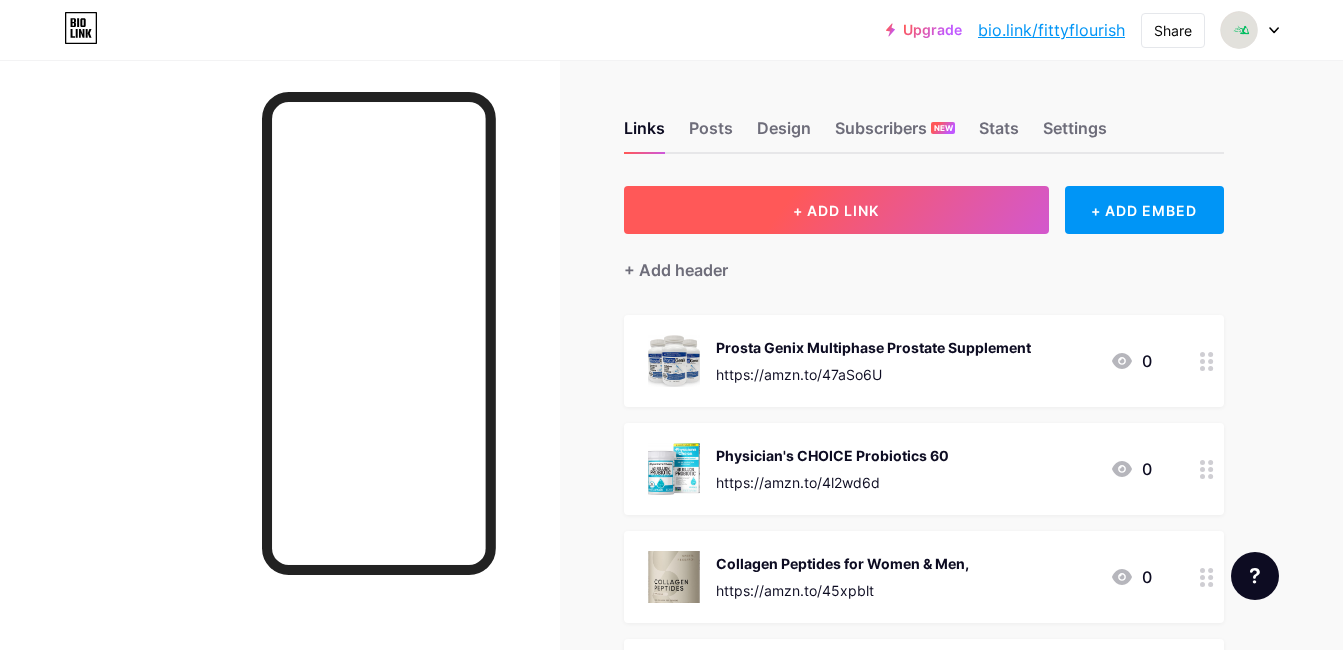 click on "+ ADD LINK" at bounding box center [836, 210] 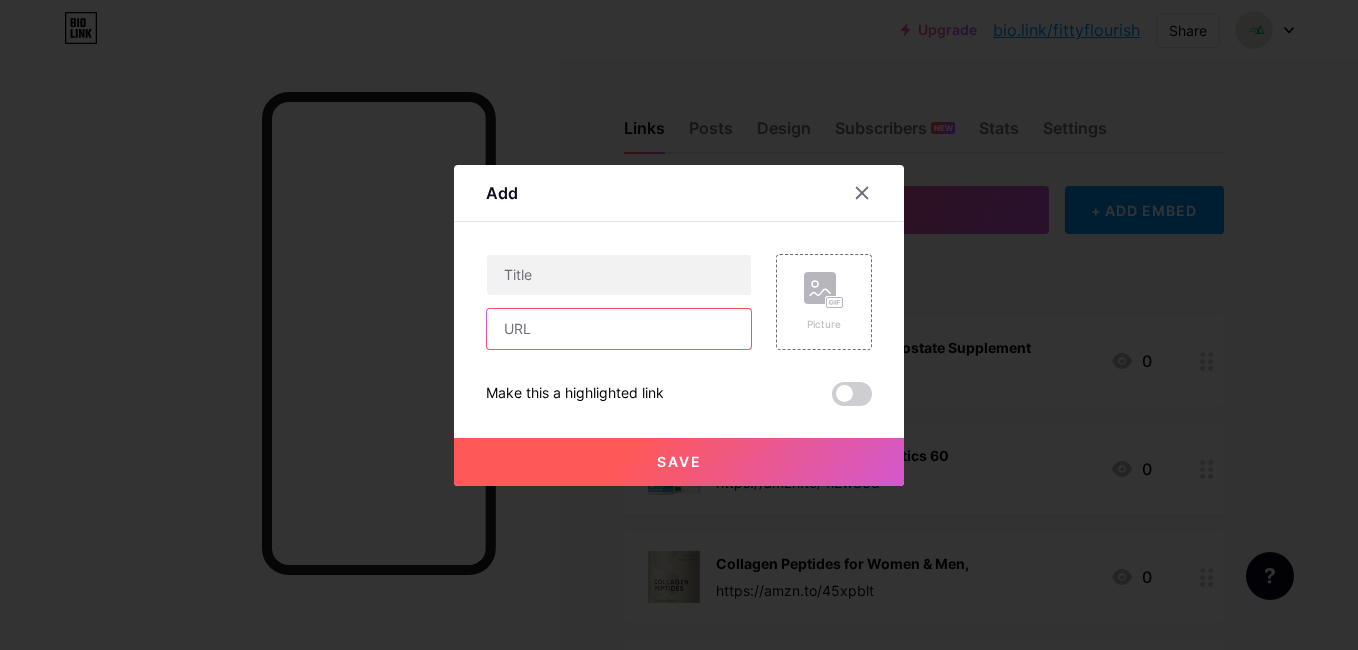 click at bounding box center (619, 329) 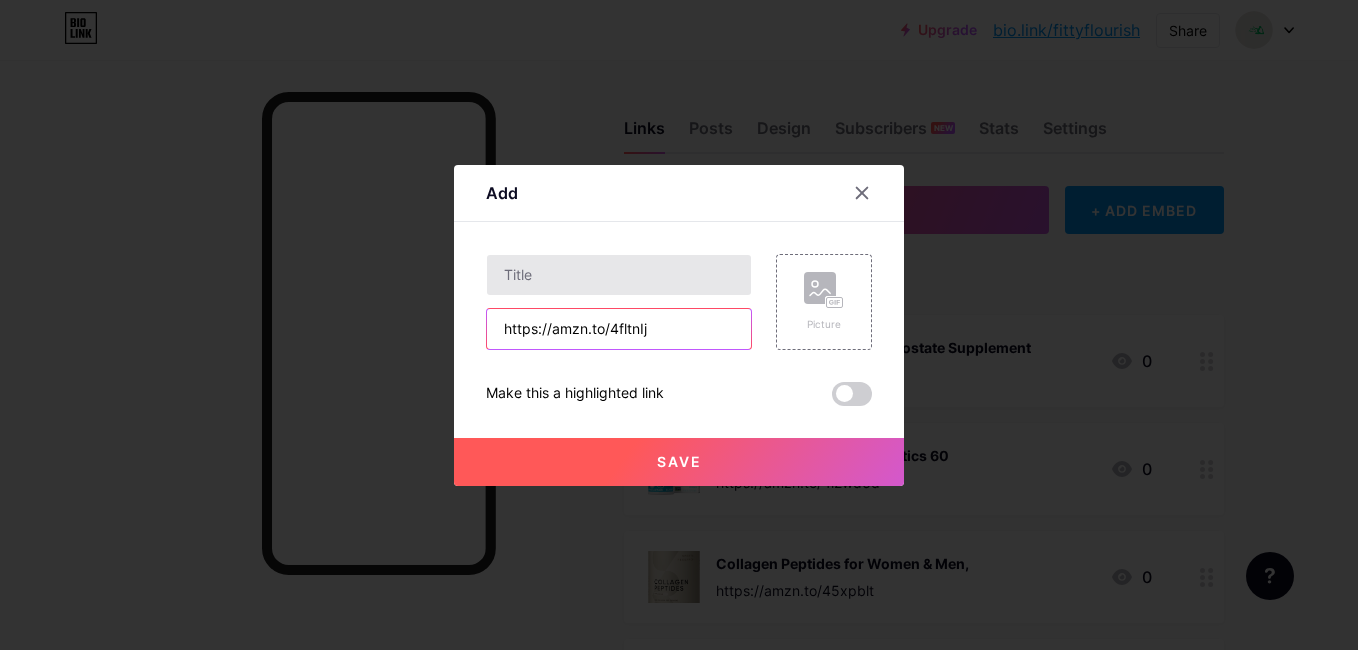 type on "https://amzn.to/4fltnIj" 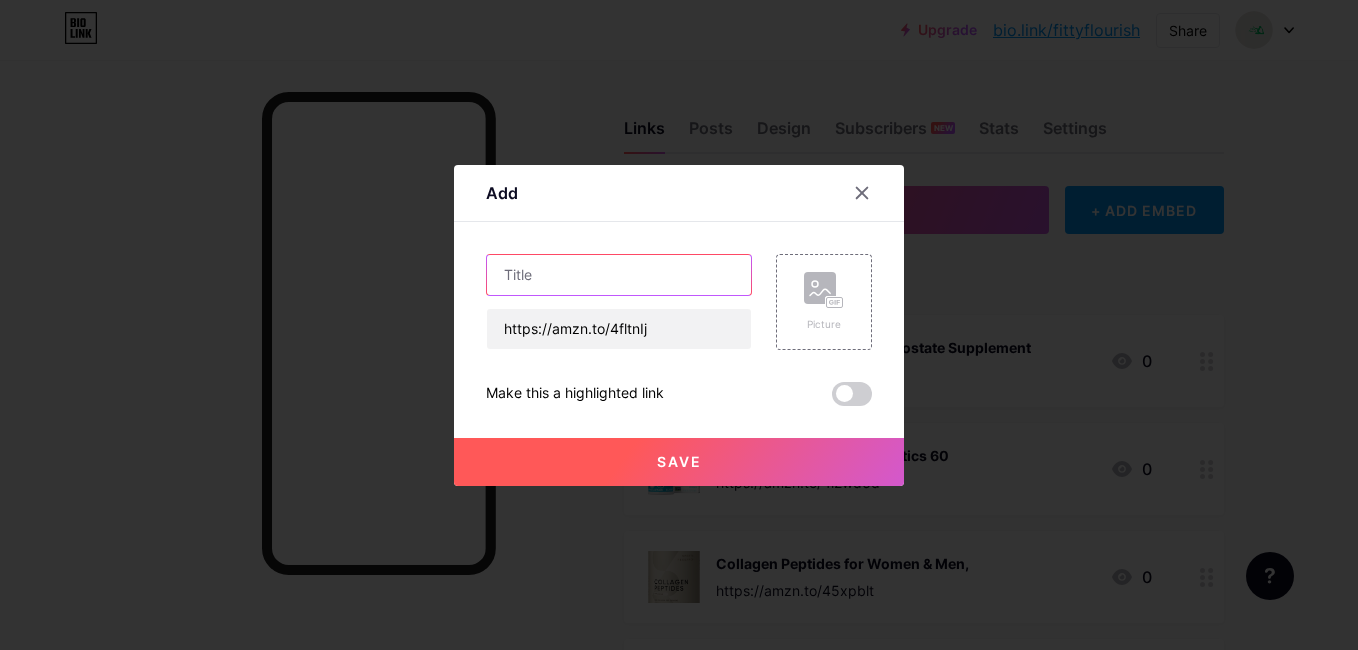 click at bounding box center (619, 275) 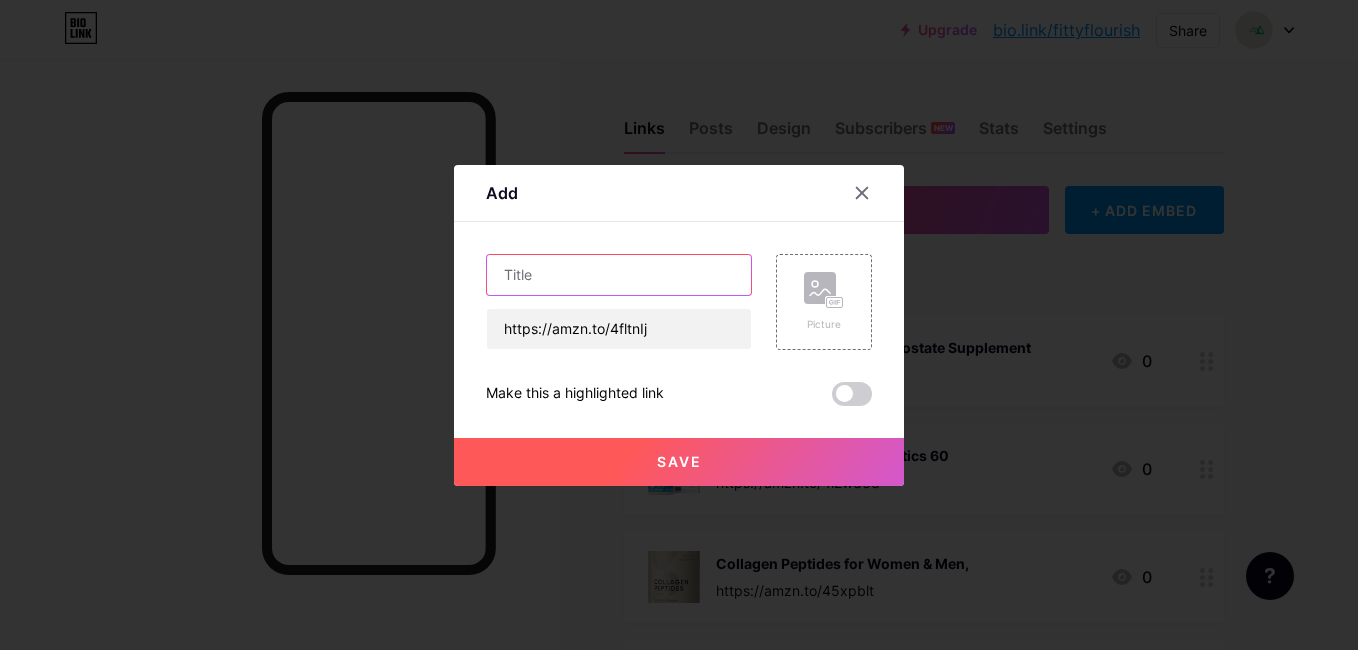 paste on "Body Magic Chlorophyll Capsules" 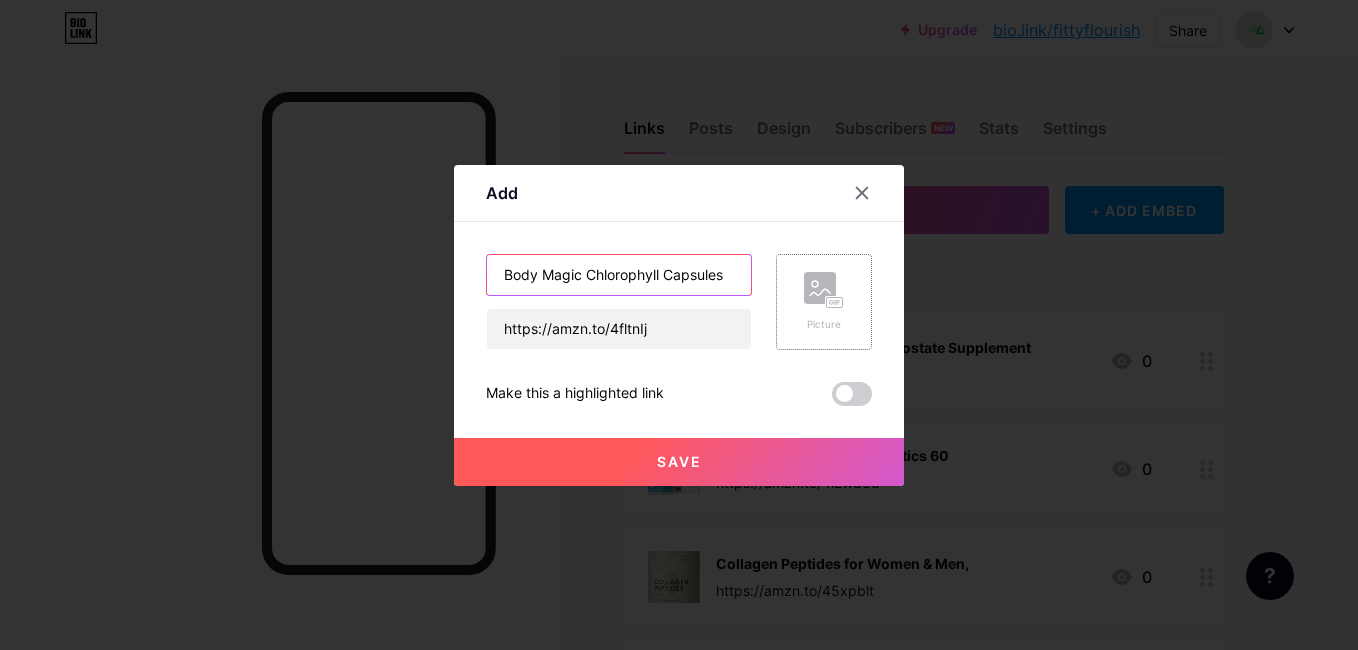 type on "Body Magic Chlorophyll Capsules" 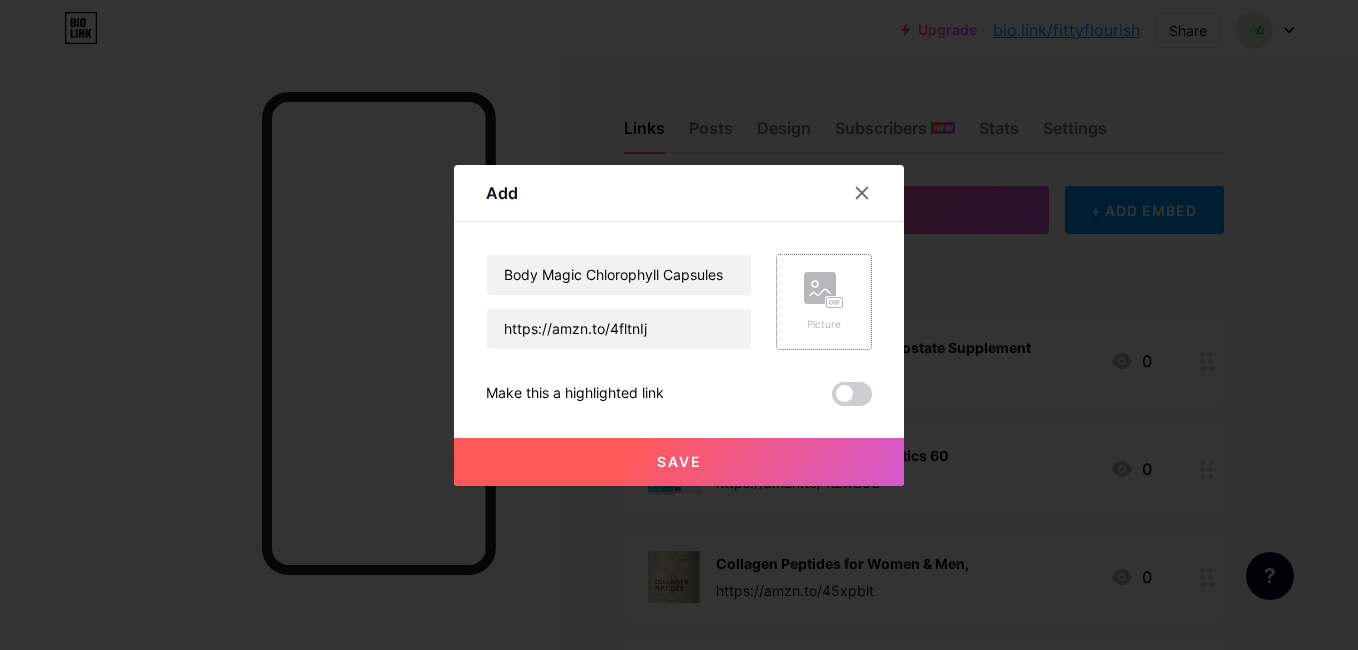 click 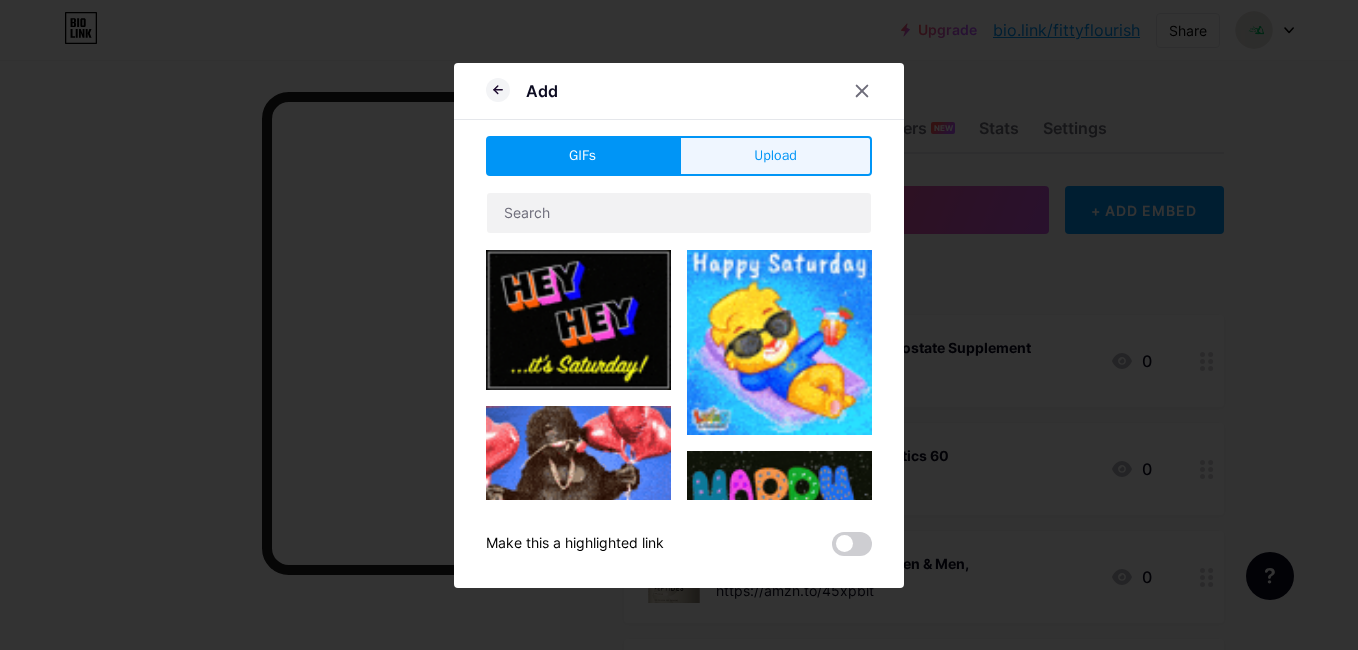 click on "Upload" at bounding box center [775, 155] 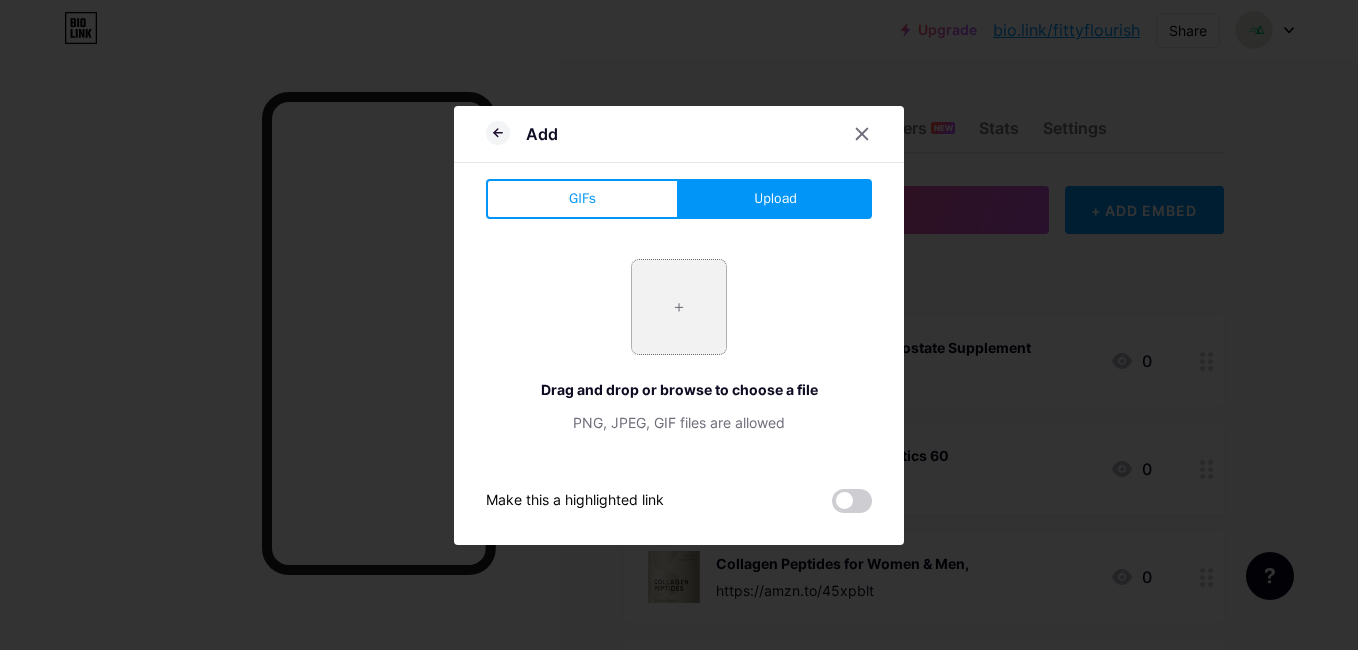 click at bounding box center [679, 307] 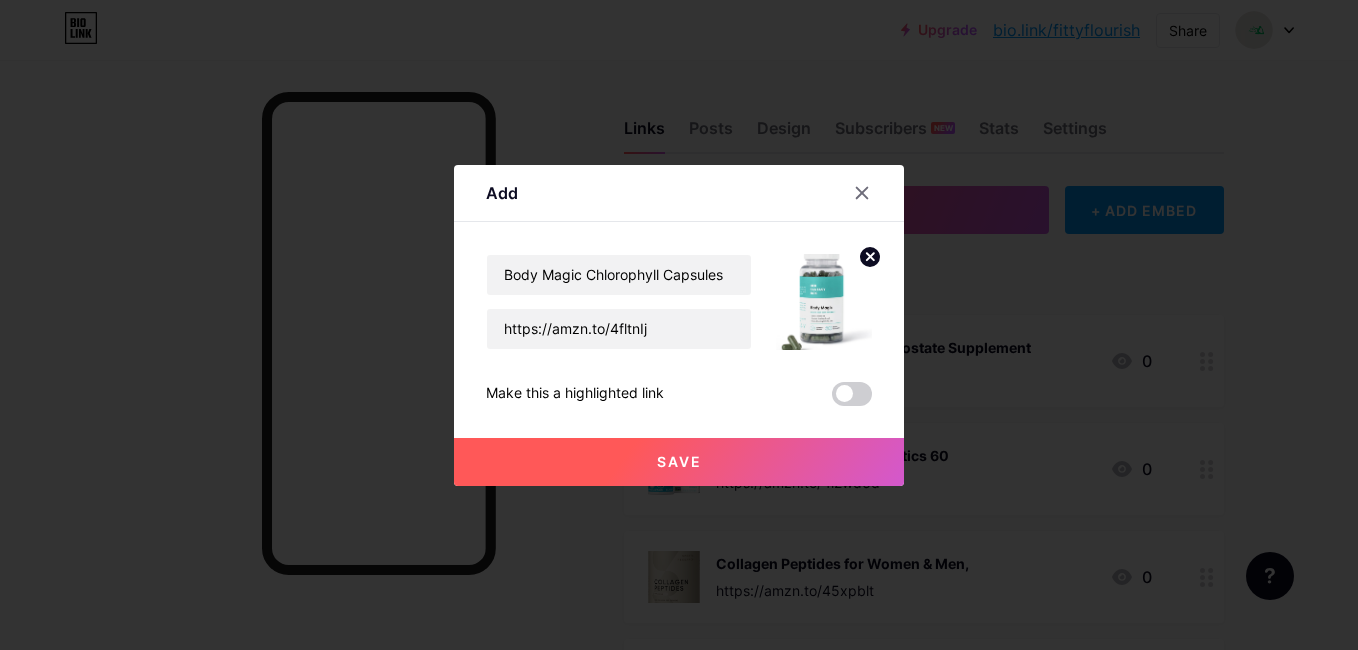 click on "Save" at bounding box center (679, 462) 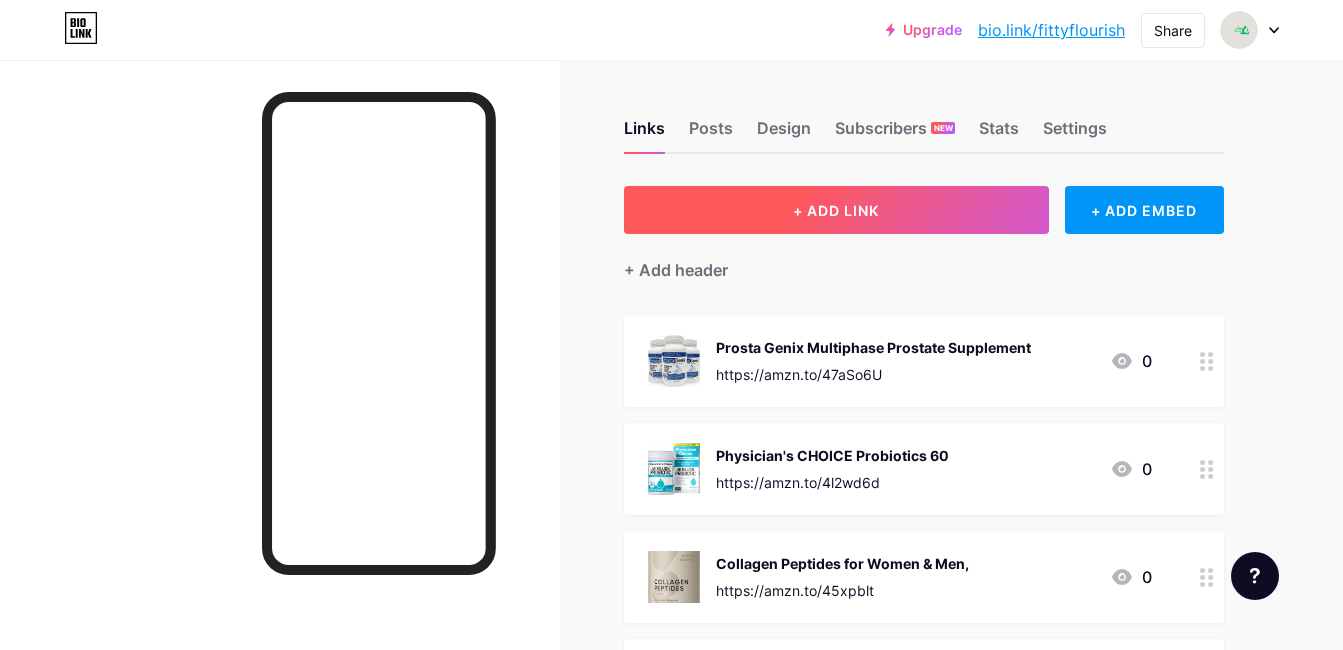 click on "+ ADD LINK" at bounding box center (836, 210) 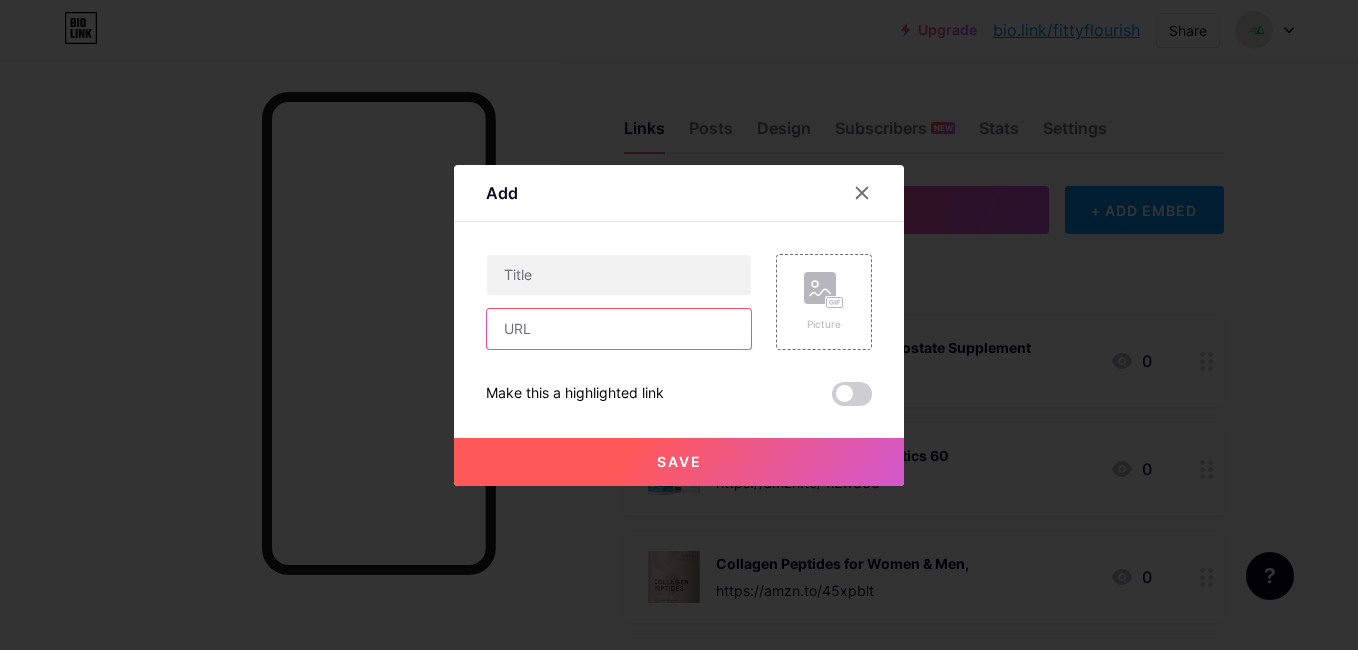 click at bounding box center (619, 329) 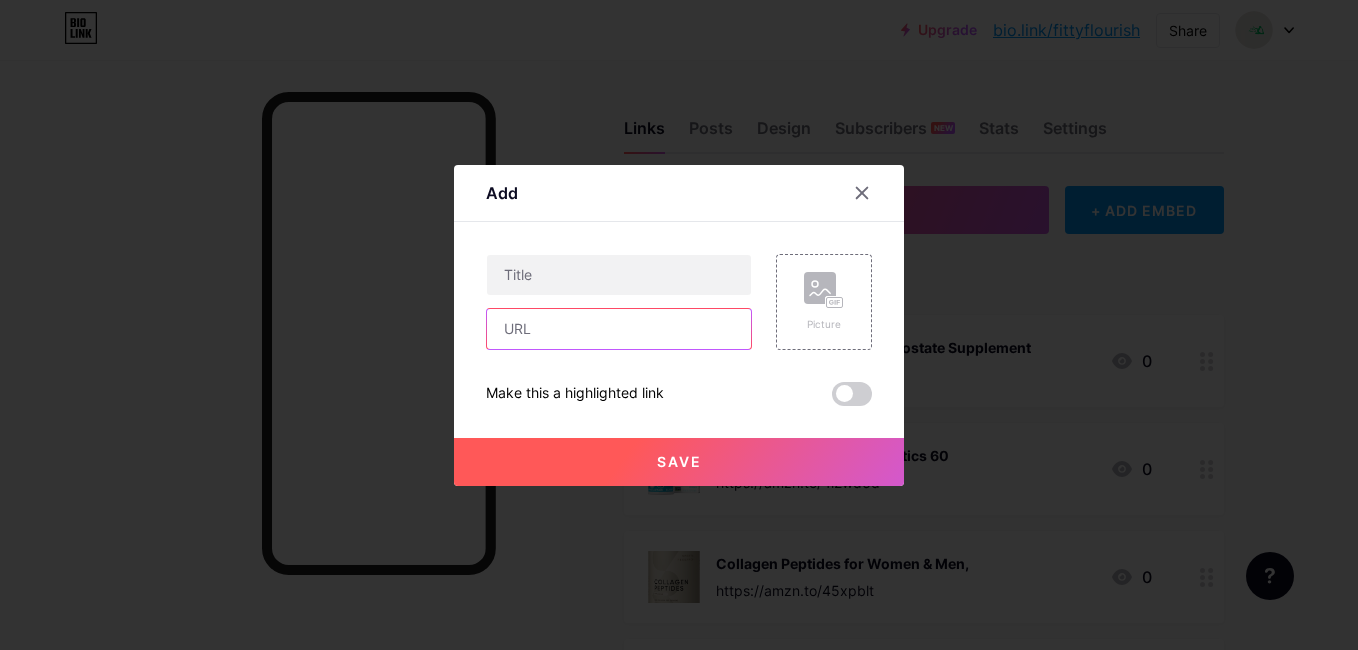 paste on "https://amzn.to/46FghU2" 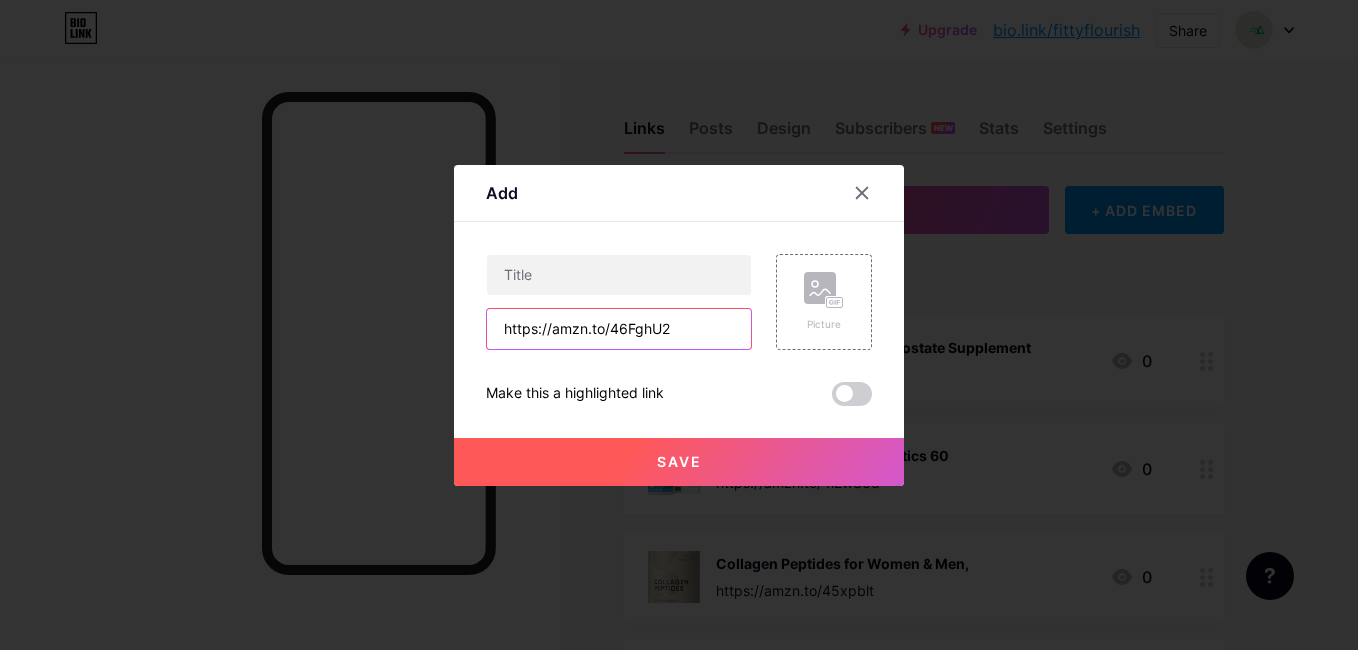 type on "https://amzn.to/46FghU2" 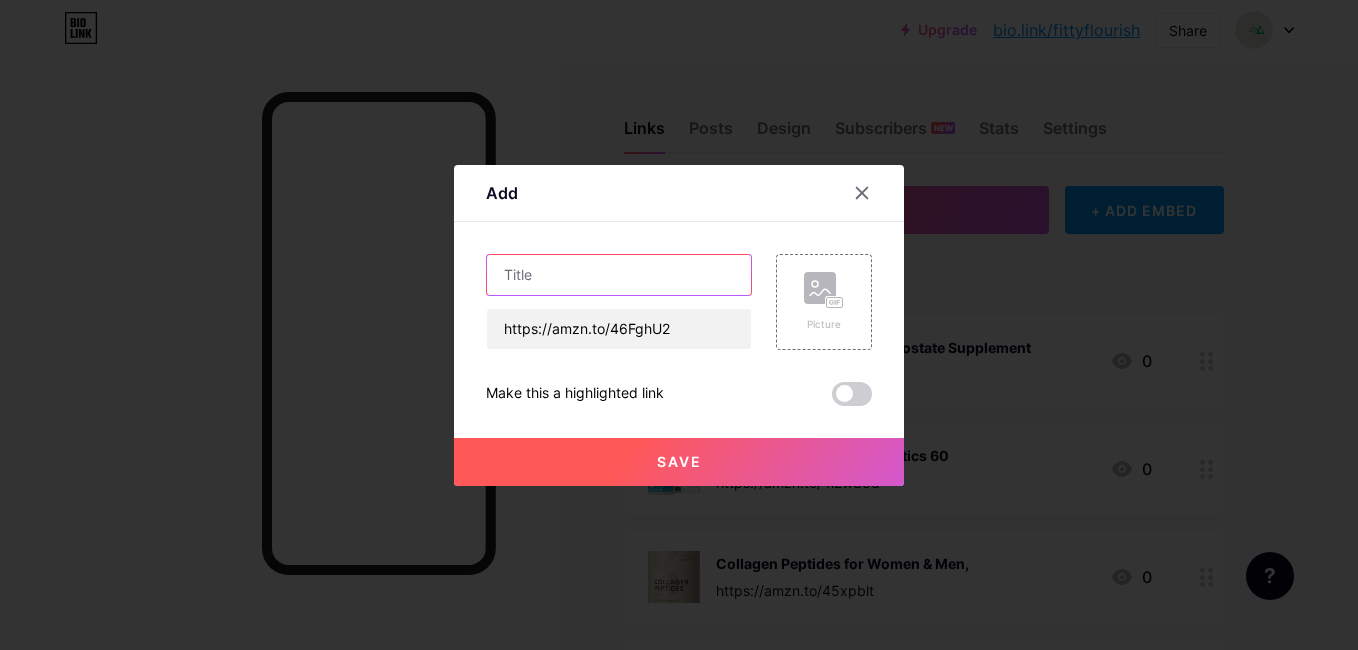 click at bounding box center [619, 275] 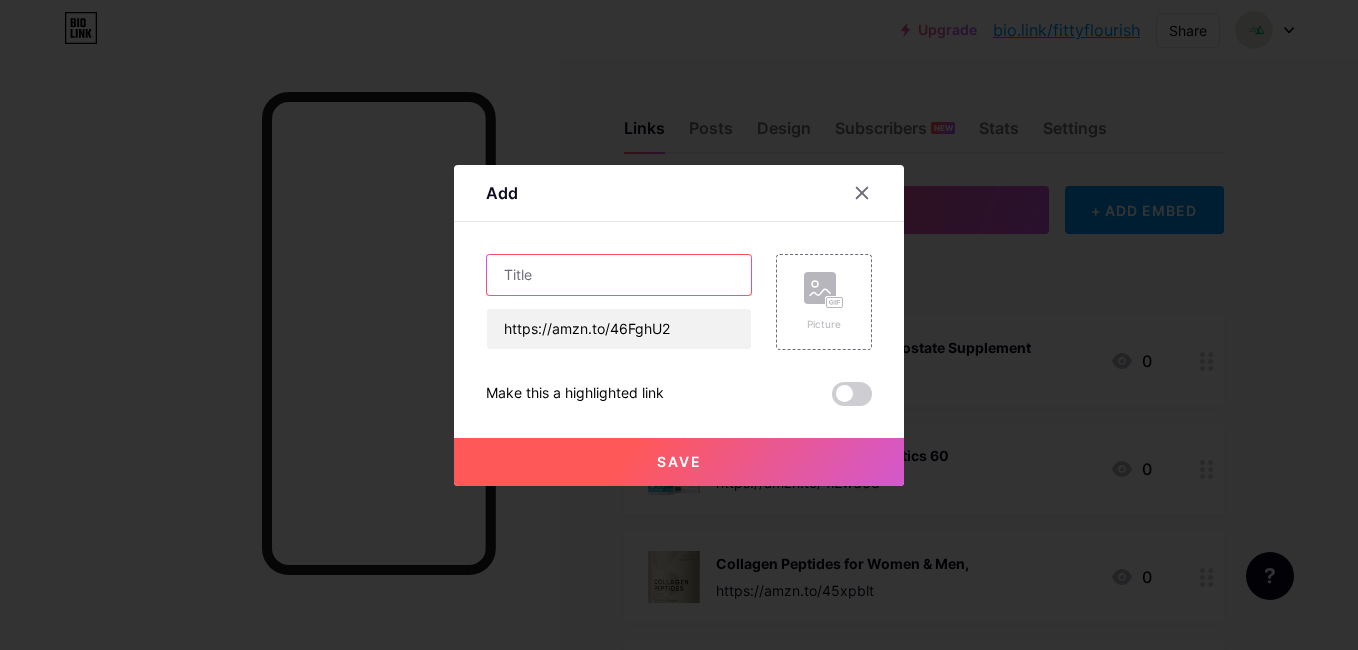 paste on "Indian Healing Clay 1 lb" 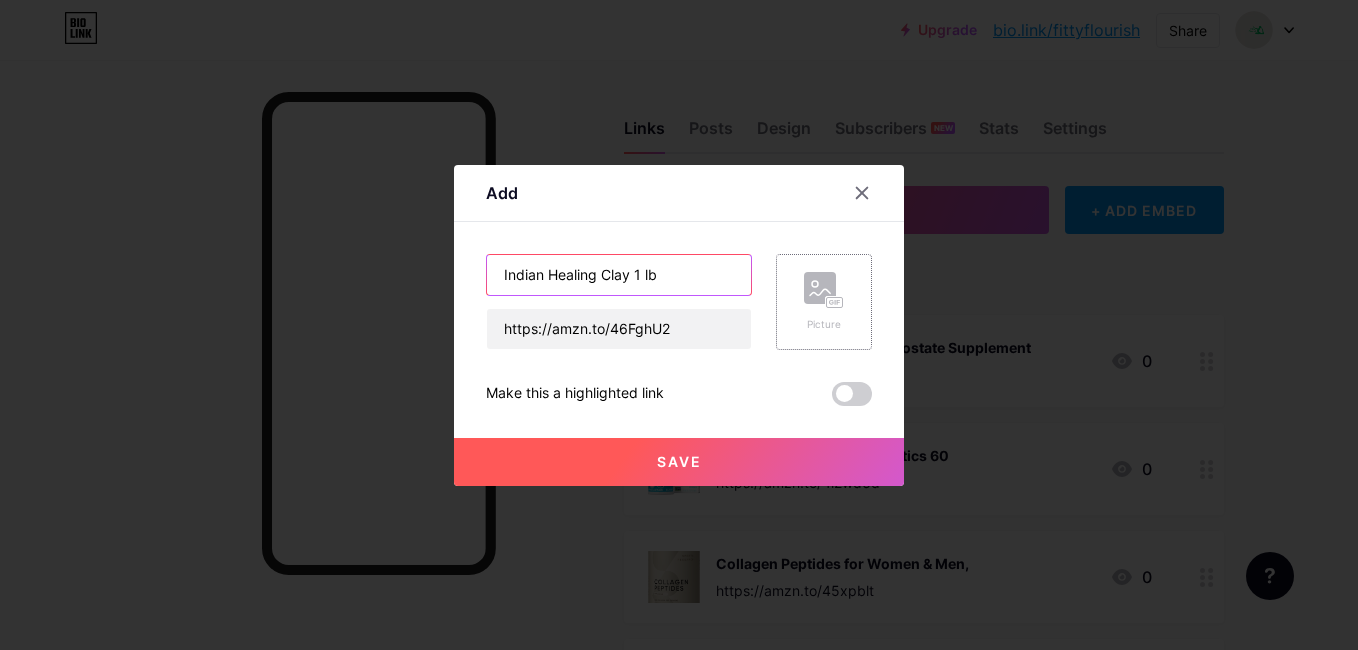 type on "Indian Healing Clay 1 lb" 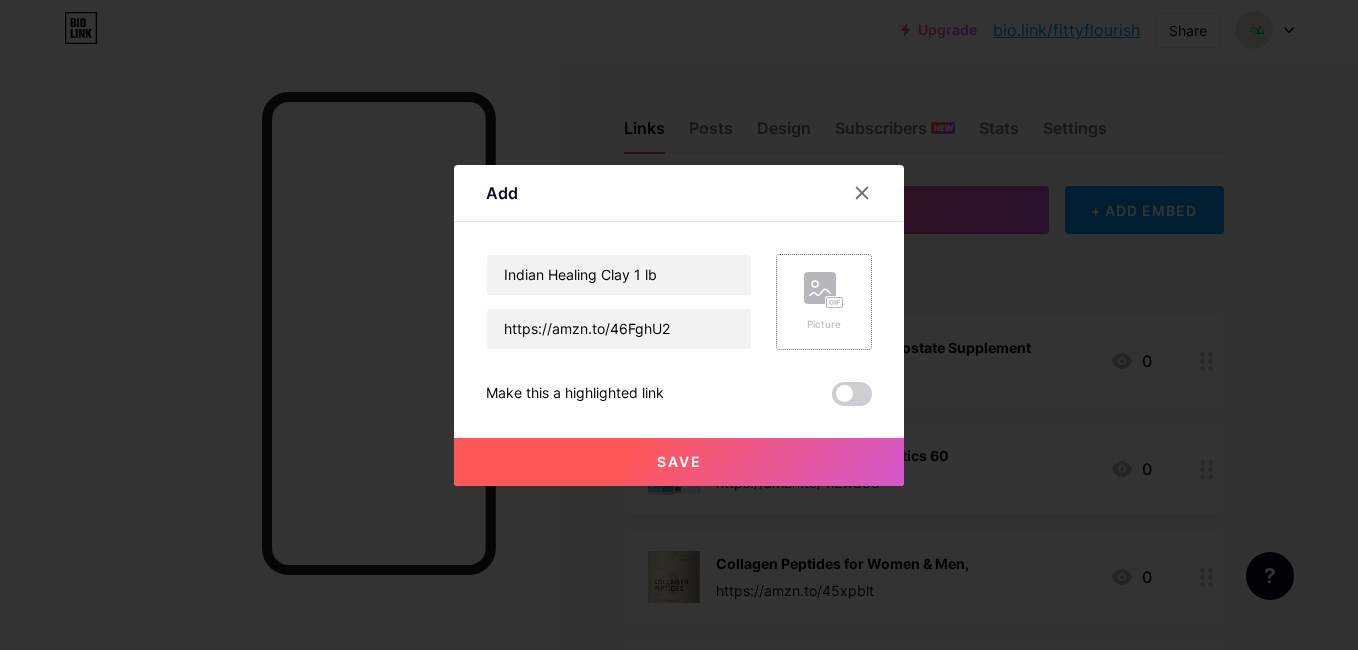 click 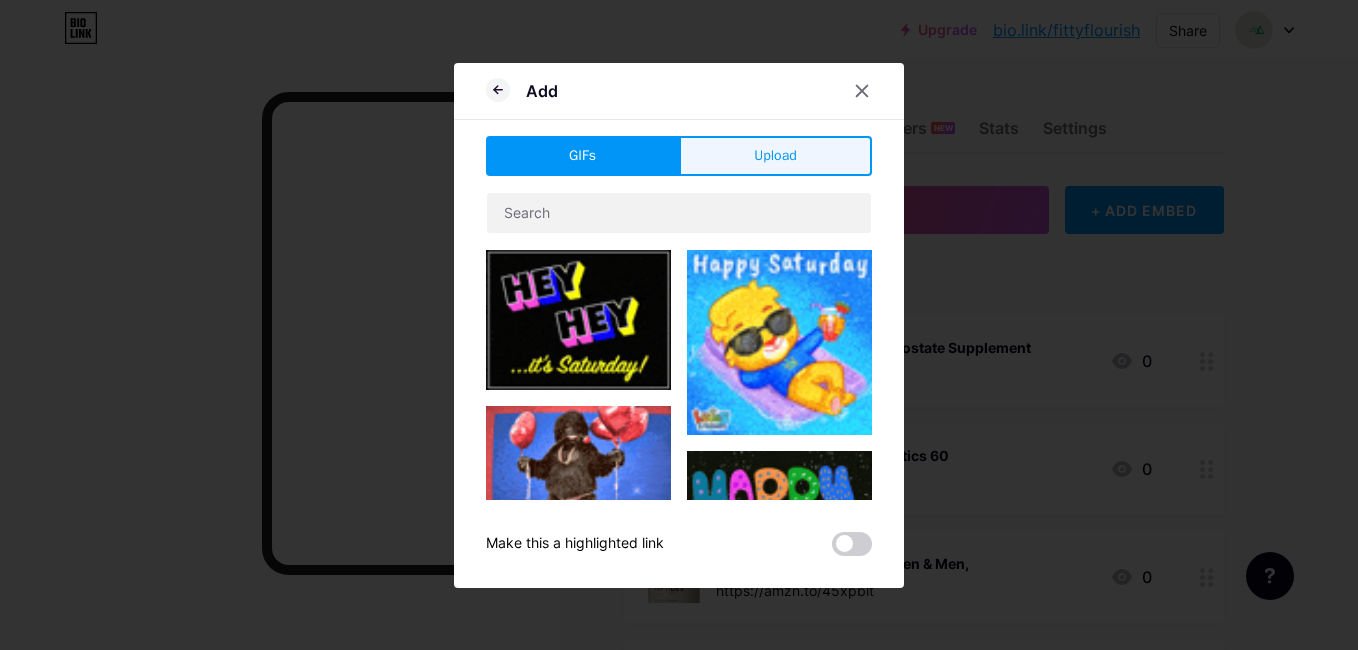 click on "Upload" at bounding box center [775, 155] 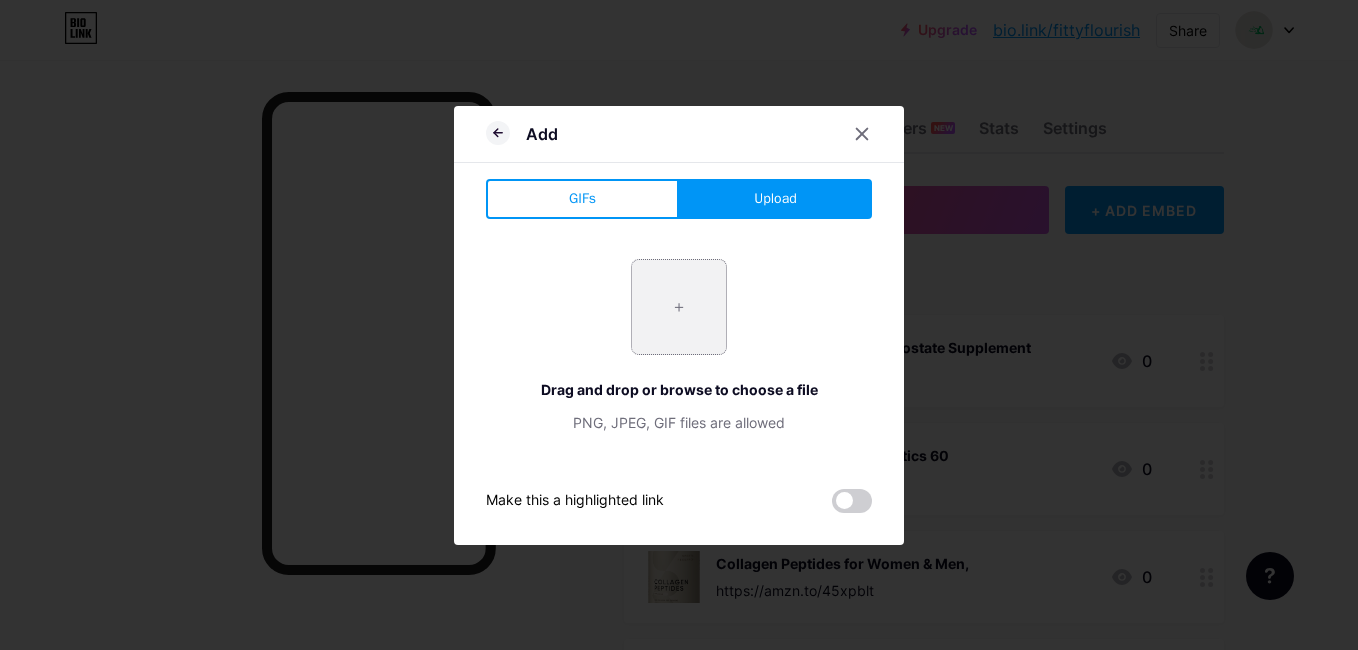 click at bounding box center [679, 307] 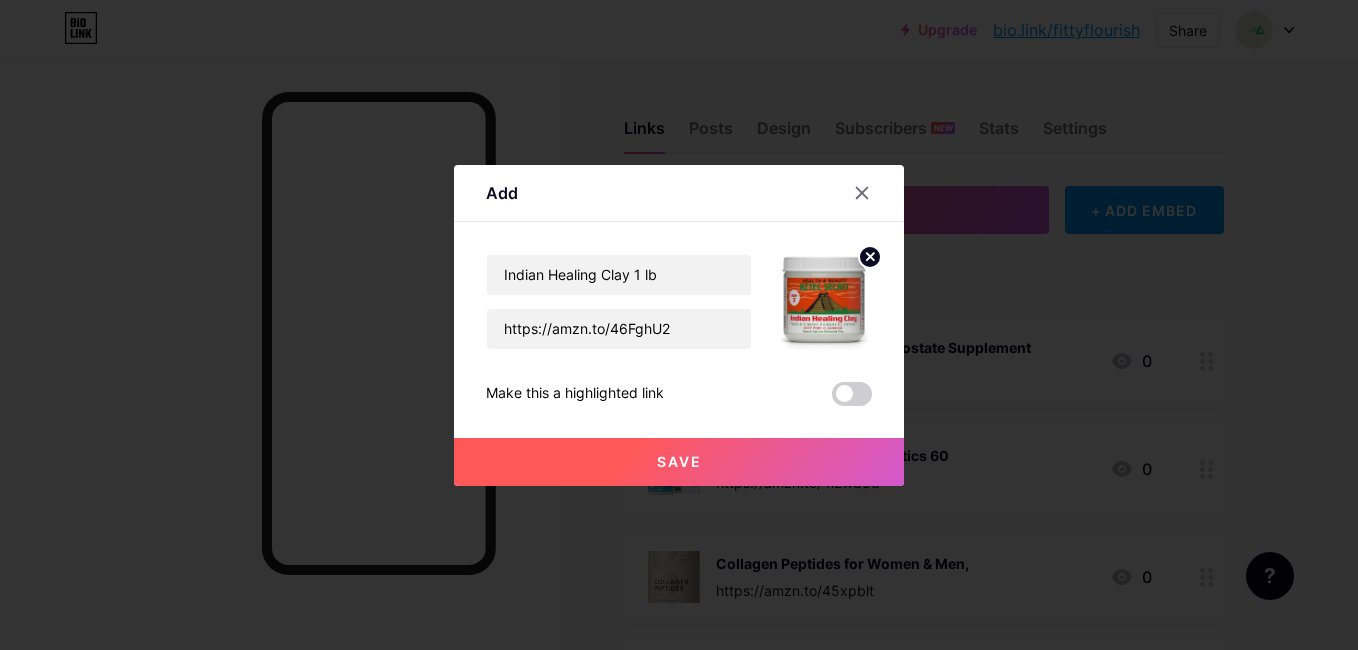 click on "Save" at bounding box center (679, 462) 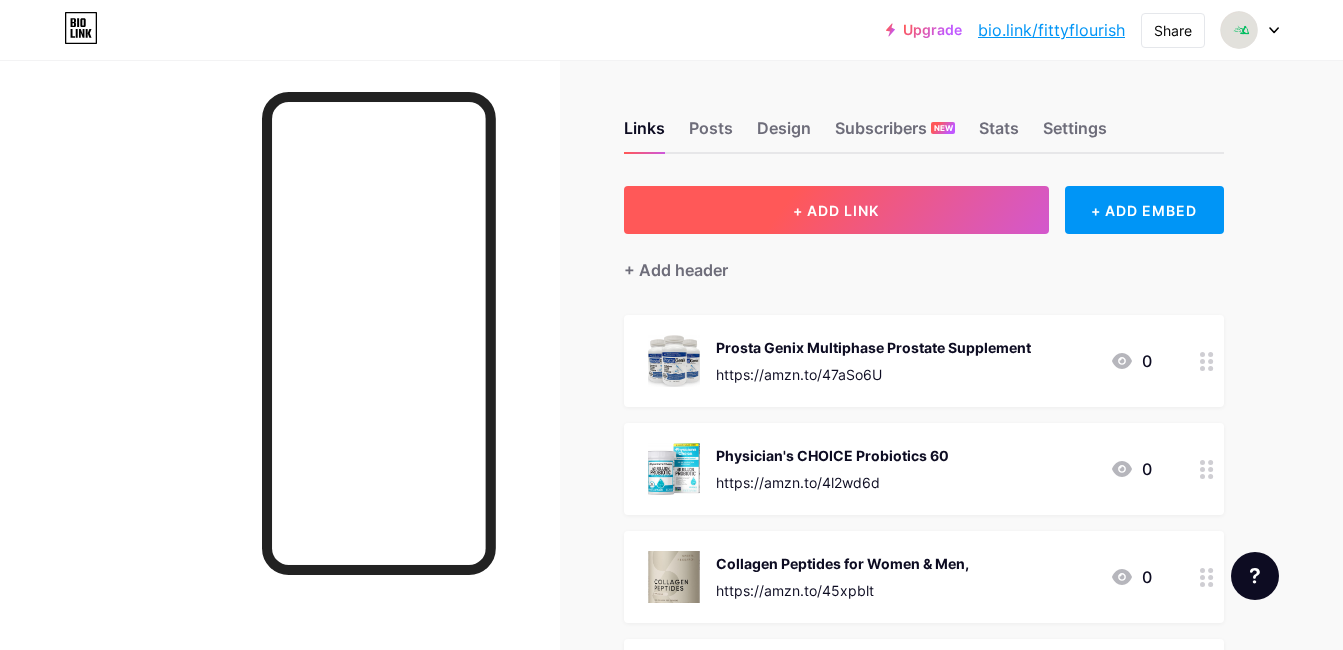 click on "+ ADD LINK" at bounding box center [836, 210] 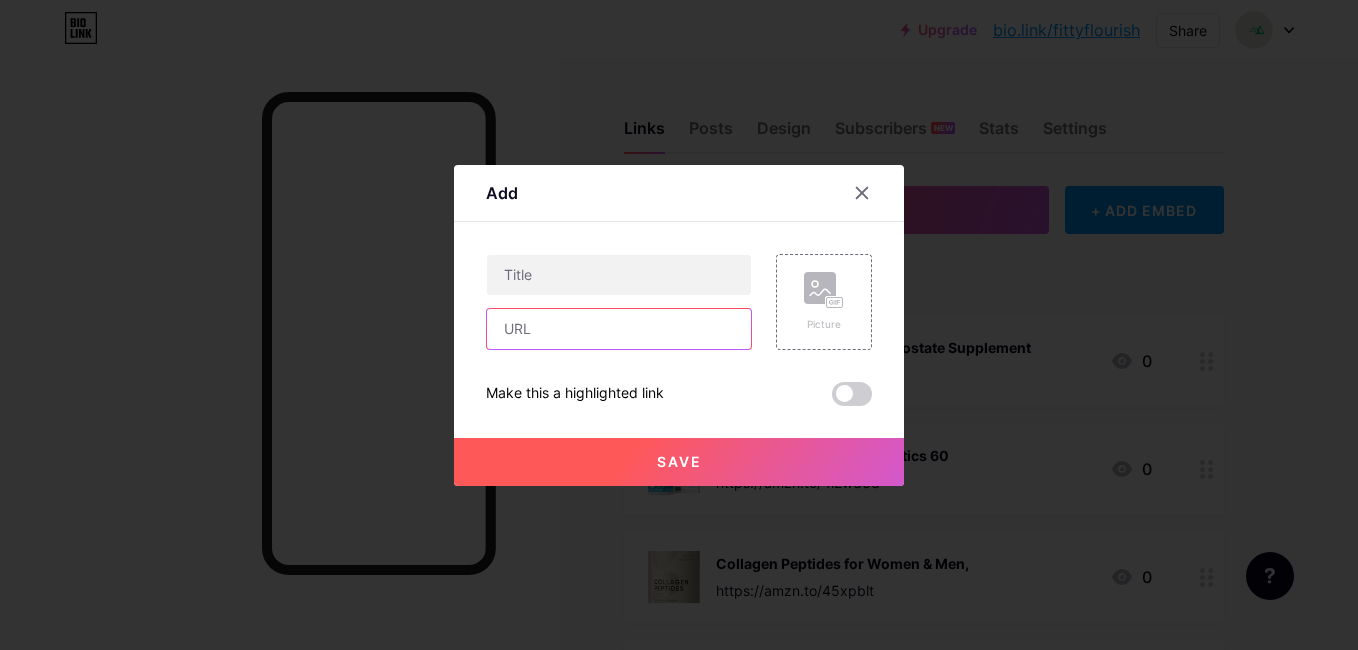 click at bounding box center [619, 329] 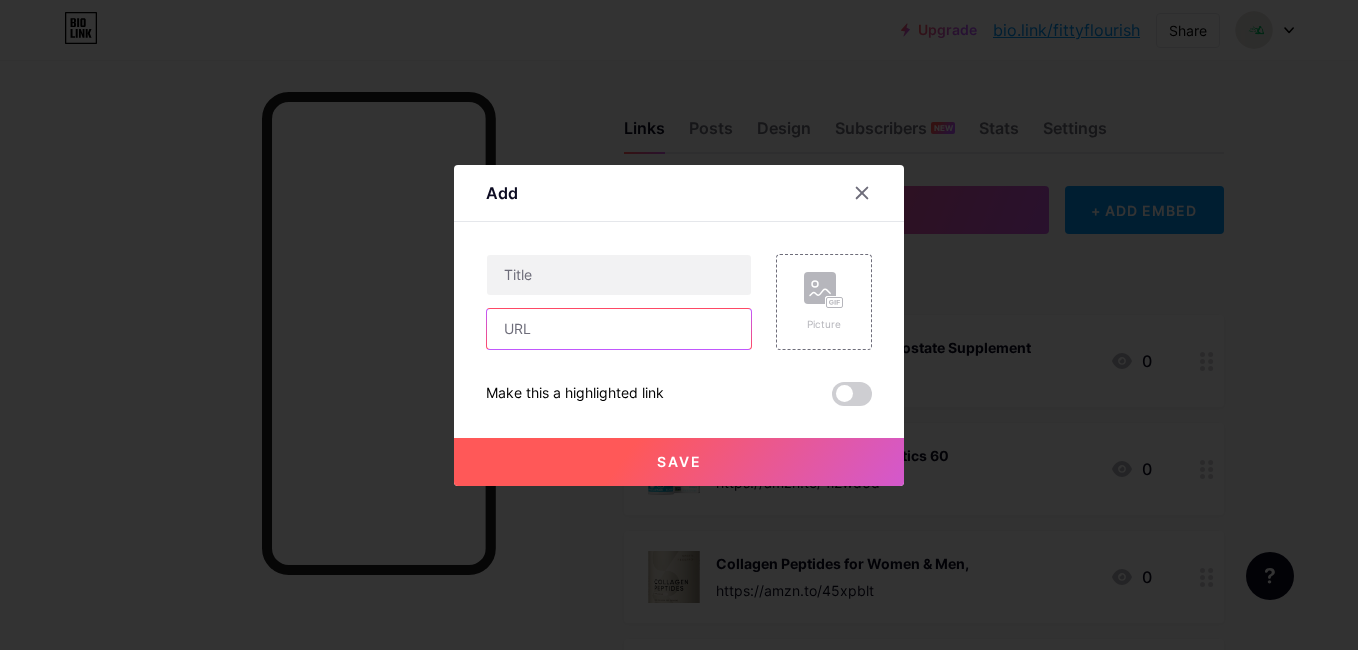 paste on "https://amzn.to/4lbacCr" 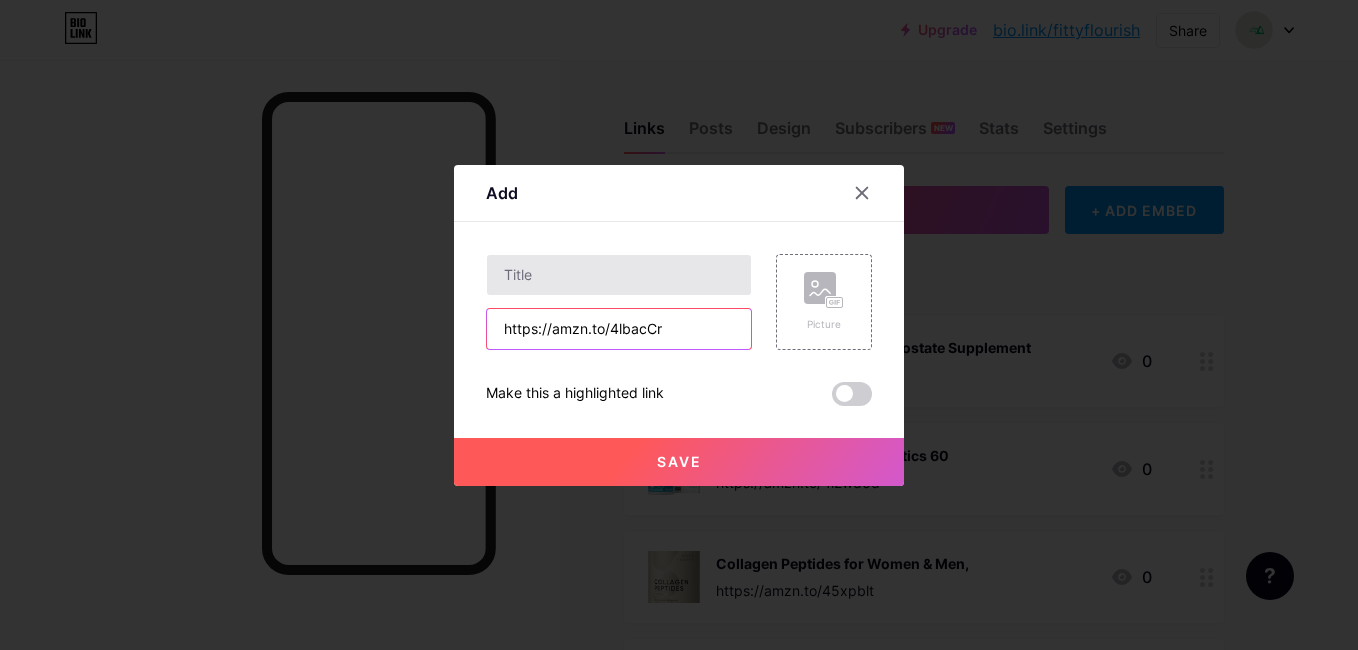 type on "https://amzn.to/4lbacCr" 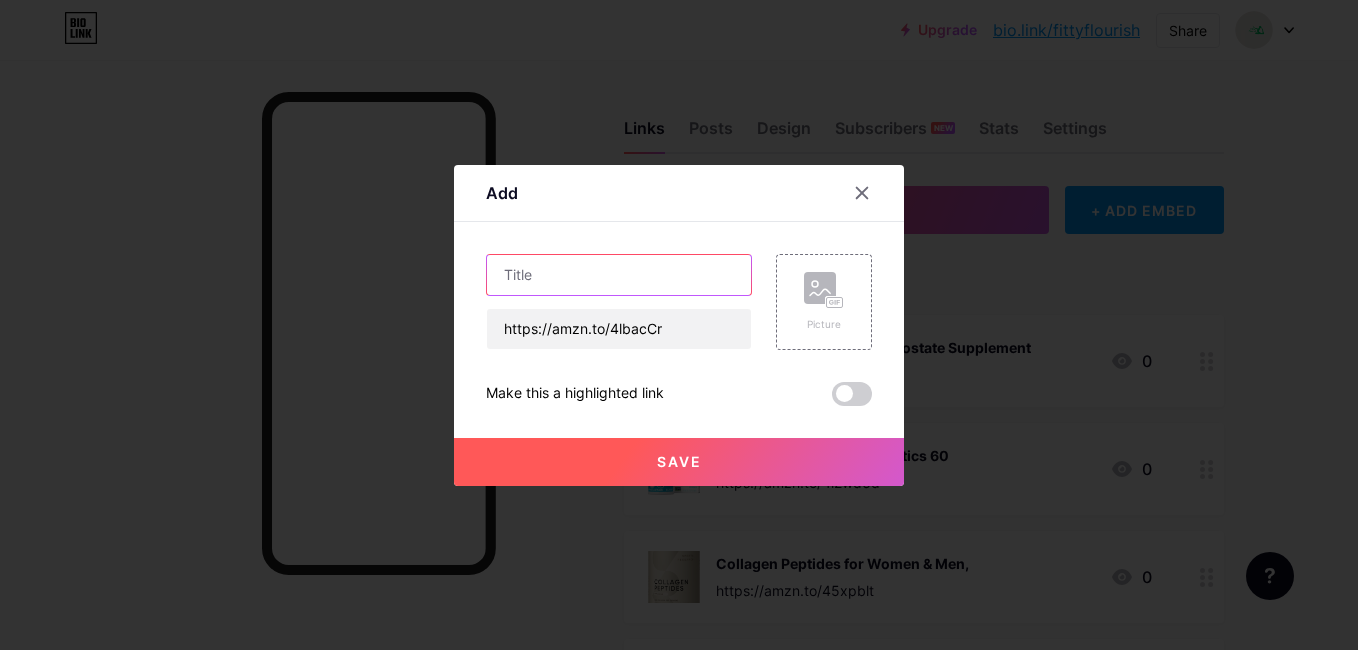 click at bounding box center (619, 275) 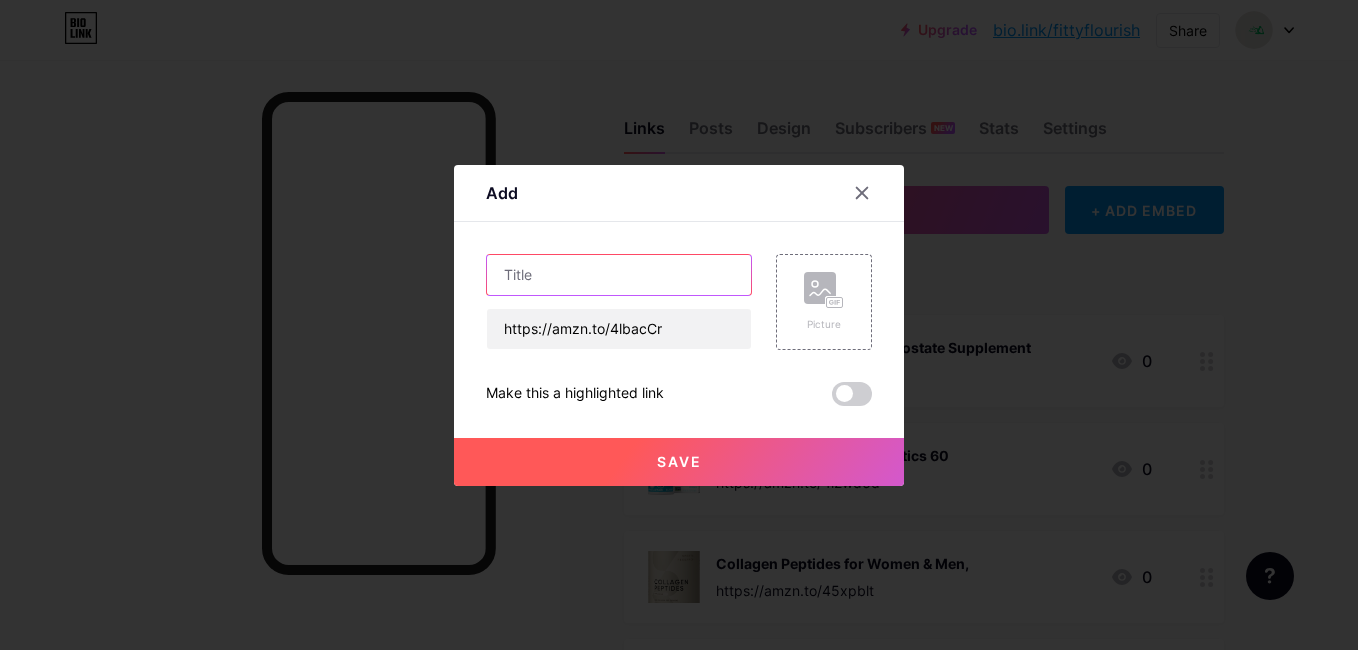 paste on "Crest Pro-Health Gum Detoxify Plus Toothpaste" 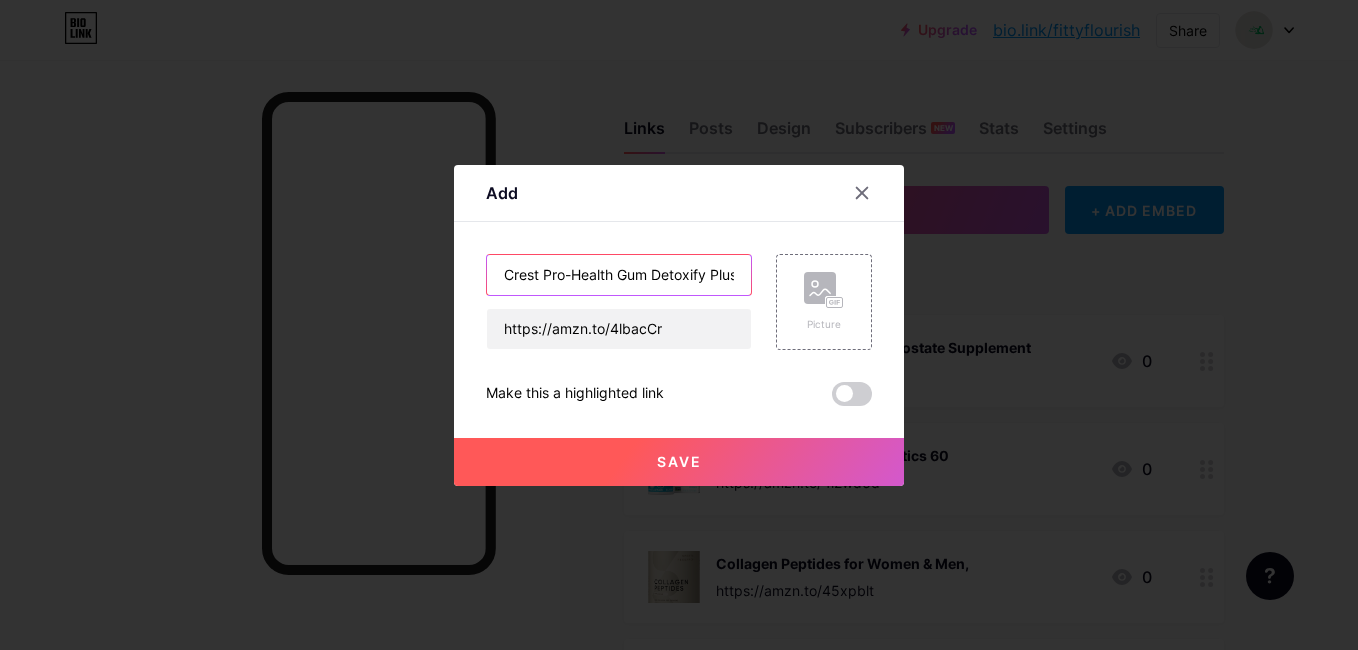 scroll, scrollTop: 0, scrollLeft: 86, axis: horizontal 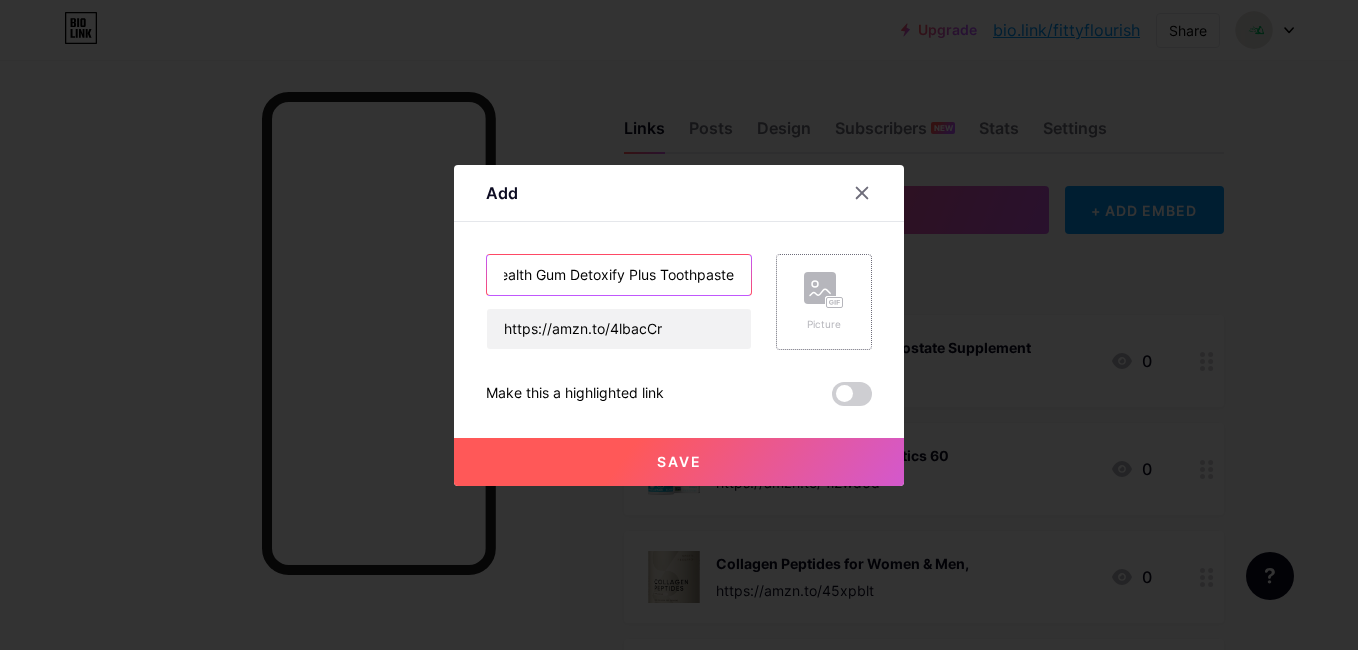 type on "Crest Pro-Health Gum Detoxify Plus Toothpaste" 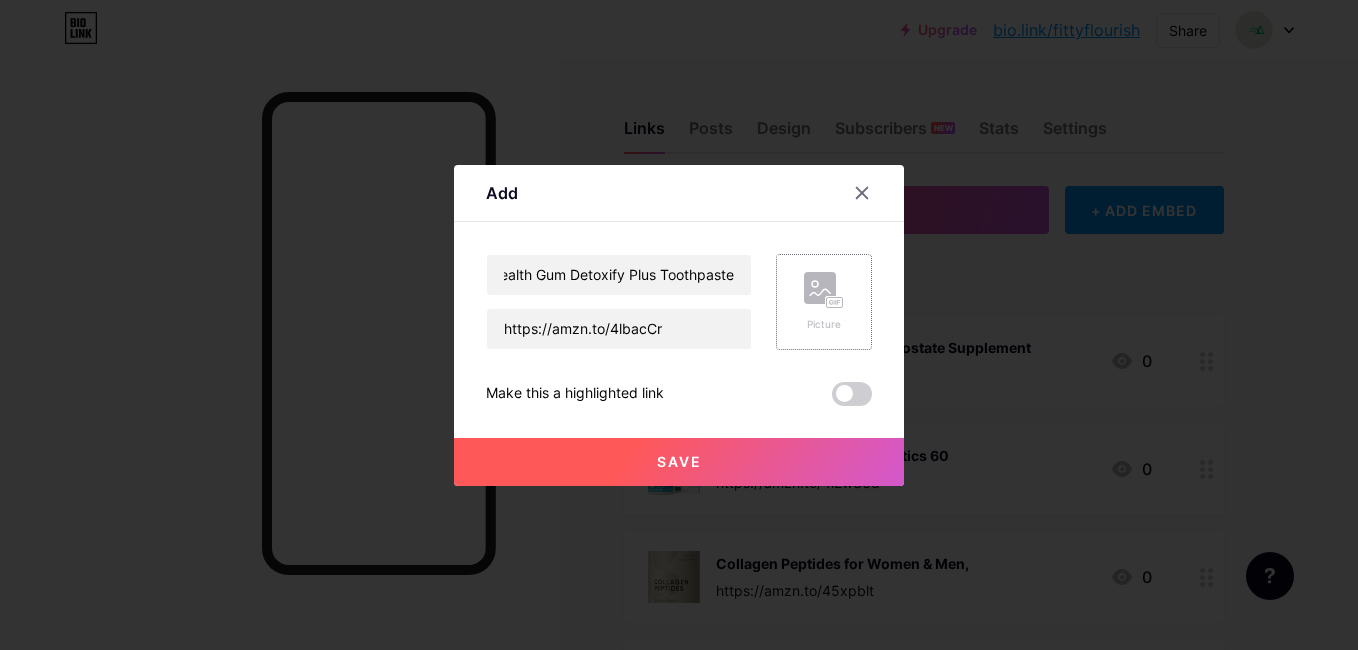 click 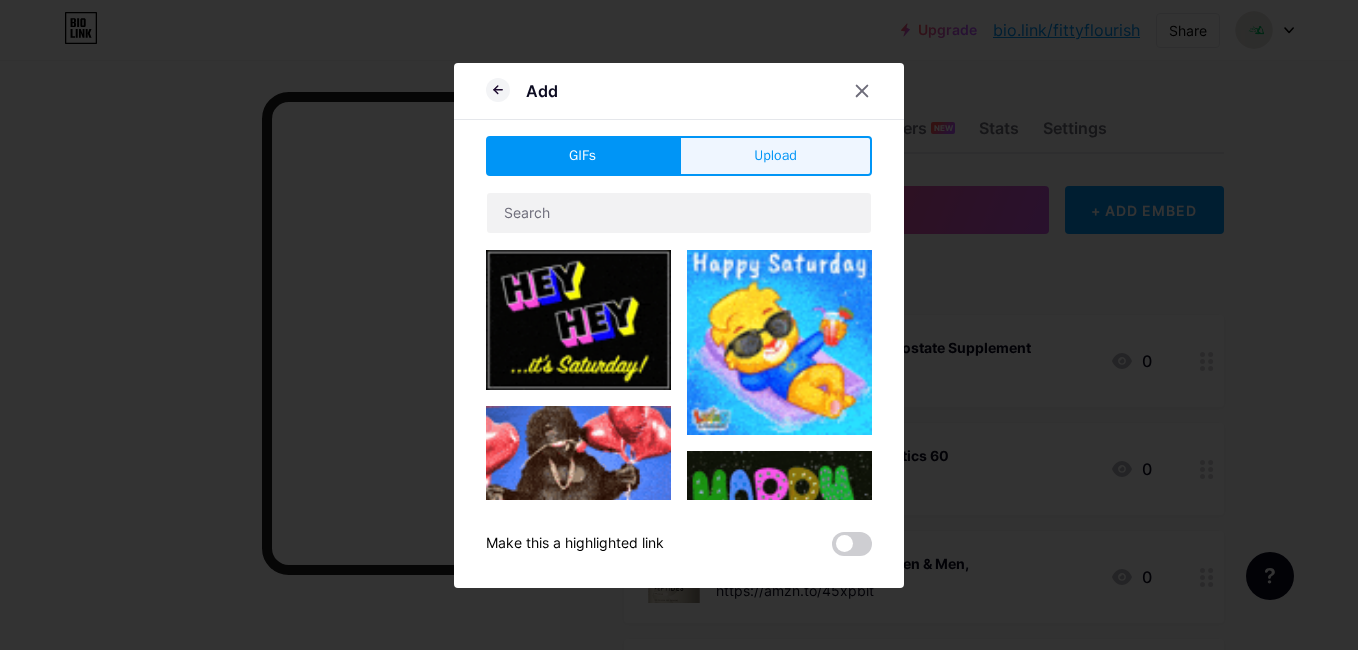 click on "Upload" at bounding box center (775, 155) 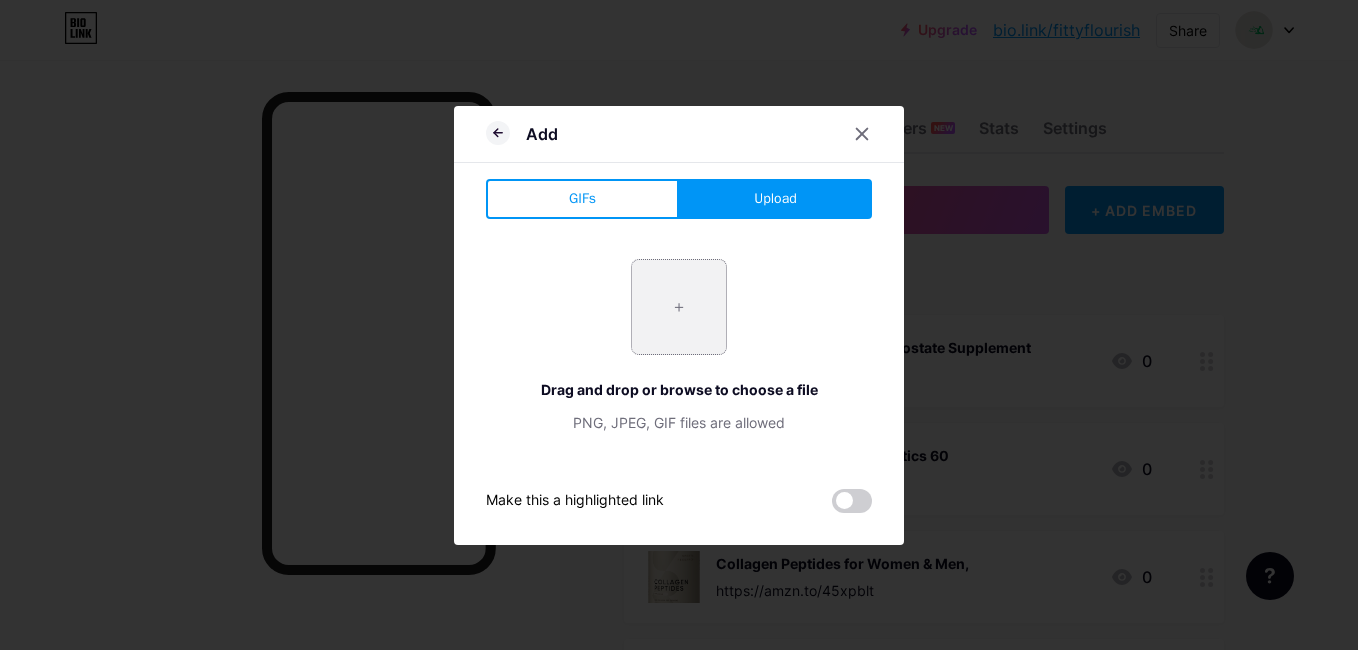click at bounding box center (679, 307) 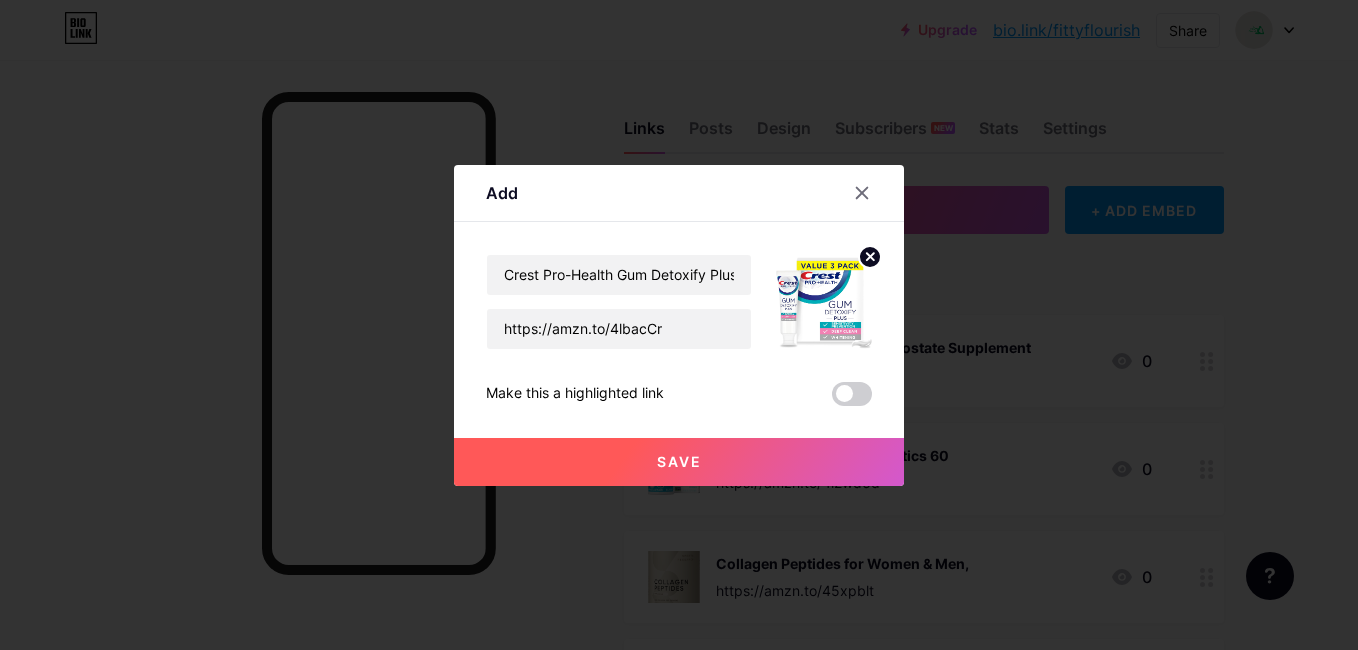 click on "Save" at bounding box center (679, 462) 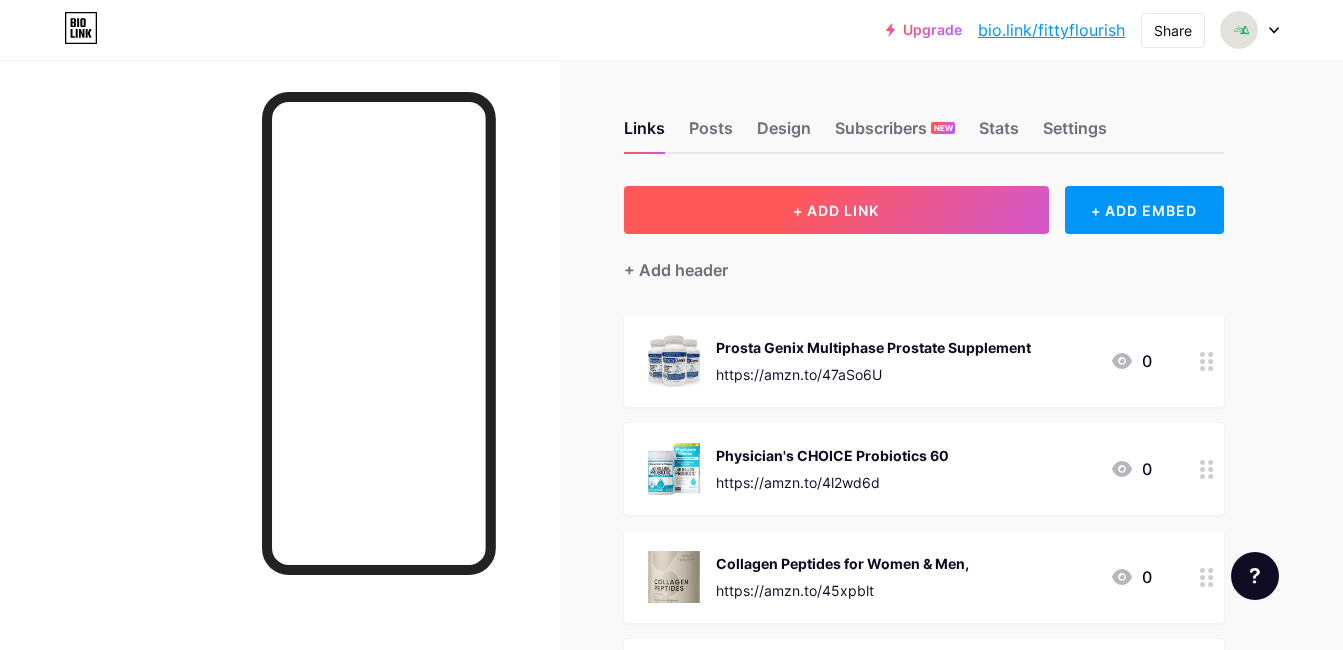 click on "+ ADD LINK" at bounding box center [836, 210] 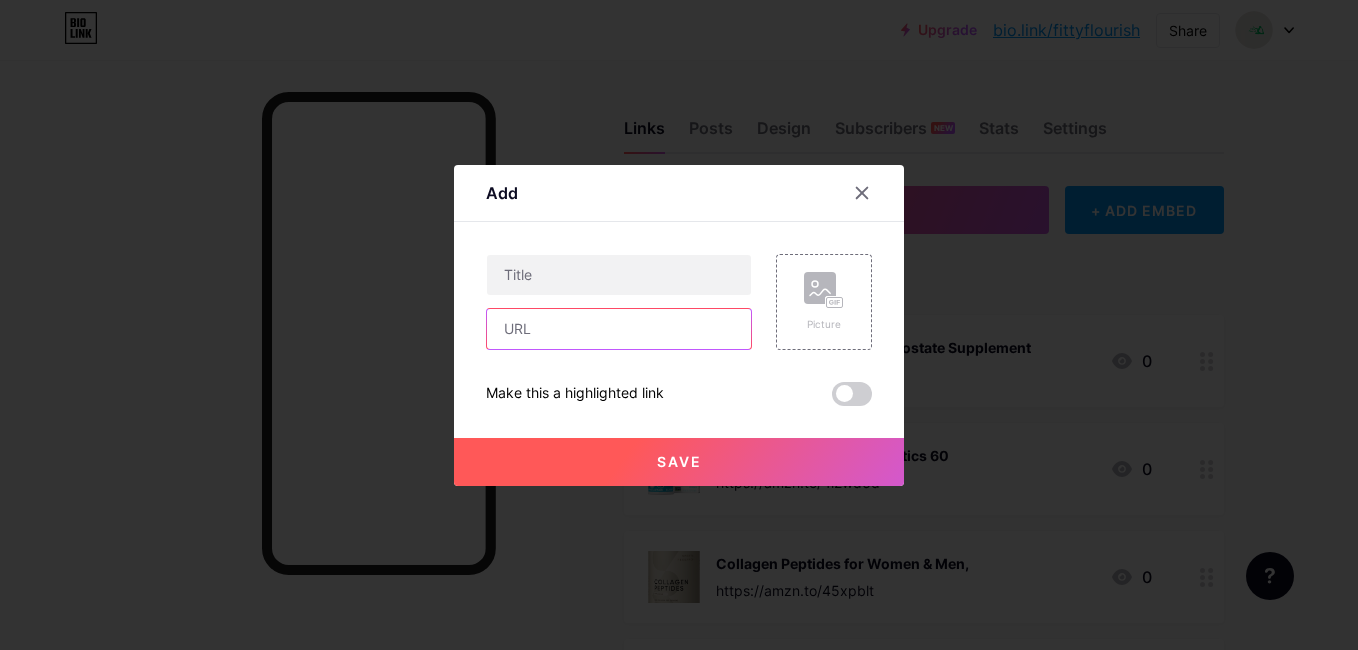 click at bounding box center [619, 329] 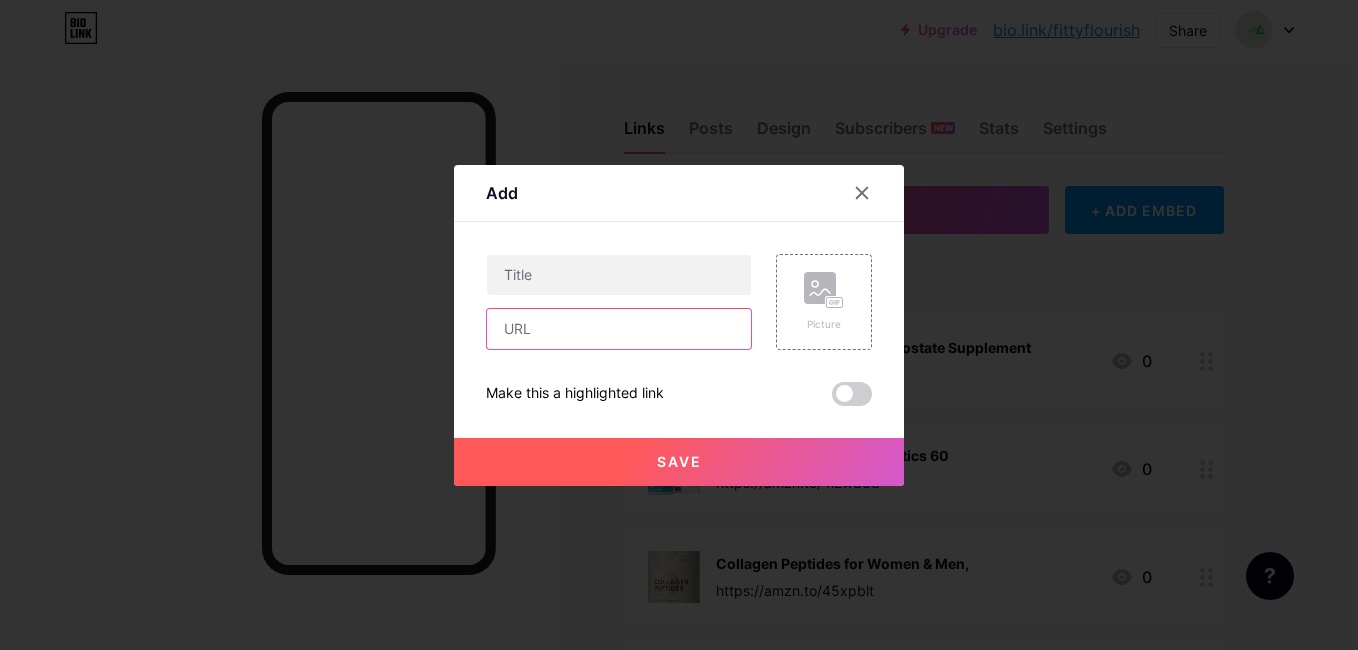 paste on "https://amzn.to/3UELCyW" 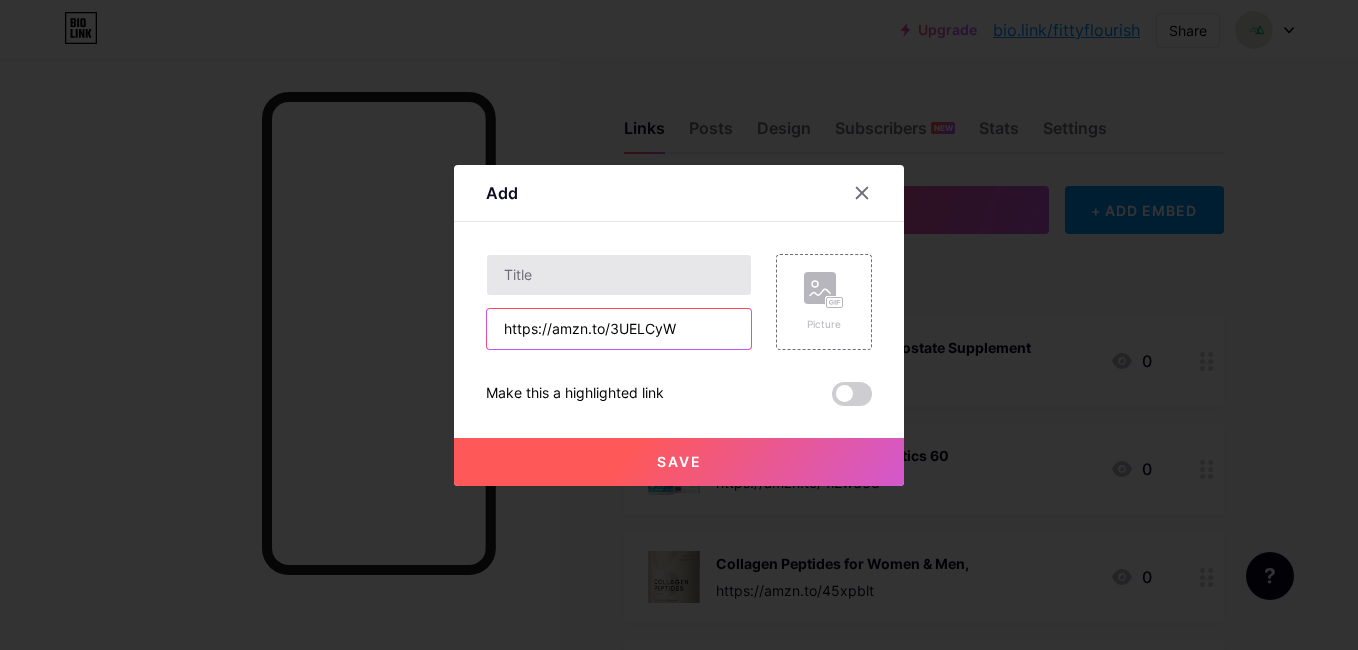 type on "https://amzn.to/3UELCyW" 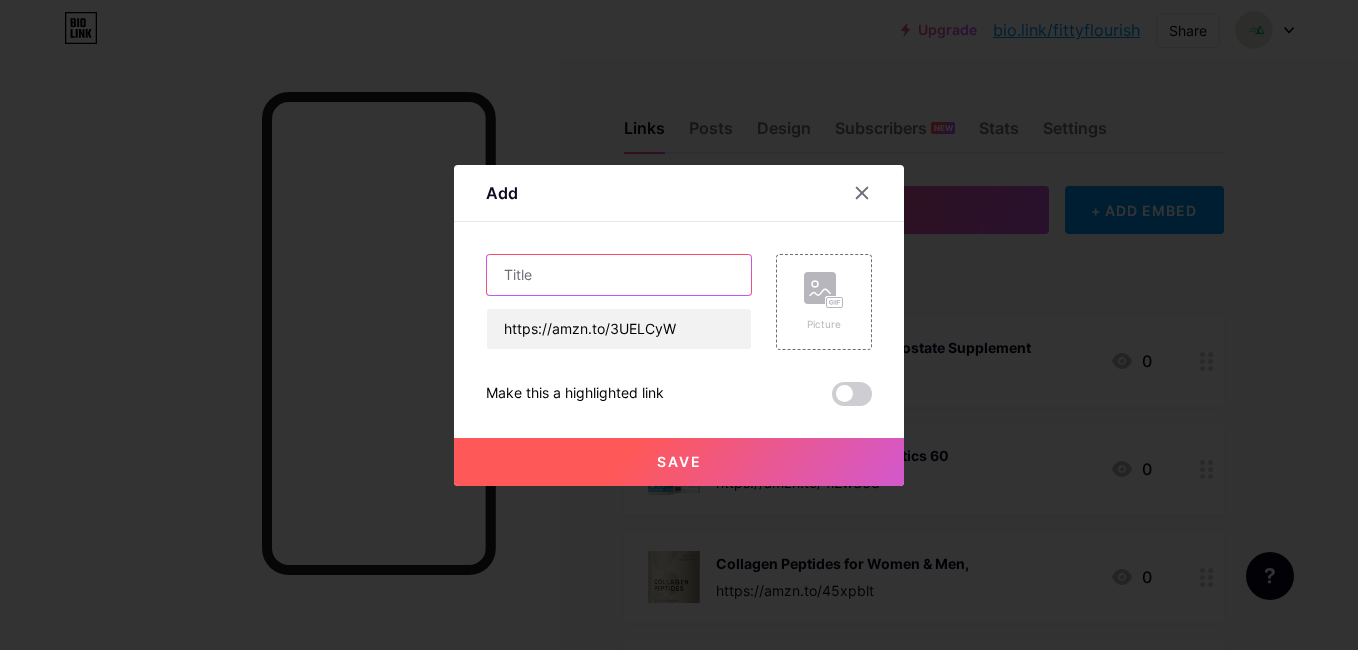 click at bounding box center (619, 275) 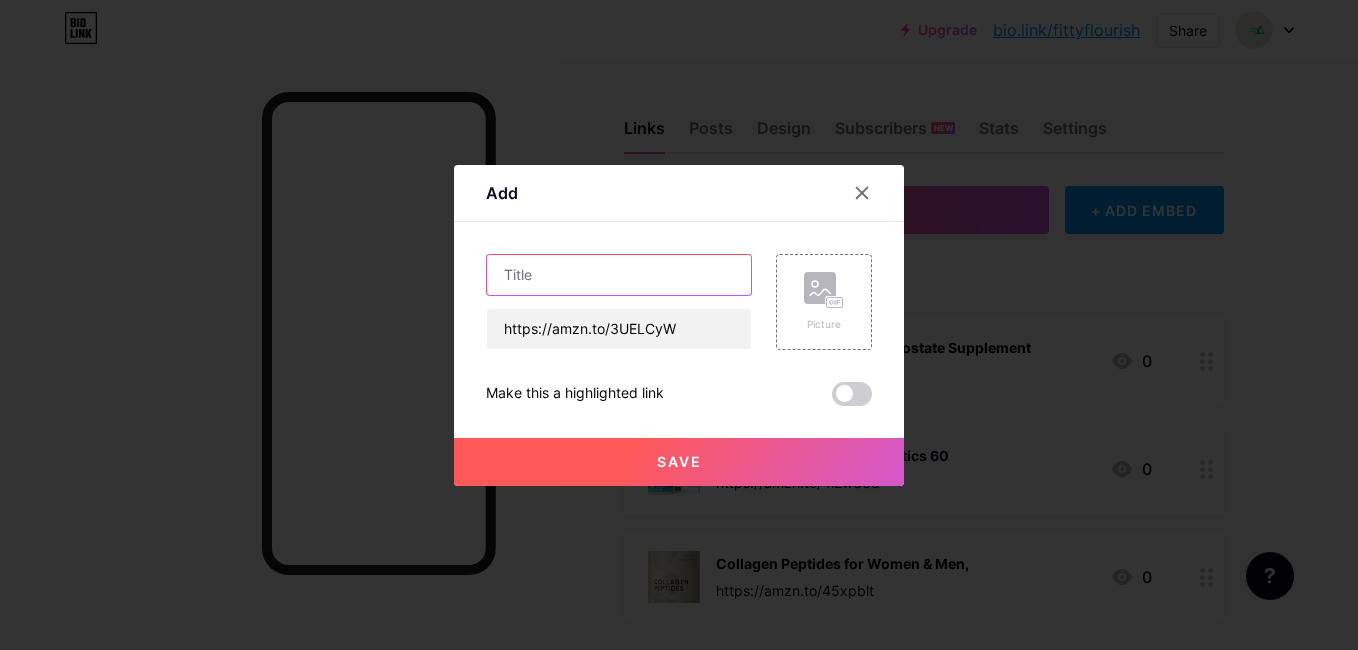 paste on "Lemme Purr Vaginal Probiotics" 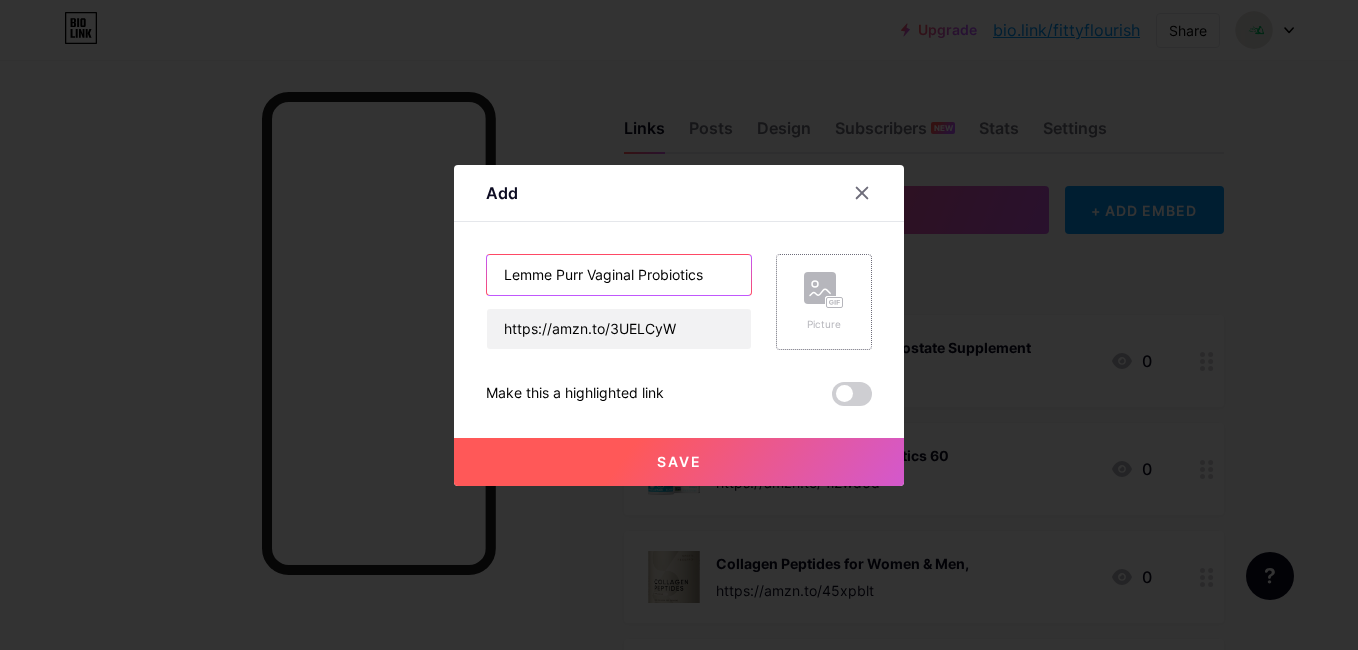 type on "Lemme Purr Vaginal Probiotics" 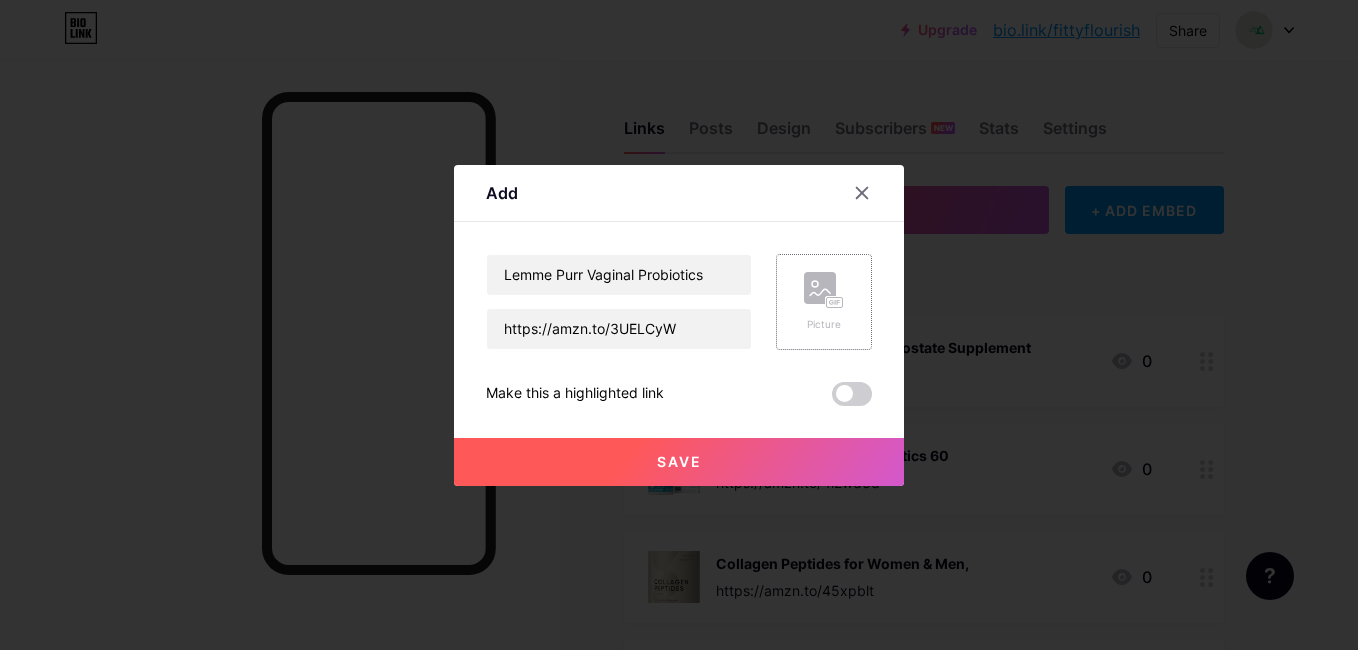 click 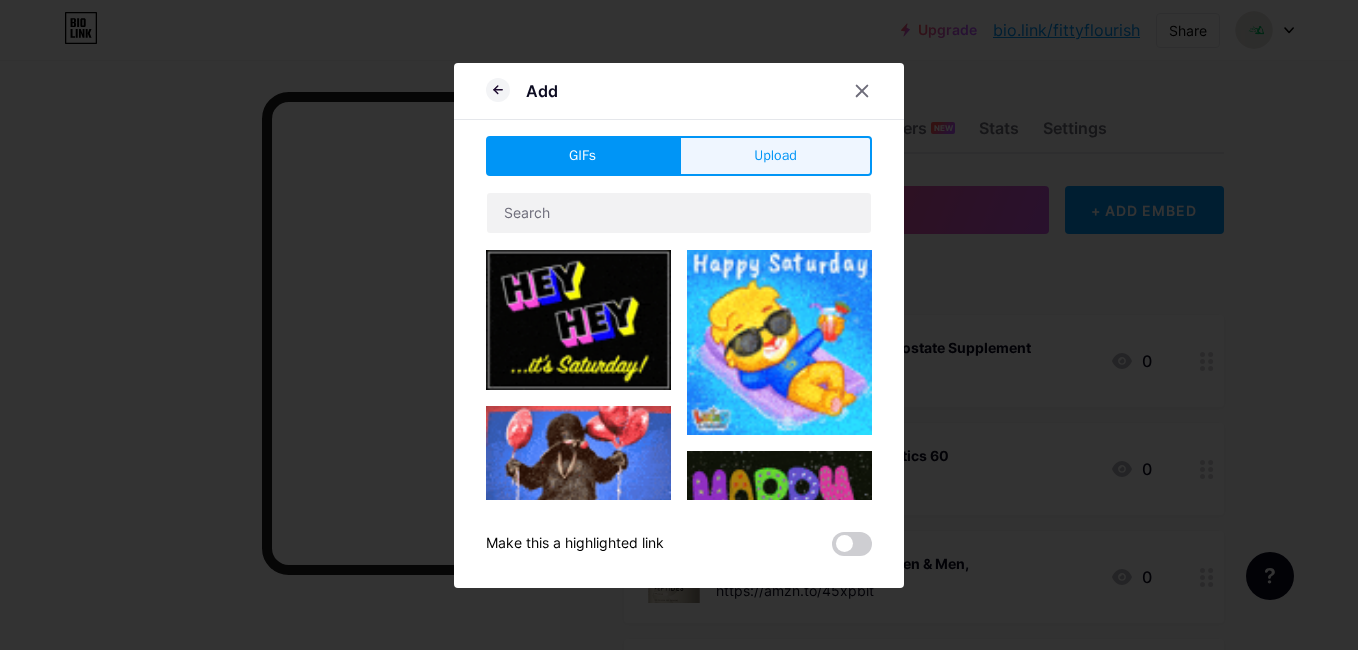 click on "Upload" at bounding box center (775, 156) 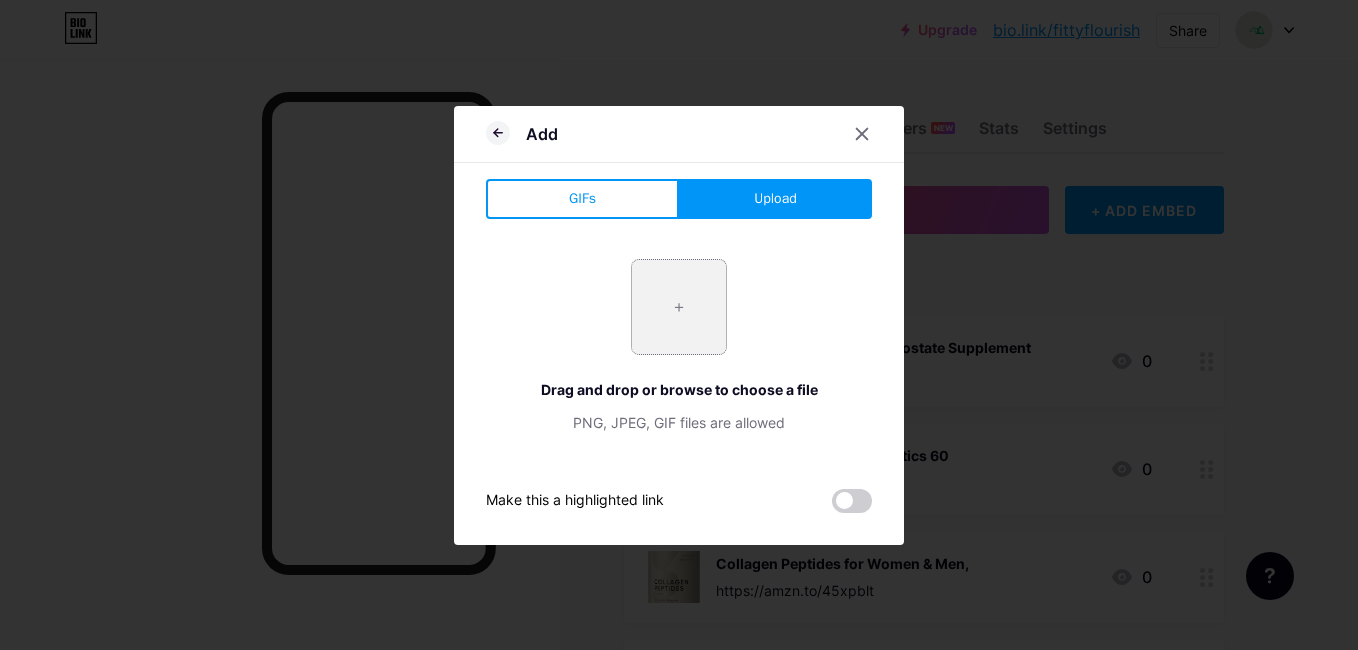 click at bounding box center (679, 307) 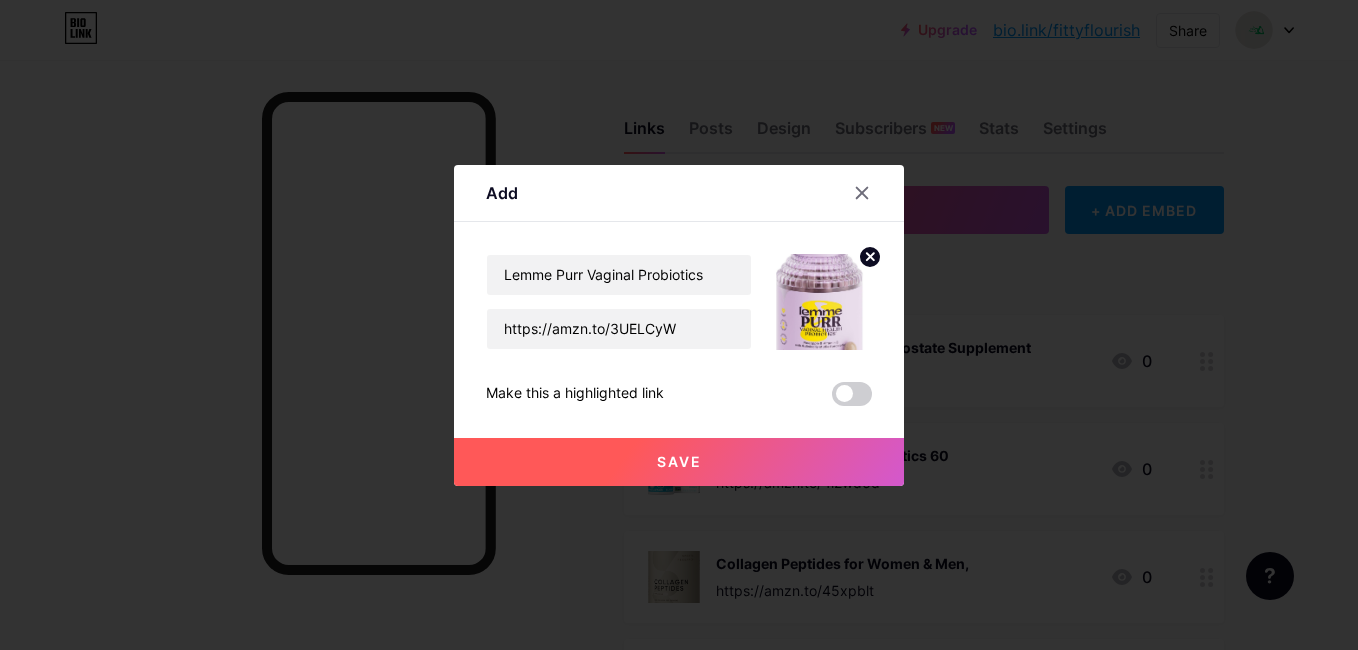 click on "Save" at bounding box center [679, 462] 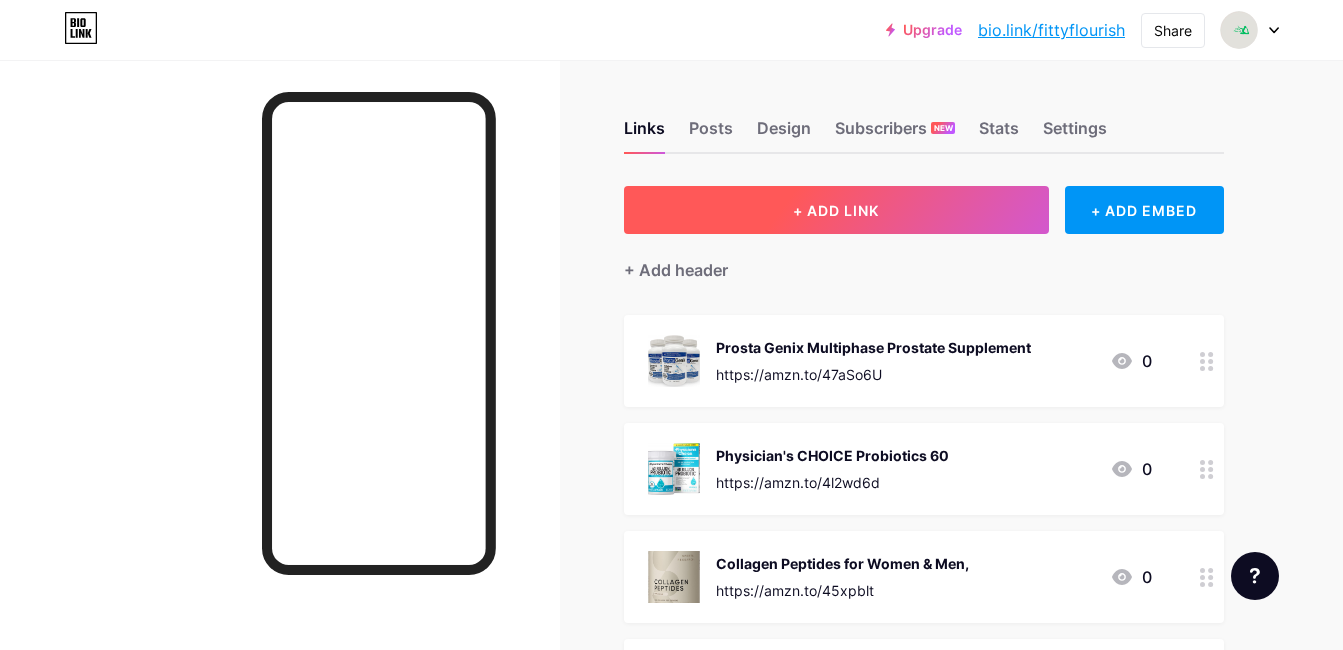 click on "+ ADD LINK" at bounding box center (836, 210) 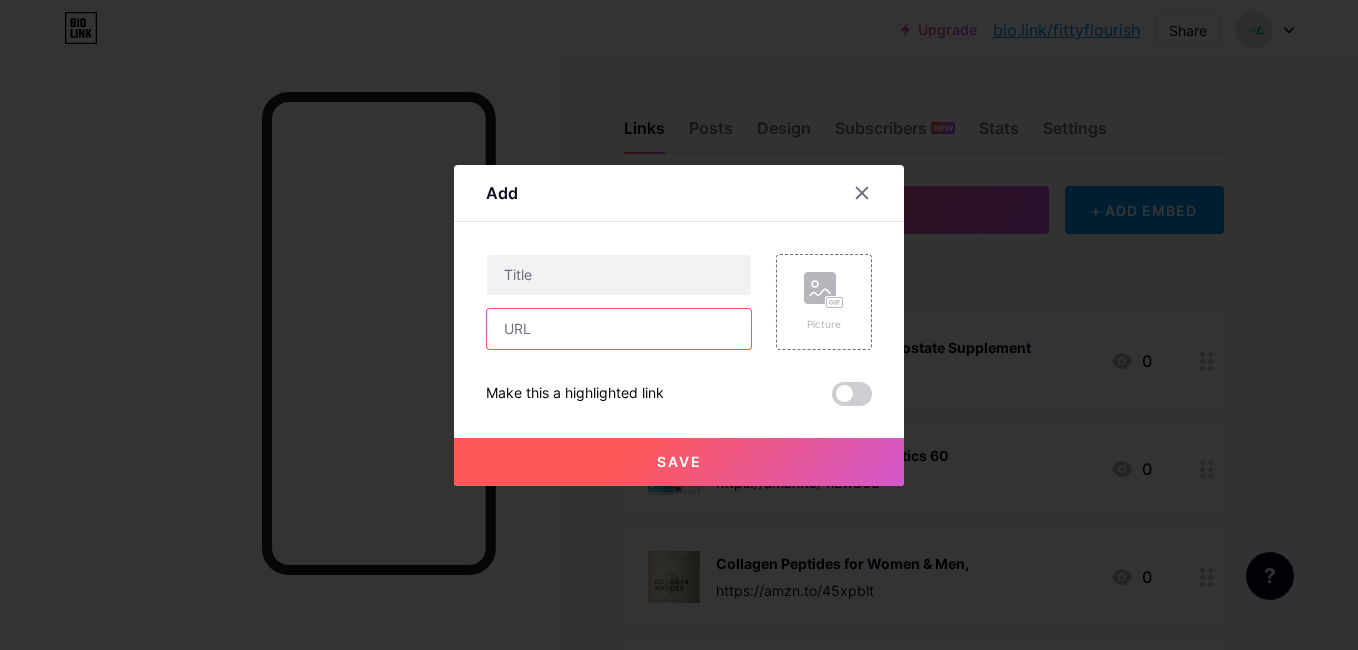 click at bounding box center [619, 329] 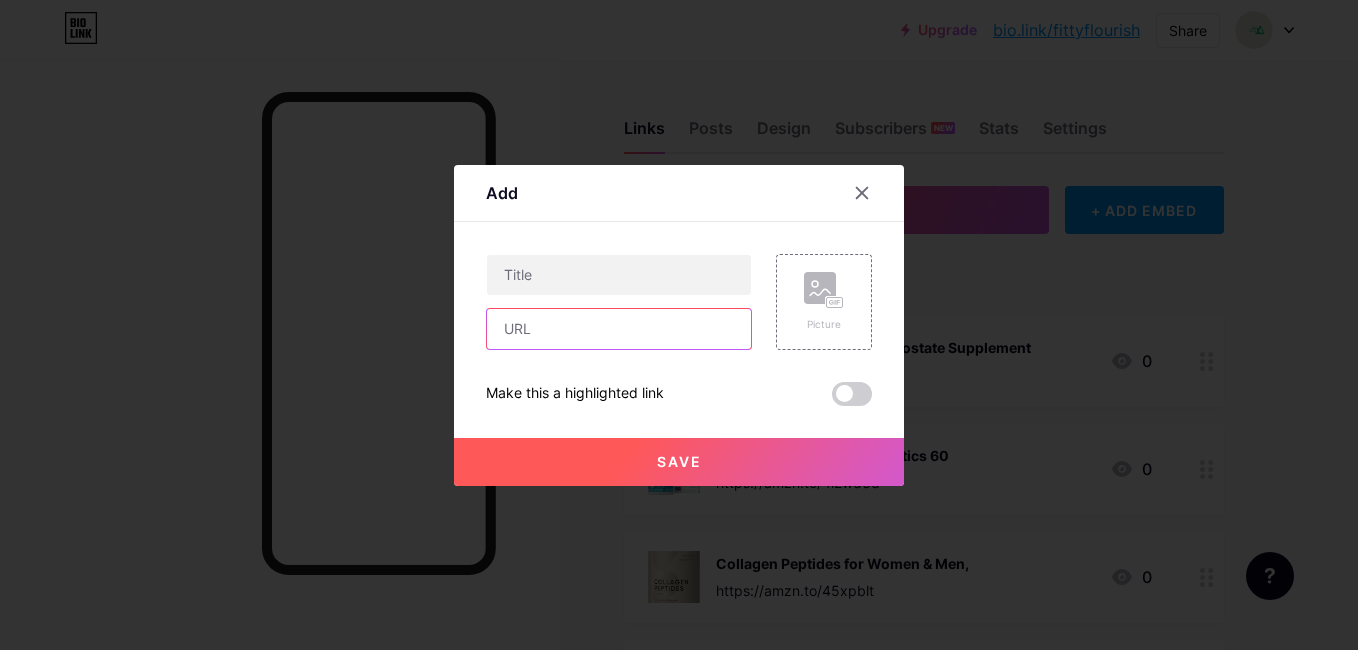 paste on "https://amzn.to/4mmP9Ob" 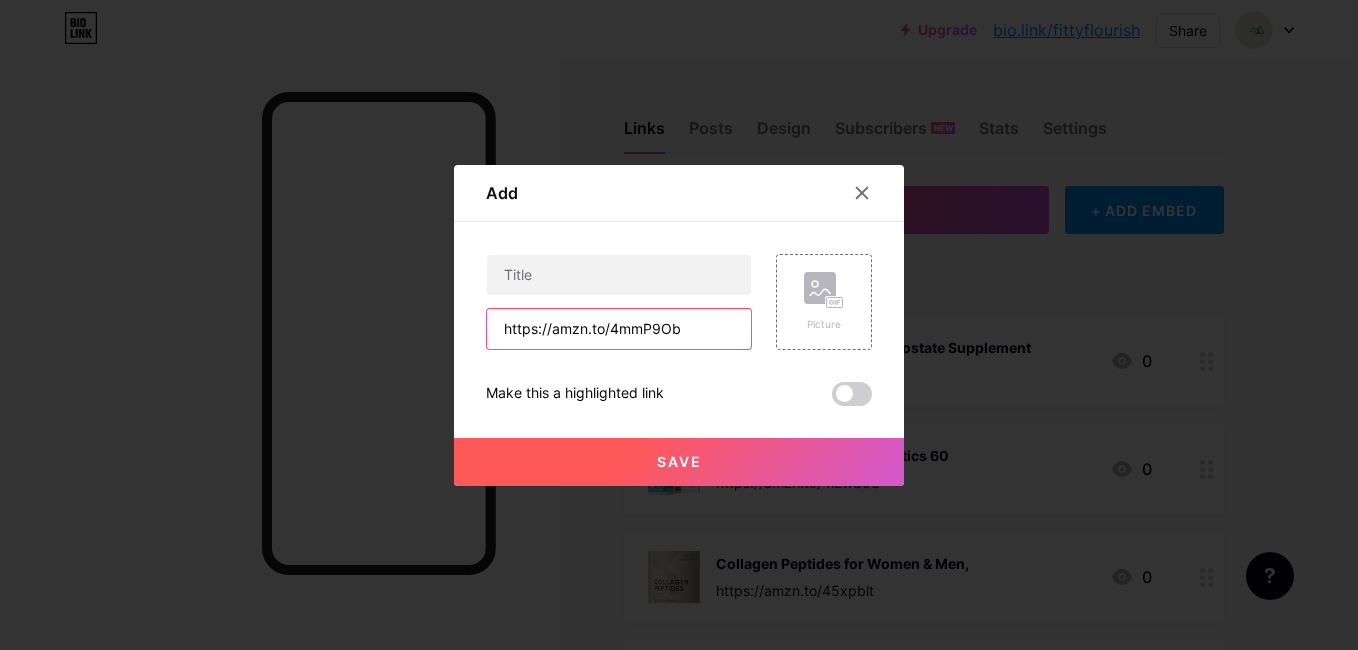 type on "https://amzn.to/4mmP9Ob" 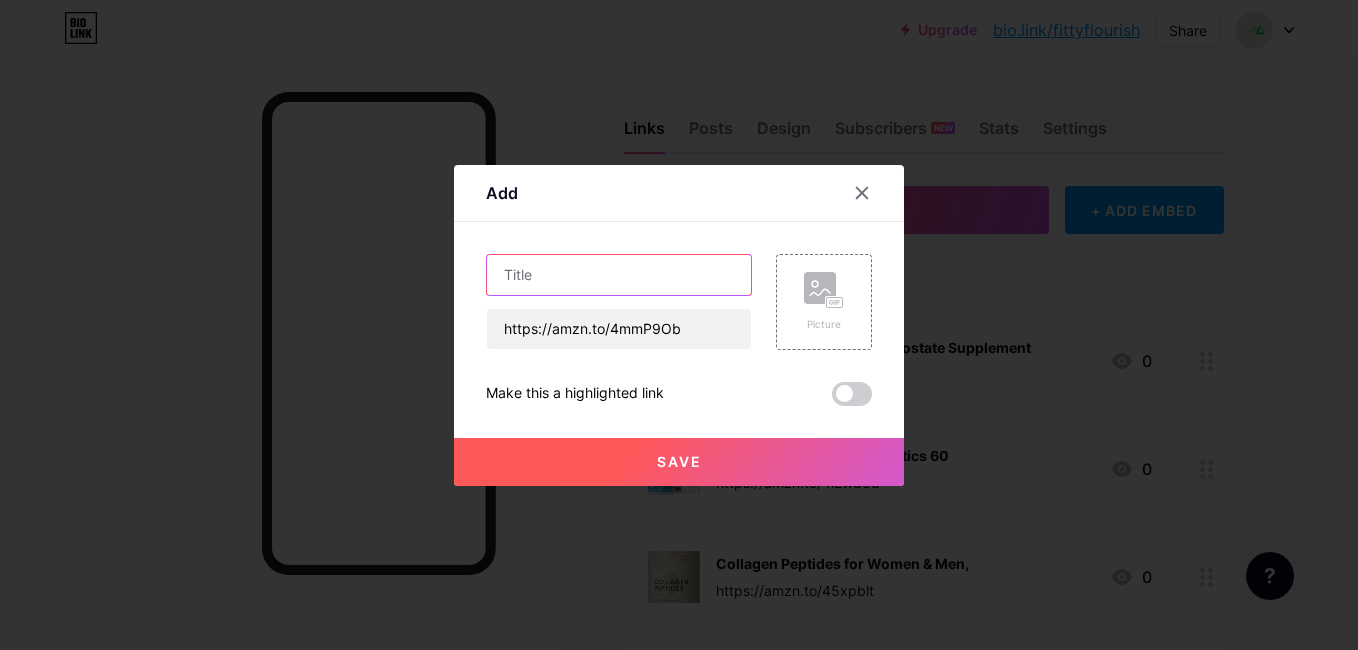 click at bounding box center (619, 275) 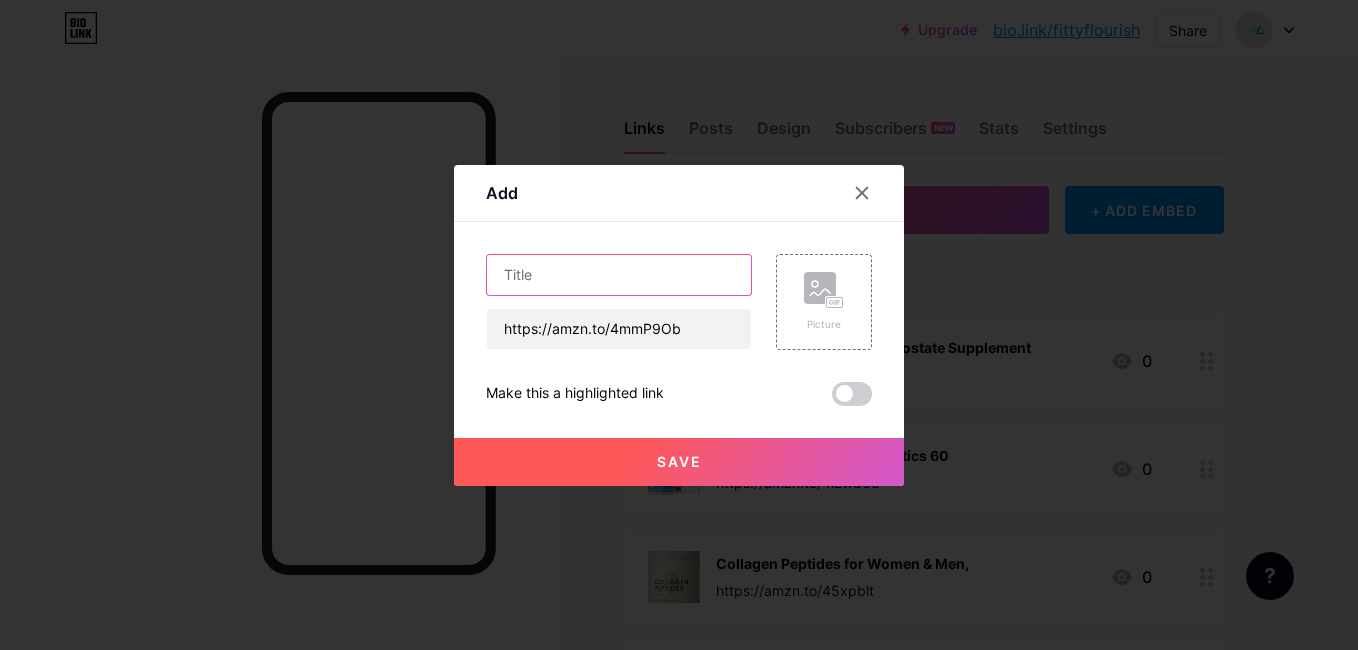 paste on "https://amzn.to/4mmP9Ob" 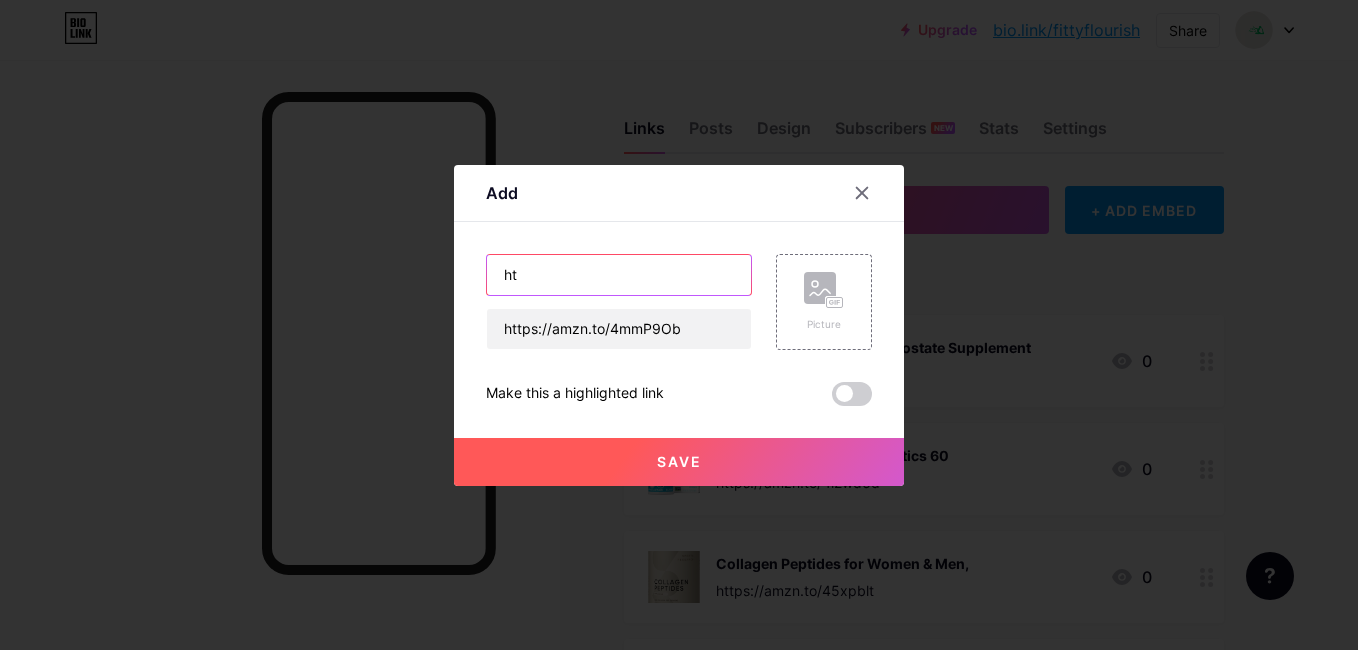 type on "h" 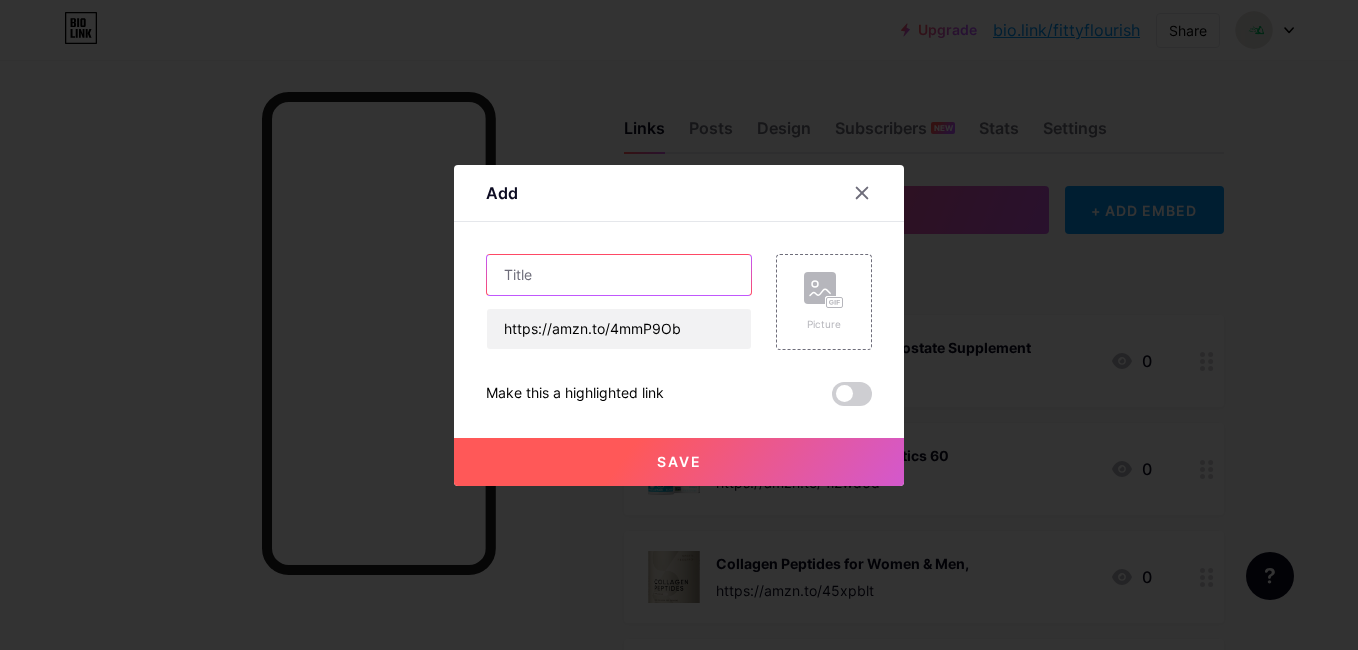 paste on "Real Mushrooms Lion’s Mane Supplement" 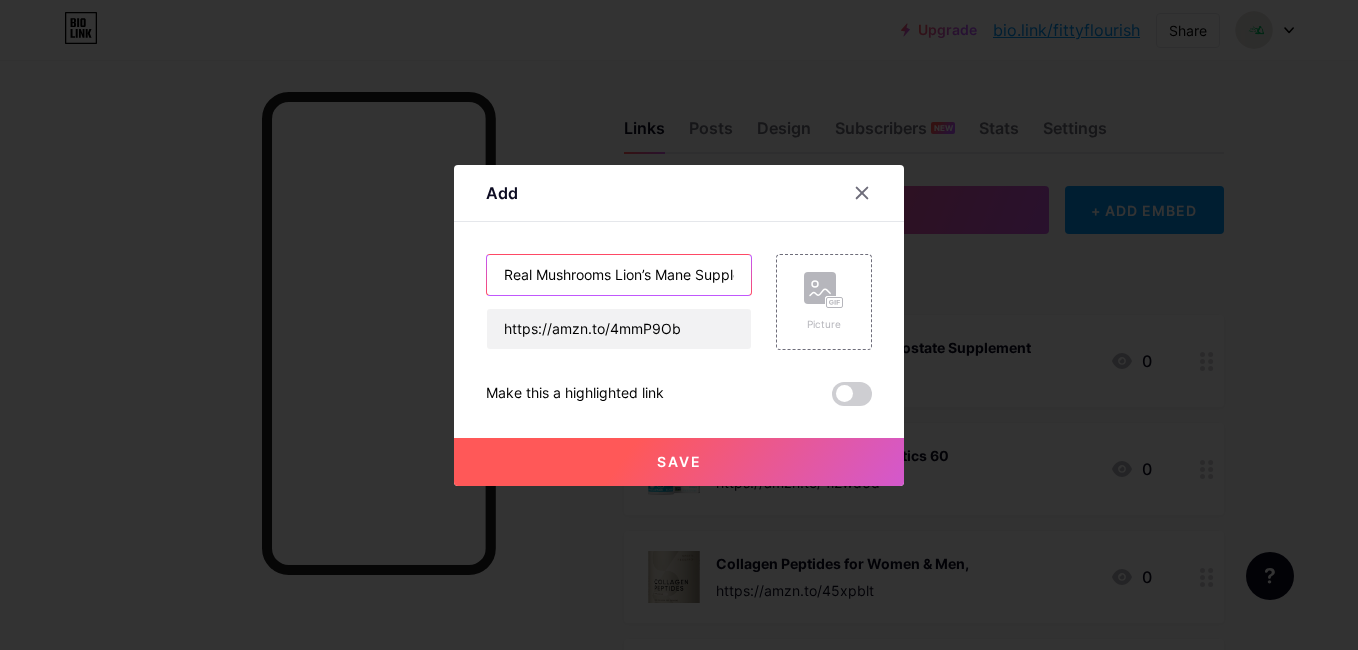 scroll, scrollTop: 0, scrollLeft: 48, axis: horizontal 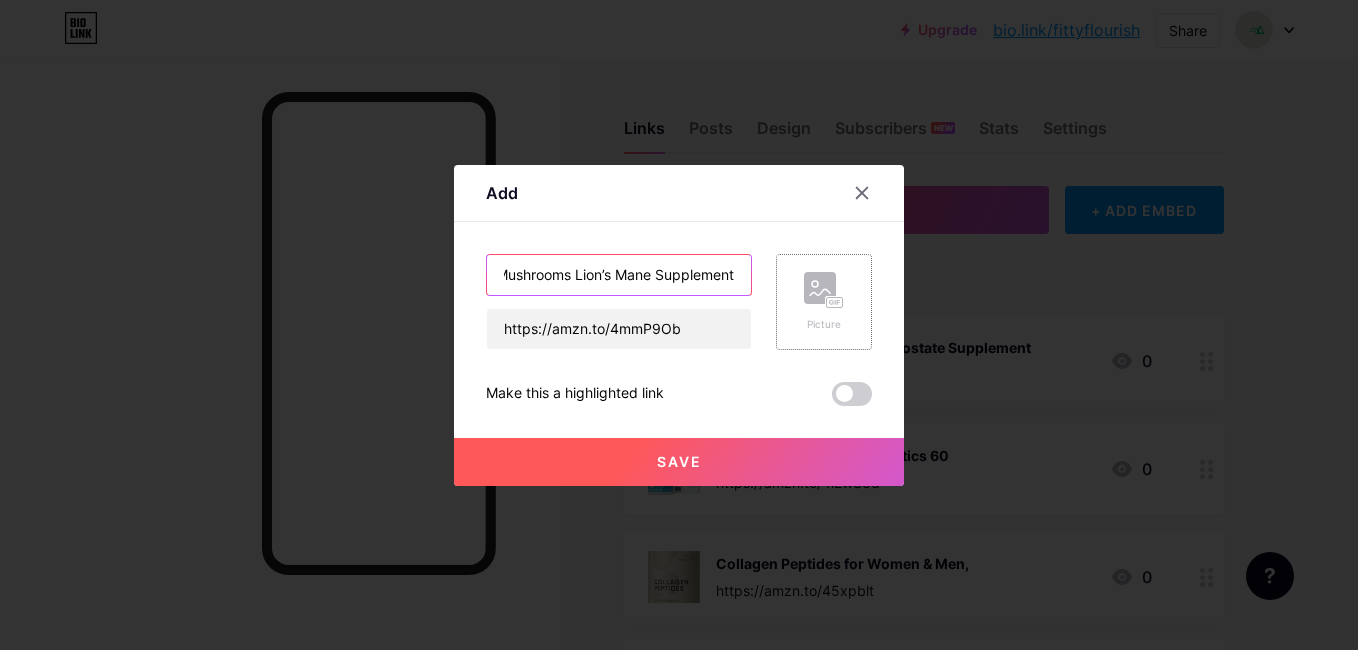type on "Real Mushrooms Lion’s Mane Supplement" 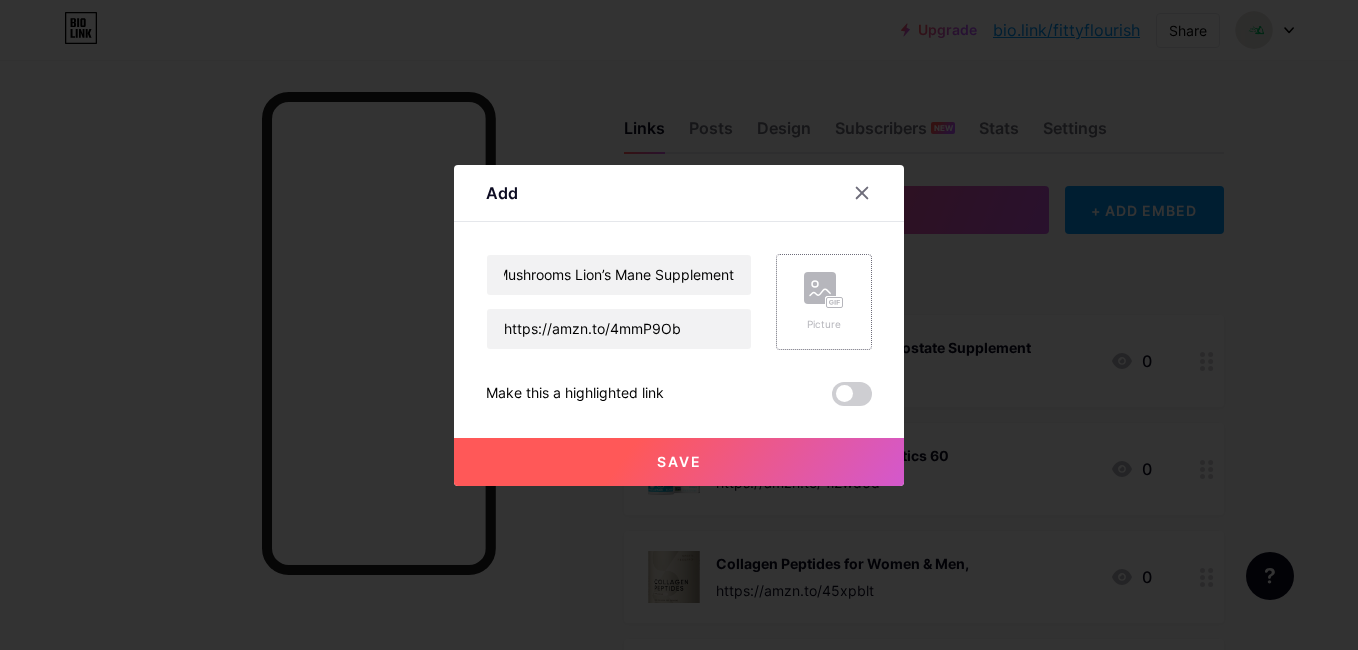 click 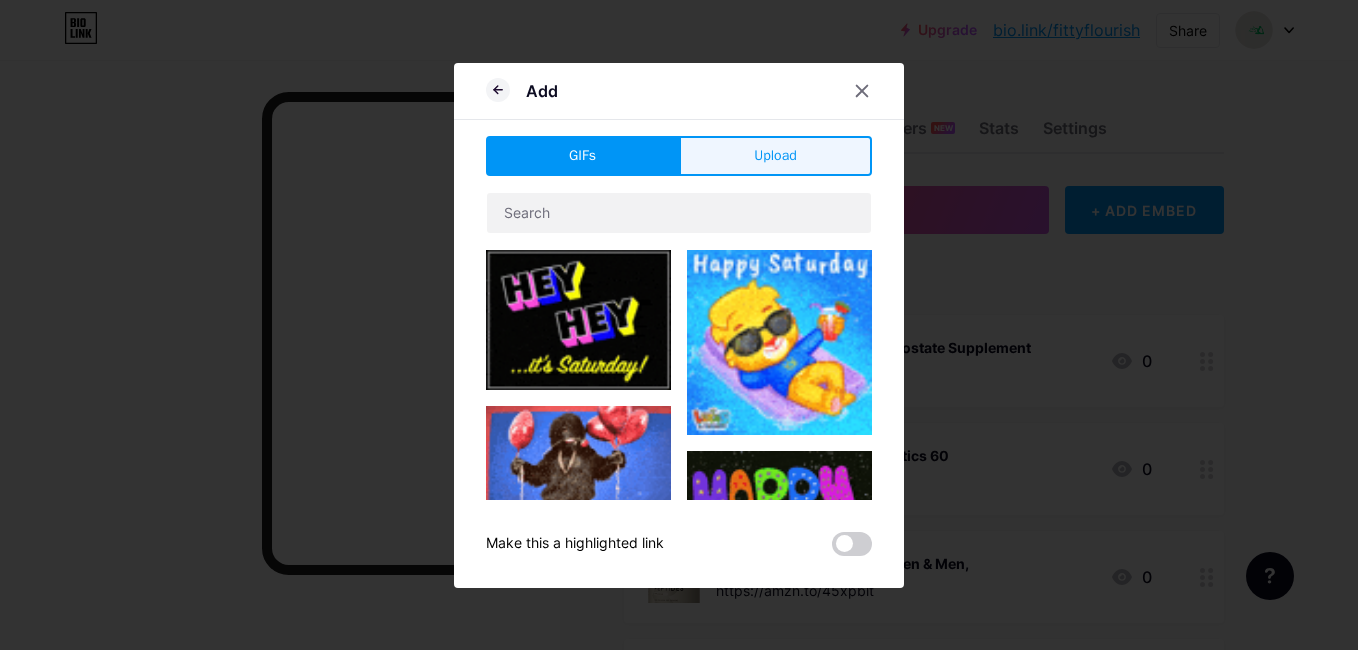 click on "Upload" at bounding box center (775, 155) 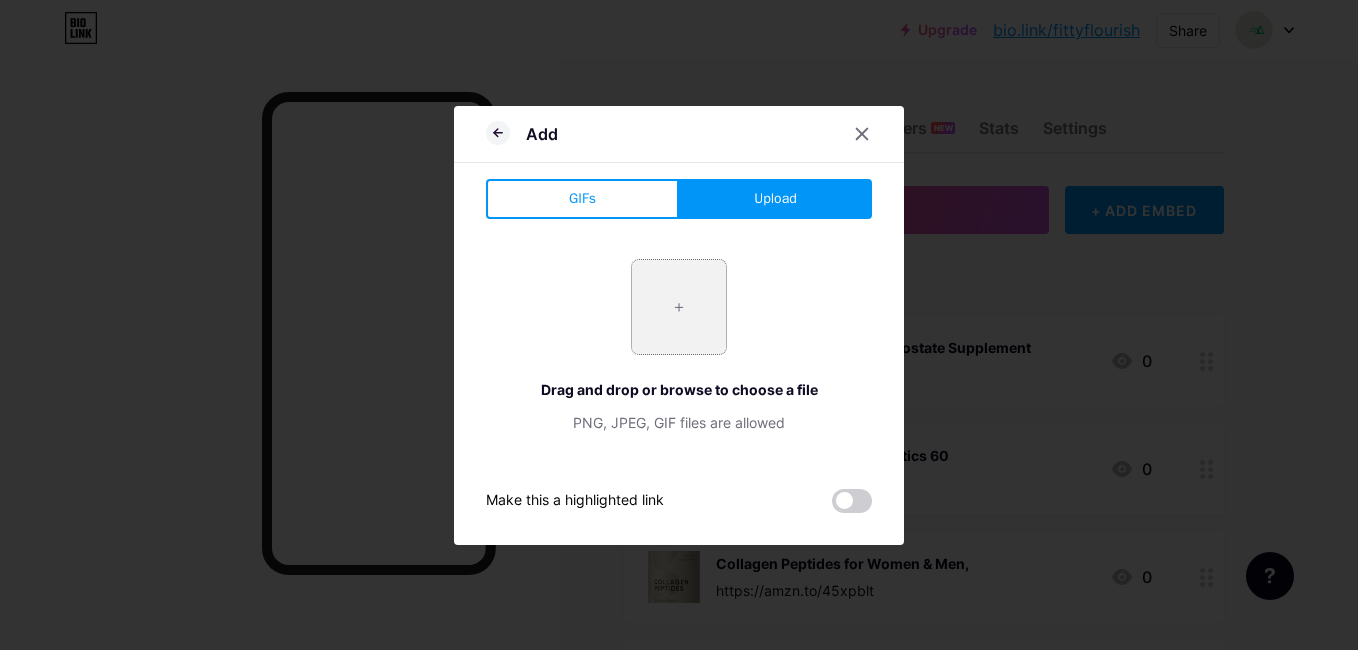 click at bounding box center [679, 307] 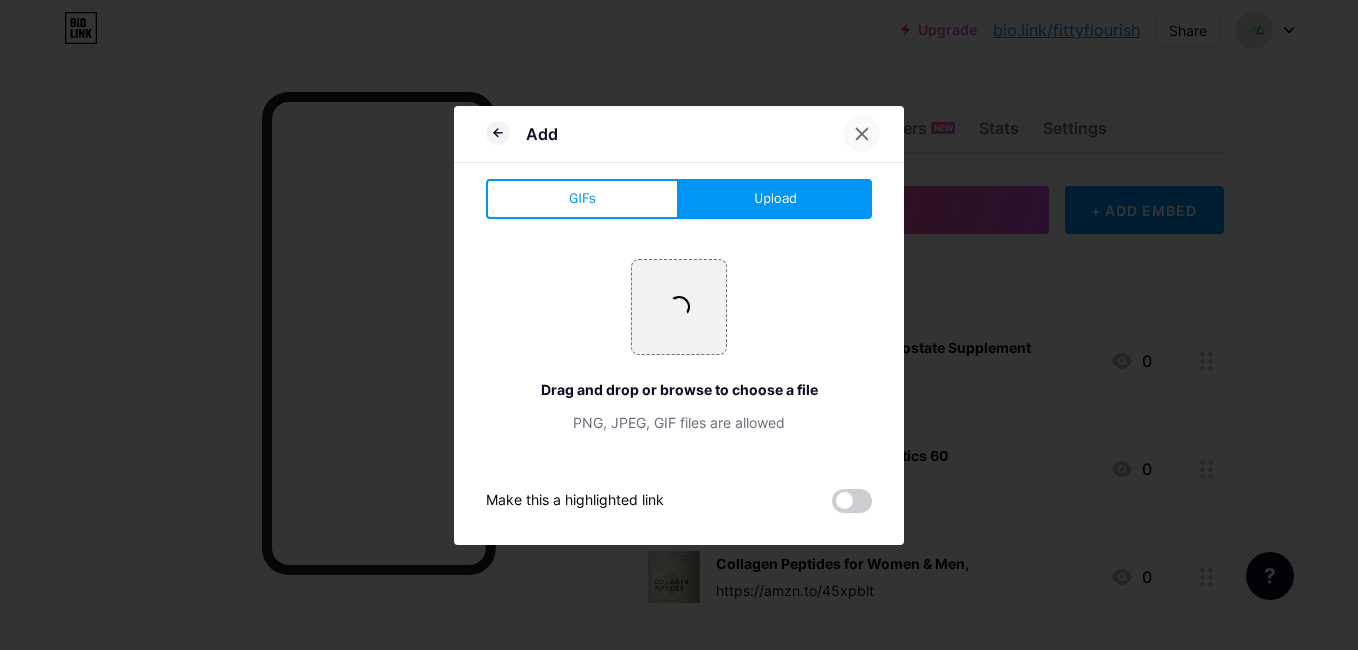 click 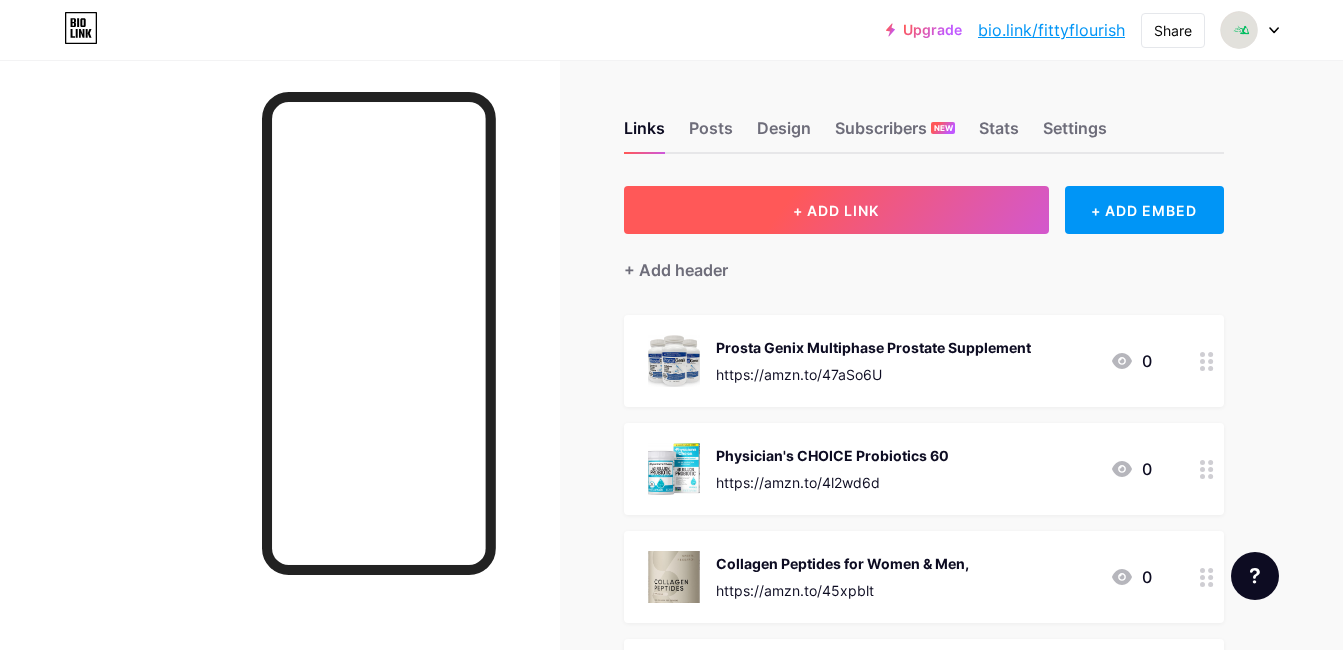 click on "+ ADD LINK" at bounding box center [836, 210] 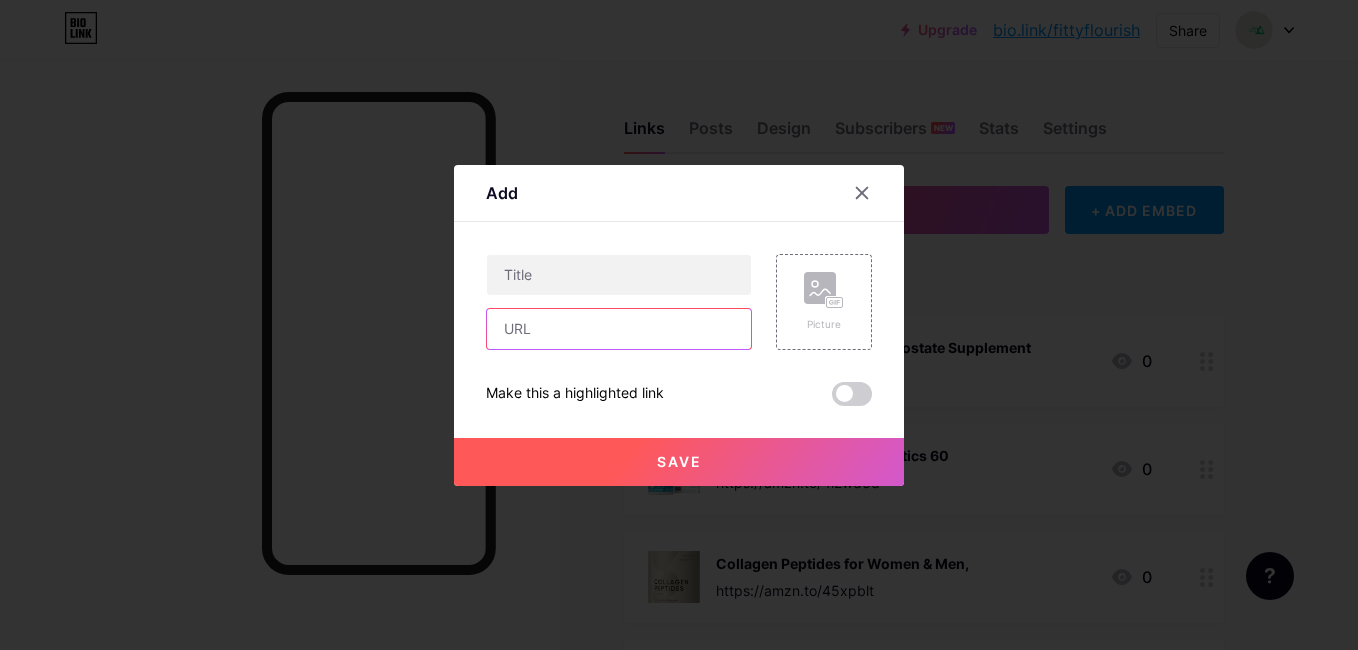 click at bounding box center (619, 329) 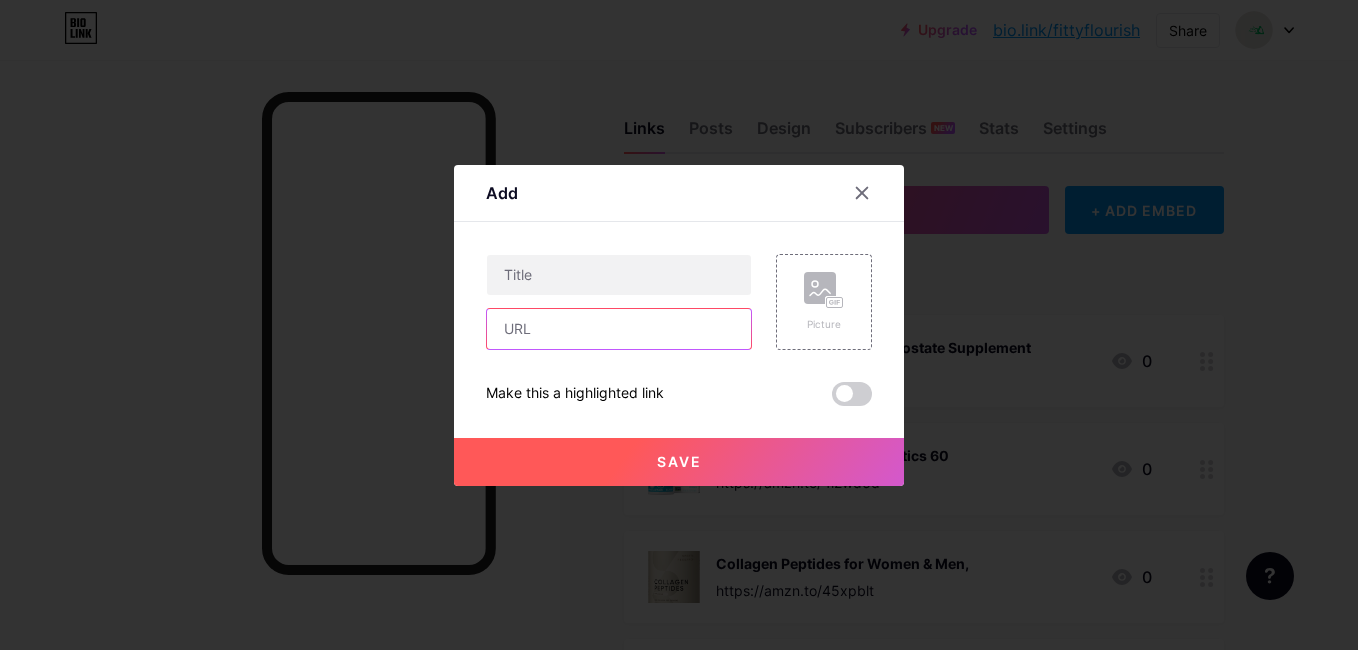 paste on "https://amzn.to/3IZ2EoU" 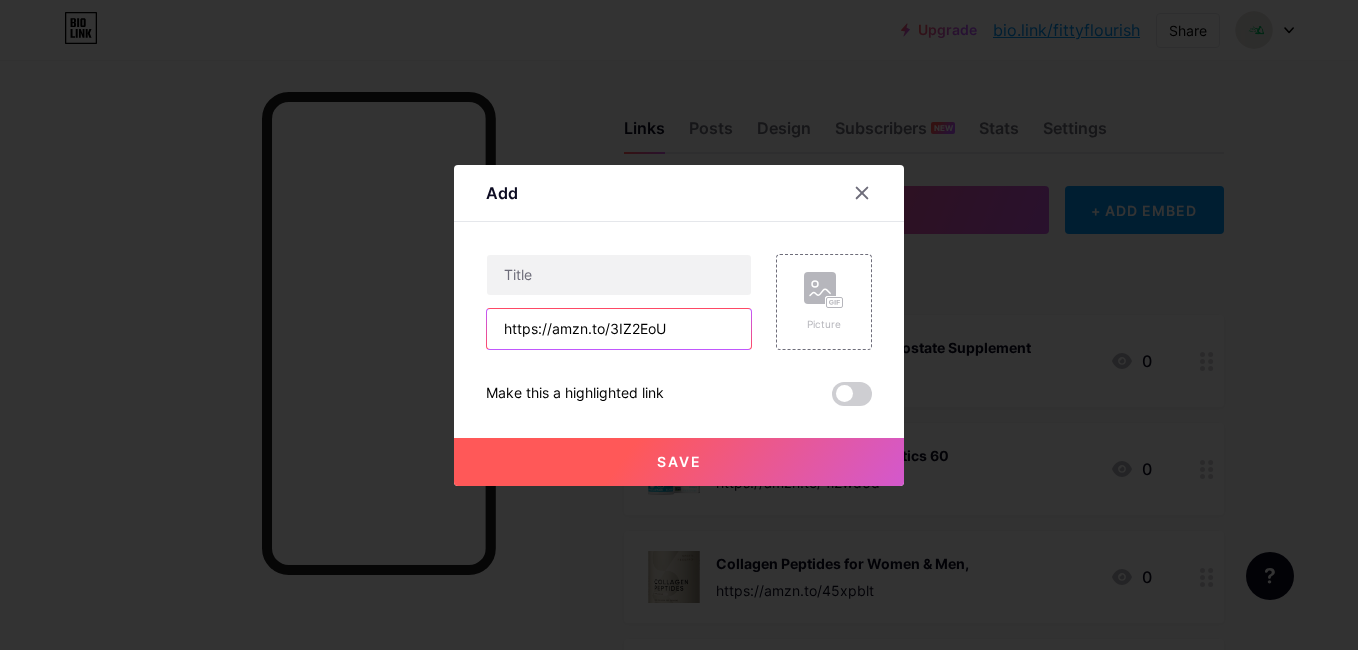 type on "https://amzn.to/3IZ2EoU" 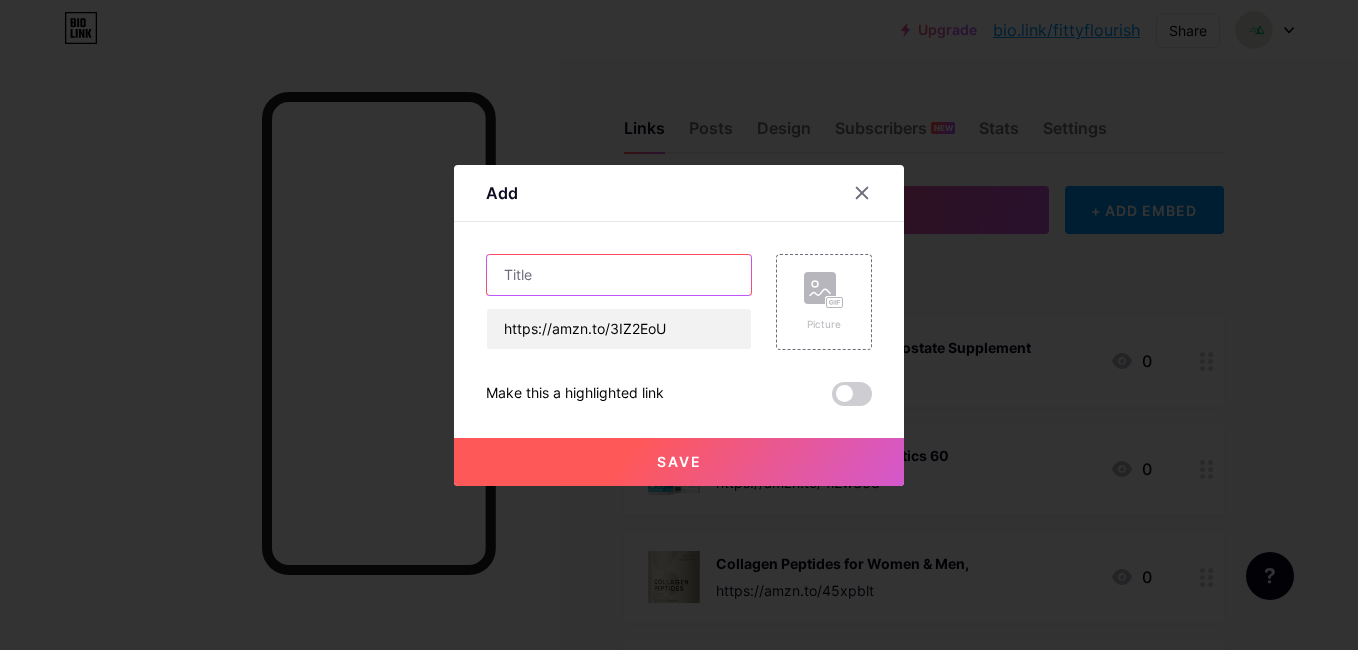 click at bounding box center (619, 275) 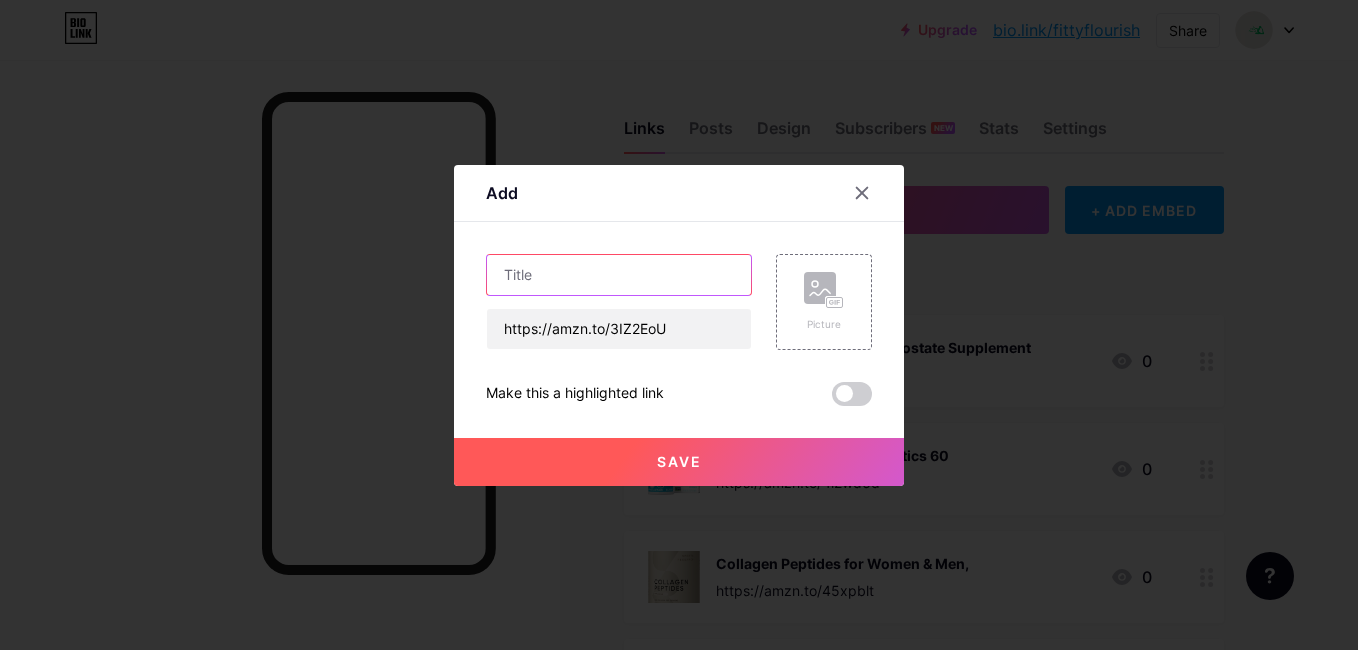 paste on "Real Mushrooms Lion’s Mane Supplement" 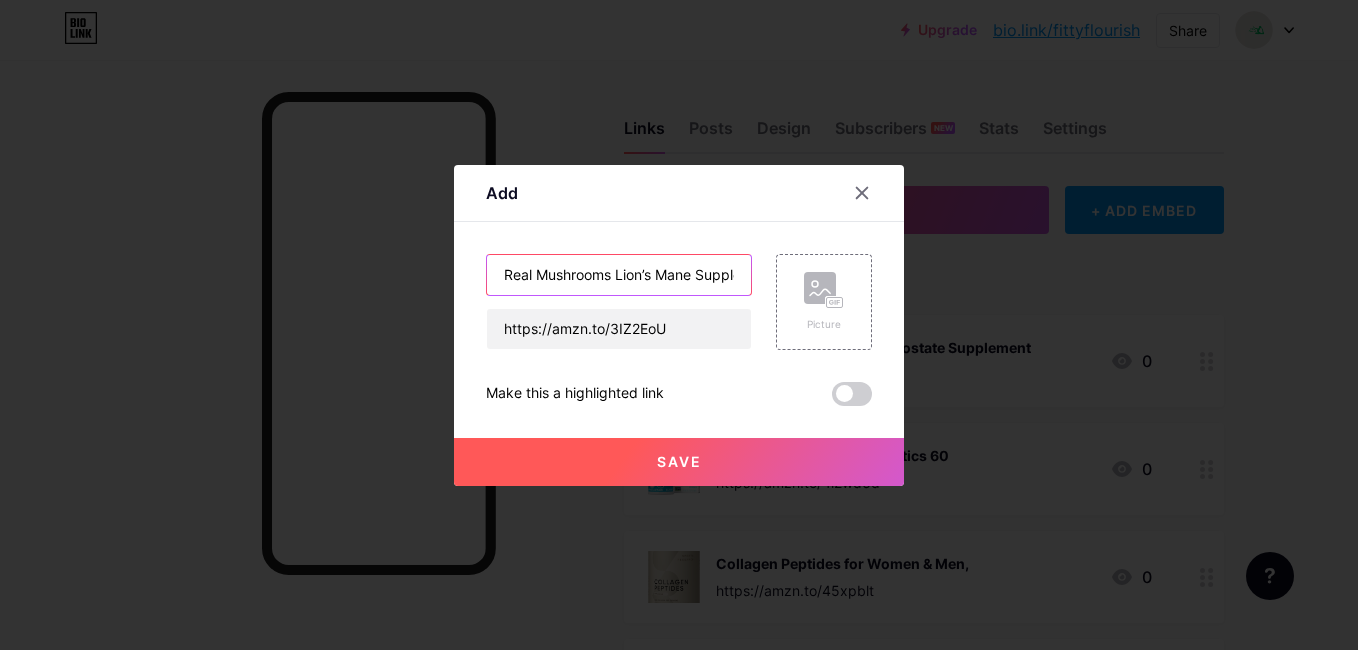 scroll, scrollTop: 0, scrollLeft: 48, axis: horizontal 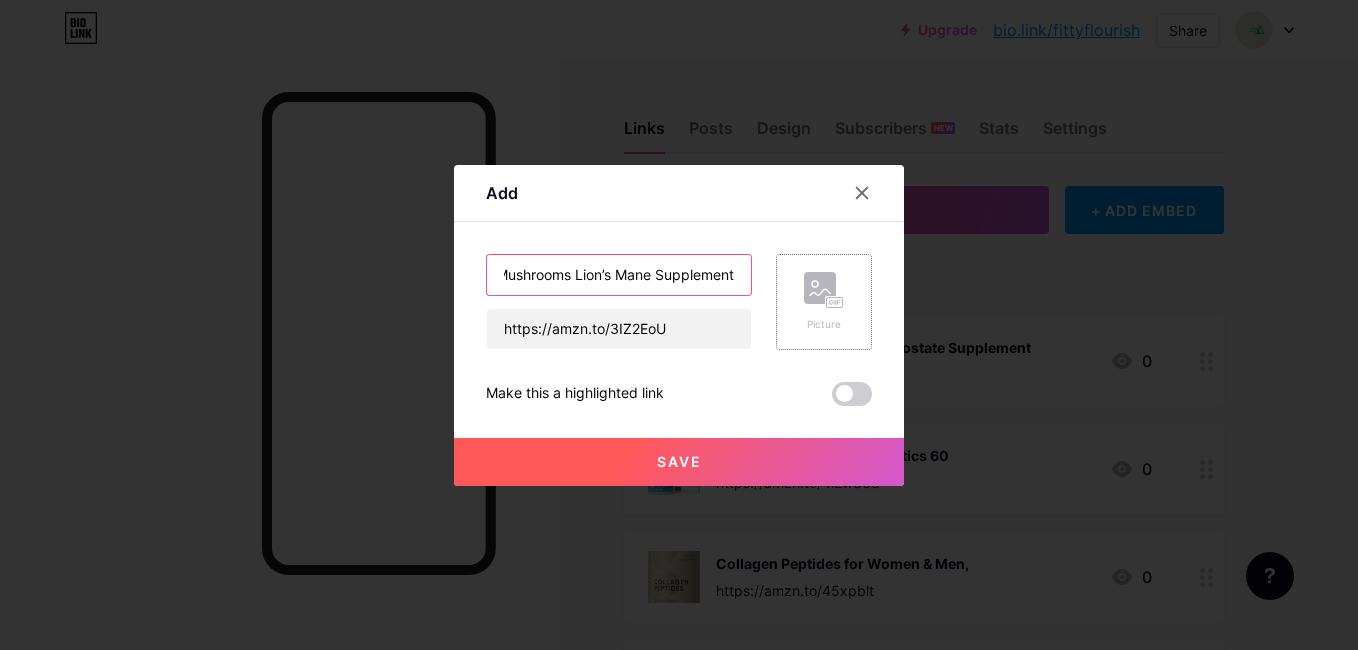 type on "Real Mushrooms Lion’s Mane Supplement" 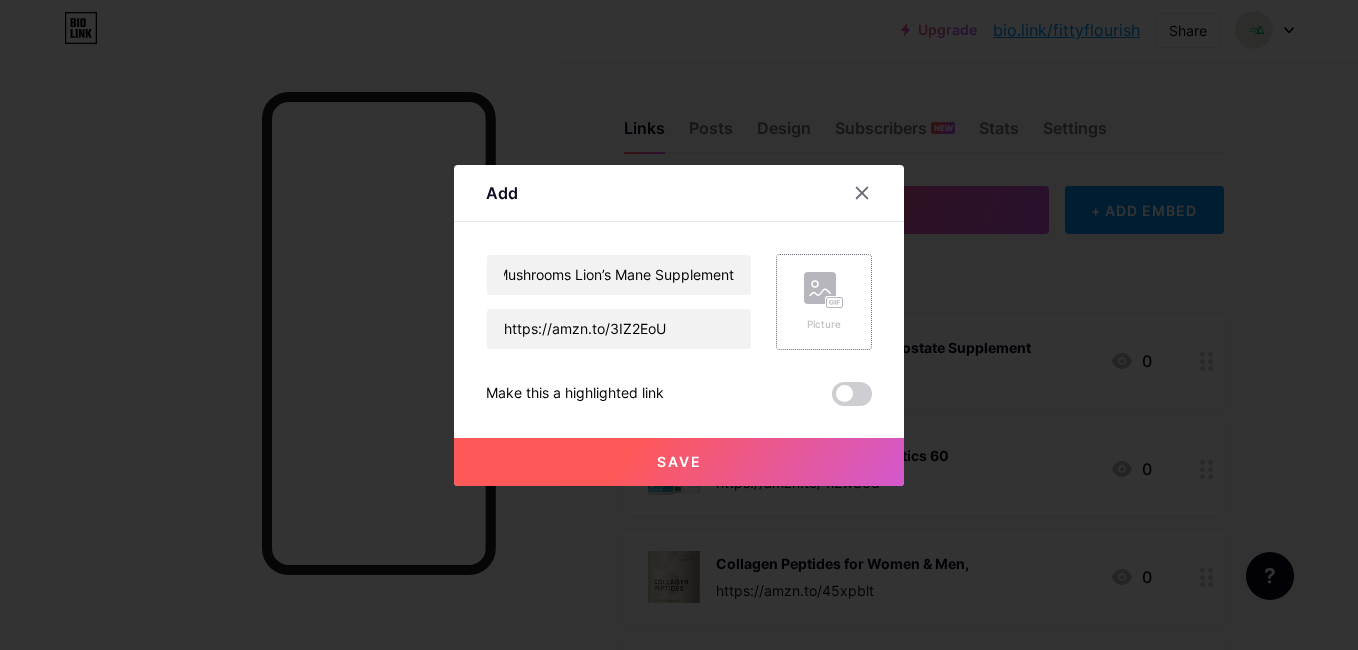scroll, scrollTop: 0, scrollLeft: 0, axis: both 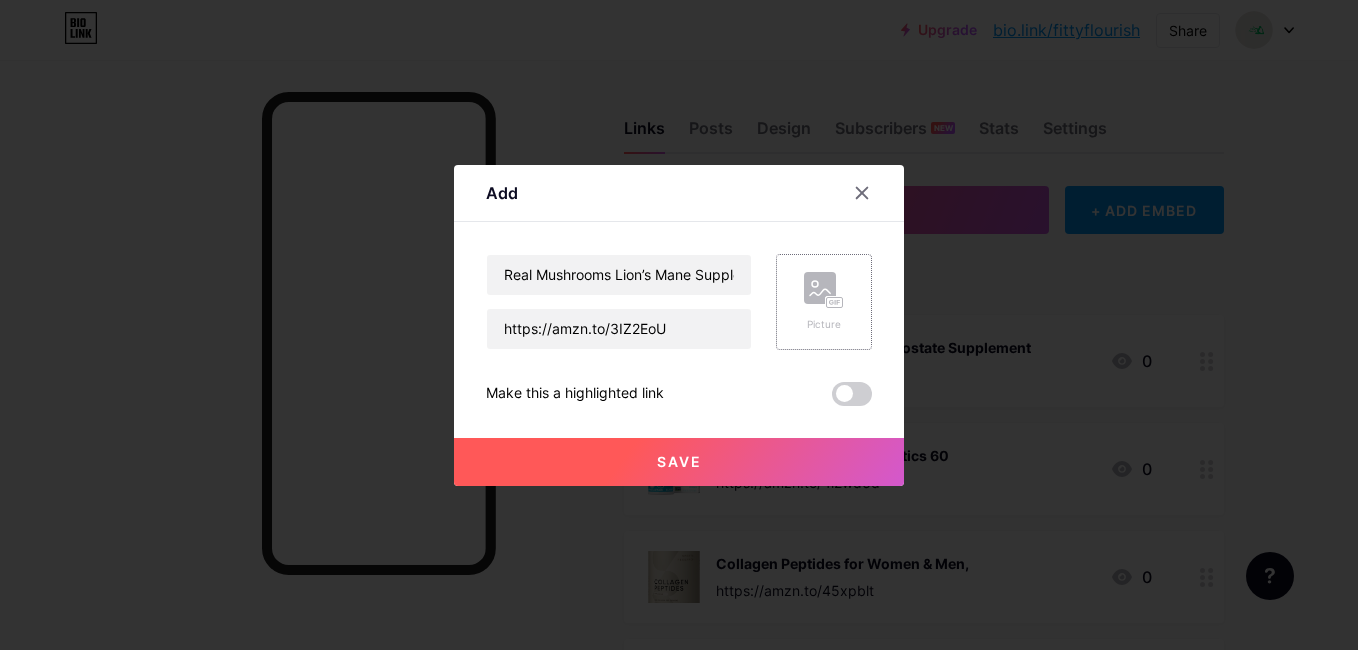 click on "Picture" at bounding box center (824, 324) 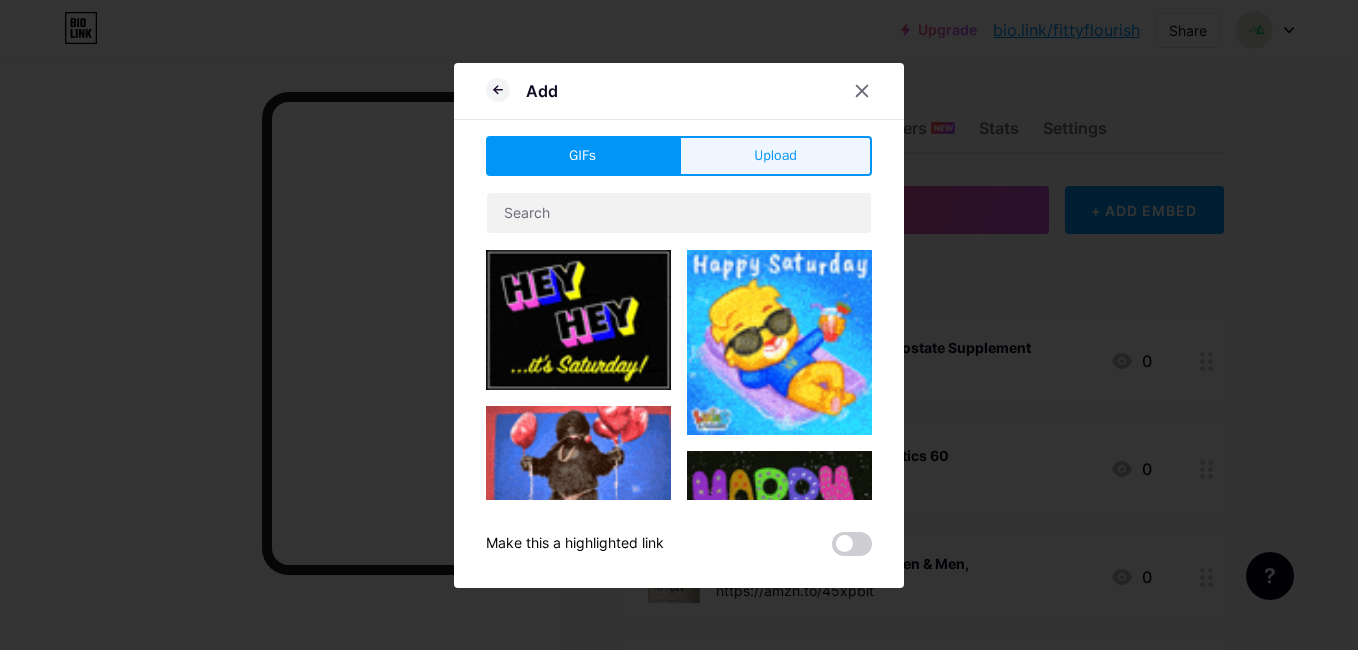 click on "Upload" at bounding box center (775, 155) 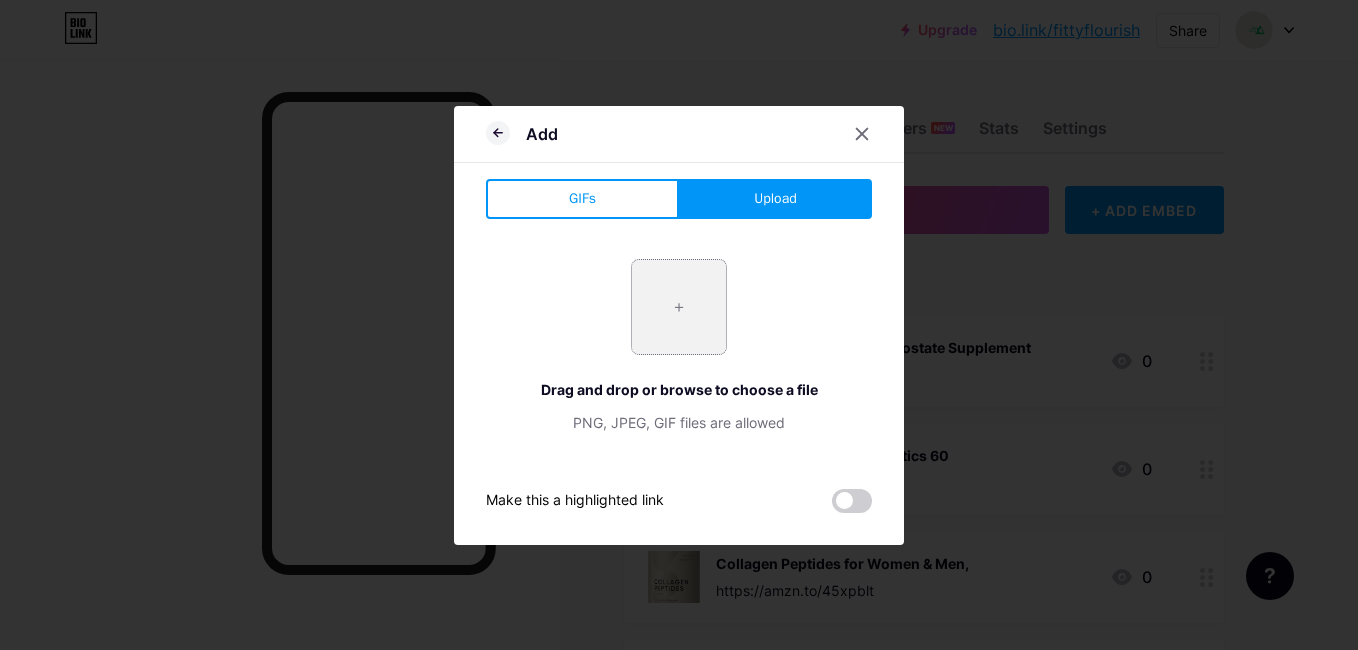 click at bounding box center (679, 307) 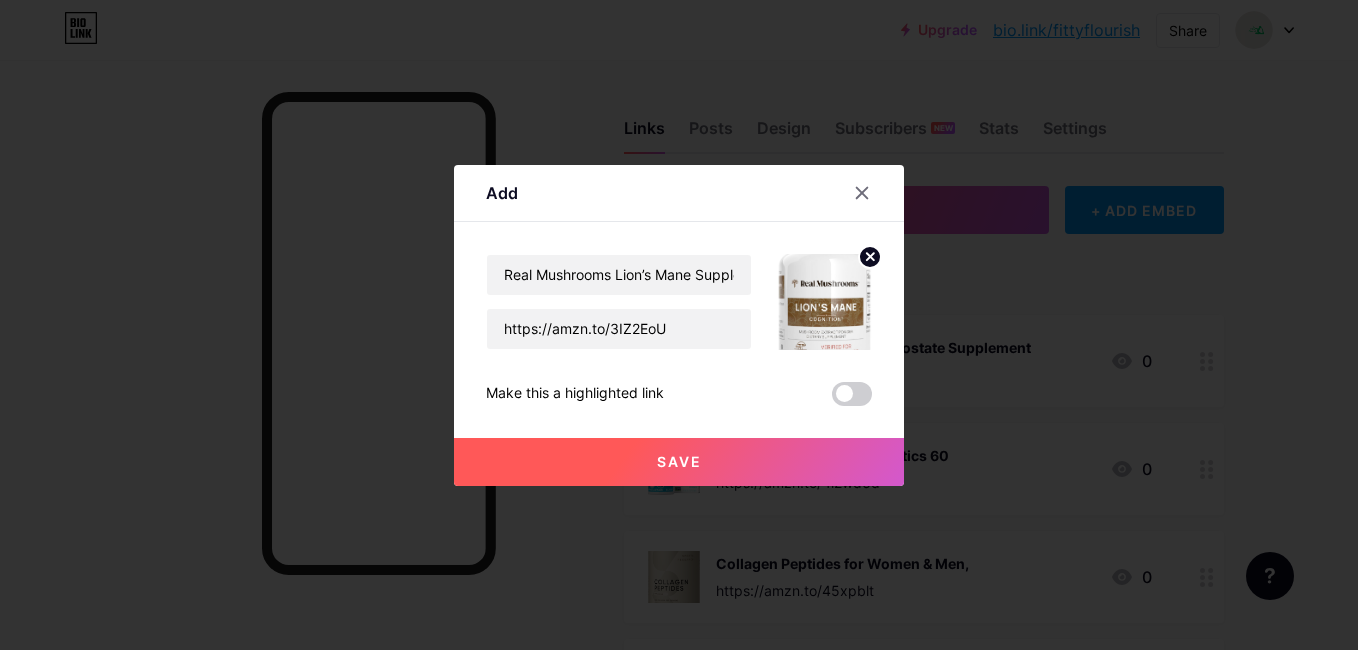 click on "Save" at bounding box center (679, 462) 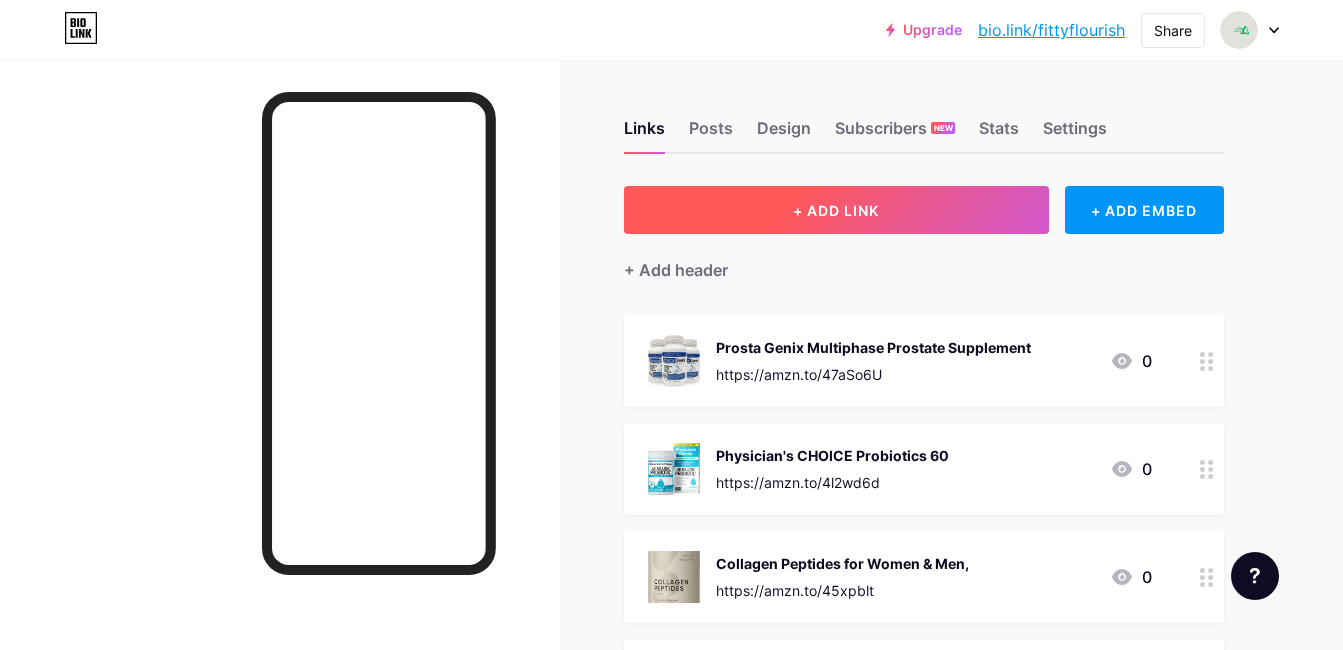 click on "+ ADD LINK" at bounding box center (836, 210) 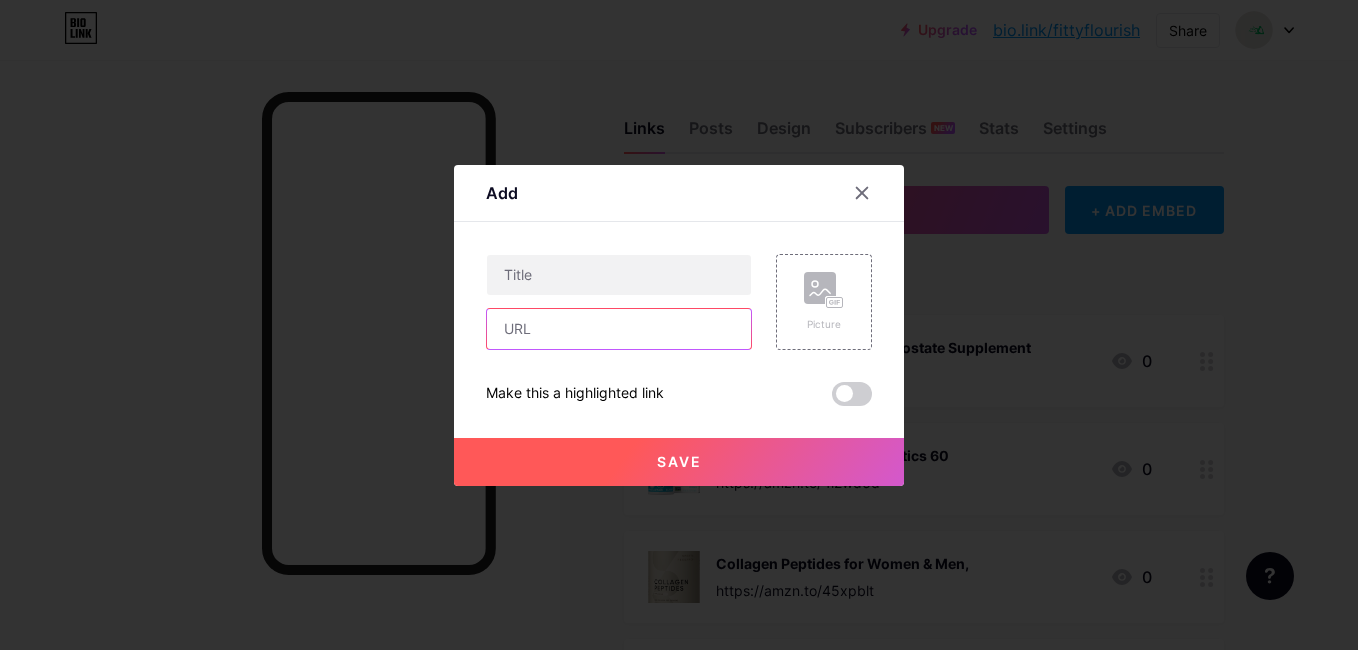 click at bounding box center [619, 329] 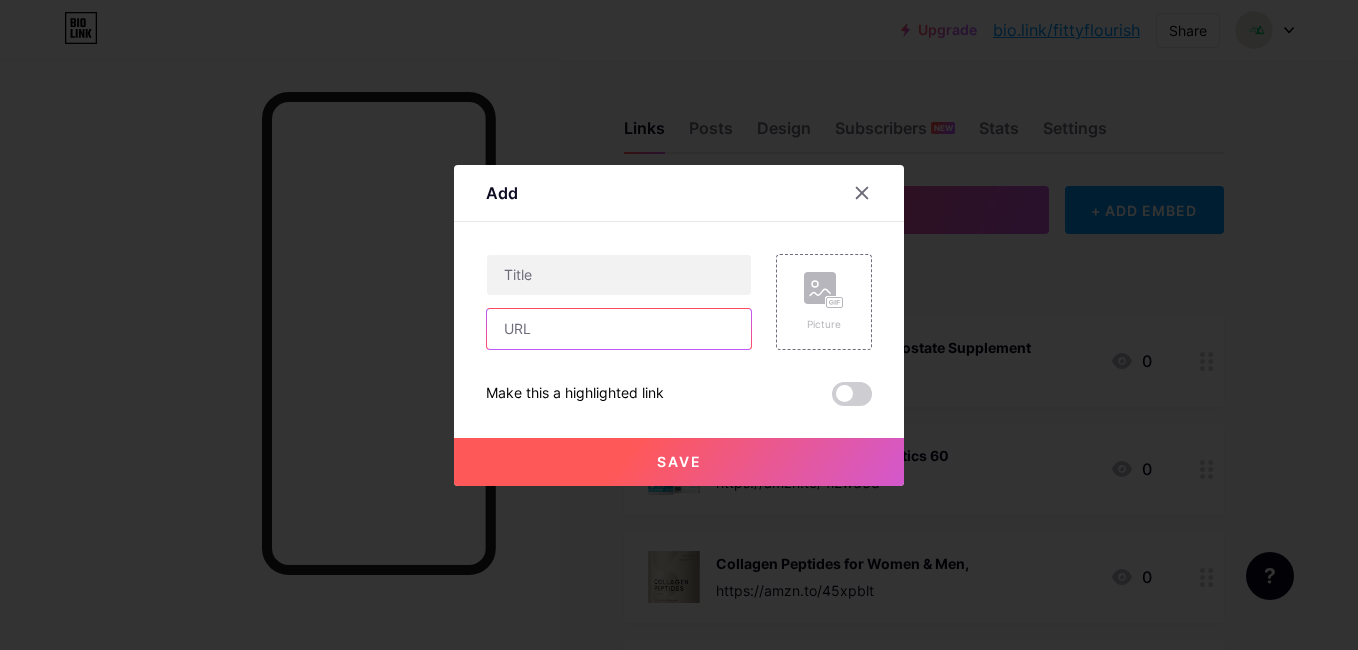 paste on "https://amzn.to/3Hgtp7I" 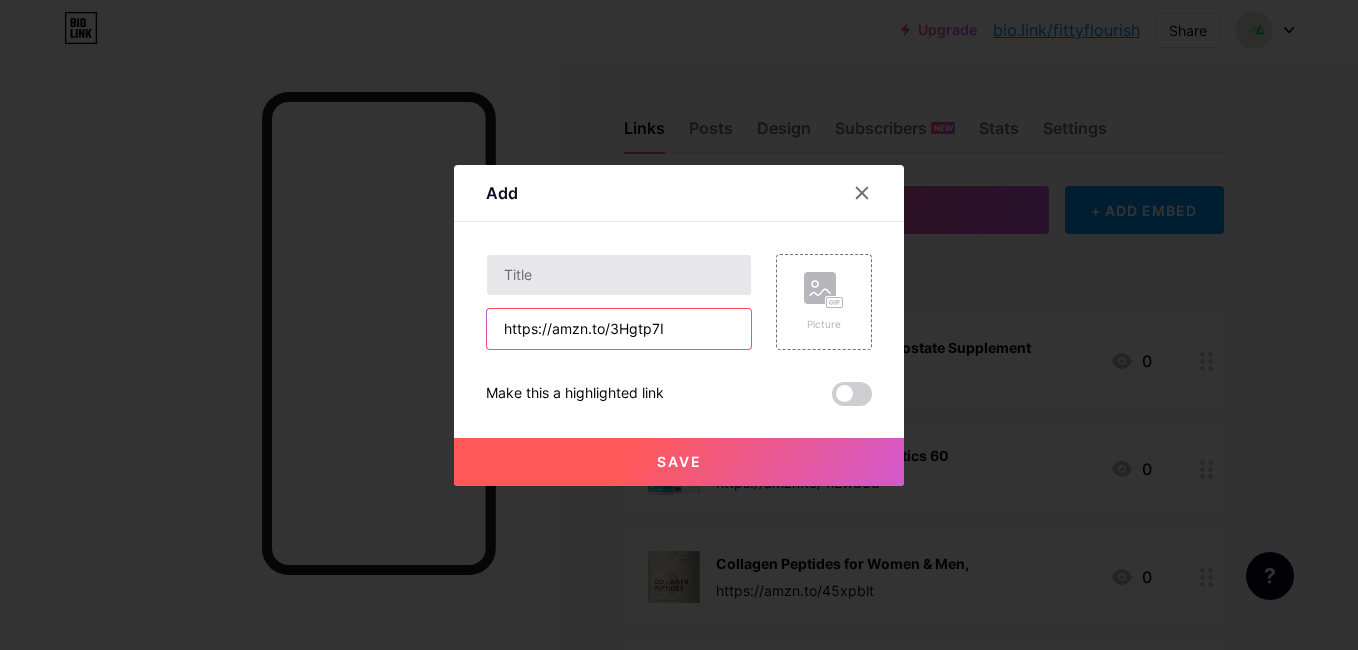 type on "https://amzn.to/3Hgtp7I" 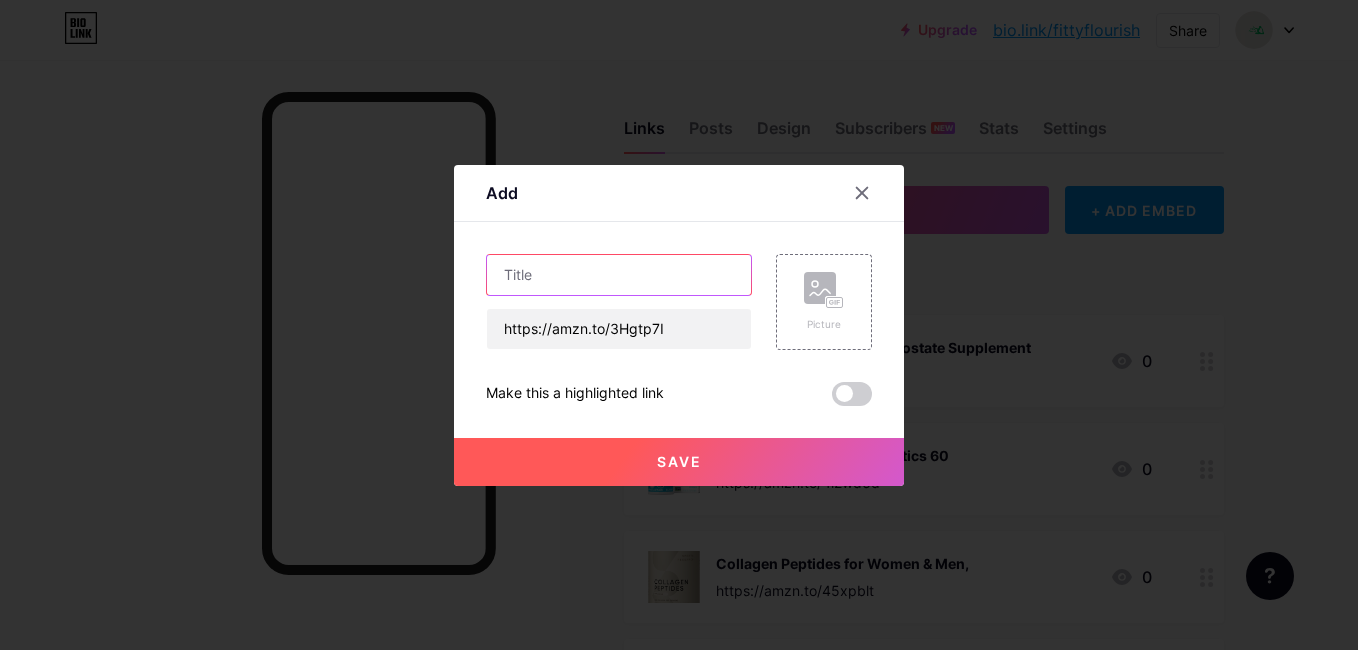 click at bounding box center (619, 275) 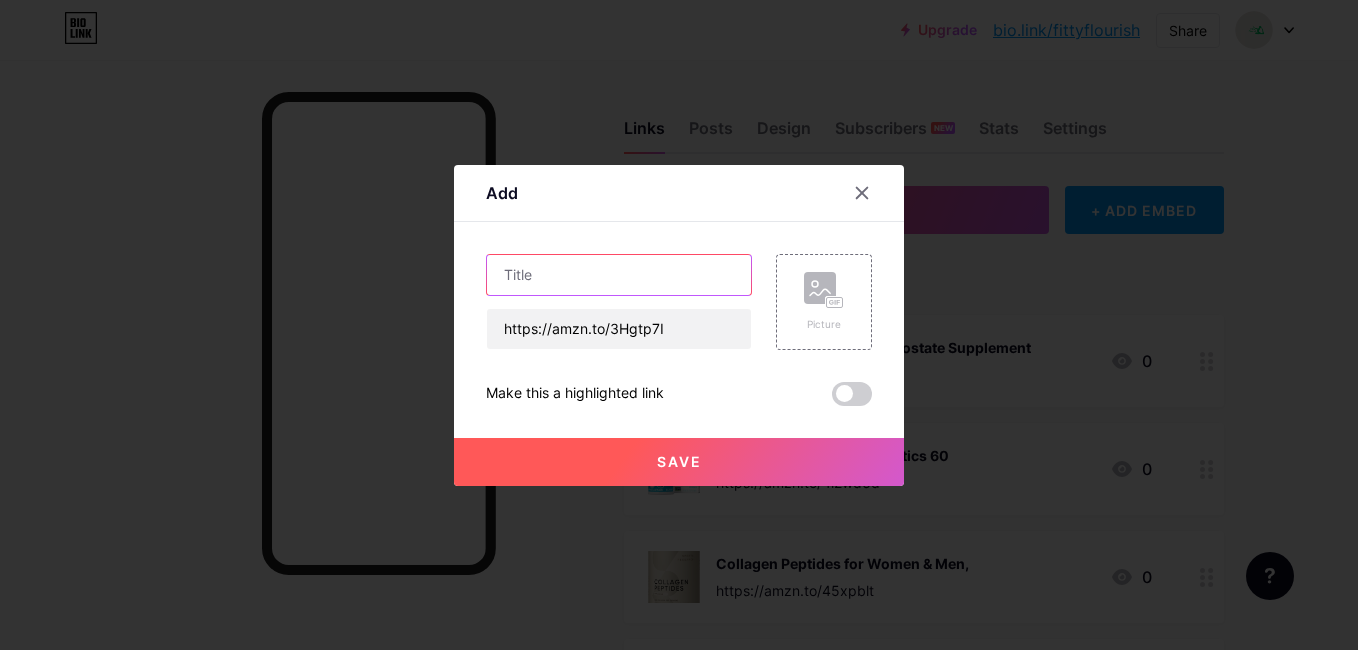 paste on "O Positiv URO Vaginal Probiotics" 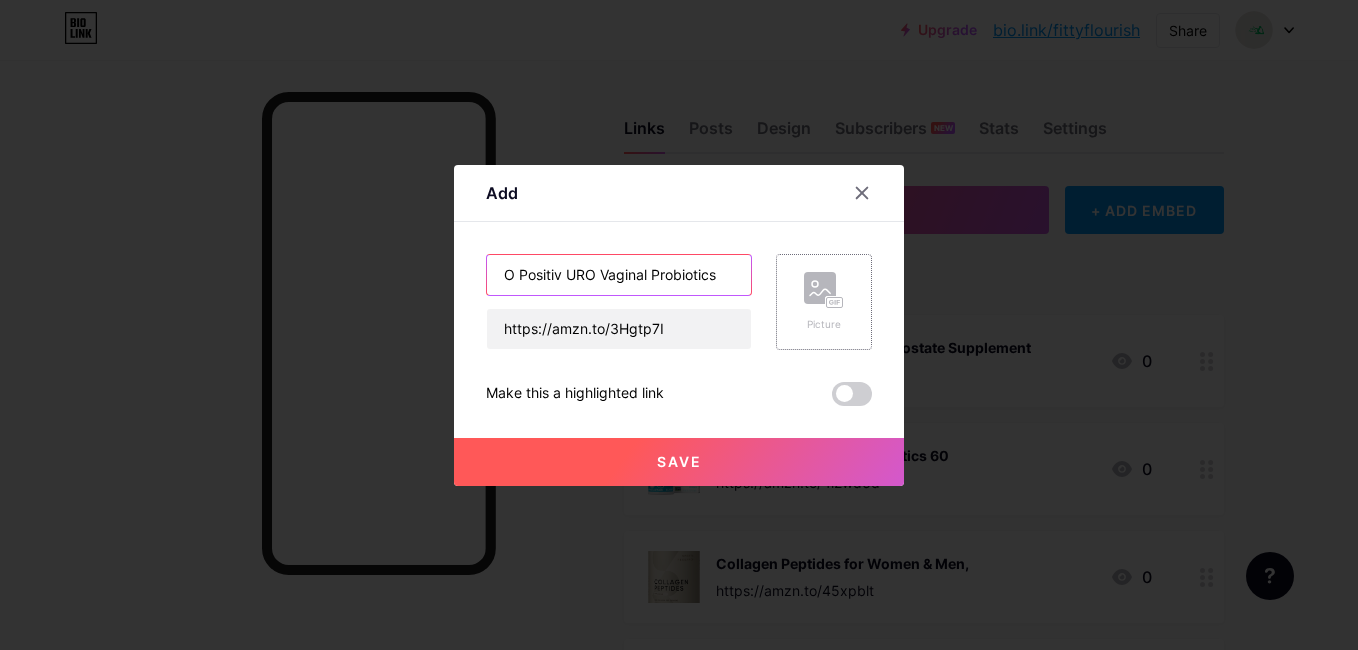 type on "O Positiv URO Vaginal Probiotics" 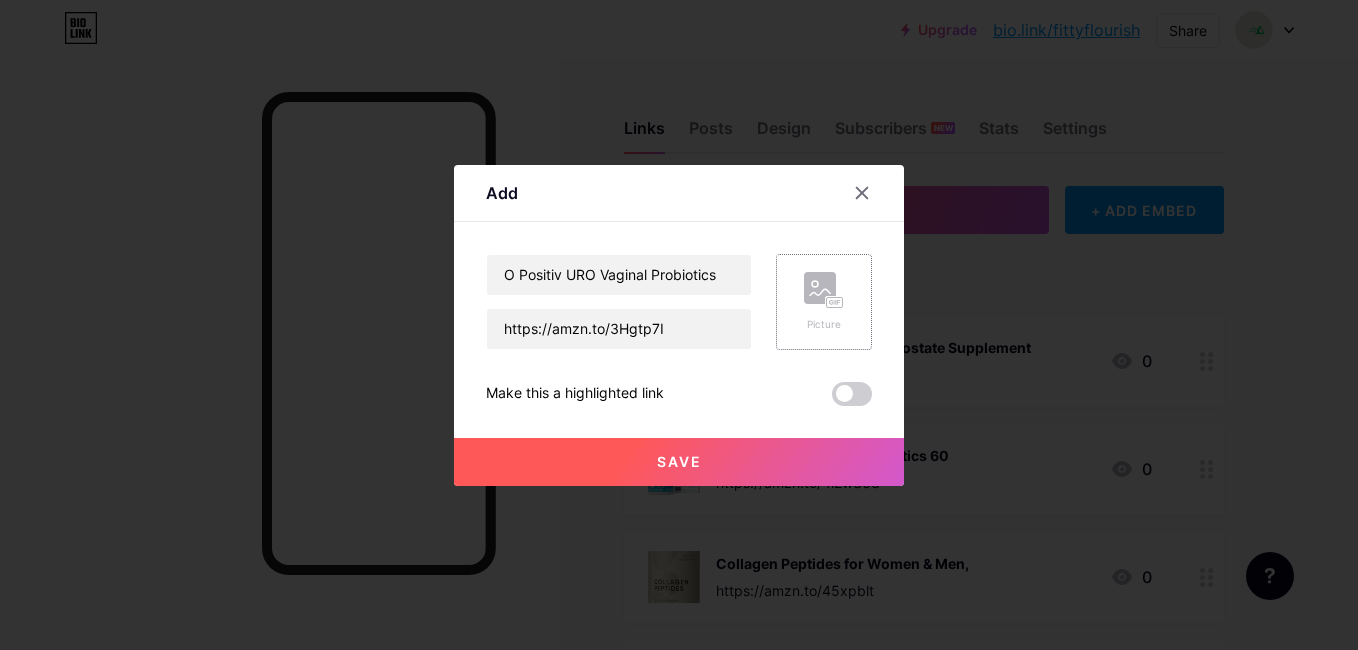 click 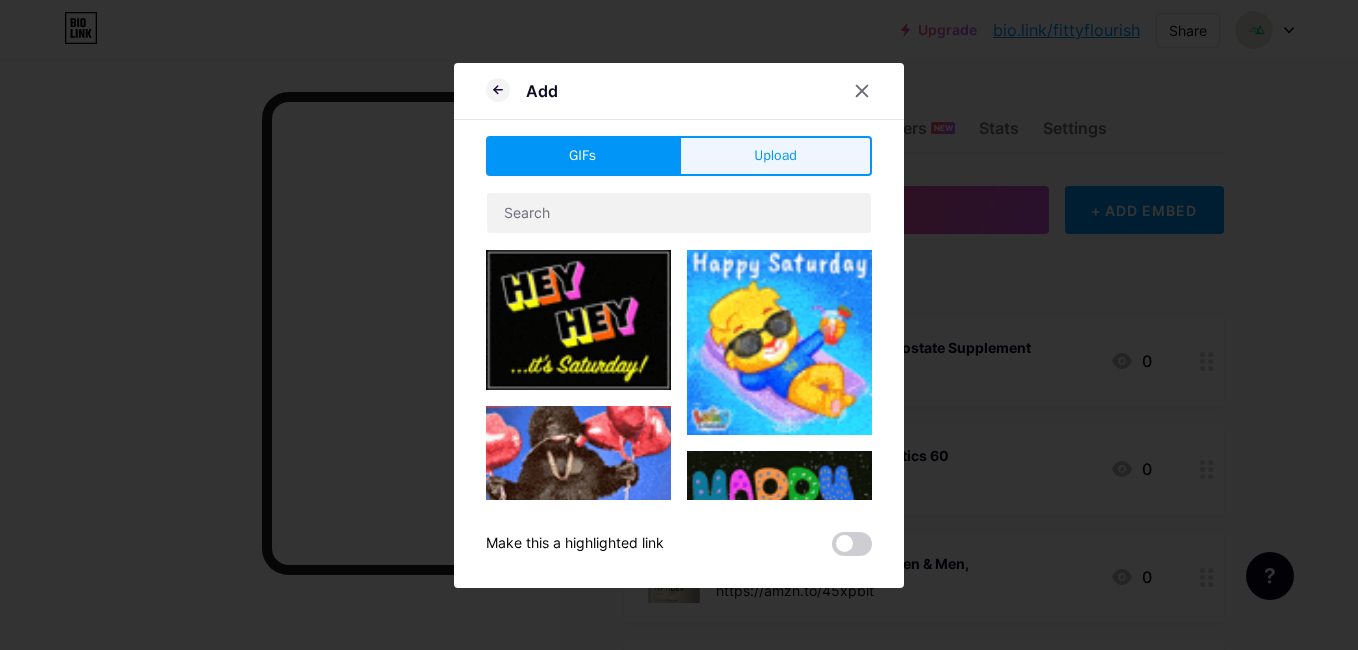 click on "Upload" at bounding box center (775, 155) 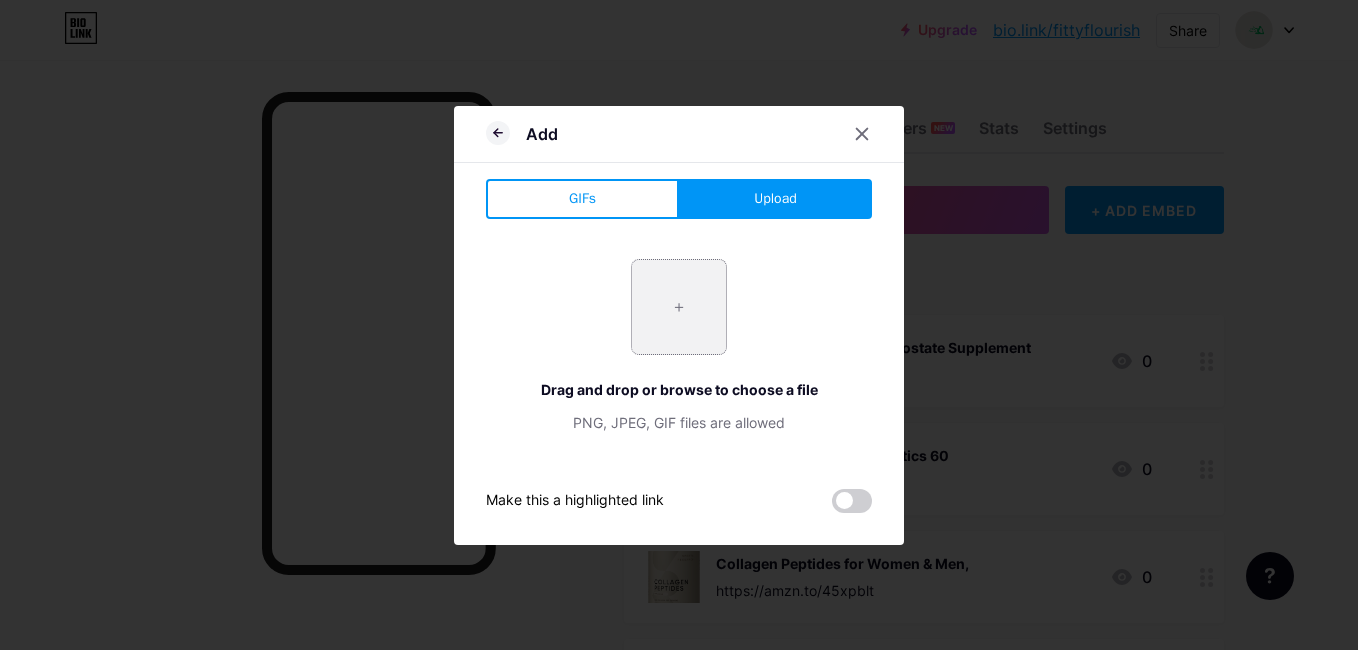 click at bounding box center [679, 307] 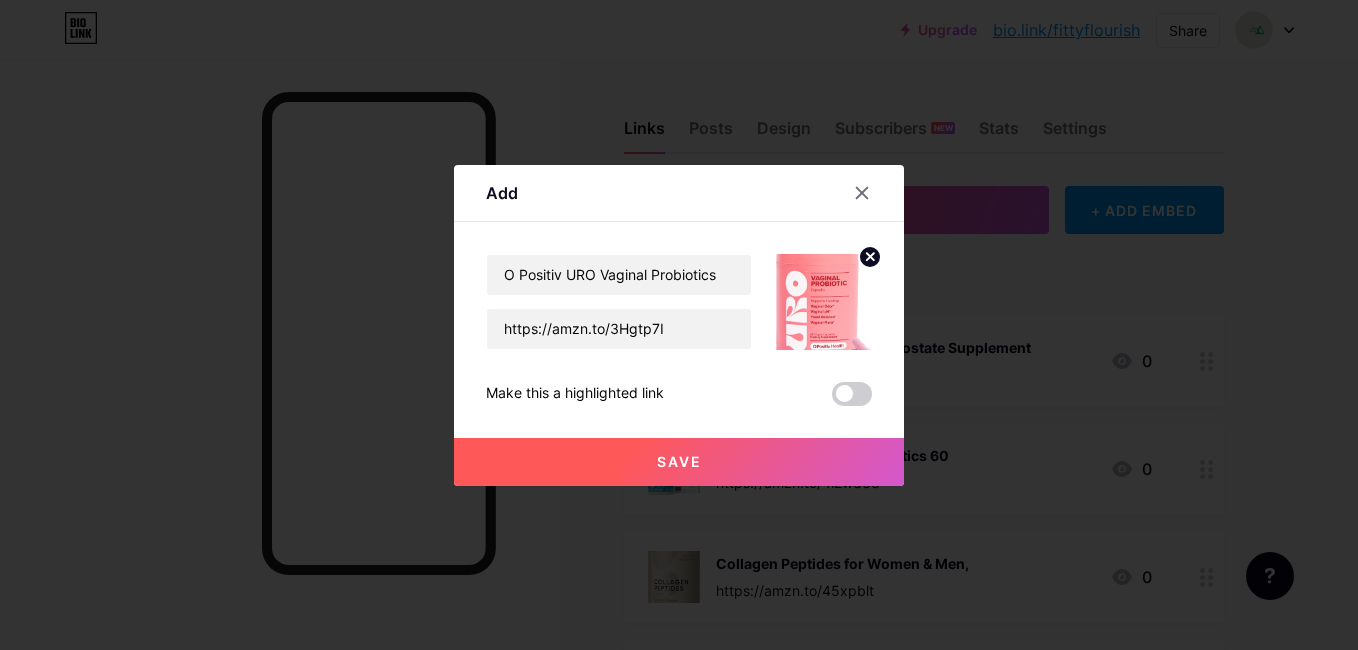 click on "Save" at bounding box center [679, 462] 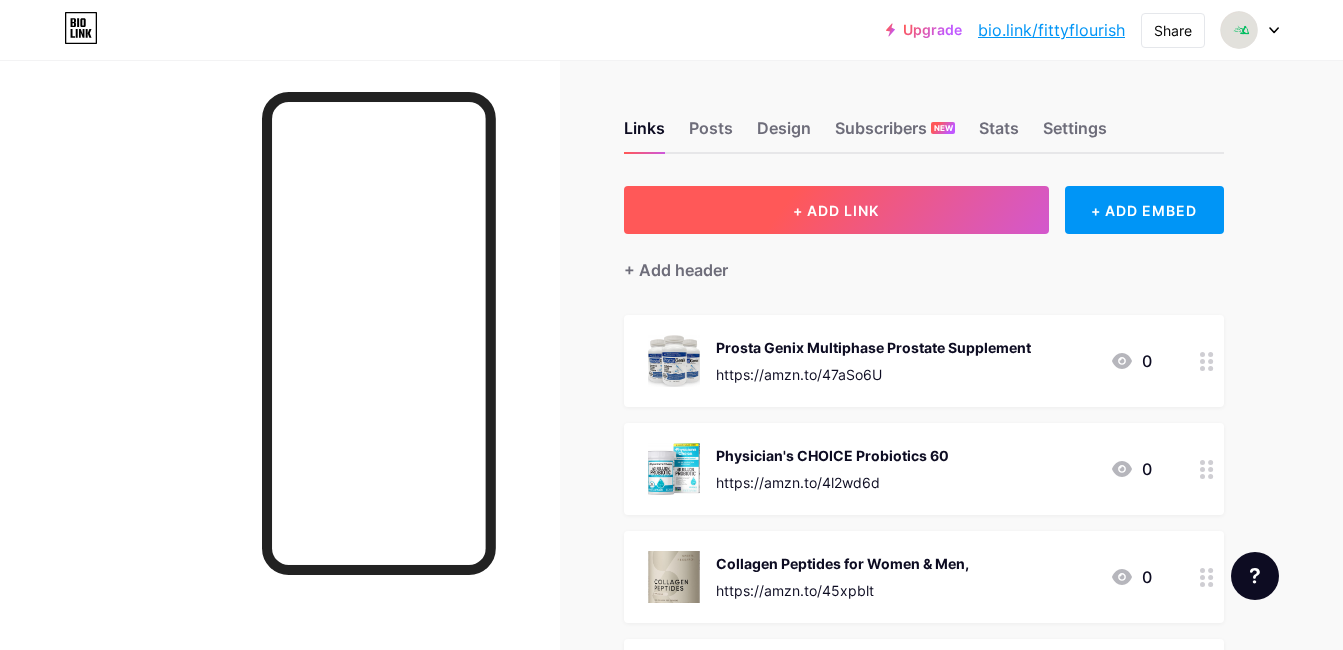 click on "+ ADD LINK" at bounding box center [836, 210] 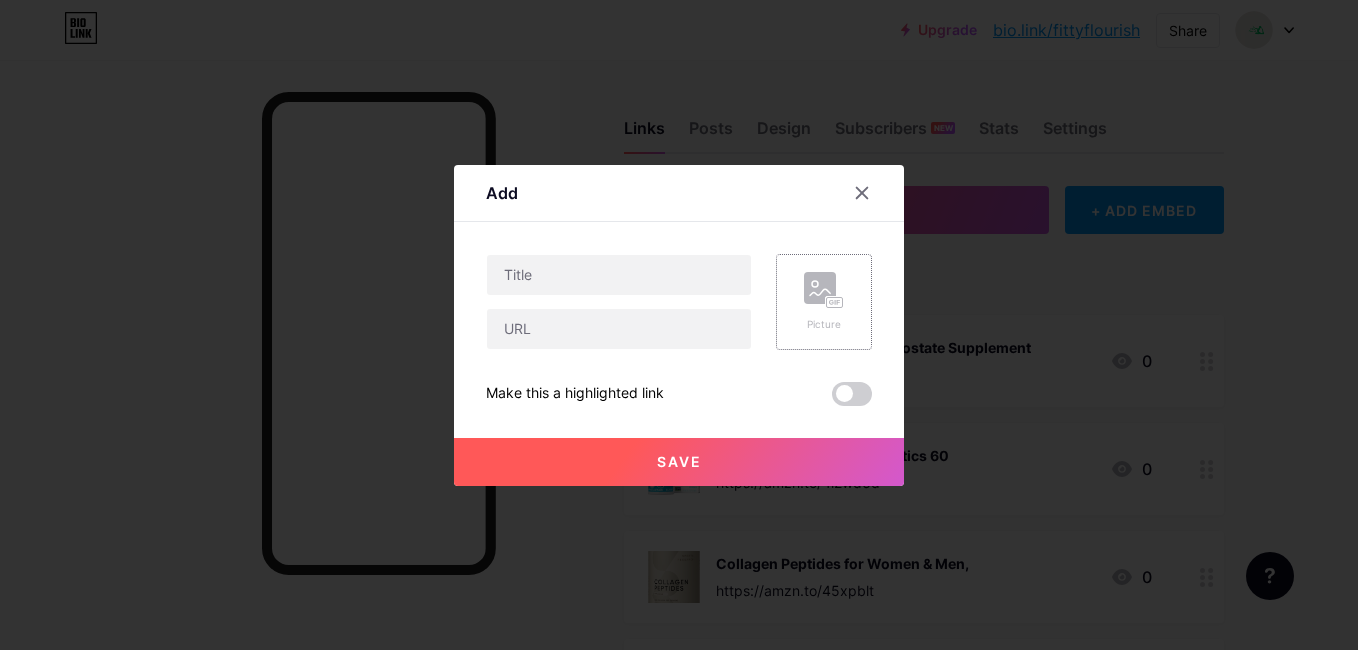 click 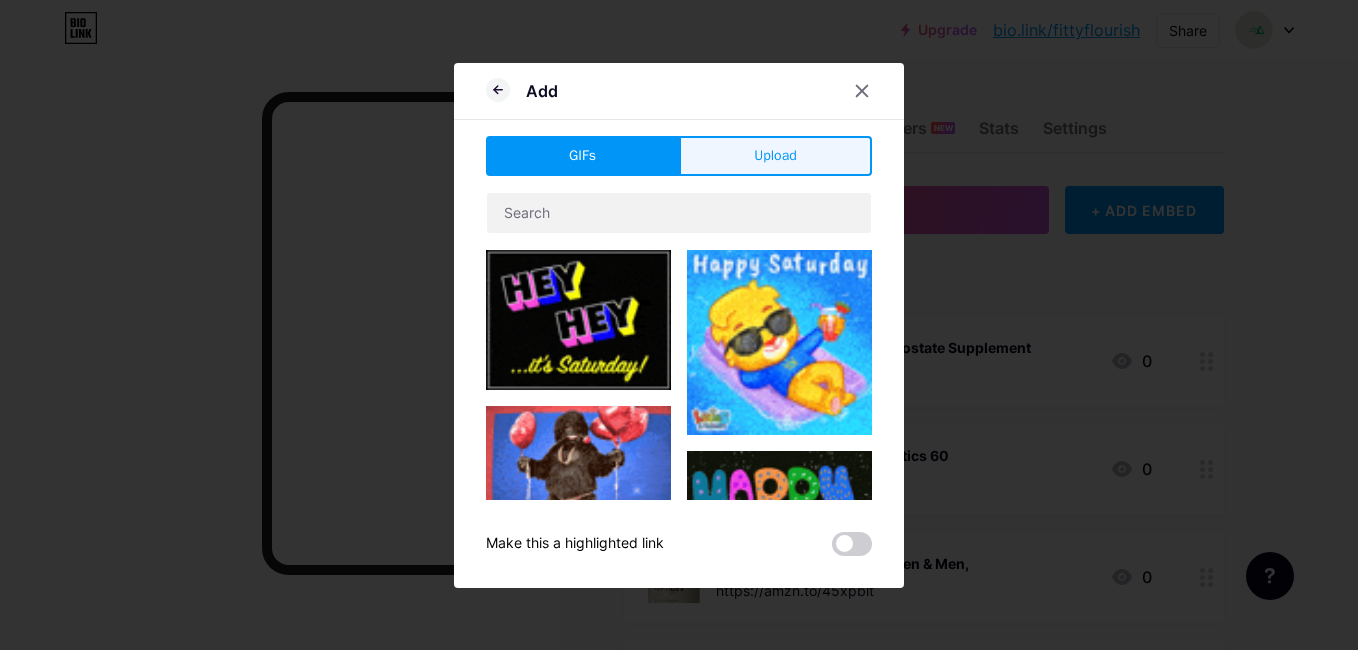 click on "Upload" at bounding box center [775, 155] 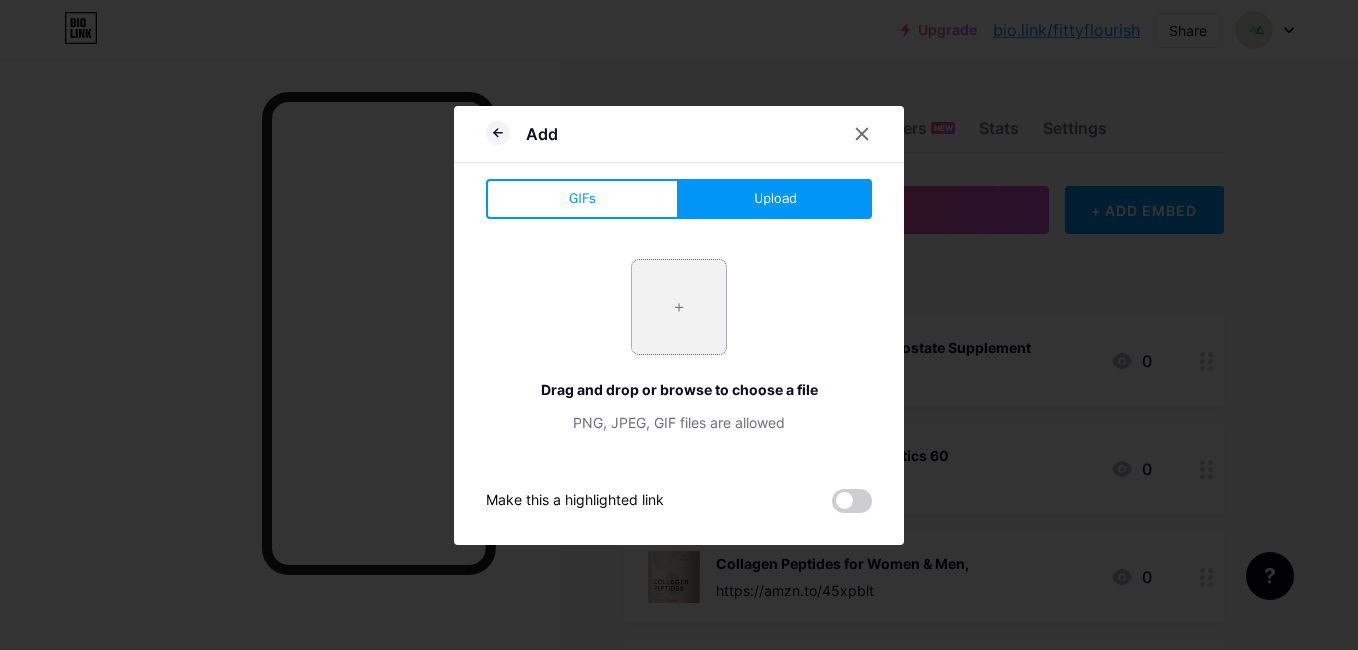 click at bounding box center (679, 307) 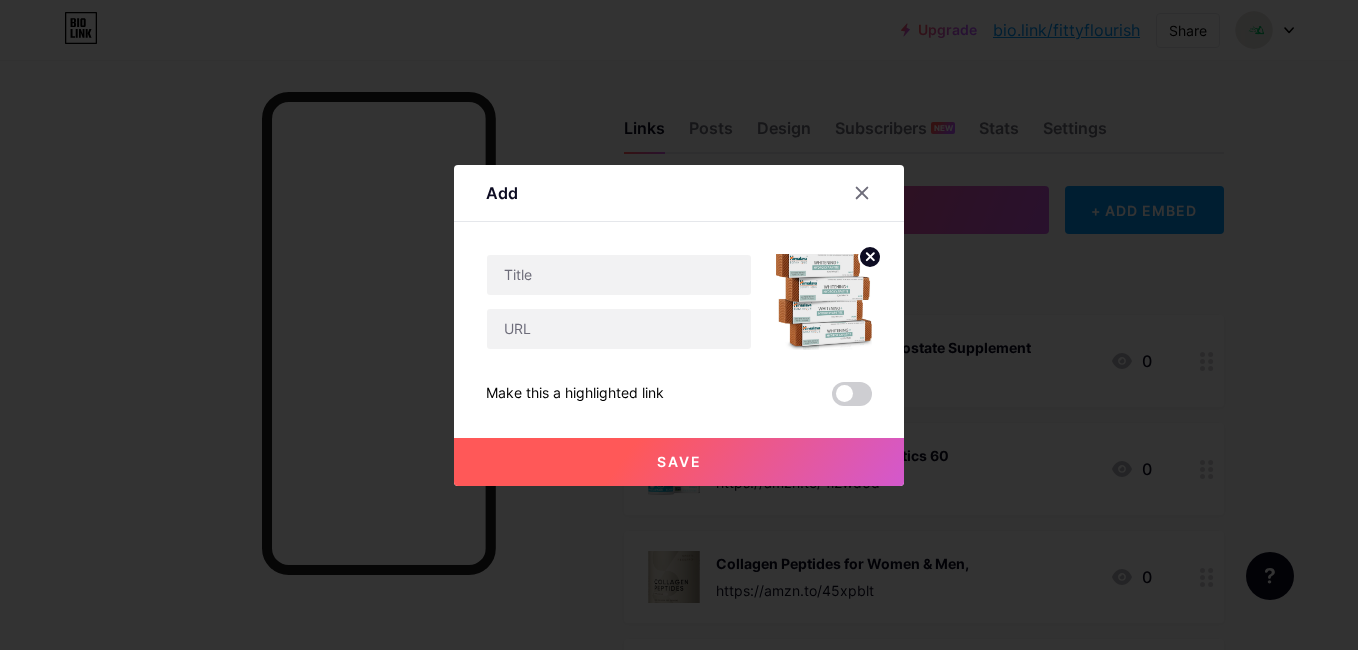 click at bounding box center [824, 302] 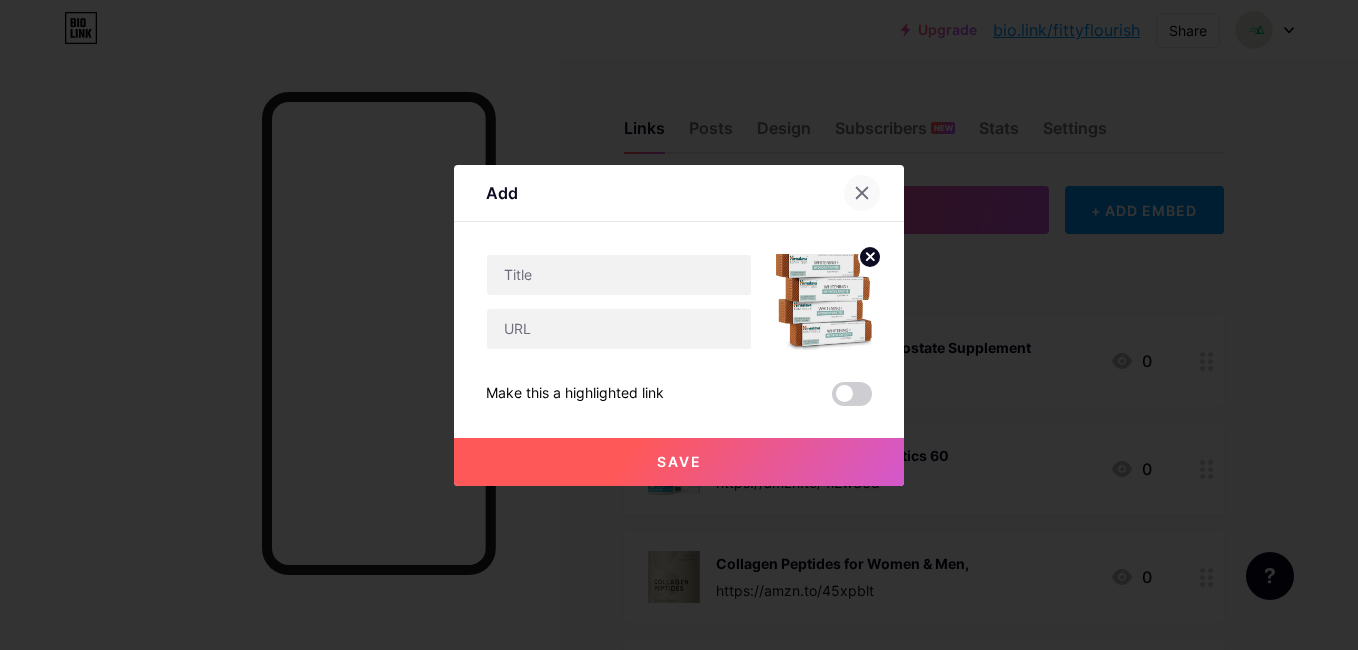click 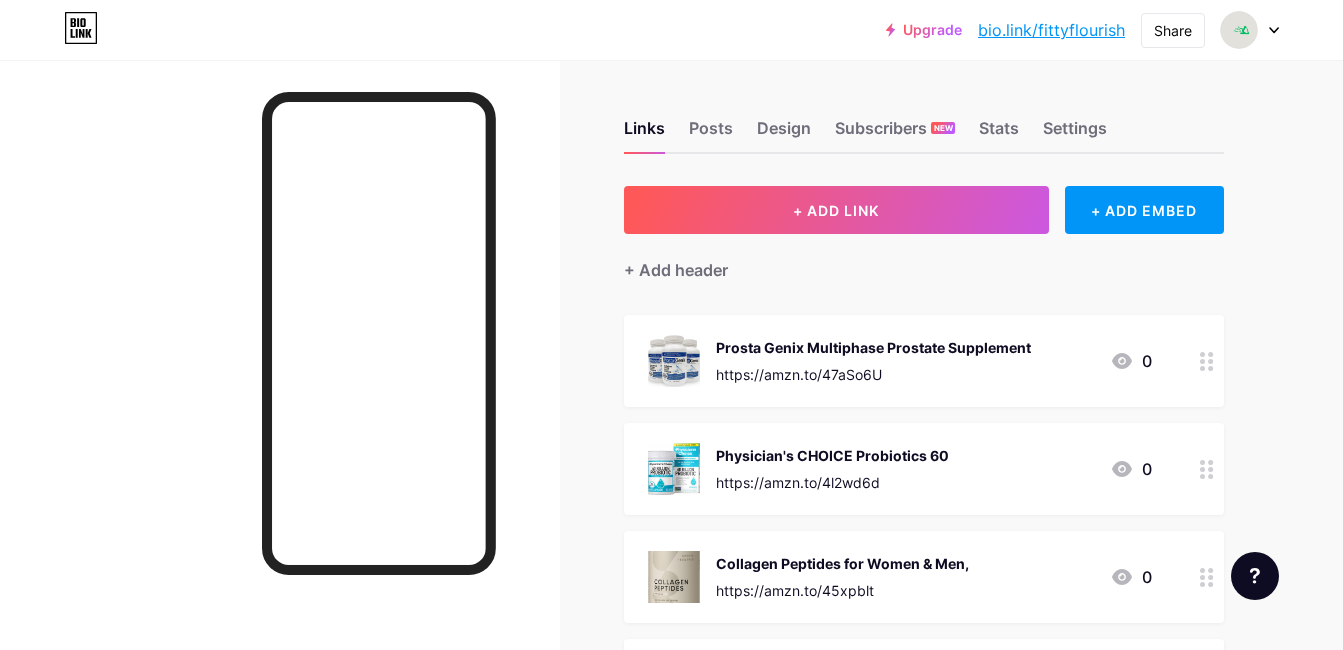 click on "+ ADD LINK" at bounding box center (836, 210) 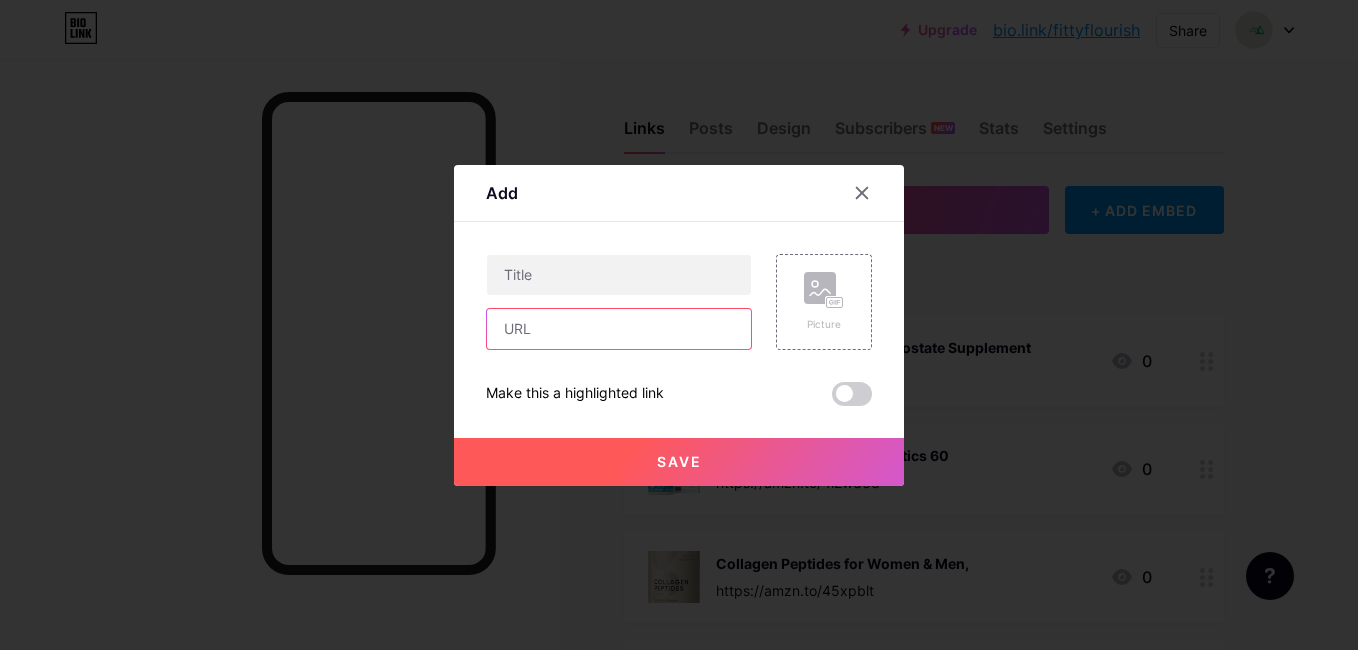 click at bounding box center [619, 329] 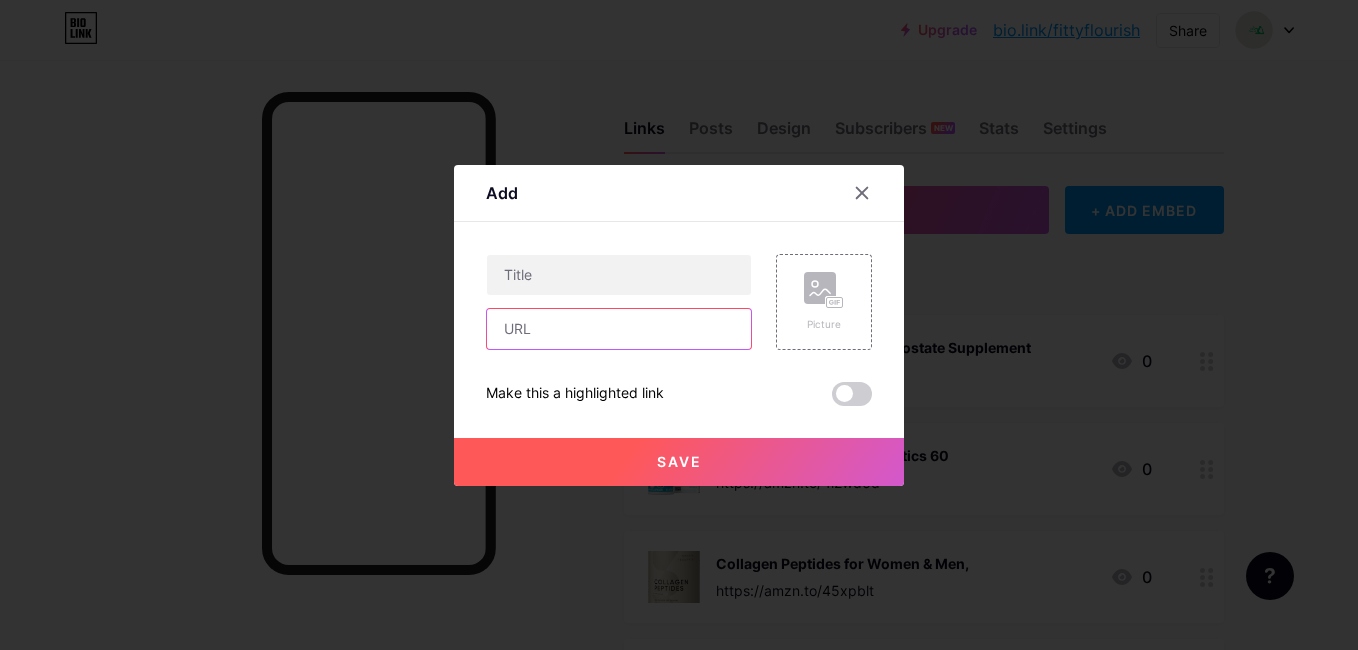 paste on "https://amzn.to/4oihhnt" 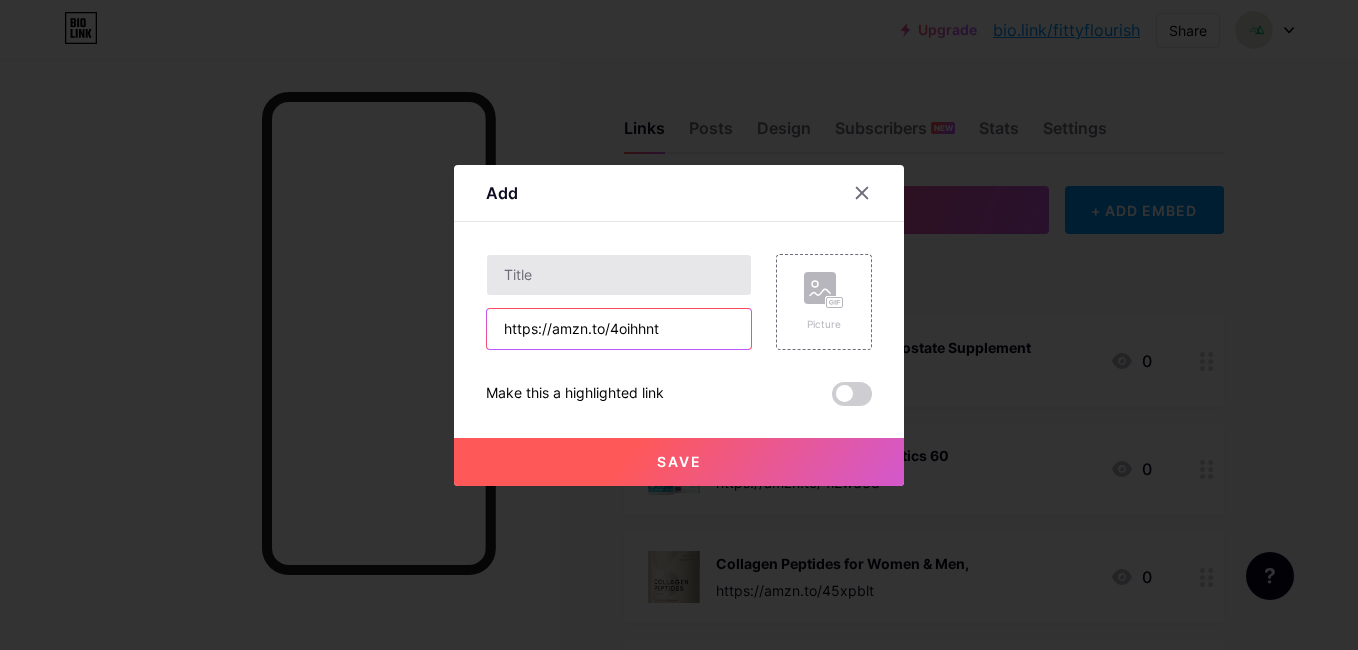 type on "https://amzn.to/4oihhnt" 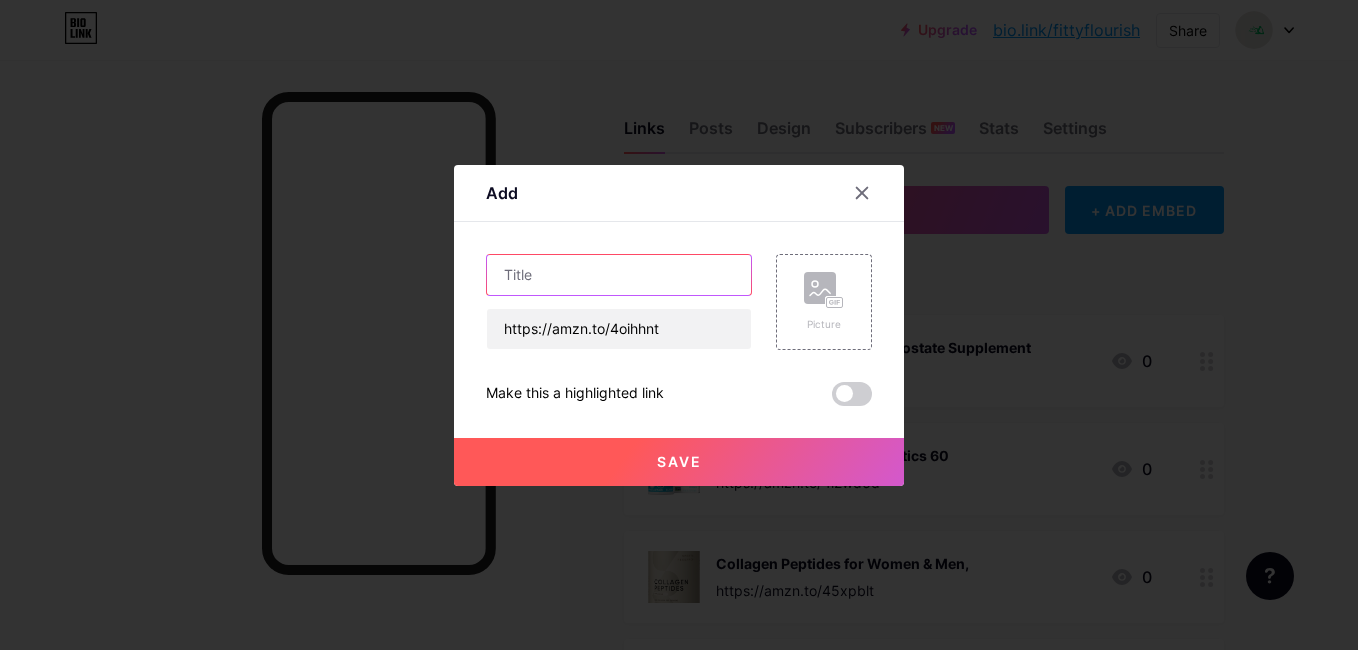click at bounding box center (619, 275) 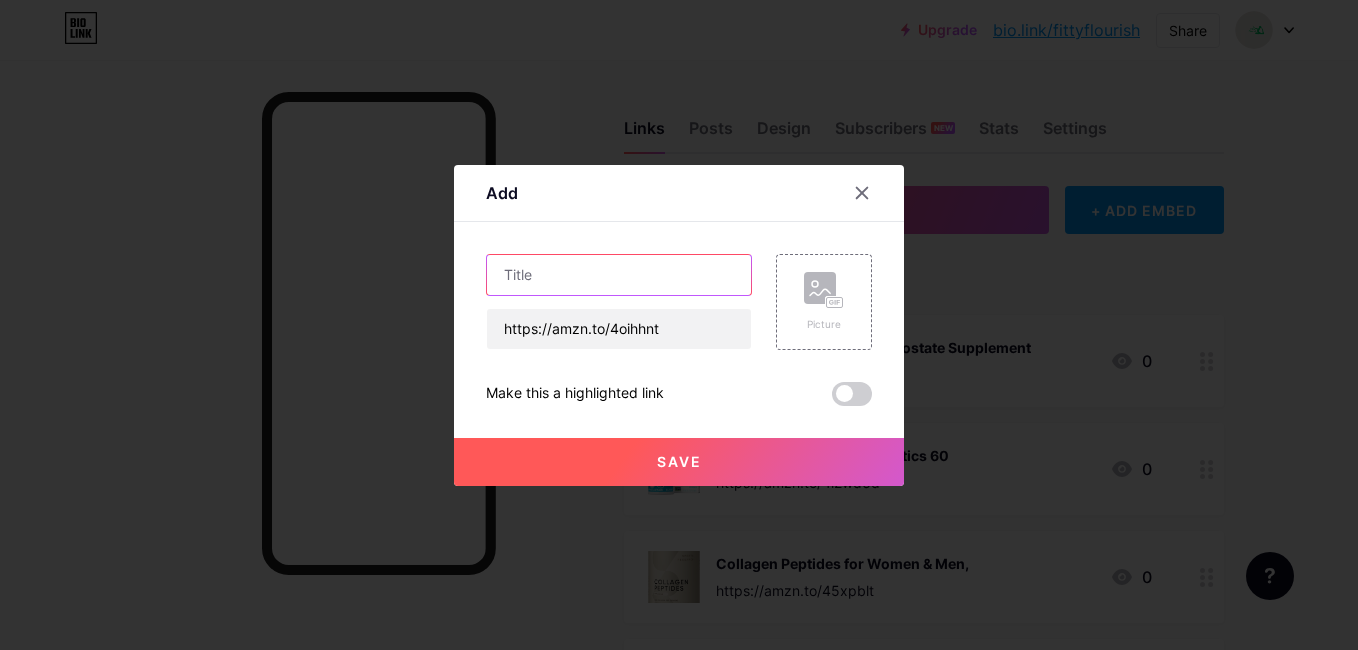 paste on "Physician's CHOICE Digestive Enzymes" 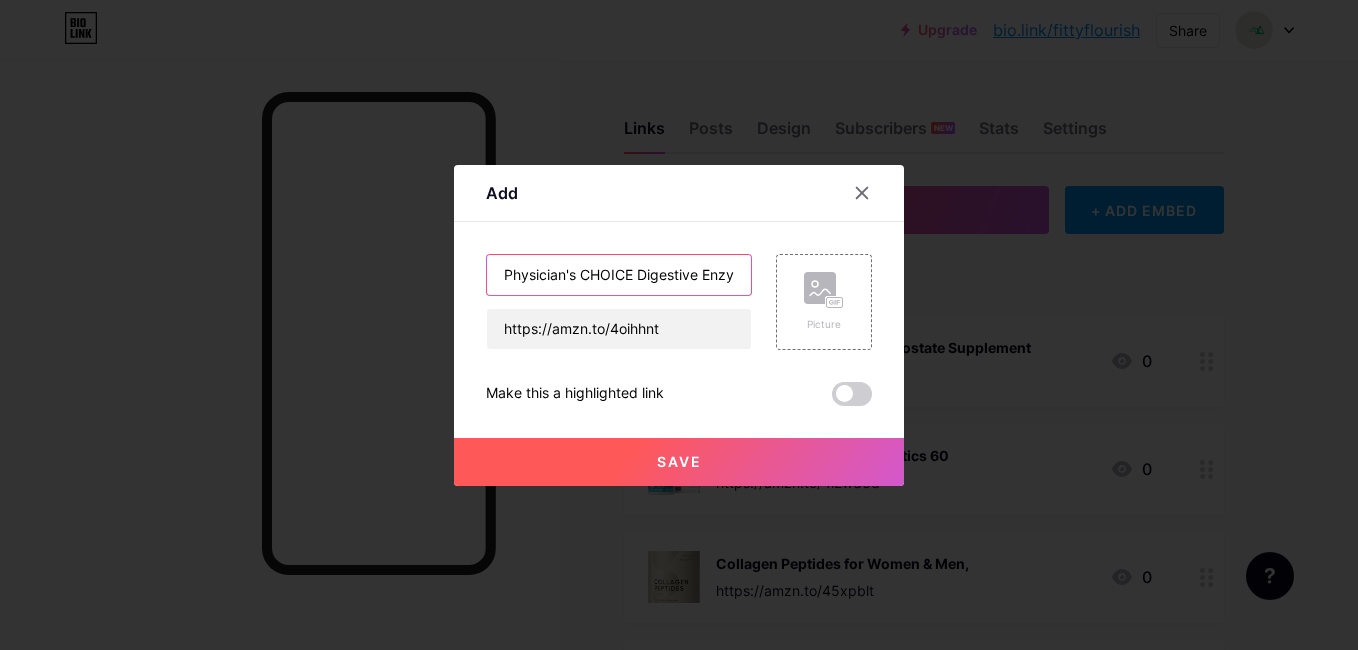 scroll, scrollTop: 0, scrollLeft: 33, axis: horizontal 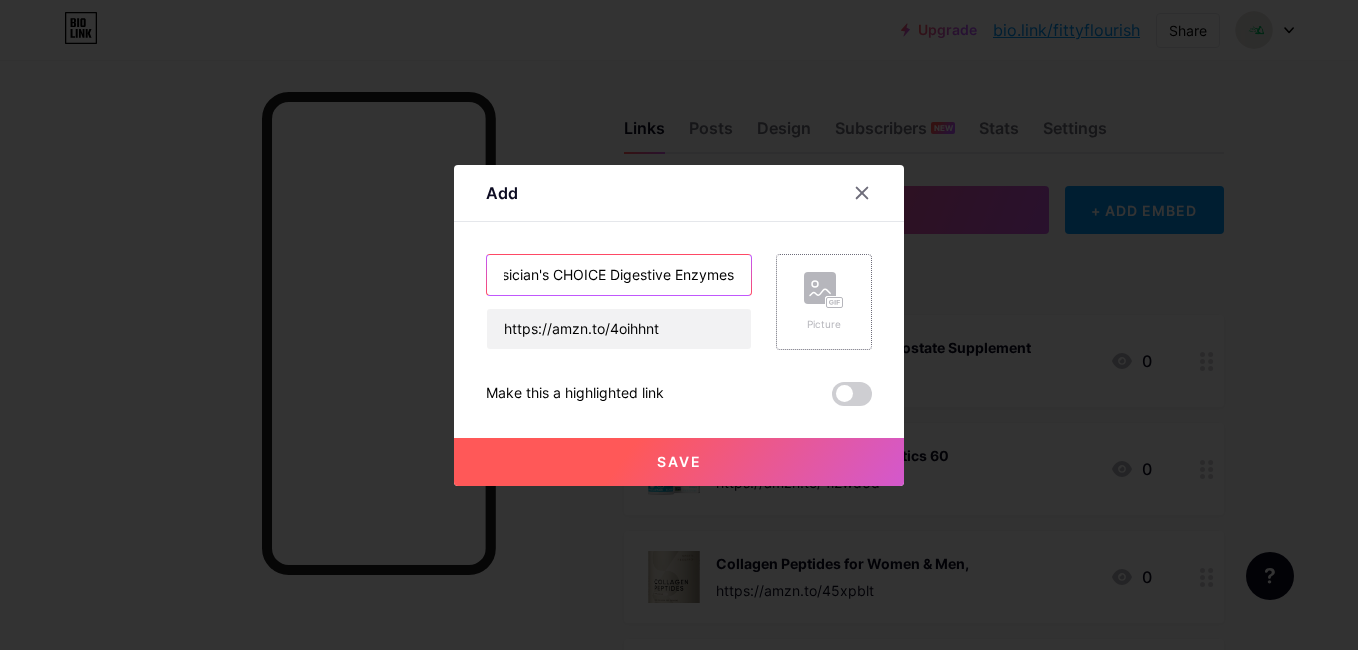 type on "Physician's CHOICE Digestive Enzymes" 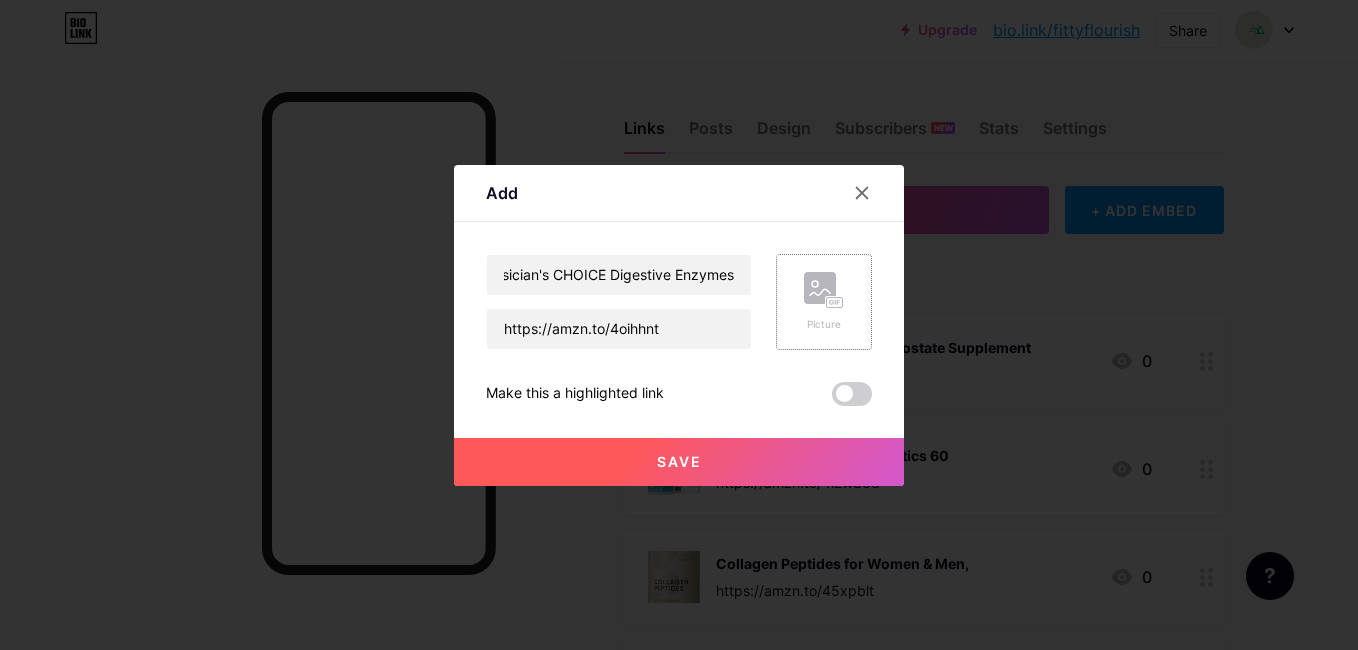 click on "Picture" at bounding box center [824, 302] 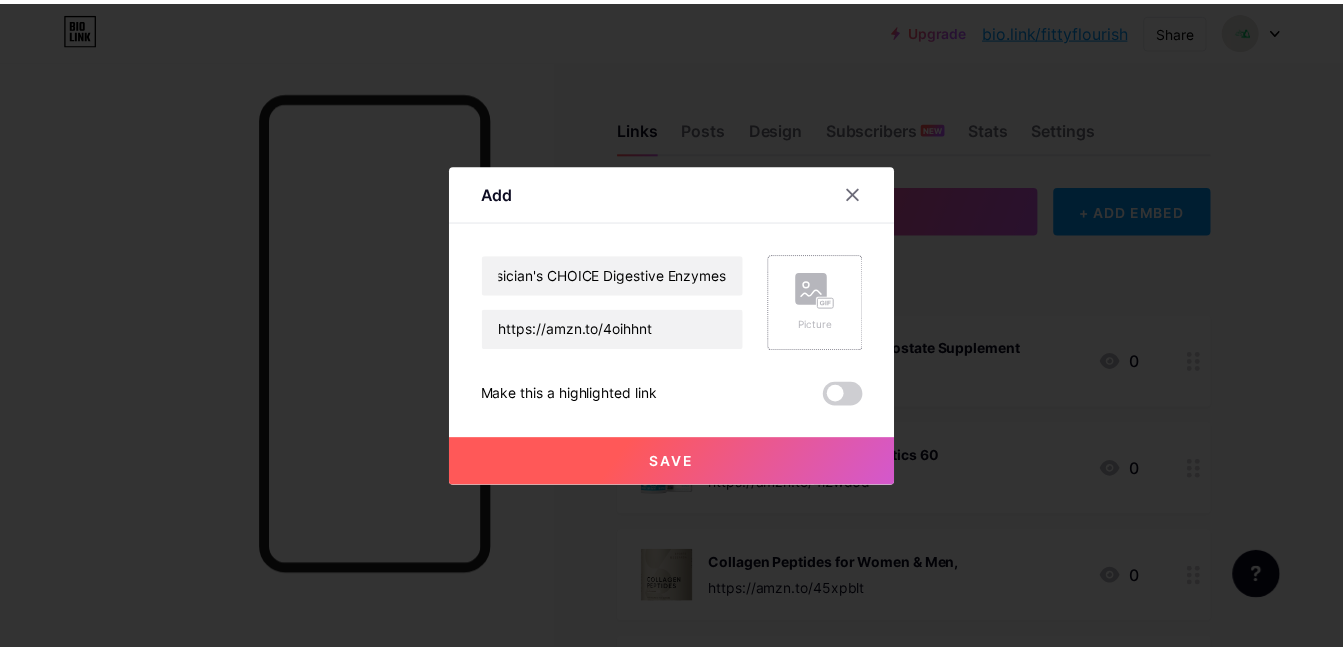 scroll, scrollTop: 0, scrollLeft: 0, axis: both 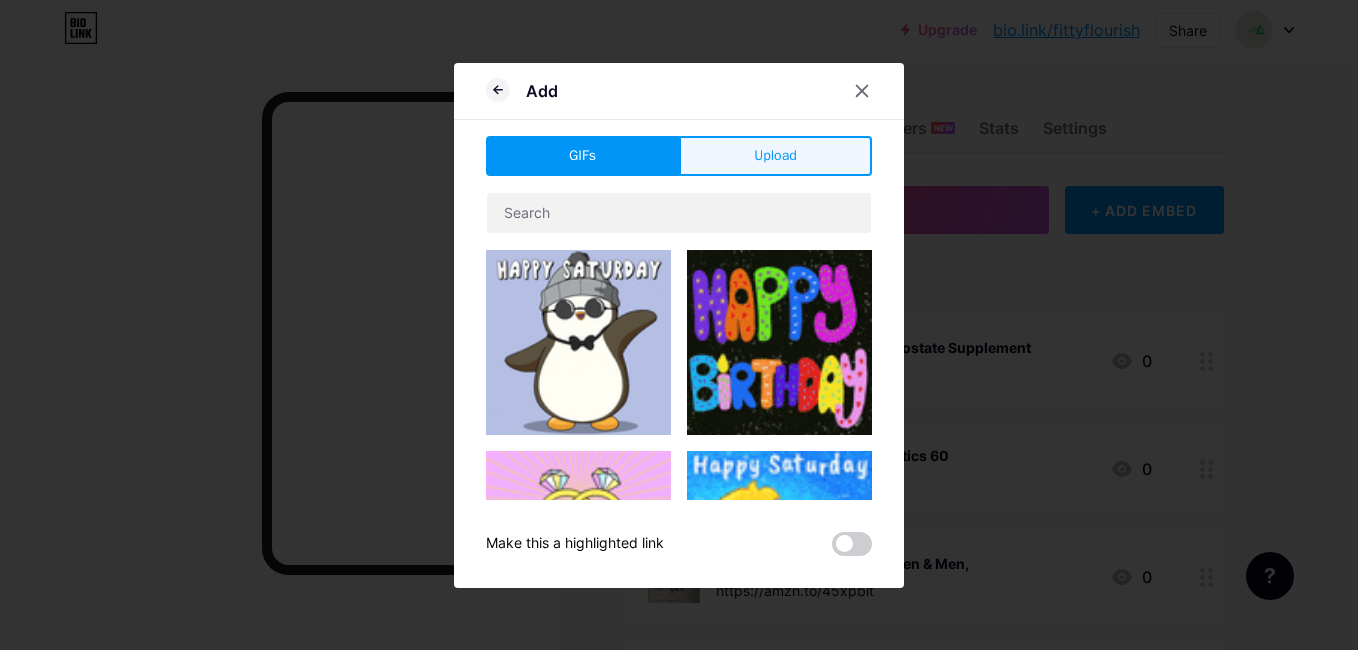 click on "Upload" at bounding box center (775, 155) 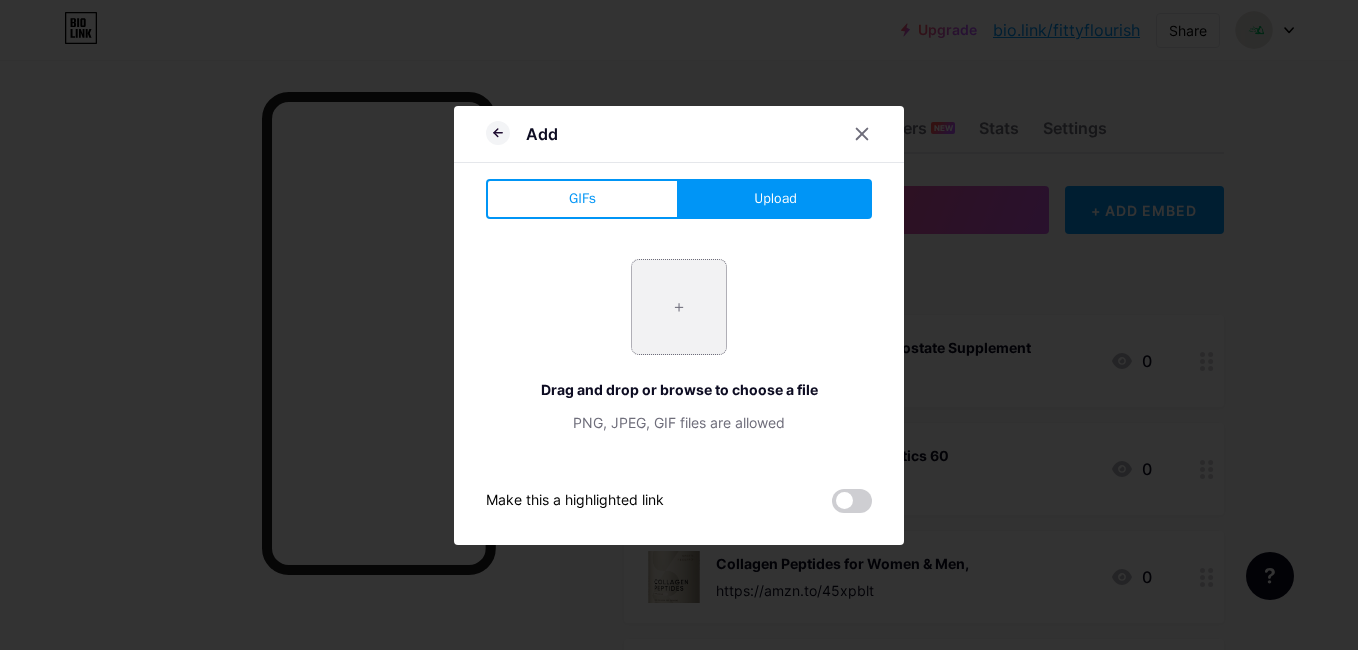 click at bounding box center [679, 307] 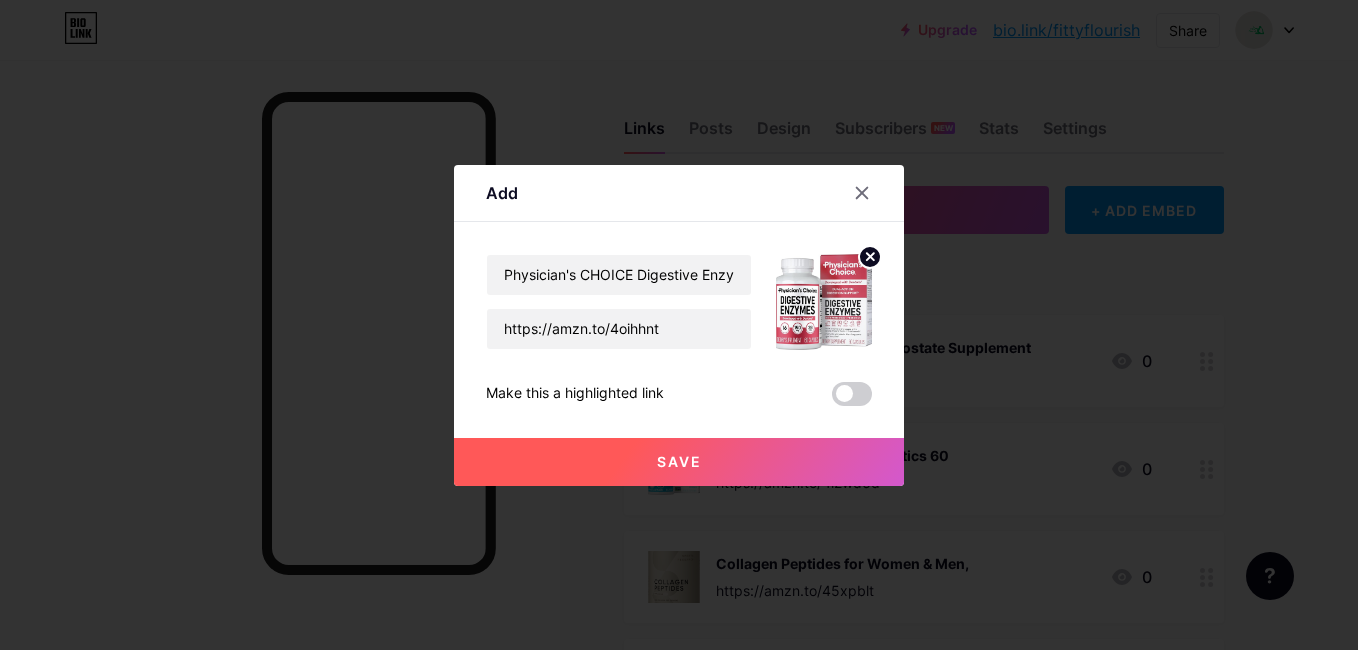 click on "Save" at bounding box center [679, 462] 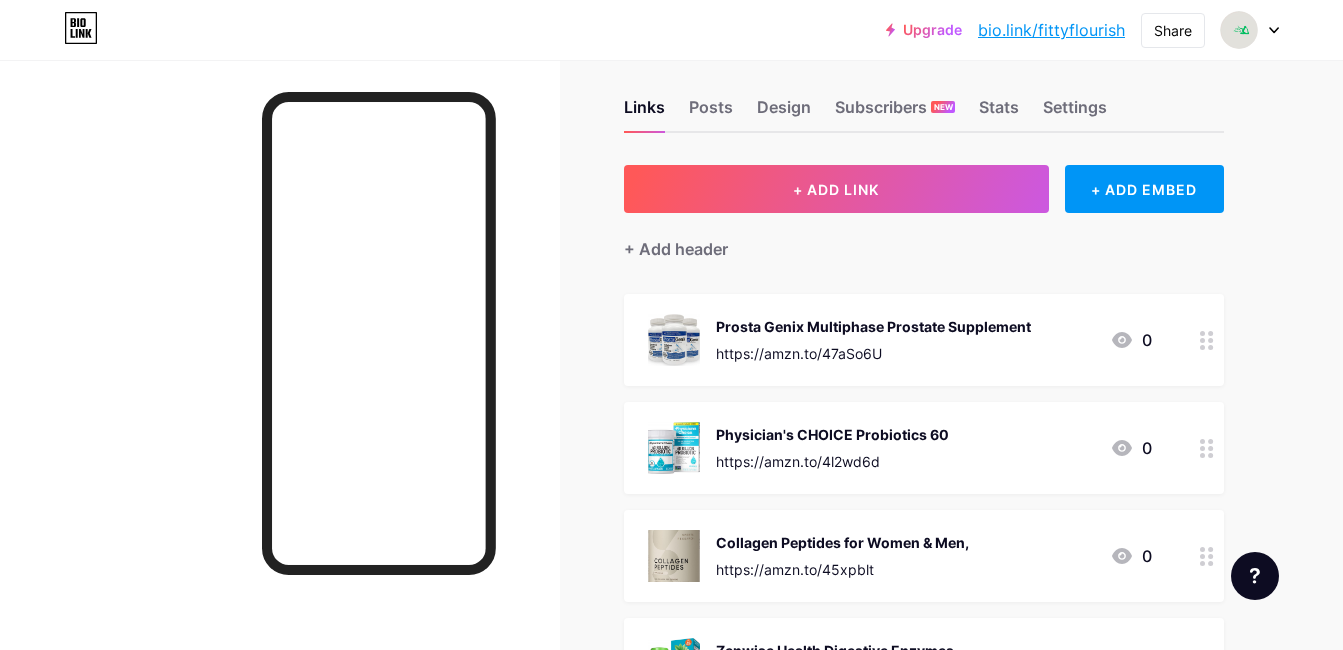 scroll, scrollTop: 0, scrollLeft: 0, axis: both 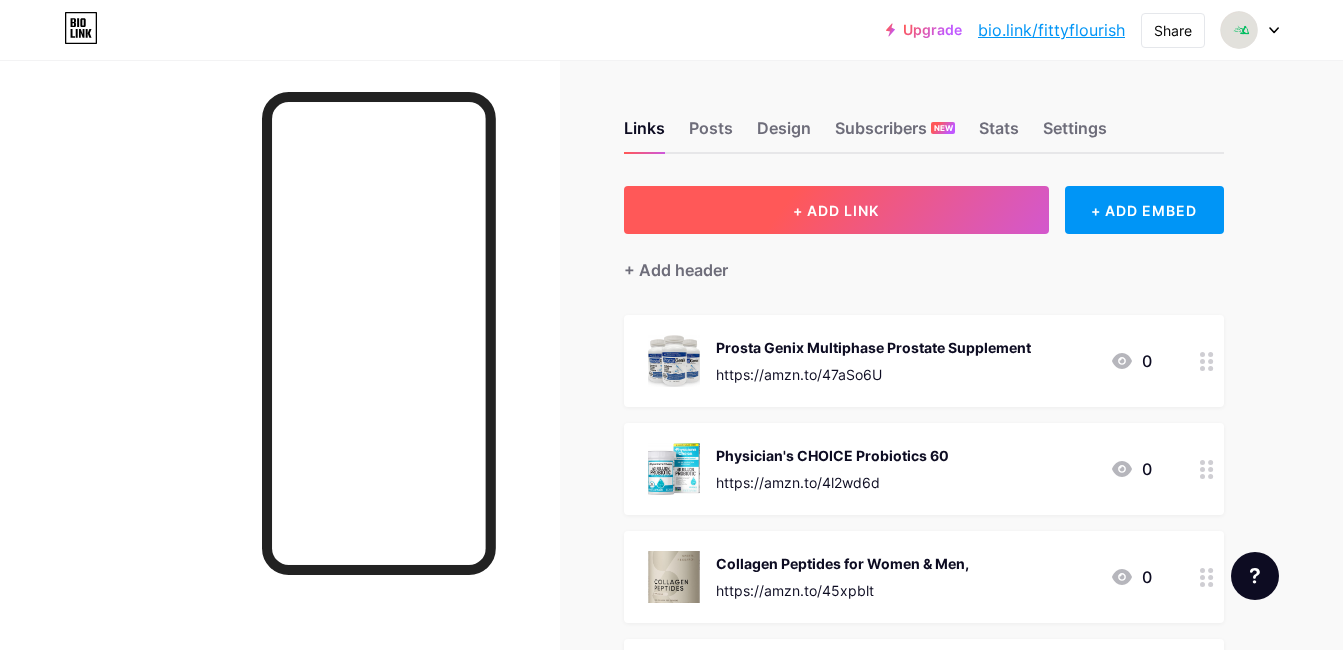 click on "+ ADD LINK" at bounding box center [836, 210] 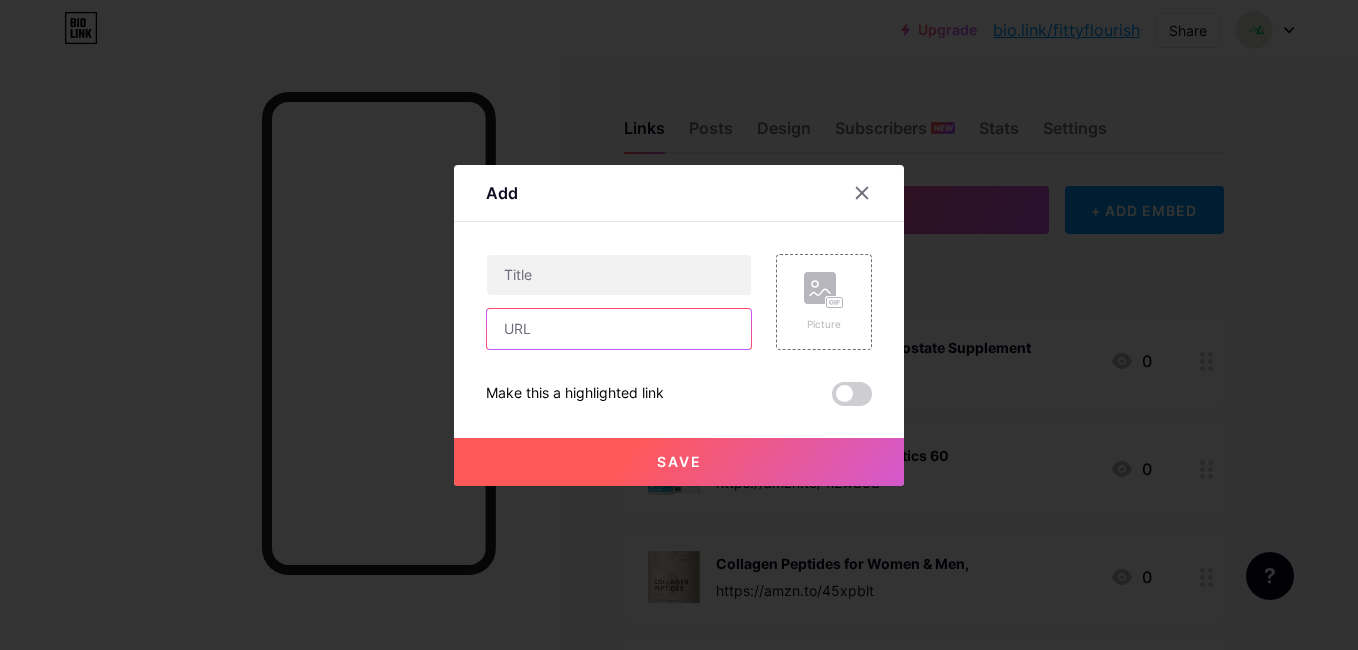 click at bounding box center [619, 329] 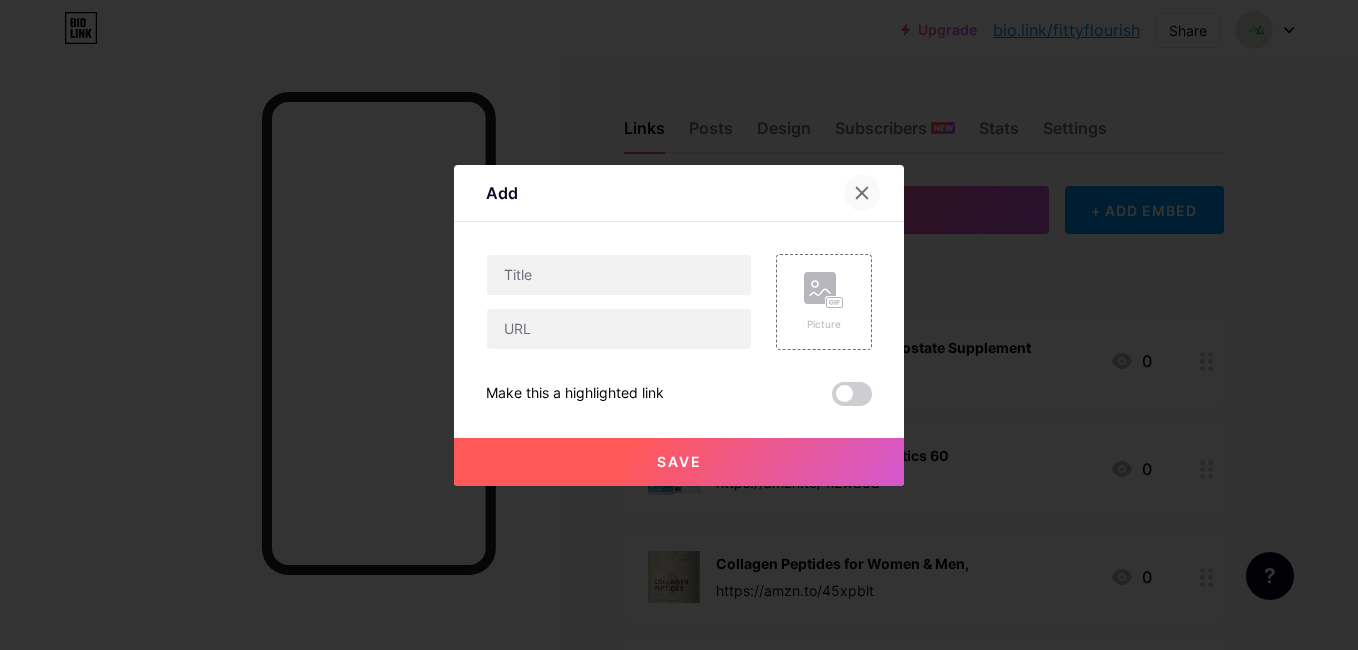 click 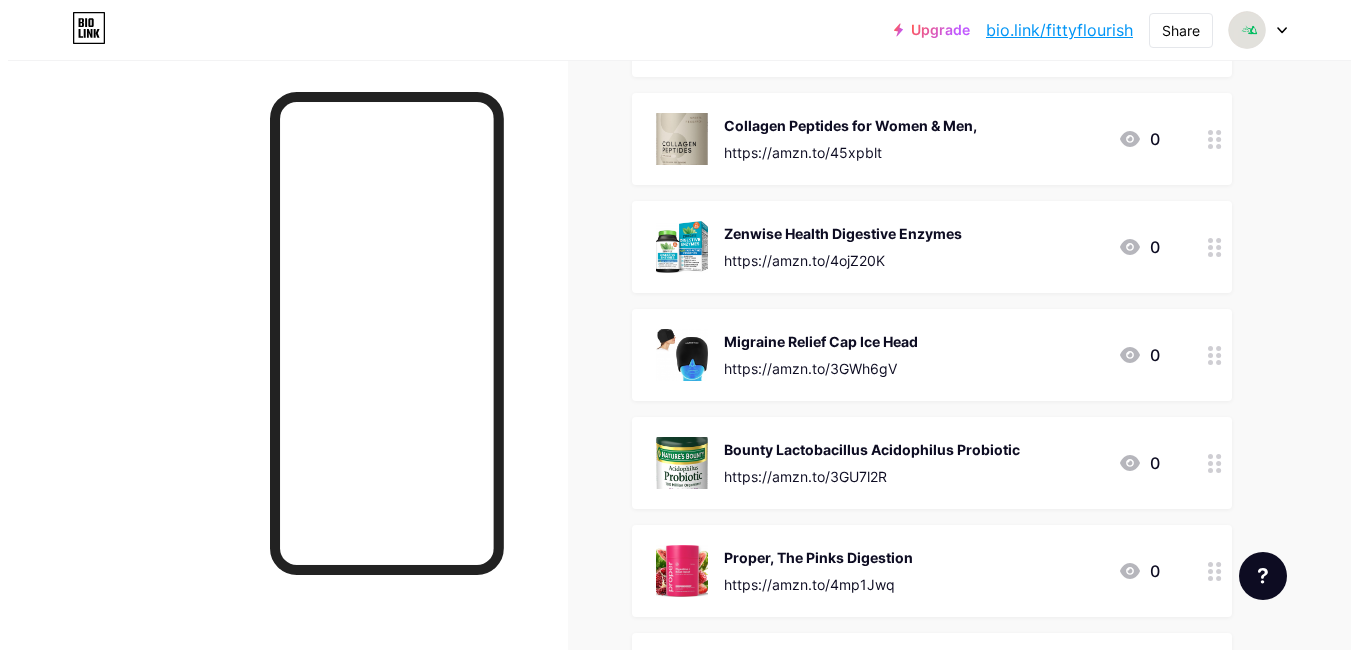 scroll, scrollTop: 0, scrollLeft: 0, axis: both 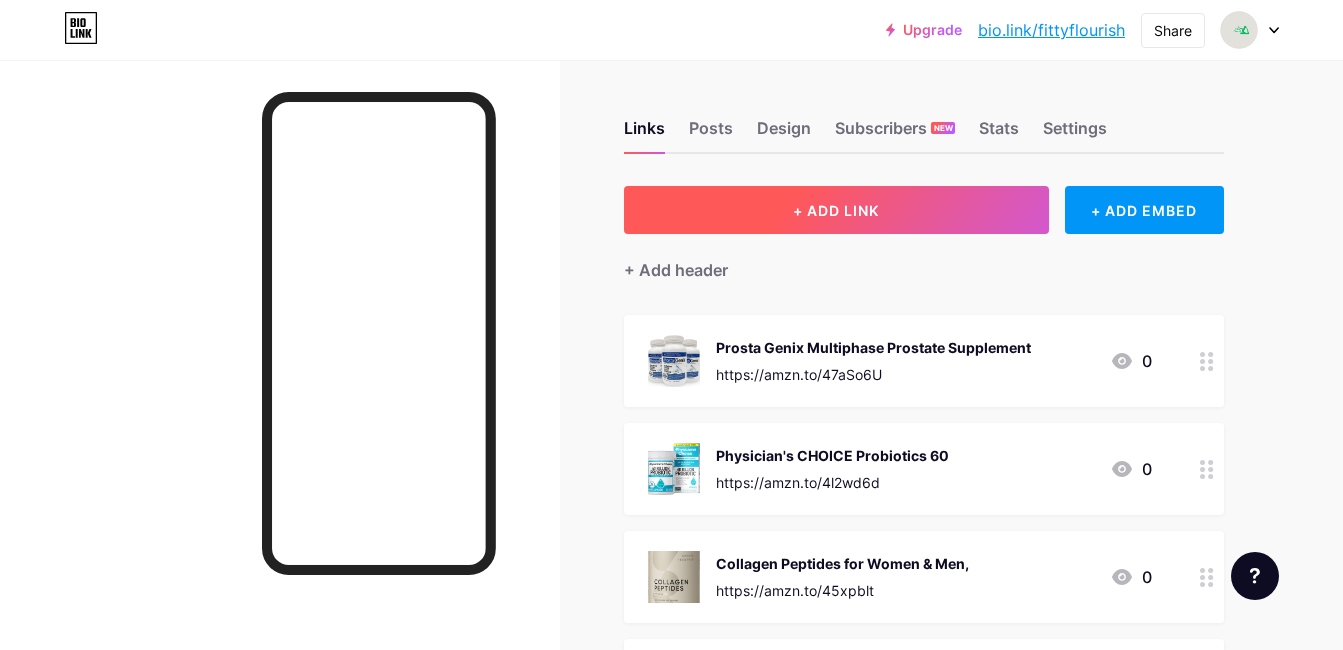click on "+ ADD LINK" at bounding box center (836, 210) 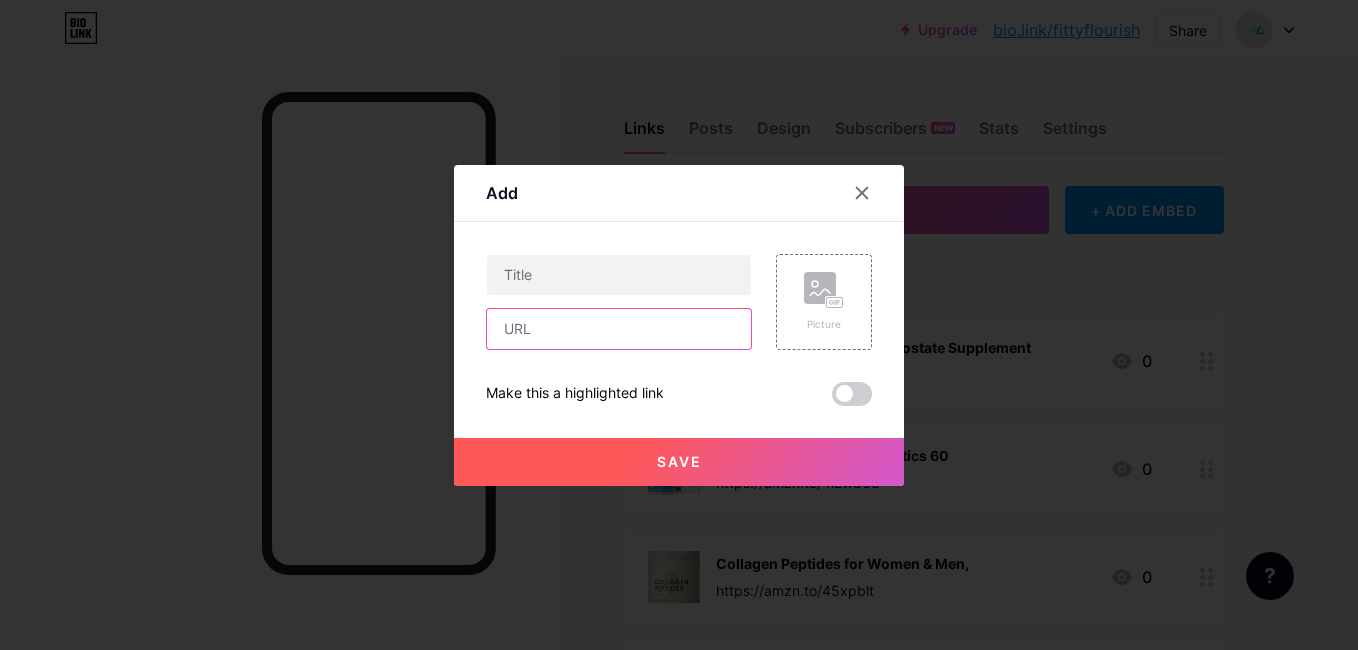 click at bounding box center (619, 329) 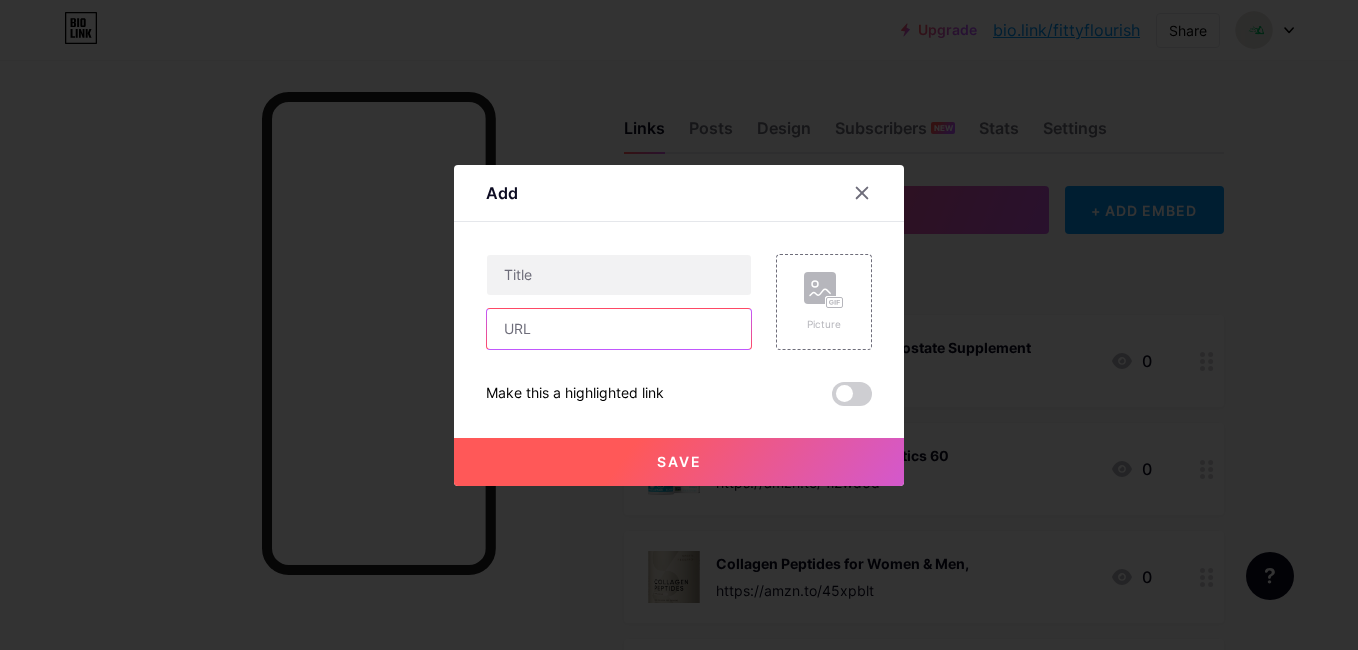 paste on "https://amzn.to/4mgSRJP" 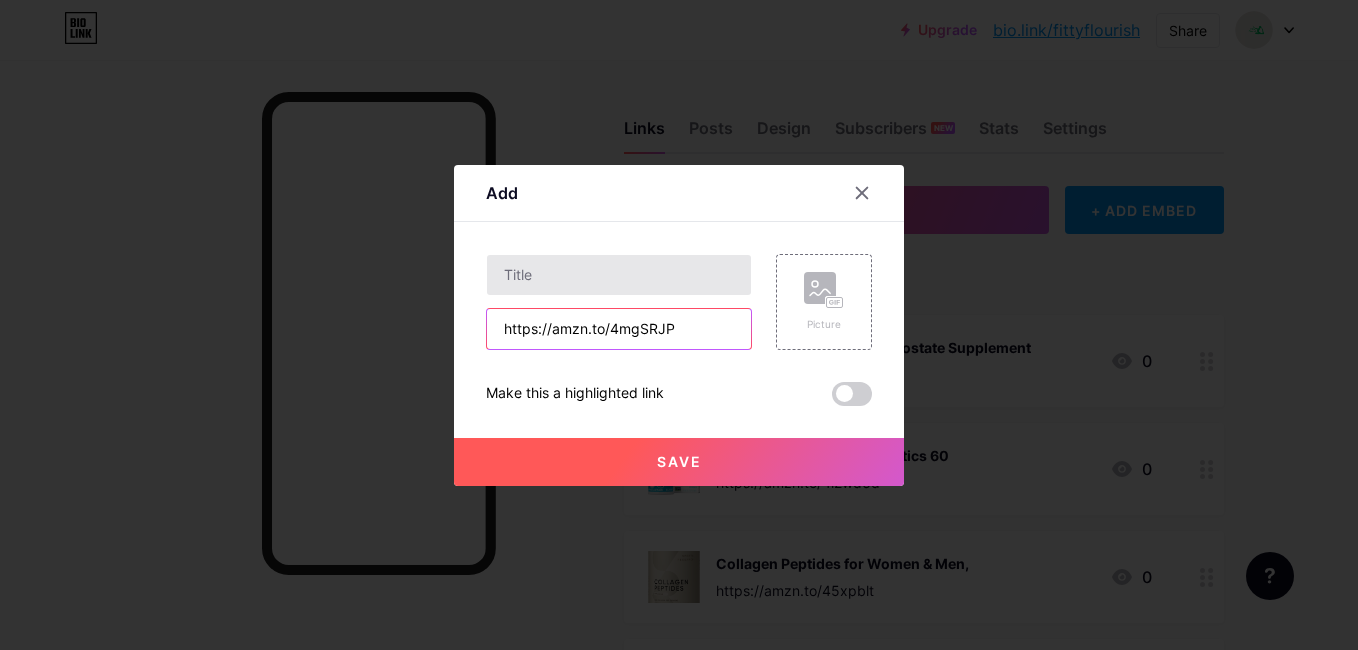 type on "https://amzn.to/4mgSRJP" 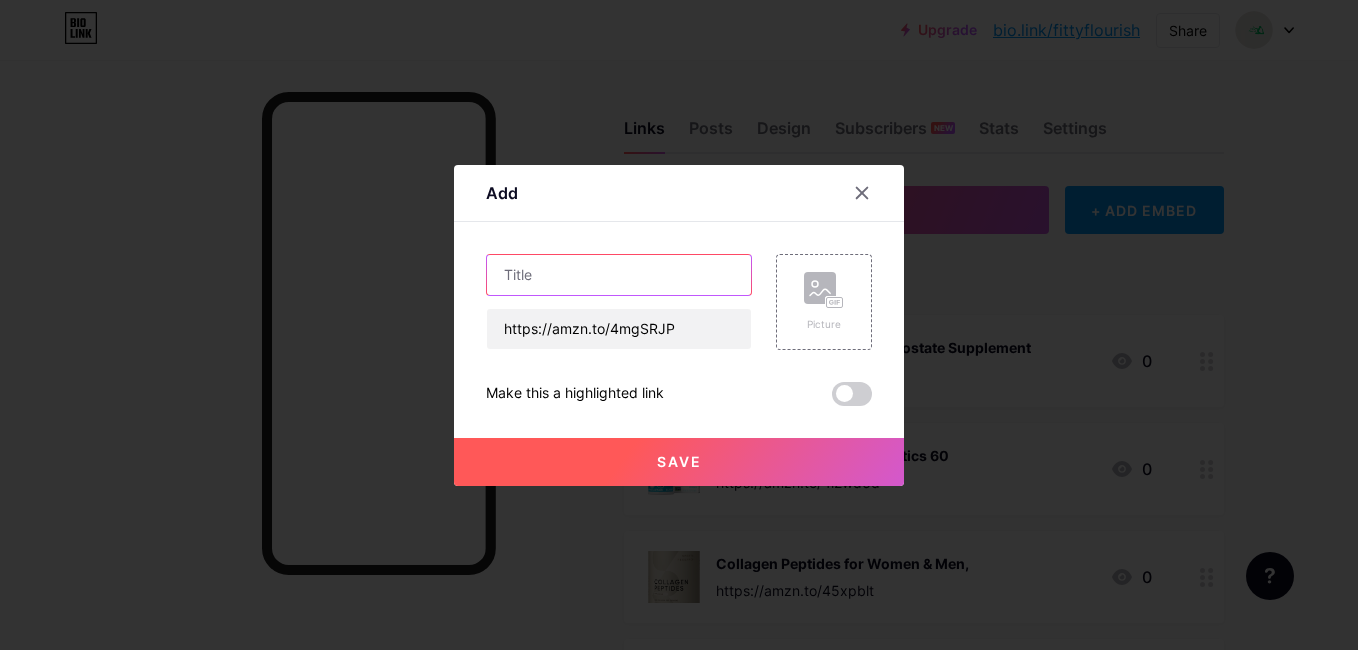 click at bounding box center [619, 275] 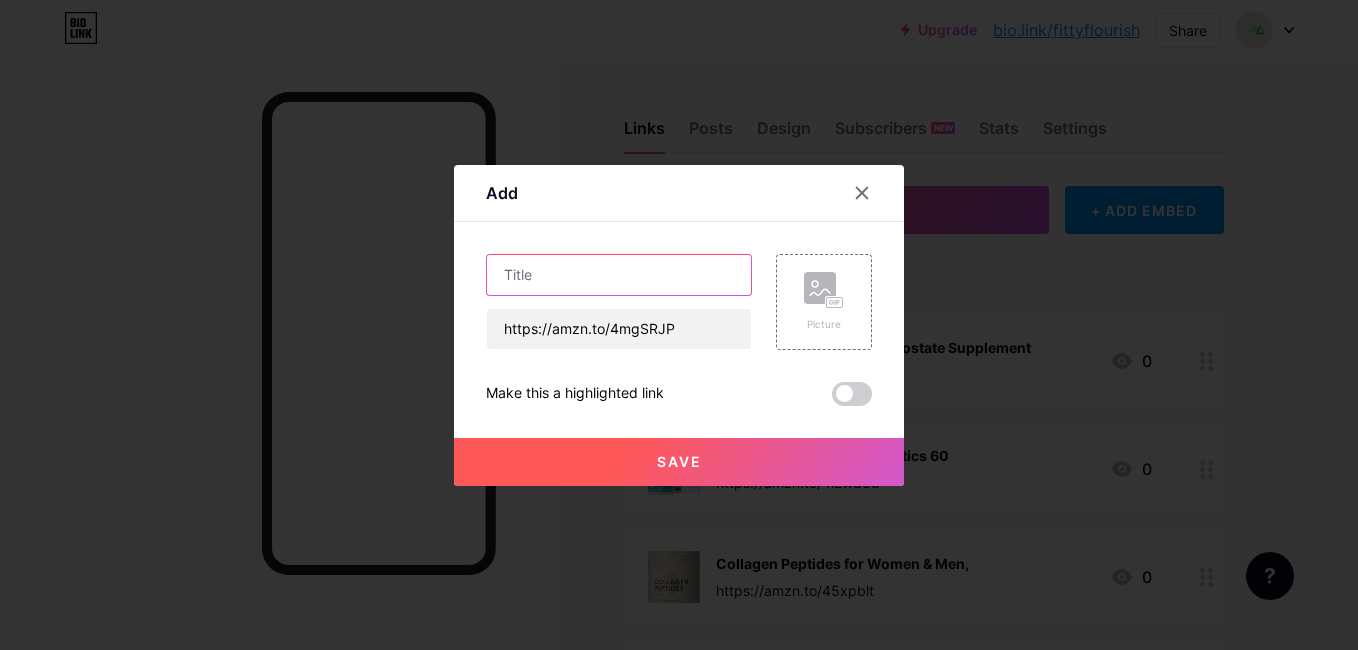 paste on "Multivitamin for Men" 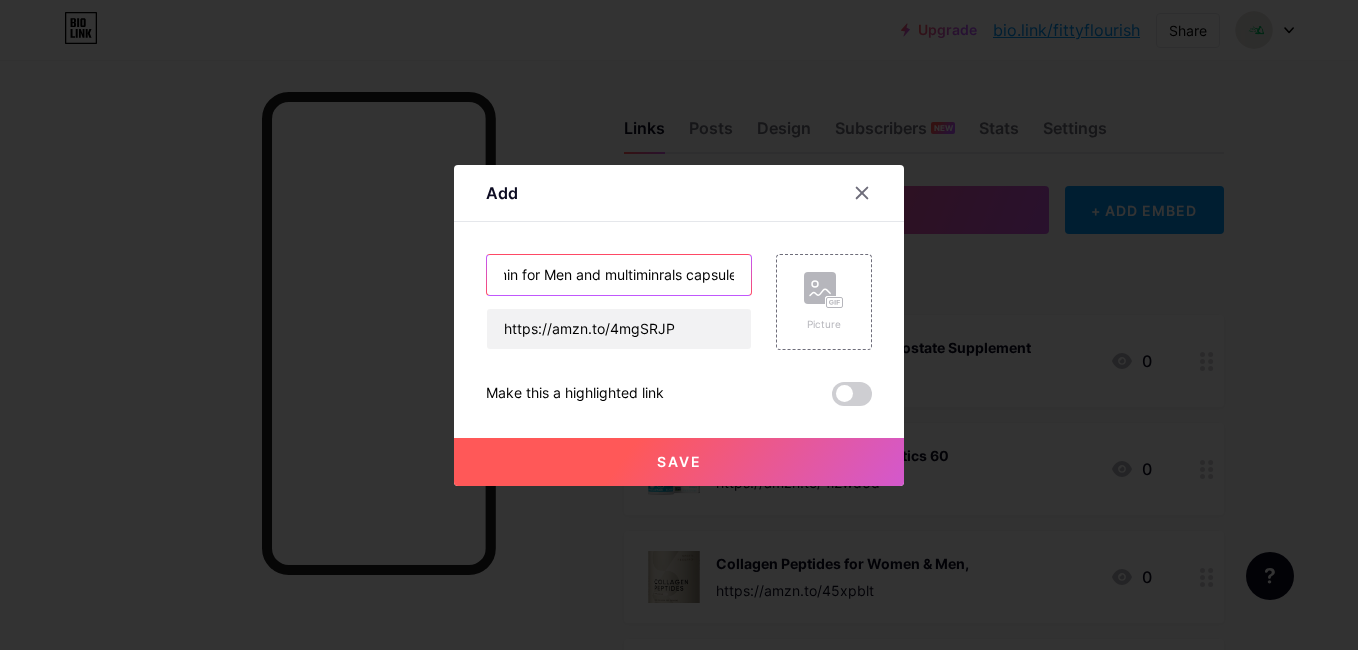 scroll, scrollTop: 0, scrollLeft: 72, axis: horizontal 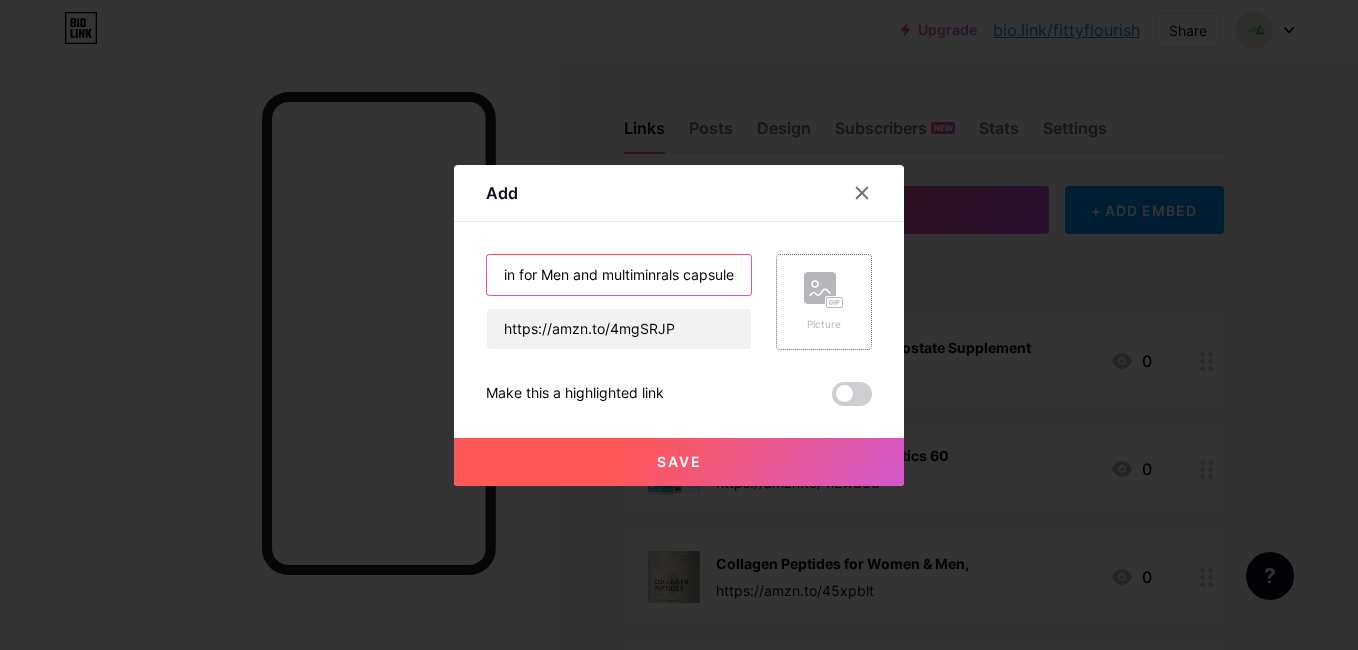 type on "Multivitamin for Men and multiminrals capsule" 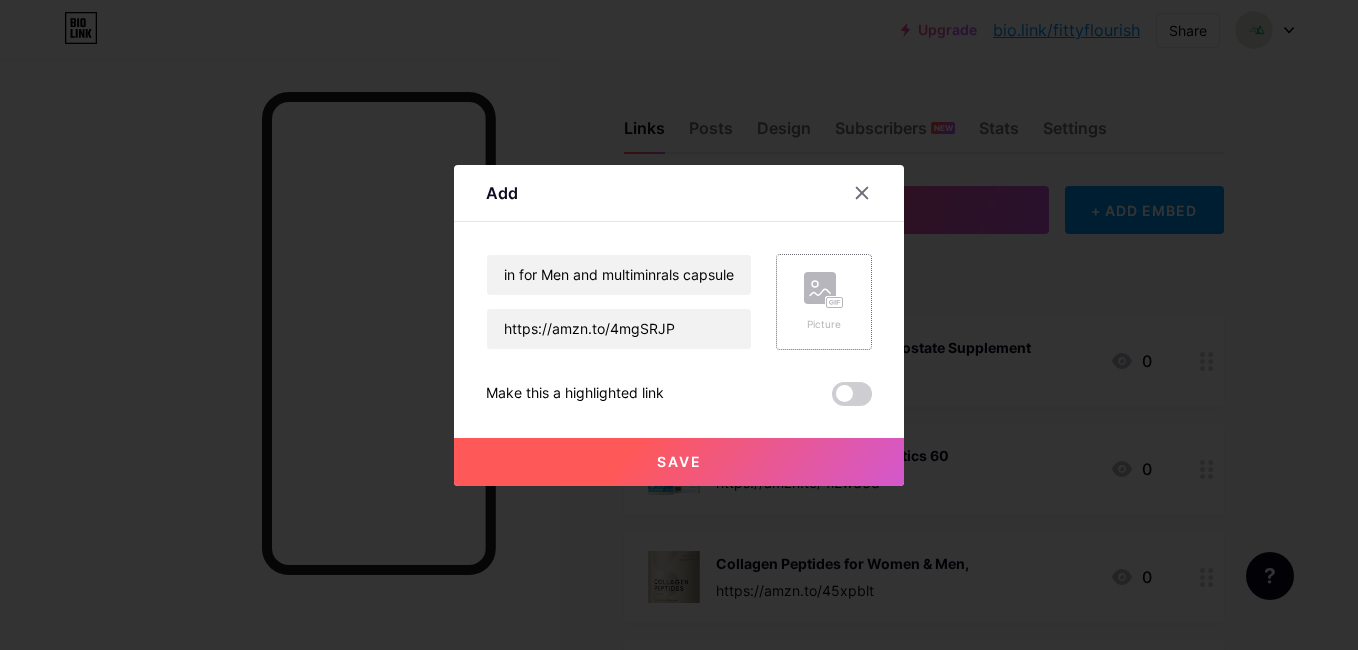 click 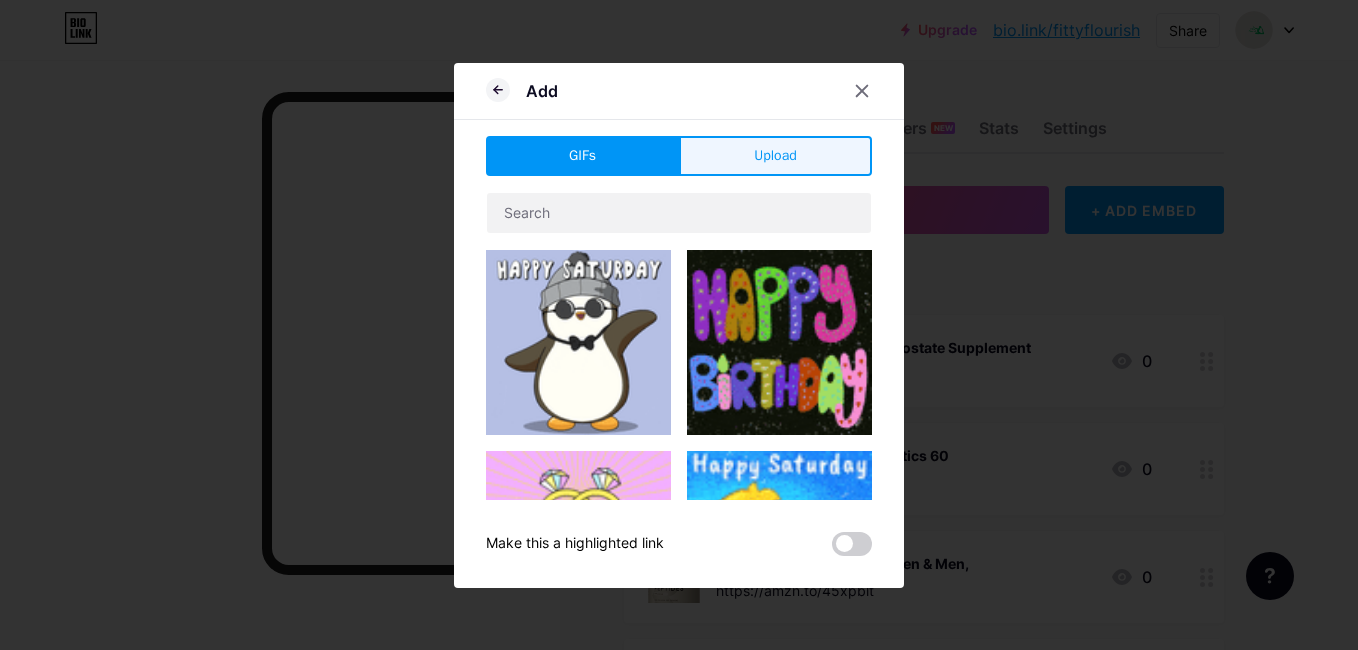 click on "Upload" at bounding box center [775, 155] 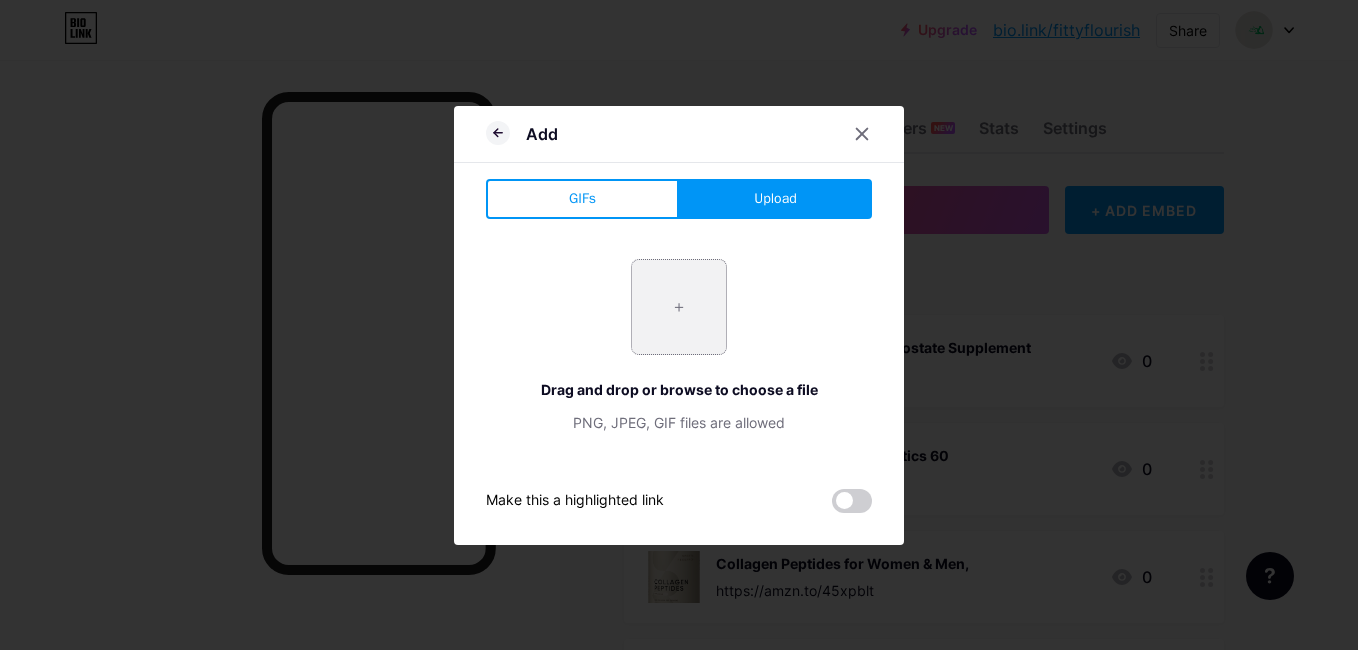click at bounding box center (679, 307) 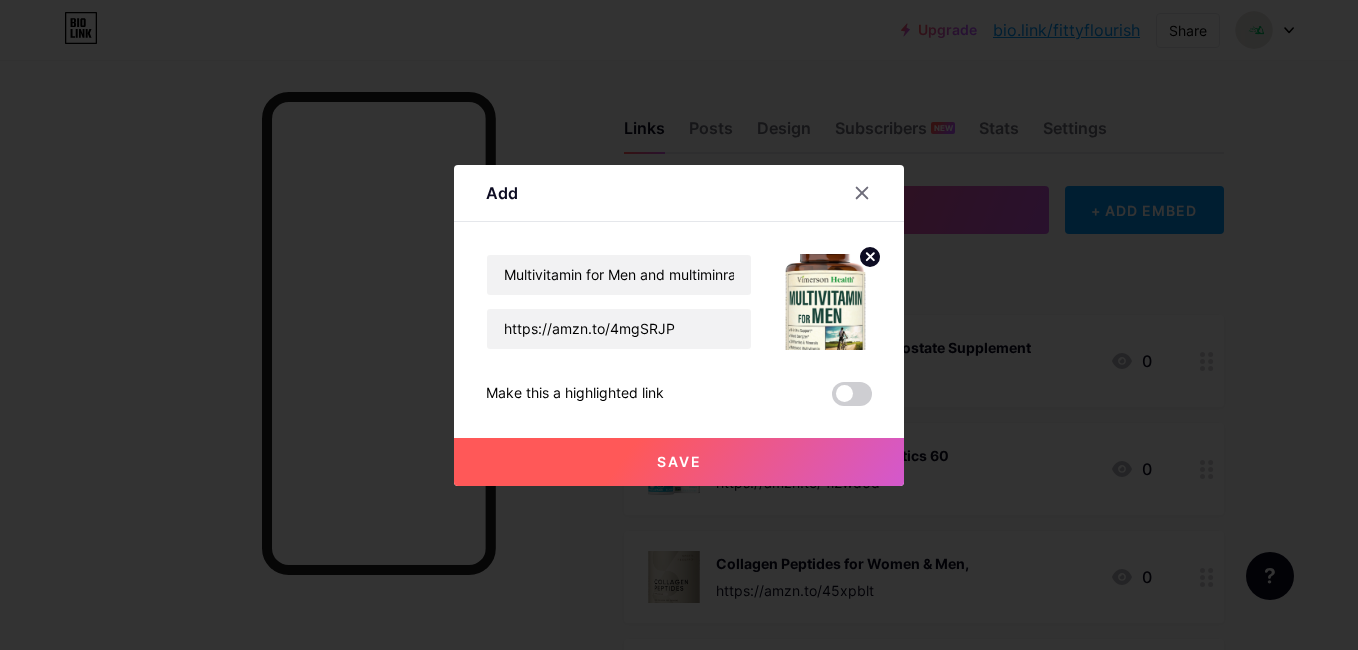 click on "Save" at bounding box center (679, 462) 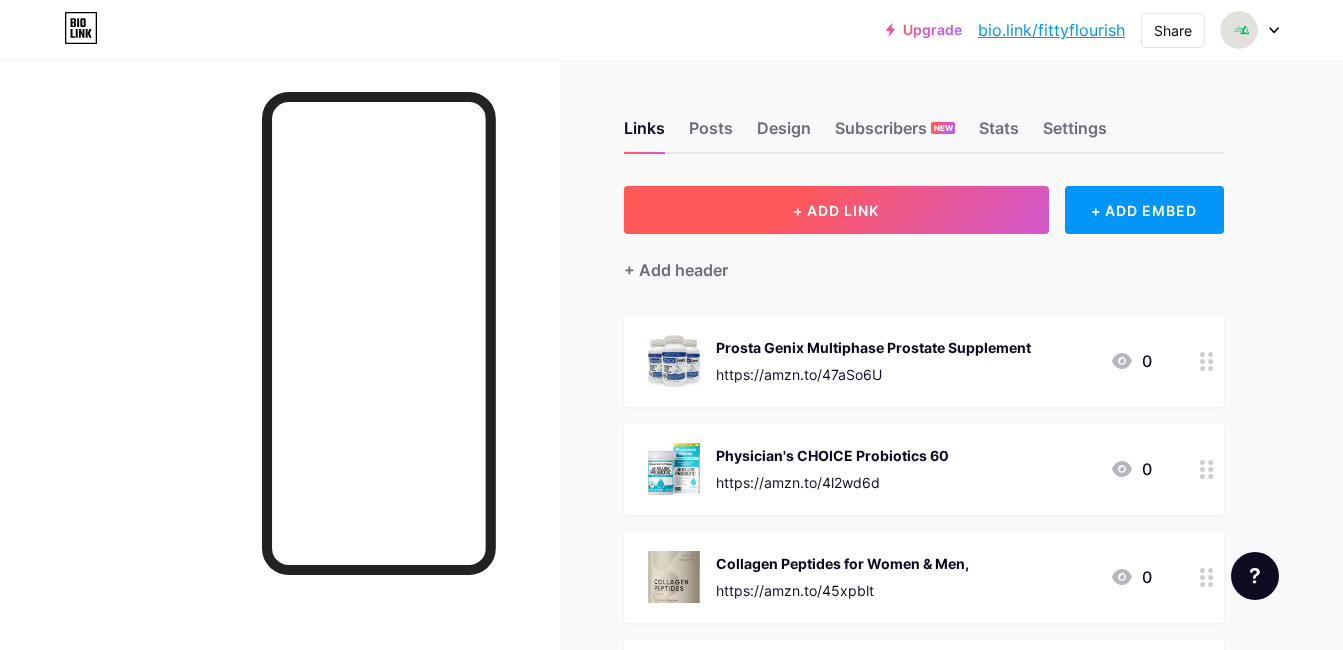 click on "+ ADD LINK" at bounding box center (836, 210) 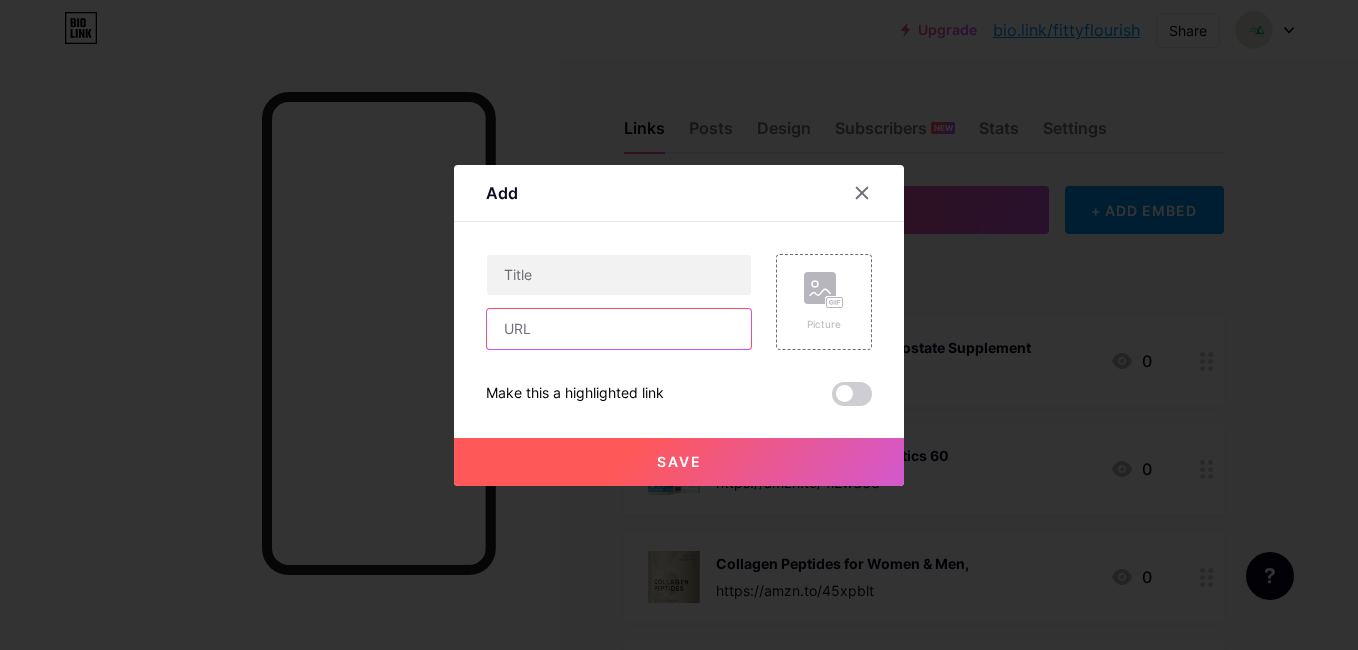 click at bounding box center (619, 329) 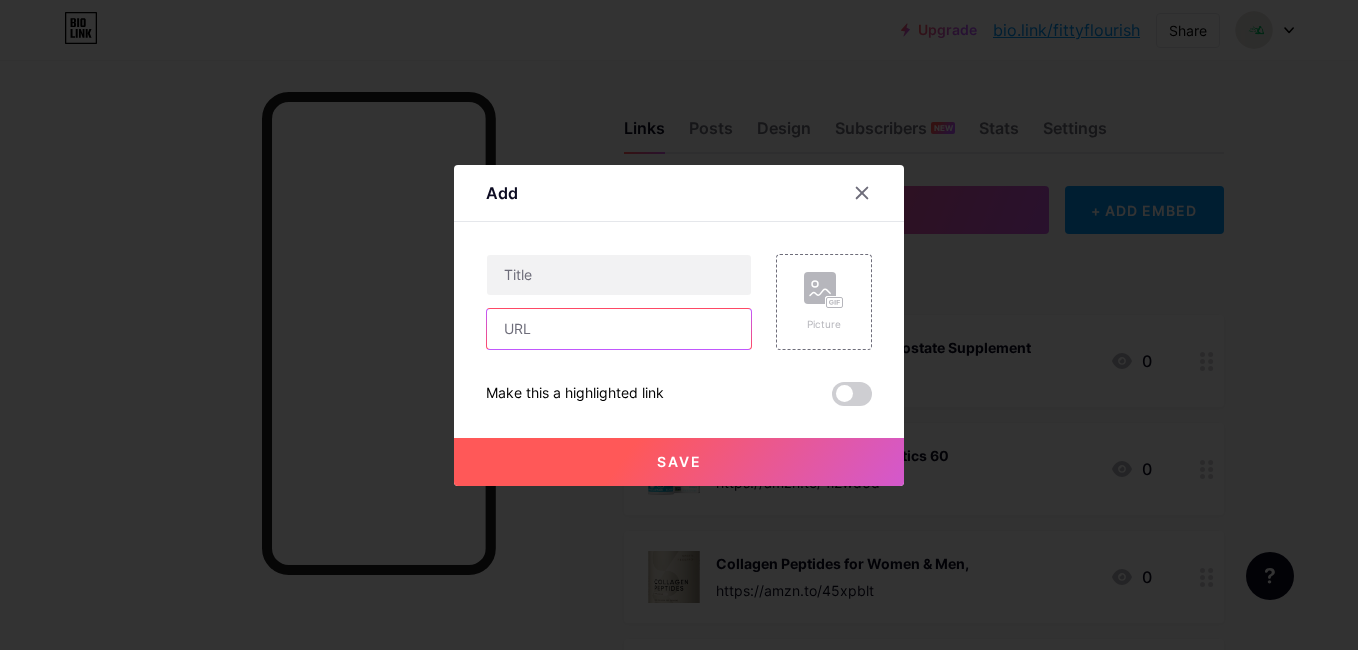 paste on "https://amzn.to/3UFExOu" 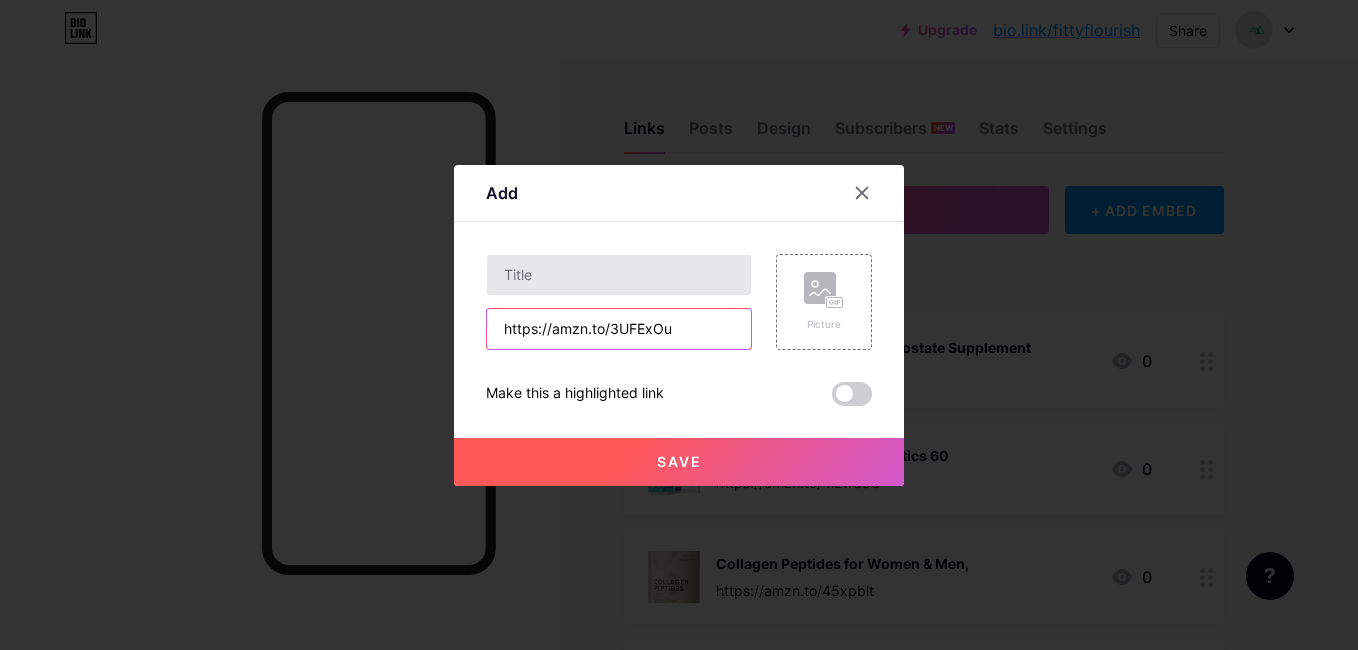 type on "https://amzn.to/3UFExOu" 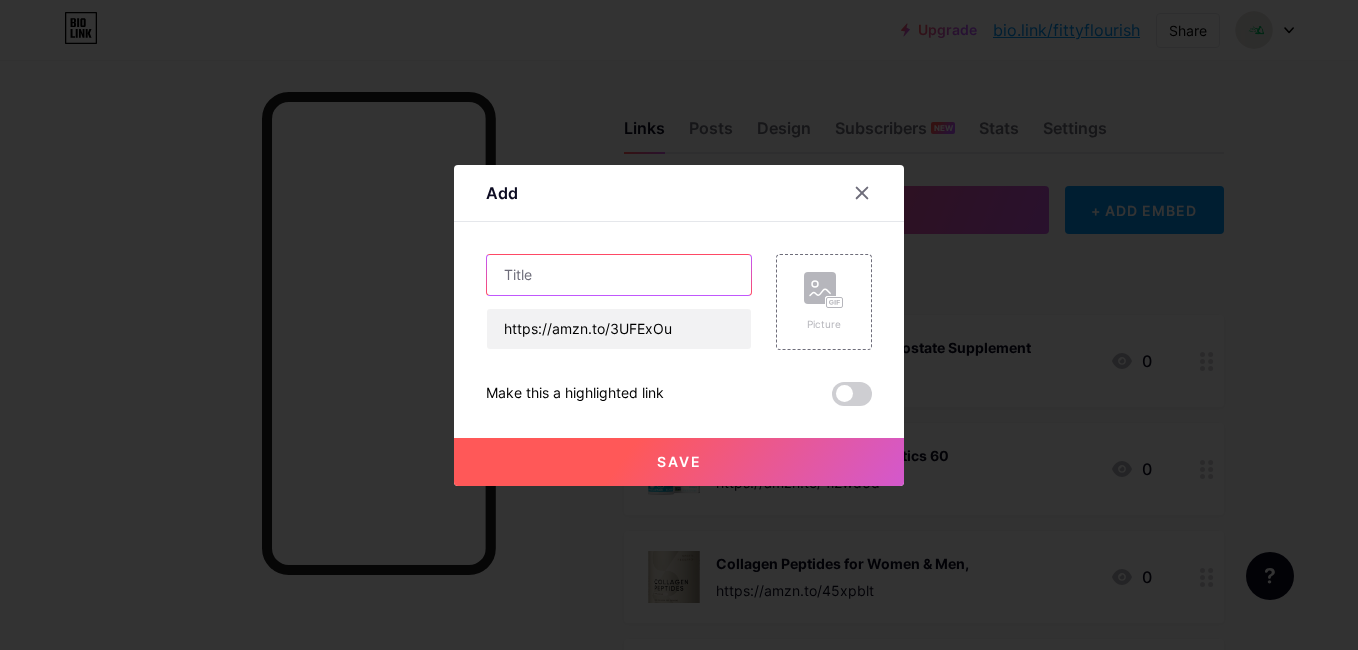 click at bounding box center [619, 275] 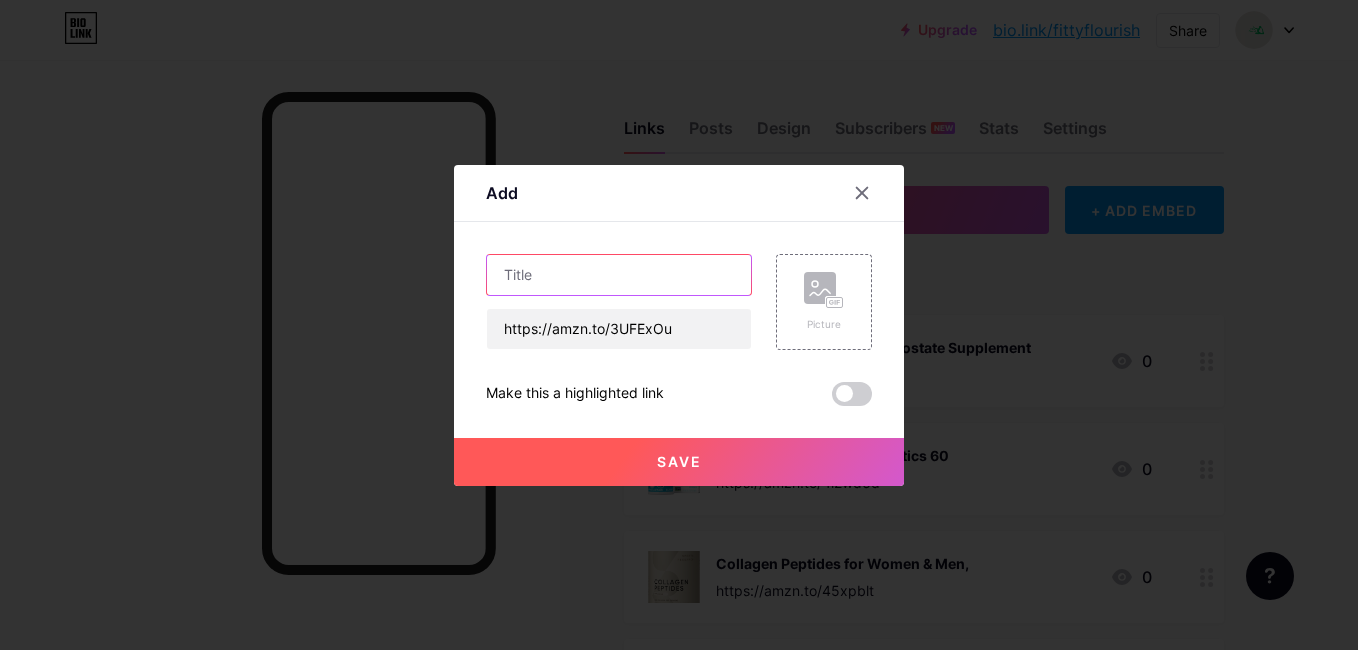 paste on "Emma Gut Health Doctors Endorsed Supplement" 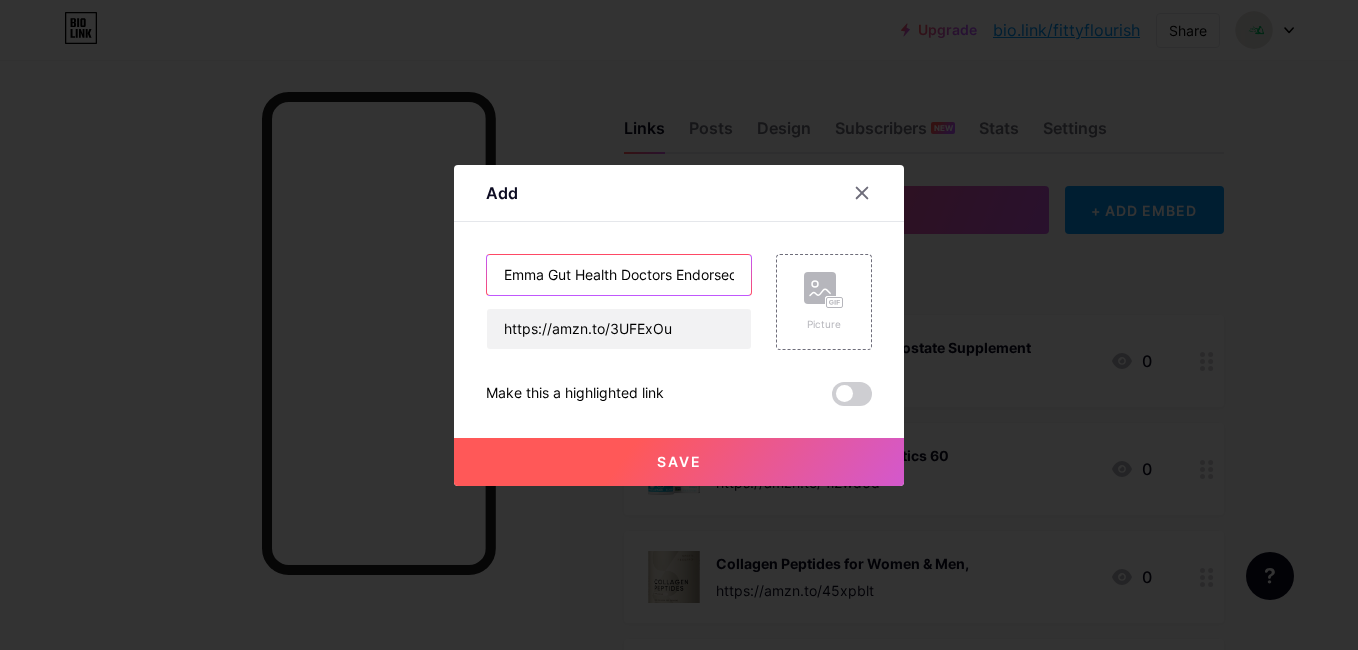 scroll, scrollTop: 0, scrollLeft: 95, axis: horizontal 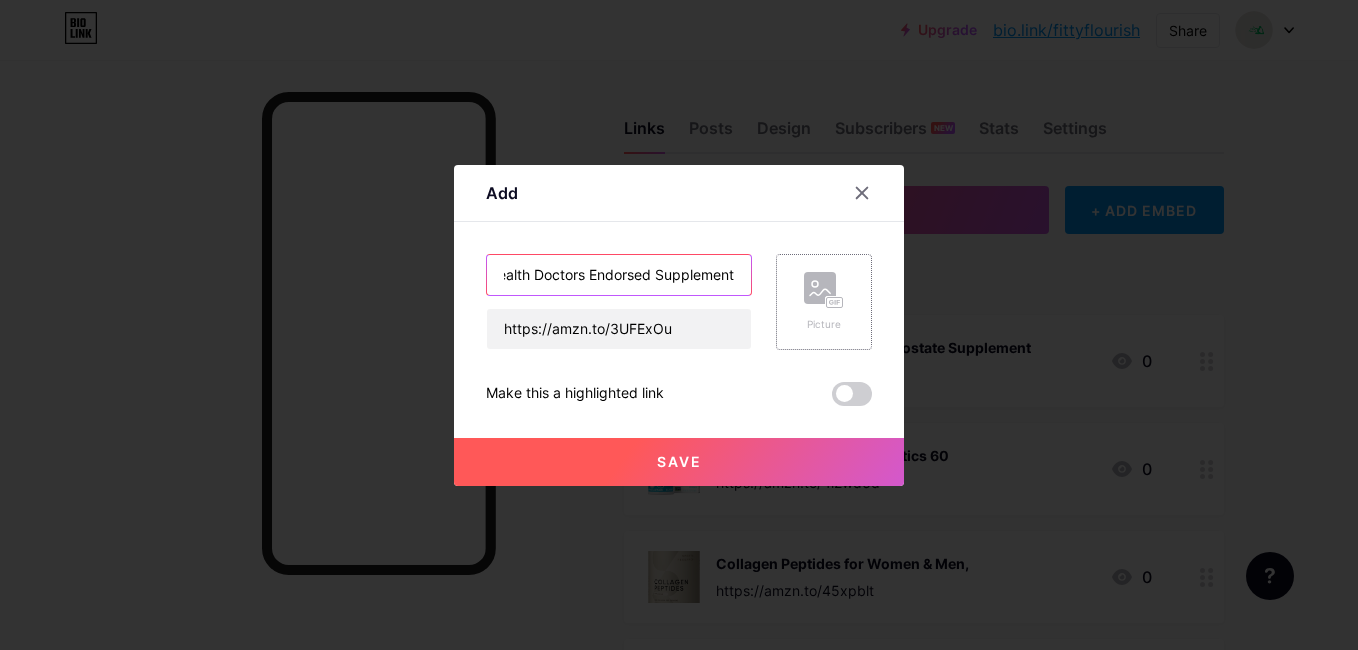 type on "Emma Gut Health Doctors Endorsed Supplement" 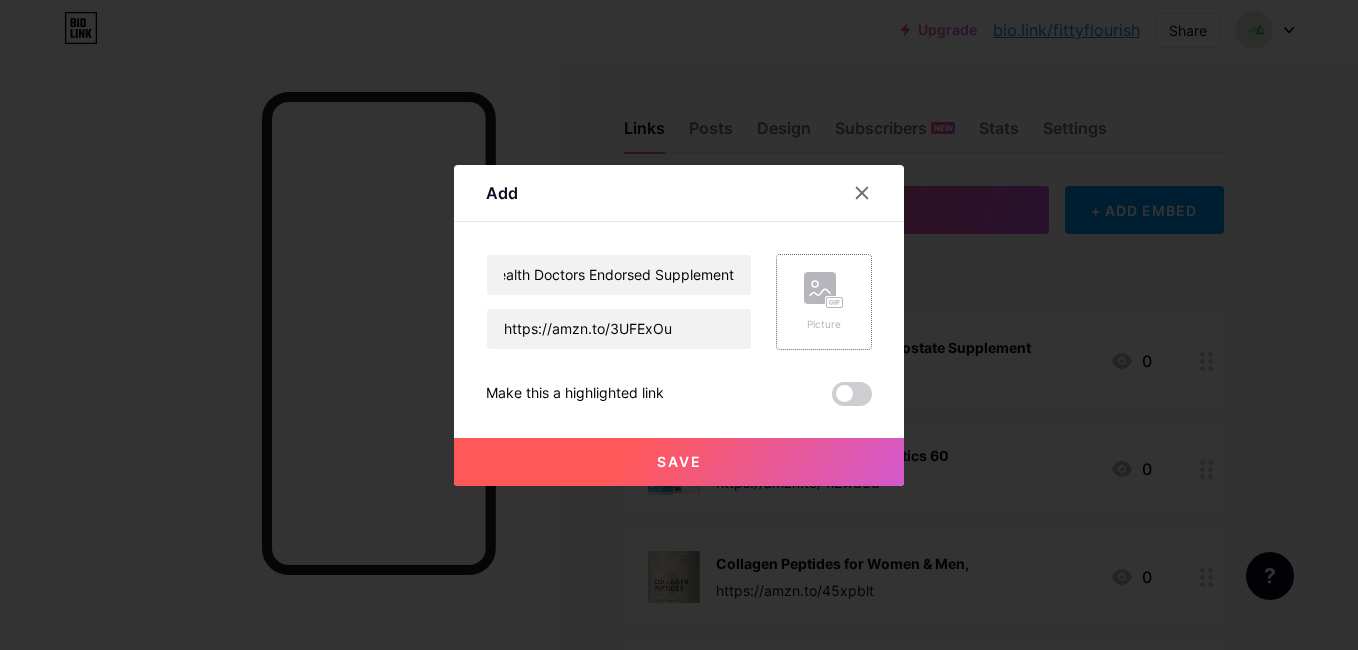 click on "Picture" at bounding box center (824, 324) 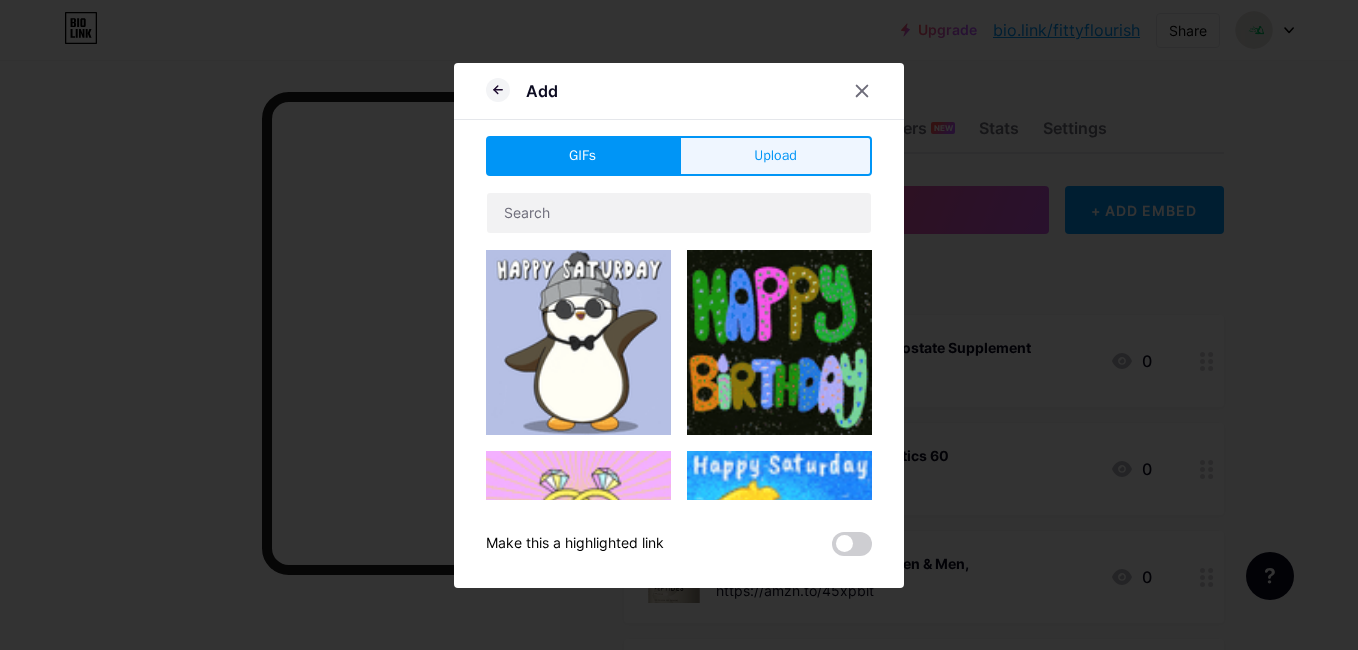 click on "Upload" at bounding box center [775, 155] 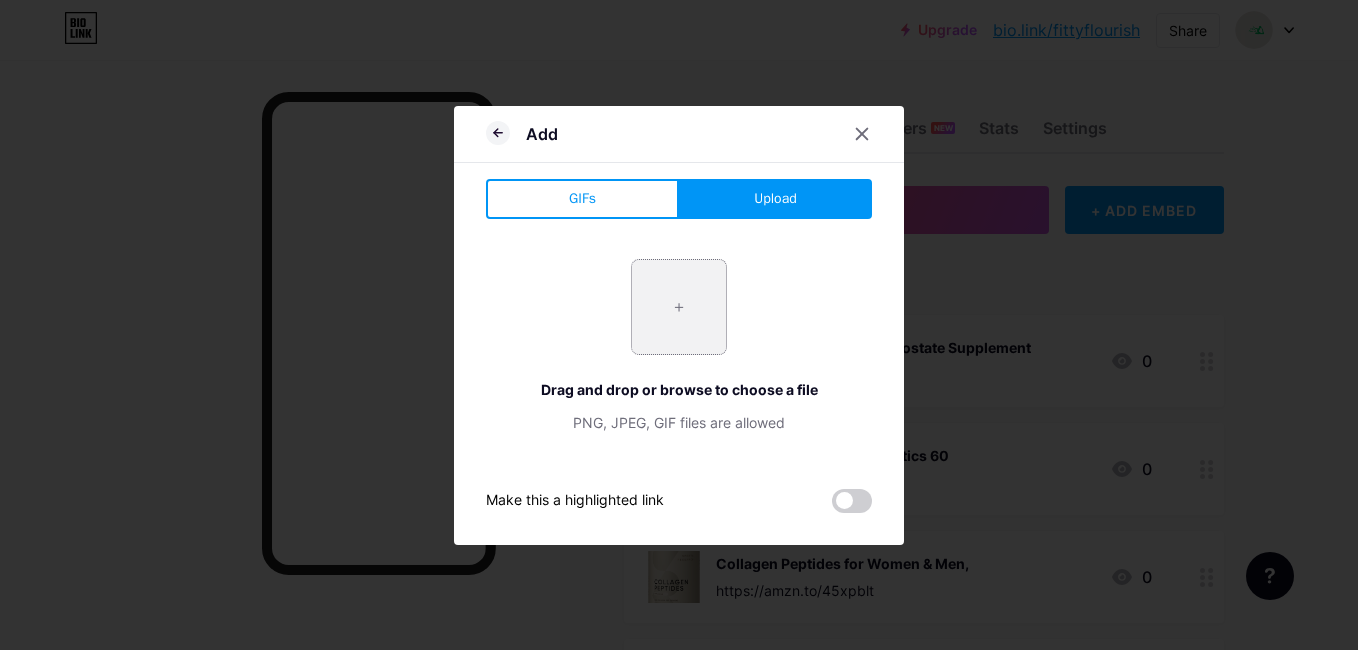click at bounding box center (679, 307) 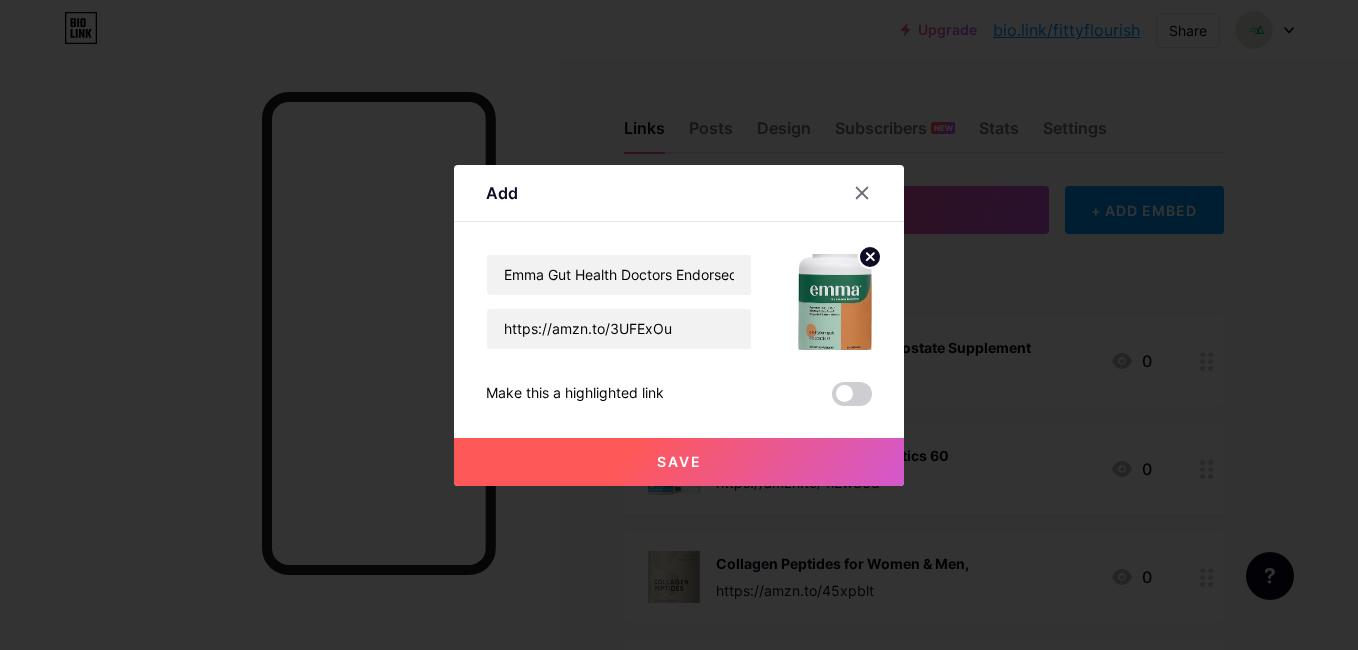 click on "Save" at bounding box center [679, 462] 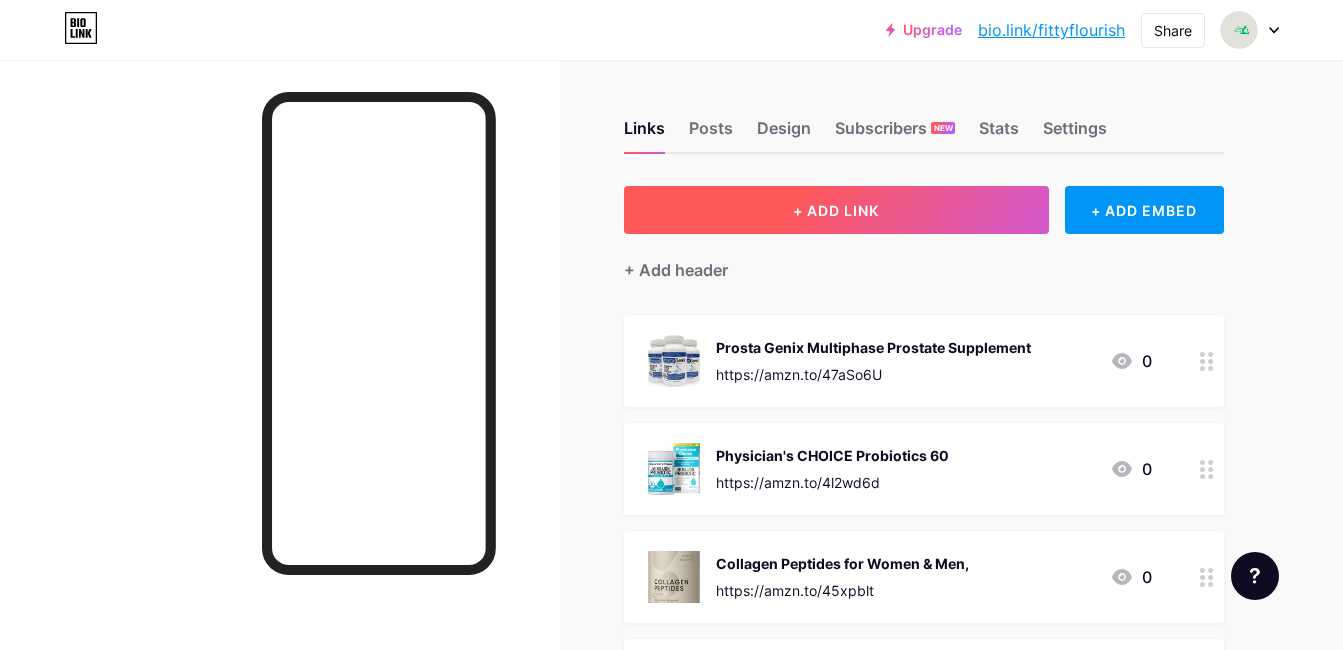 click on "+ ADD LINK" at bounding box center [836, 210] 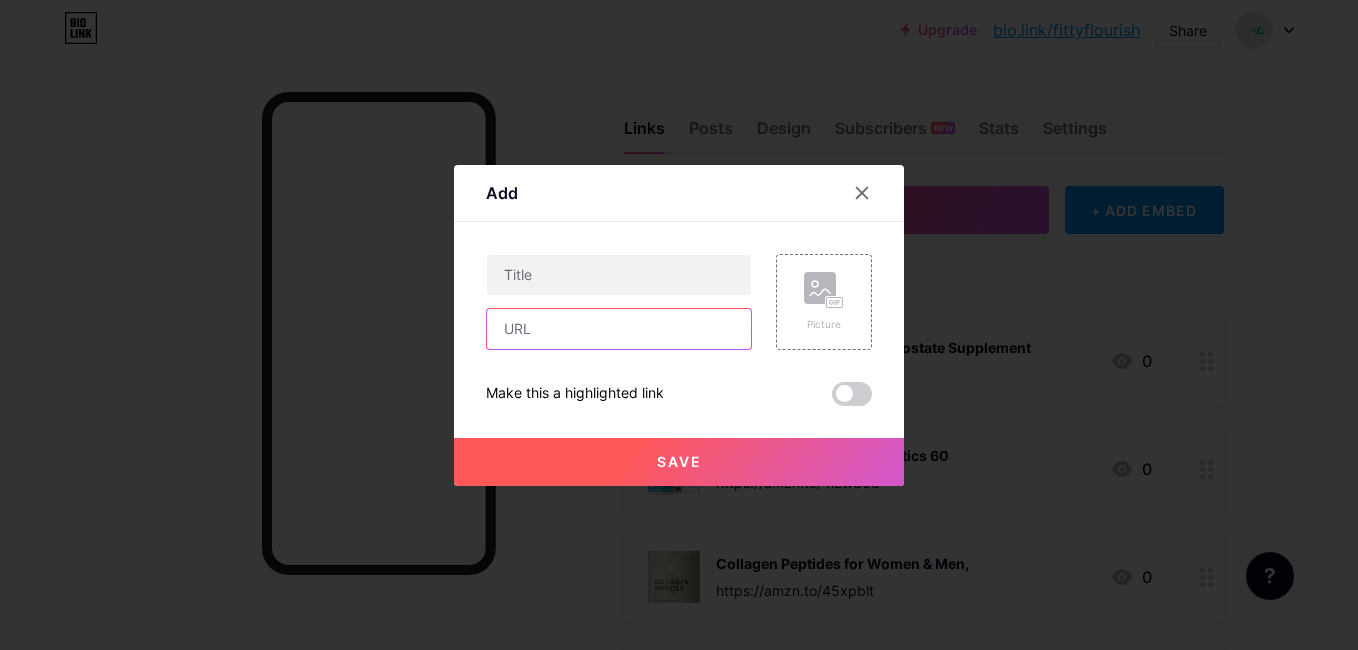 click at bounding box center (619, 329) 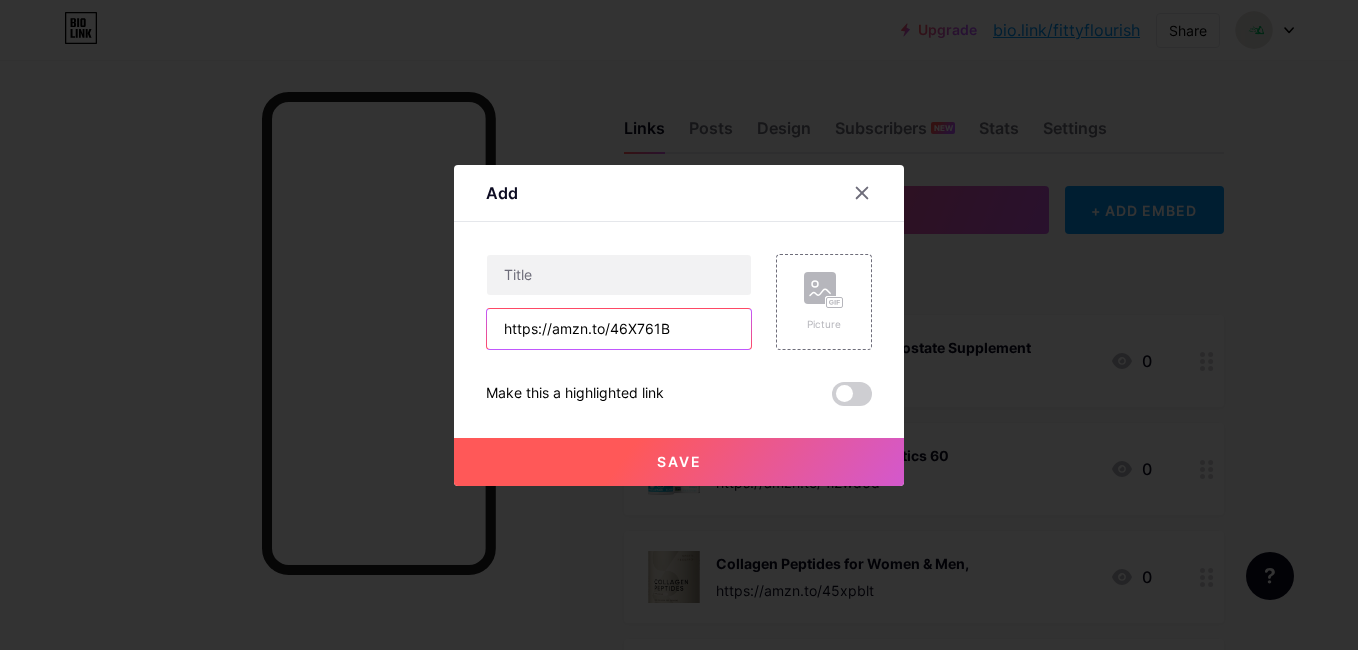 type on "https://amzn.to/46X761B" 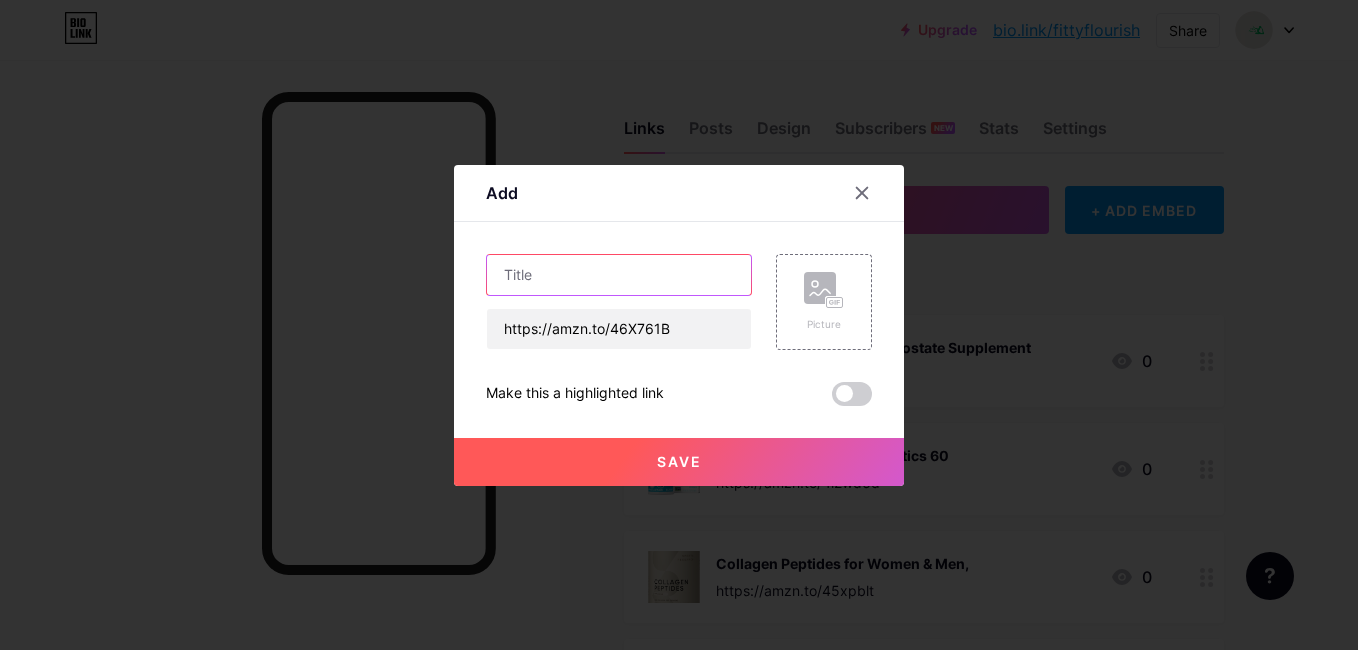 click at bounding box center [619, 275] 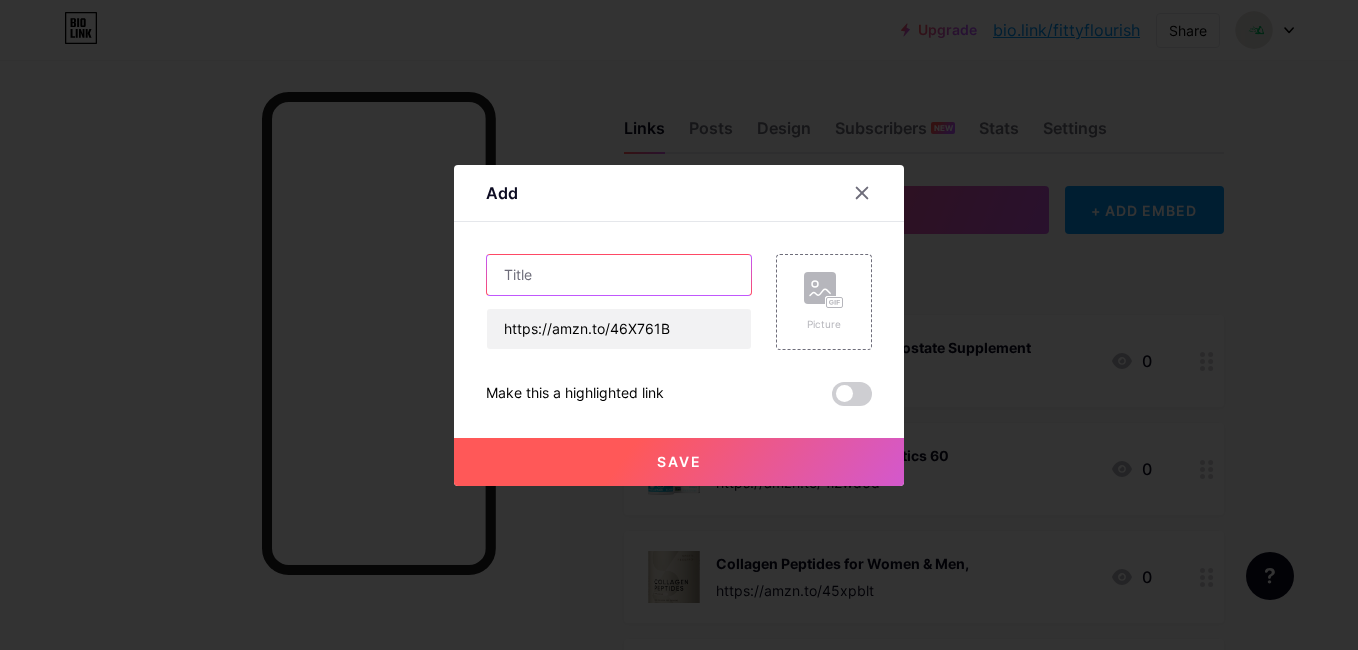 paste on "humanN SuperBeets Heart Chews," 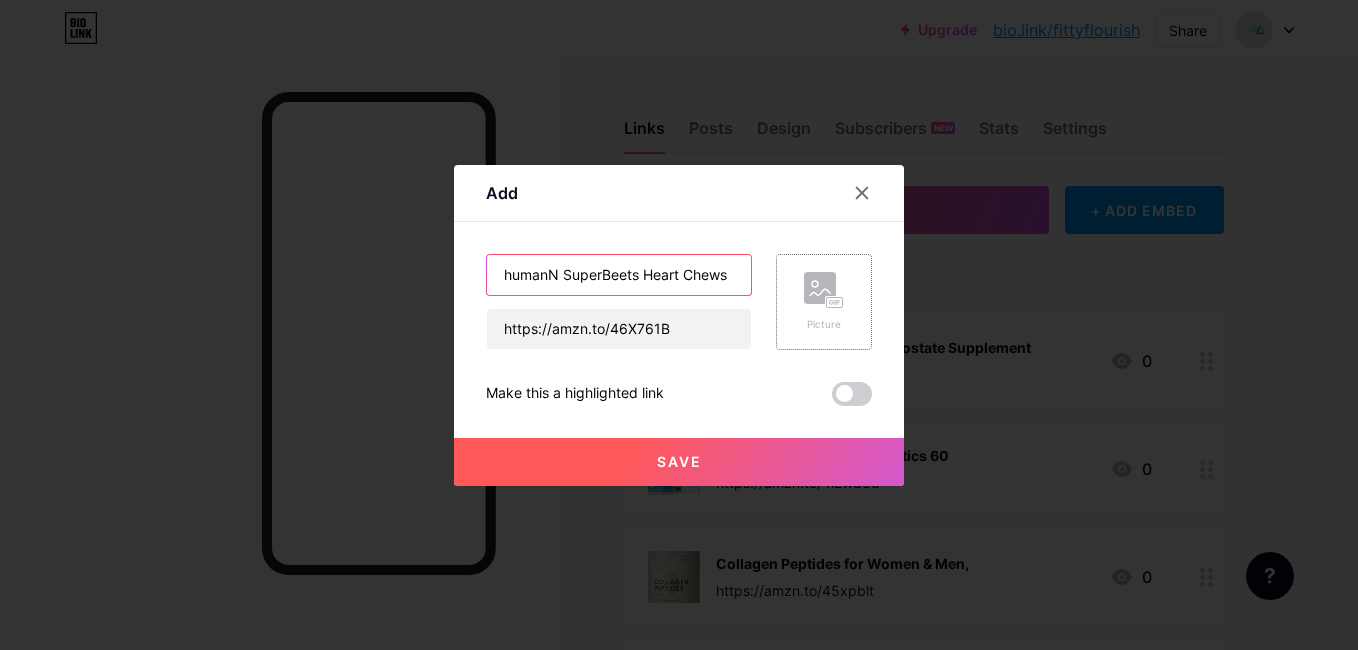 type on "humanN SuperBeets Heart Chews" 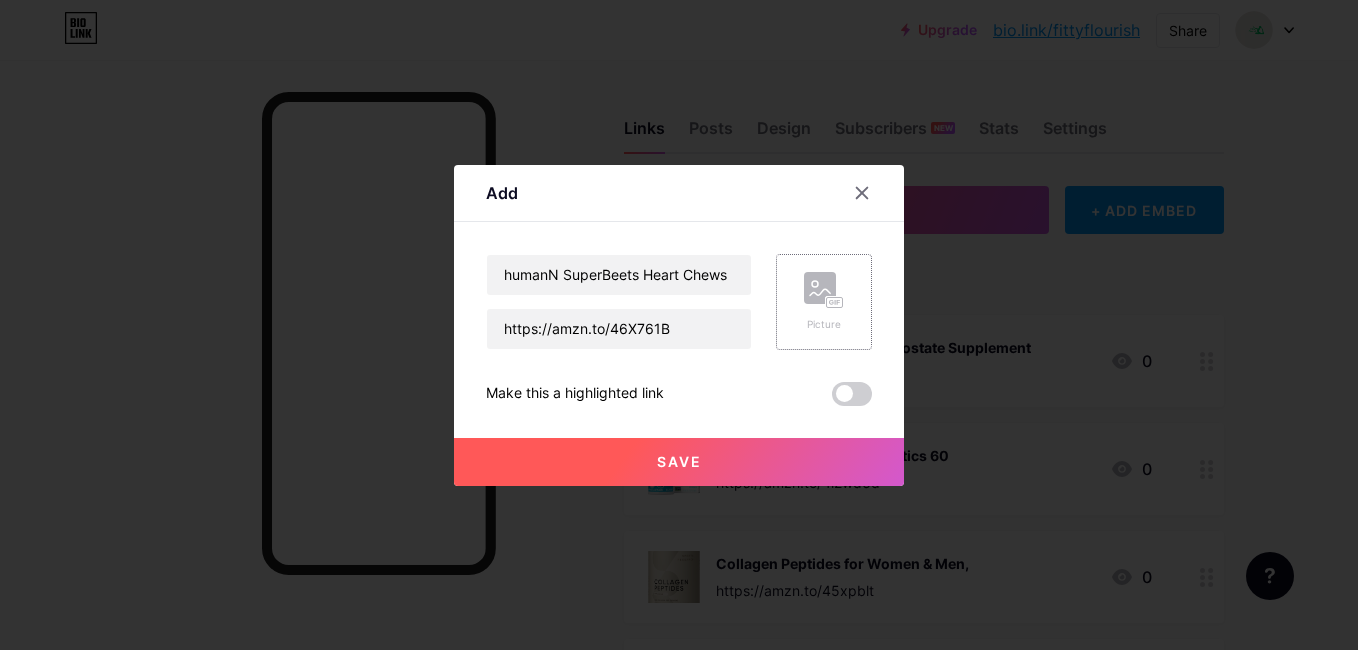 click 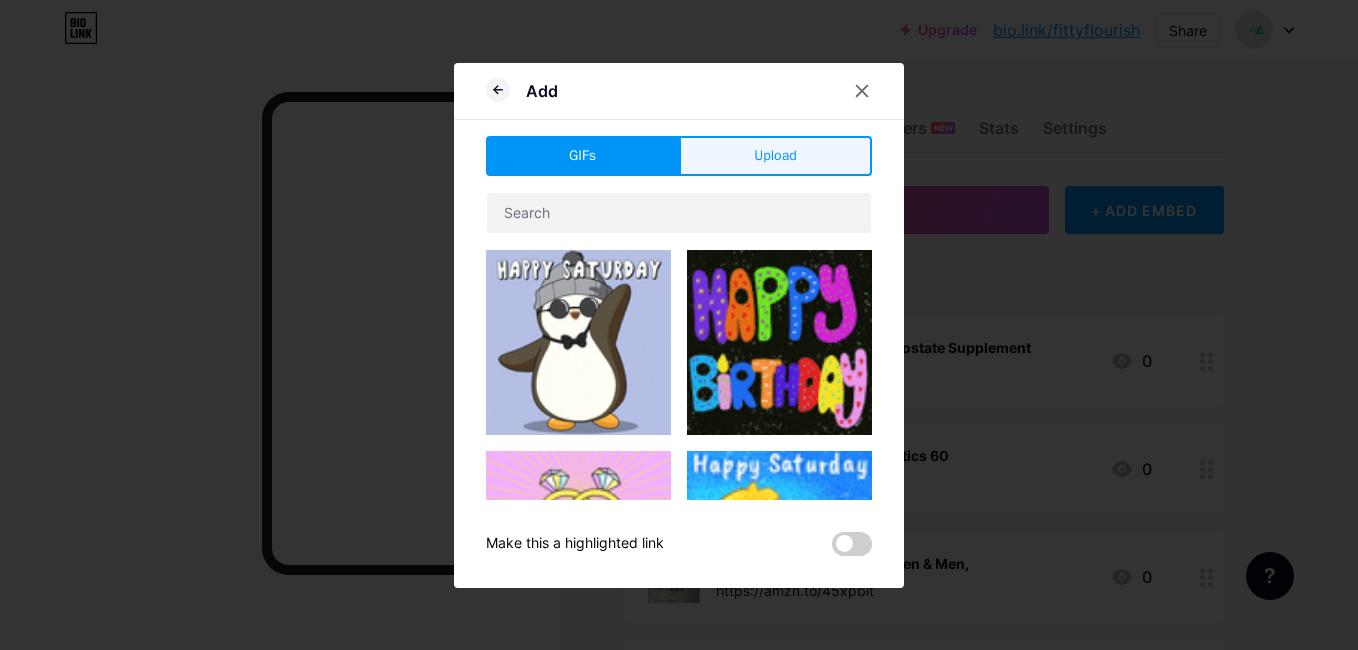 click on "Upload" at bounding box center [775, 155] 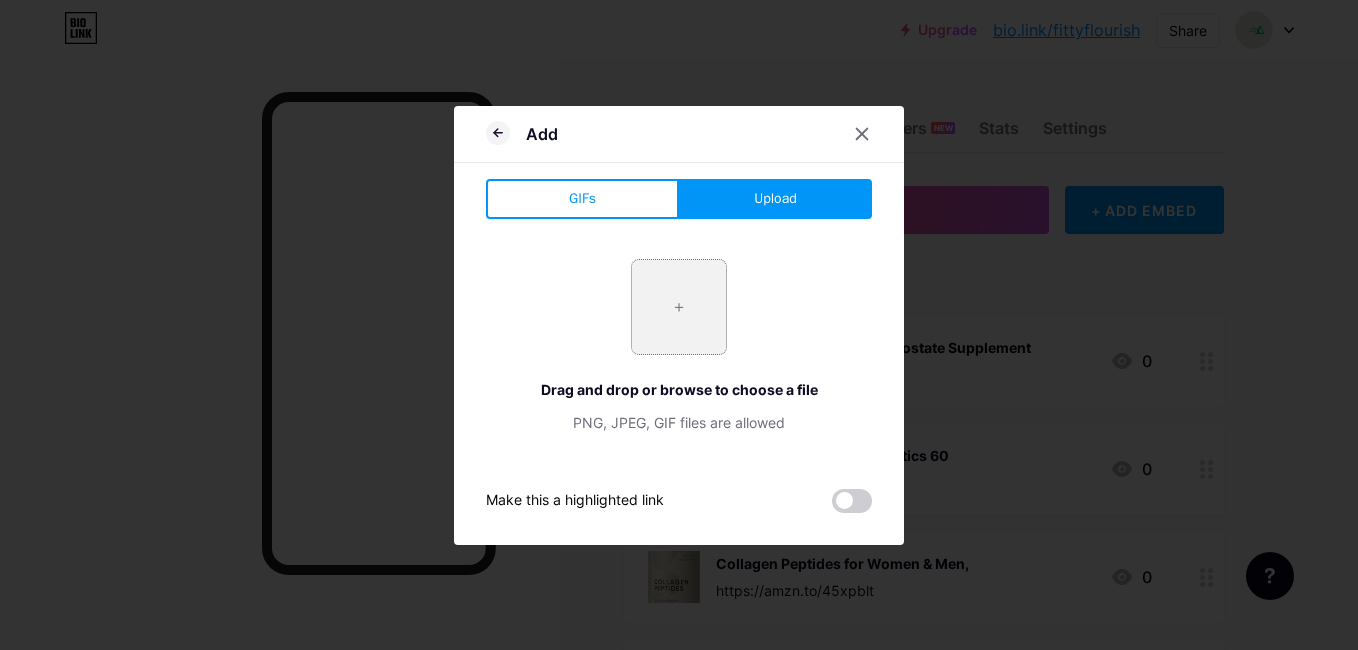 click at bounding box center [679, 307] 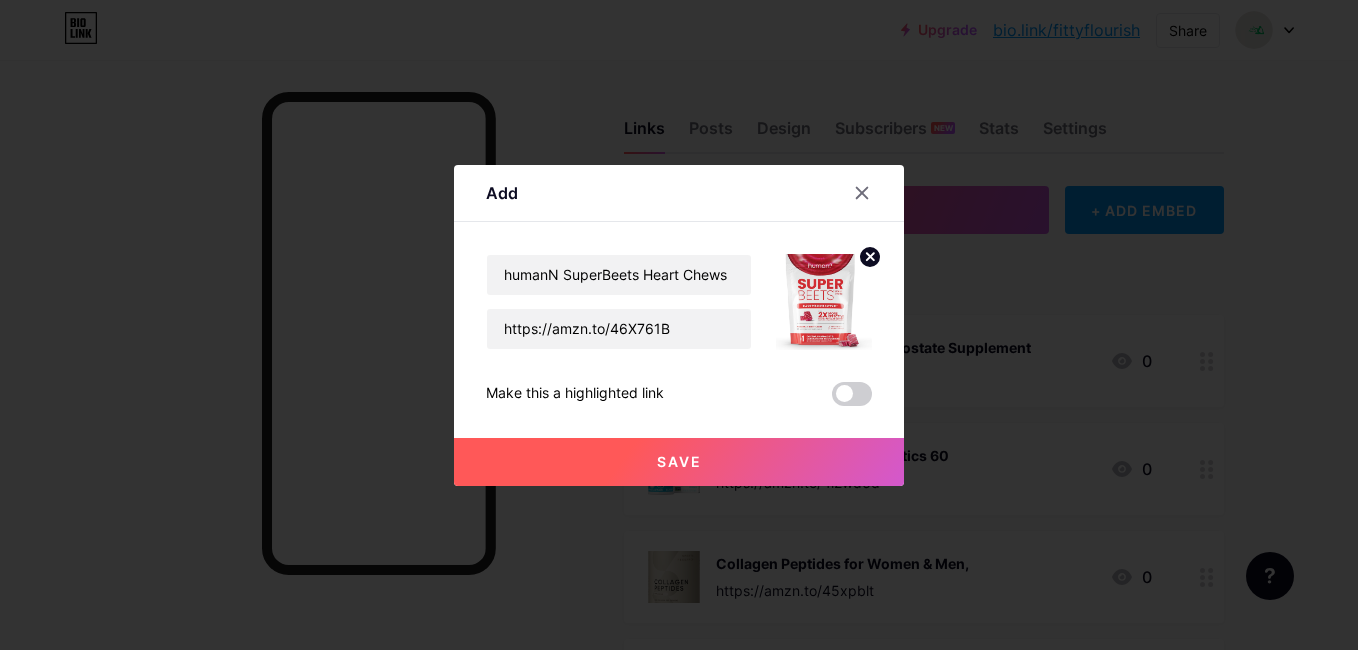 click on "Save" at bounding box center [679, 462] 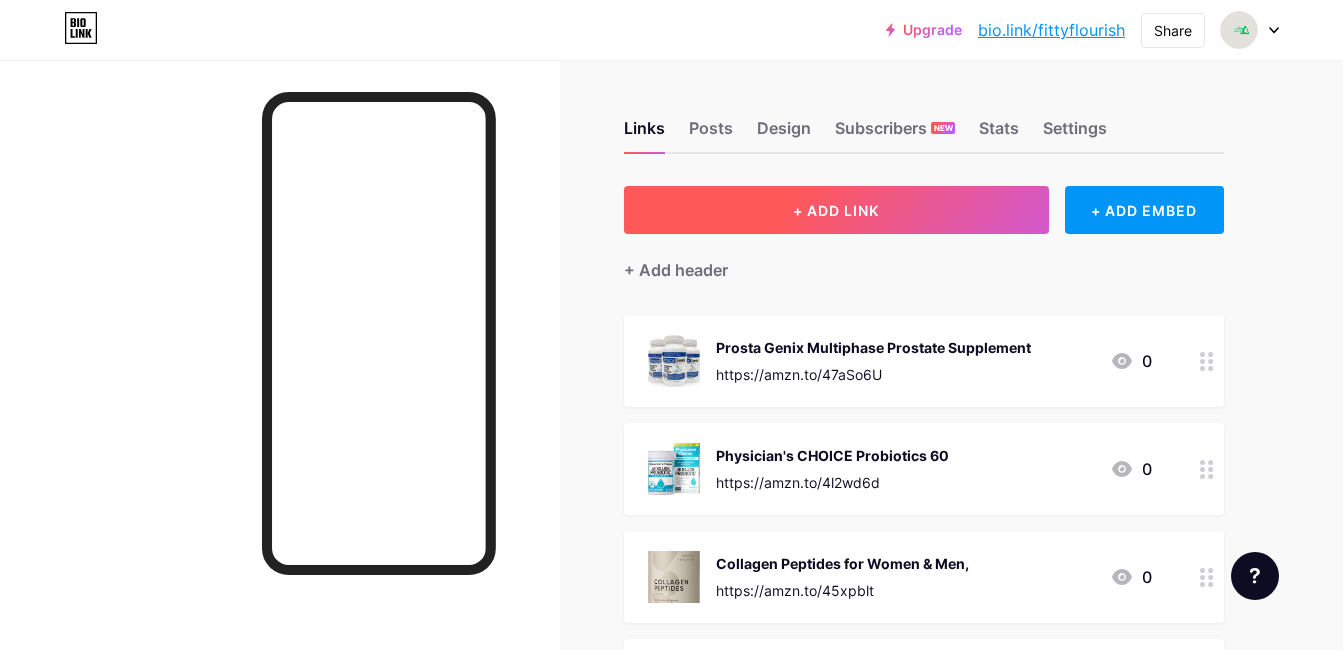 click on "+ ADD LINK" at bounding box center [836, 210] 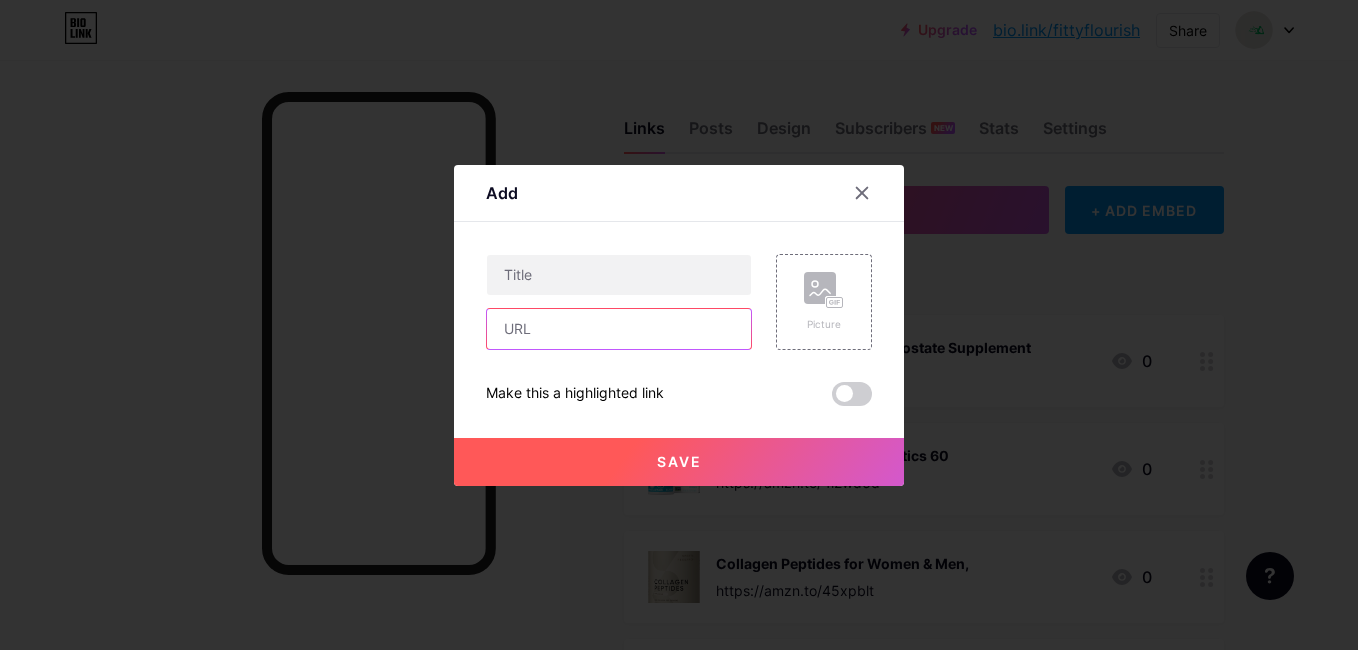 click at bounding box center [619, 329] 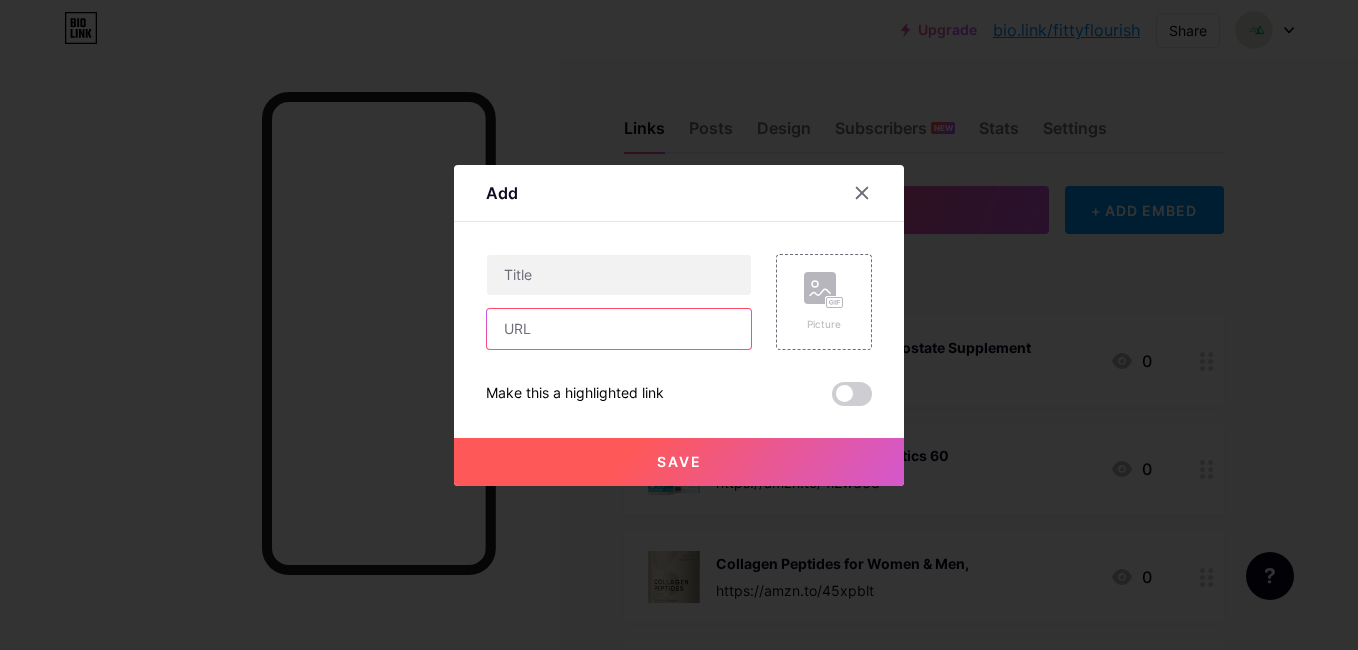 paste on "https://amzn.to/45wa0ca" 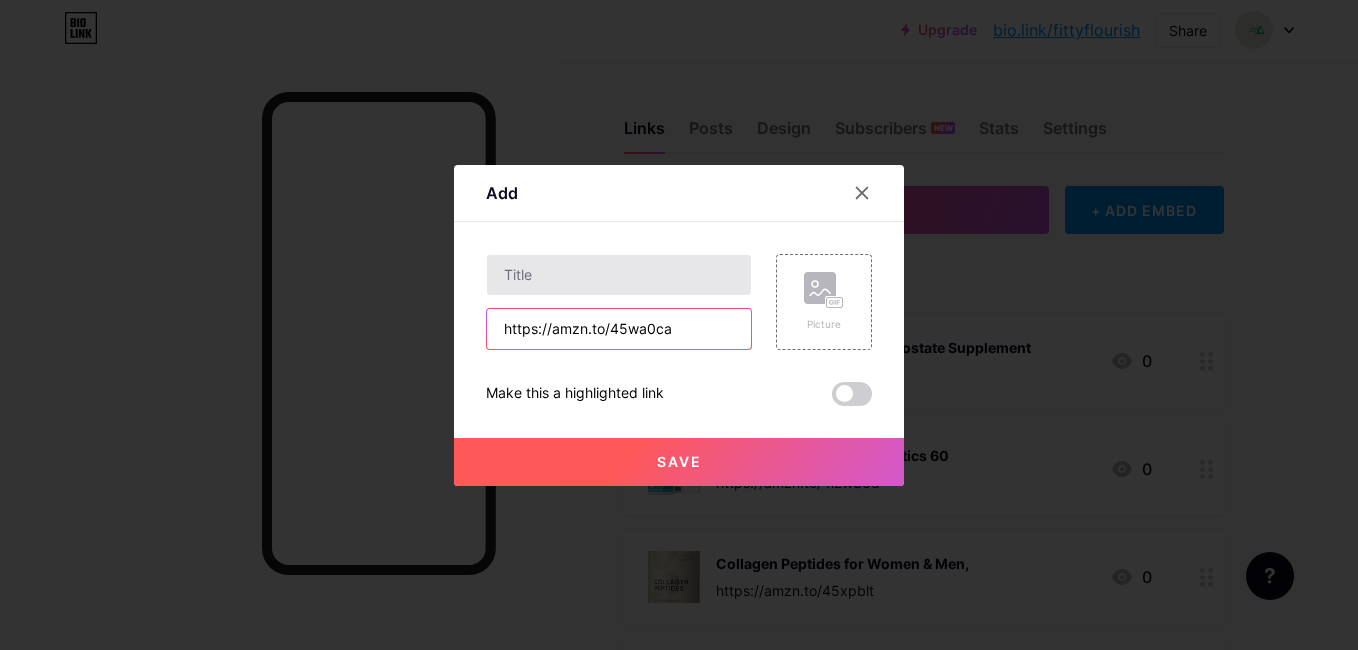 type on "https://amzn.to/45wa0ca" 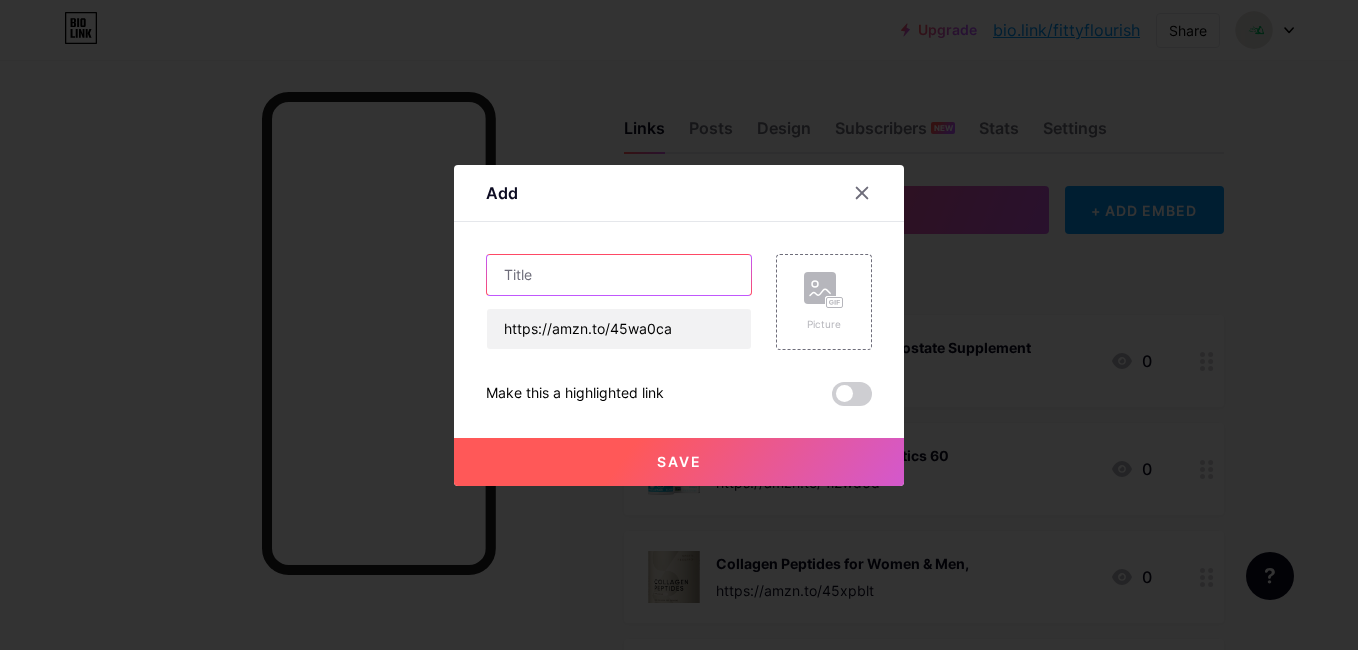 click at bounding box center [619, 275] 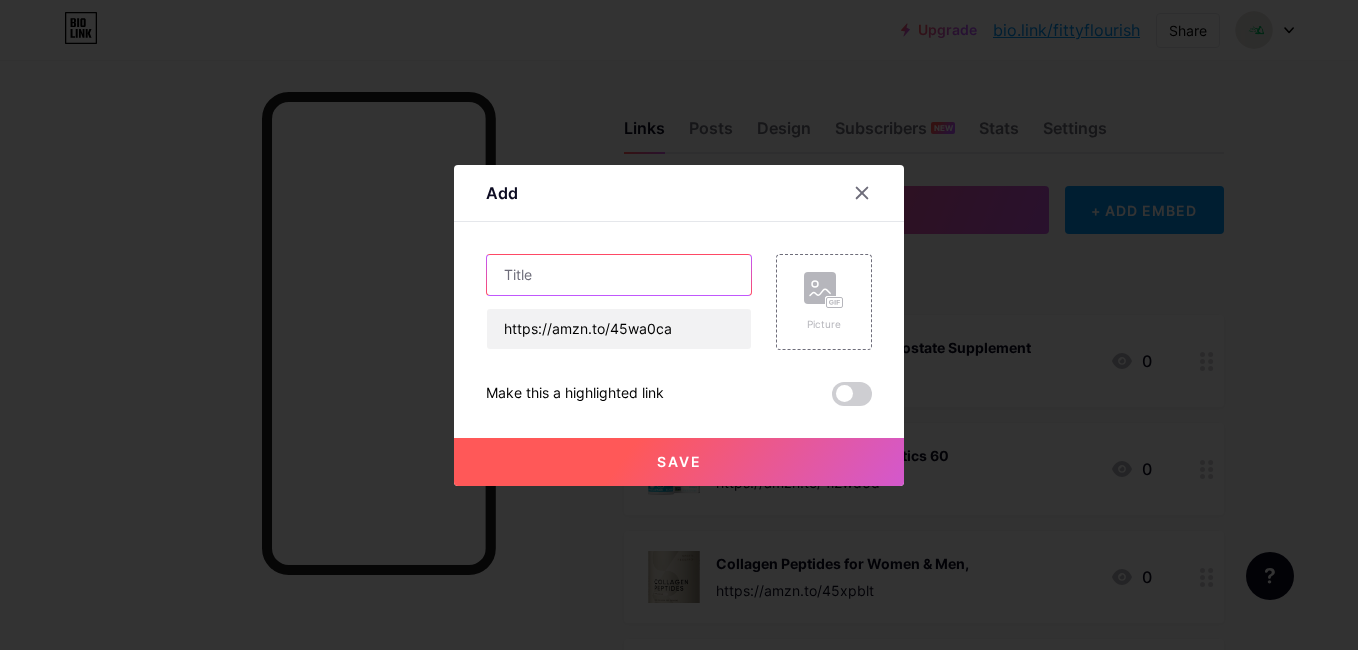 paste on "Himalaya Botanique Whitening + Hydroxyapatite Toothpaste" 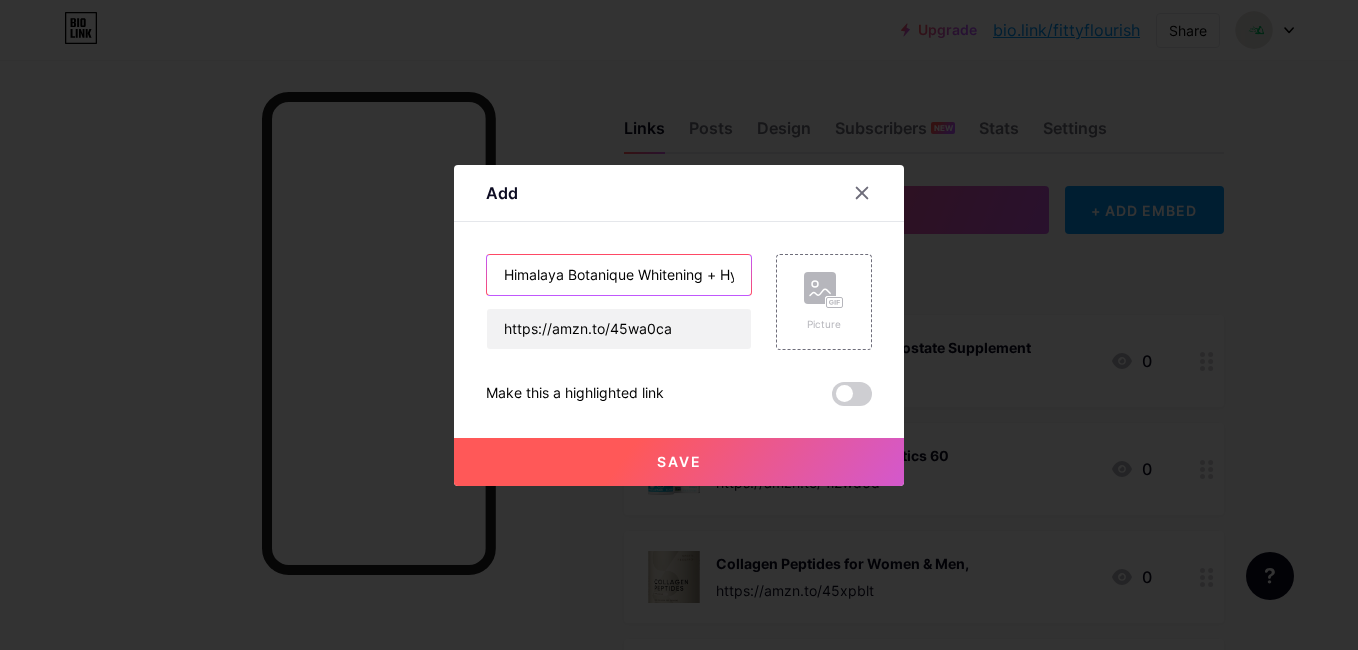 scroll, scrollTop: 0, scrollLeft: 168, axis: horizontal 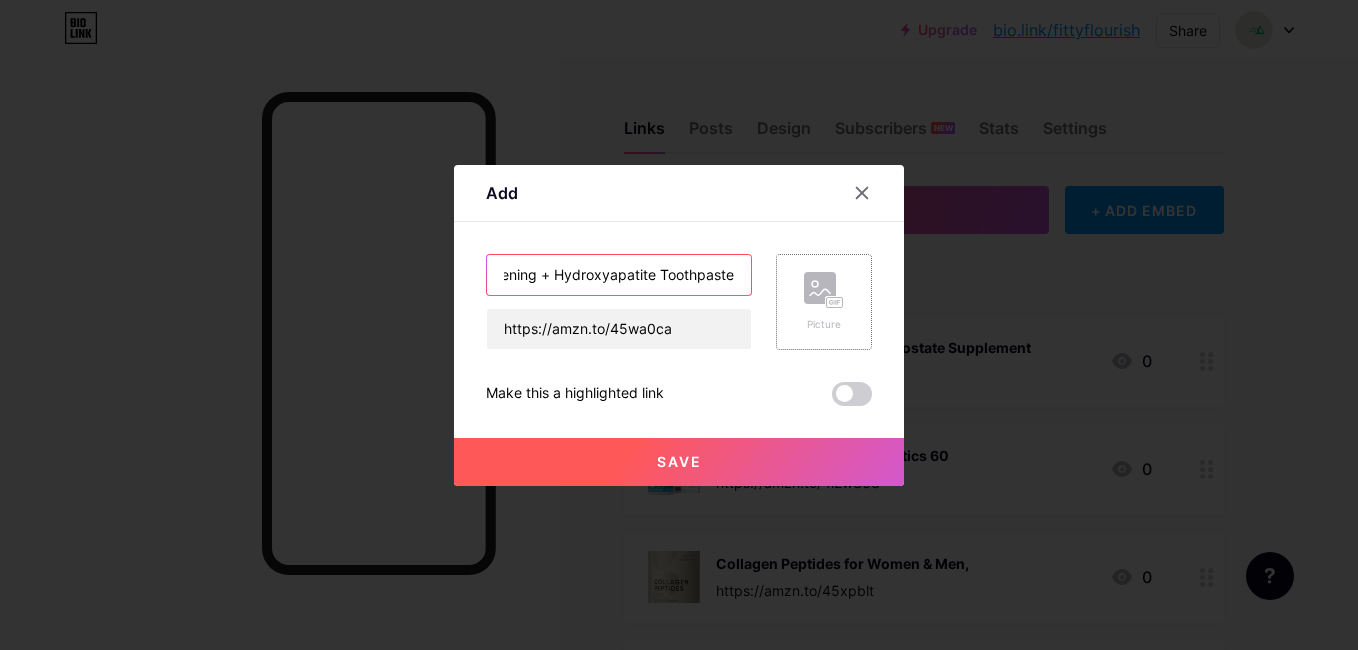type on "Himalaya Botanique Whitening + Hydroxyapatite Toothpaste" 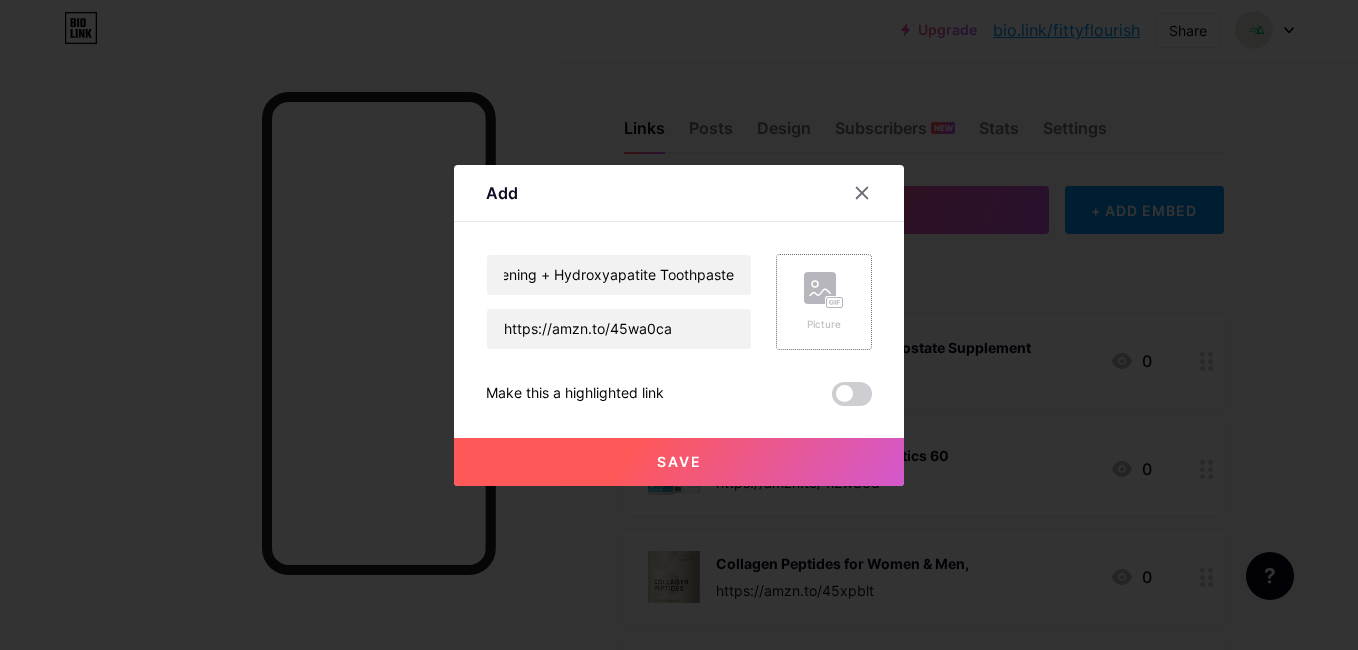 click 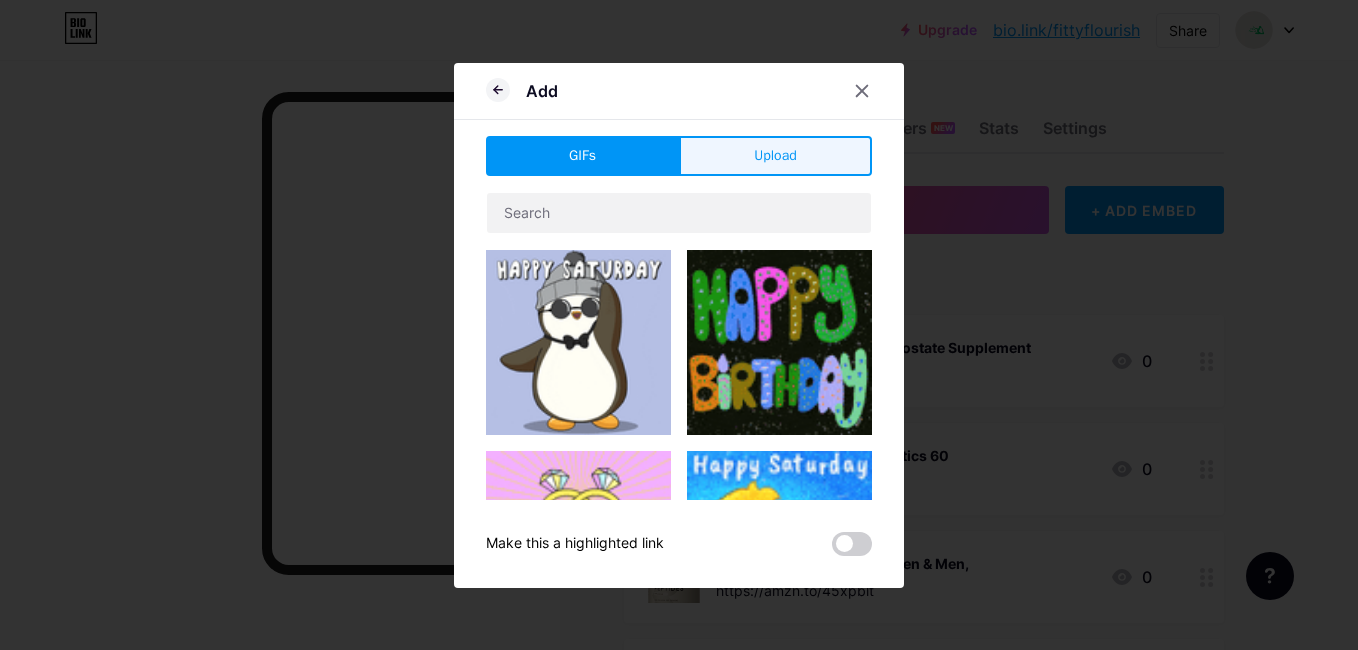 click on "Upload" at bounding box center [775, 155] 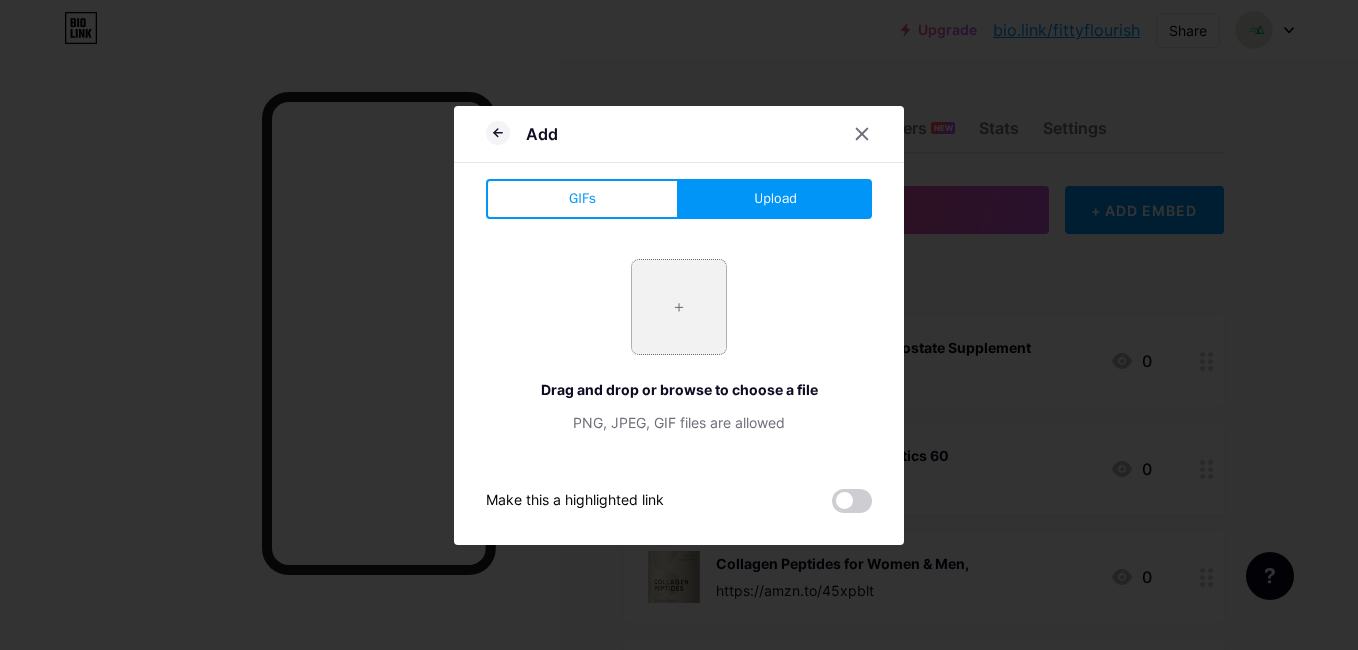 click at bounding box center (679, 307) 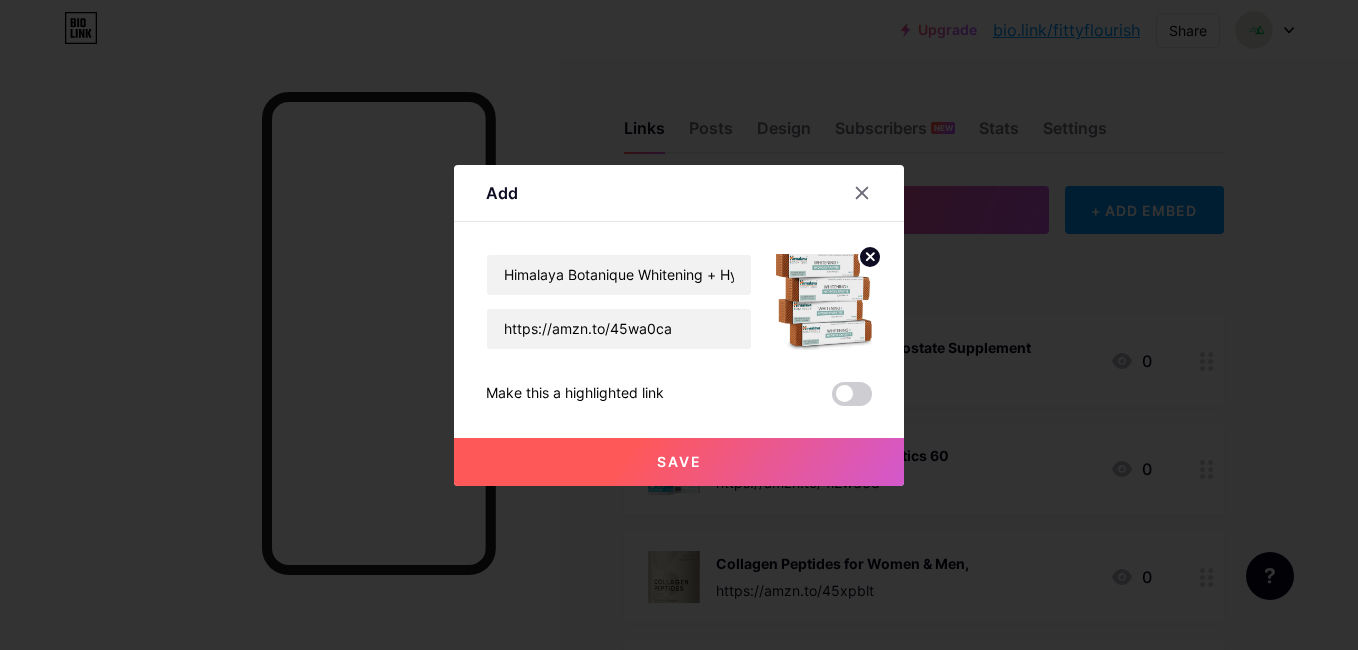 click on "Save" at bounding box center [679, 462] 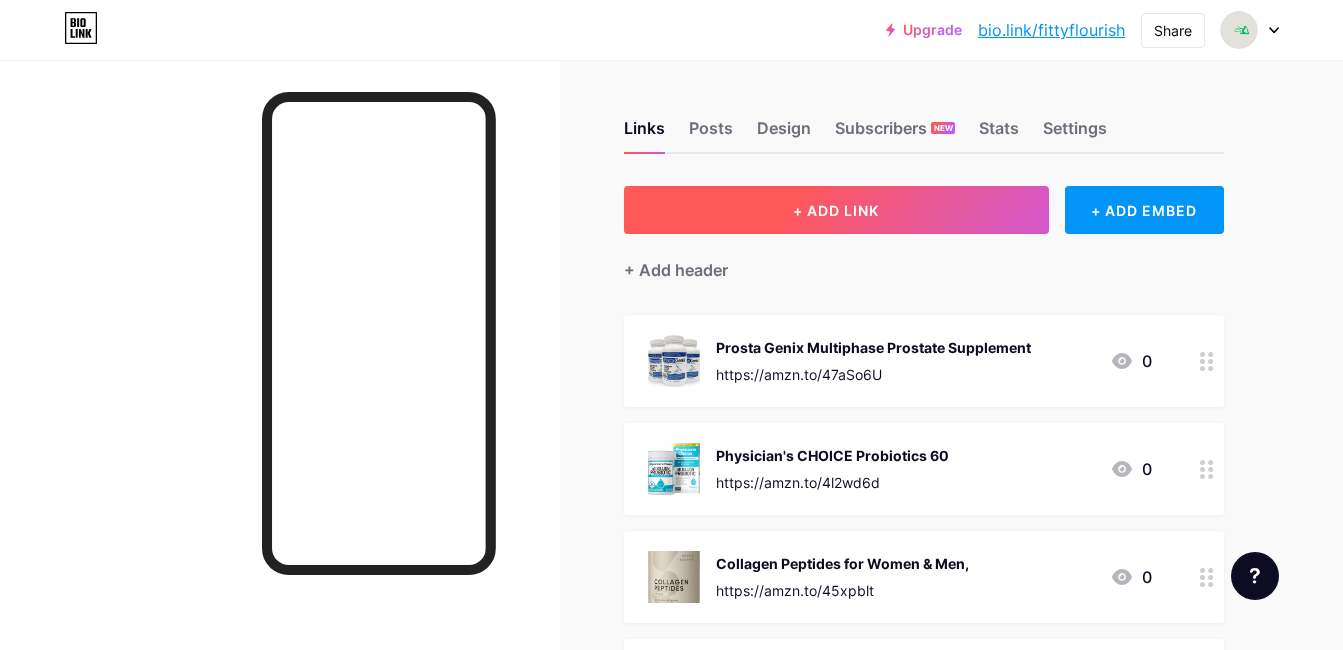click on "+ ADD LINK" at bounding box center (836, 210) 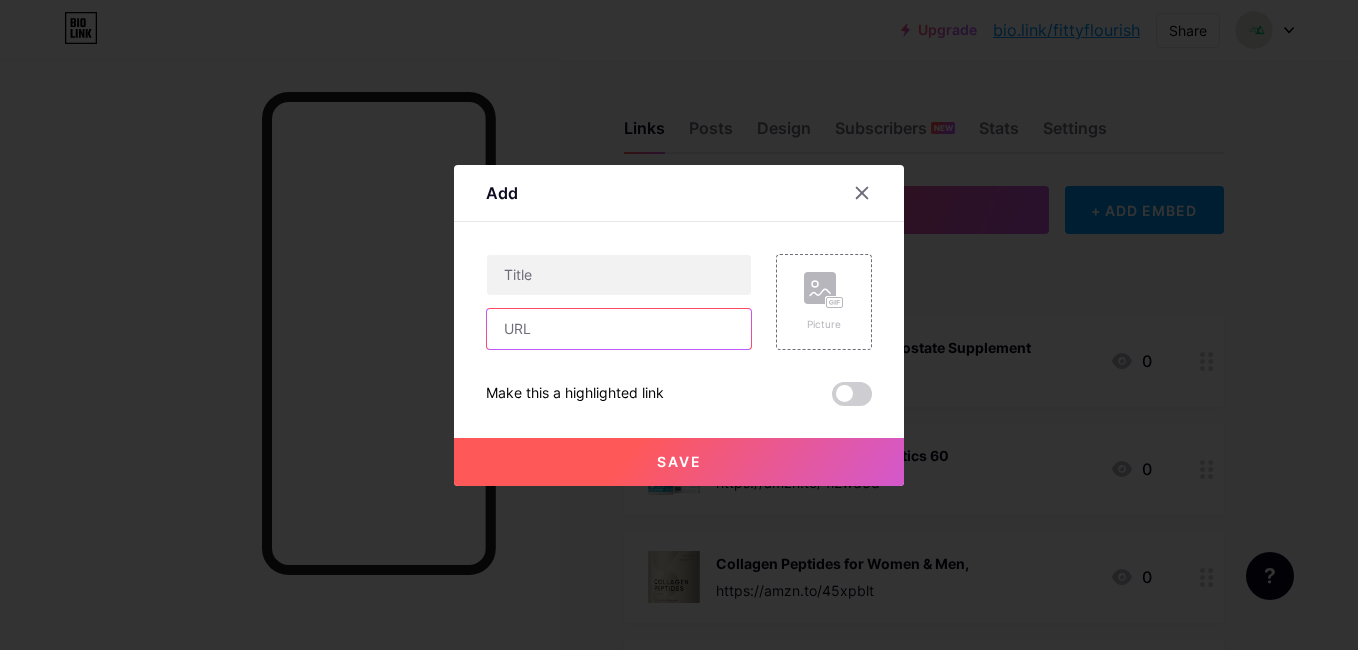 click at bounding box center [619, 329] 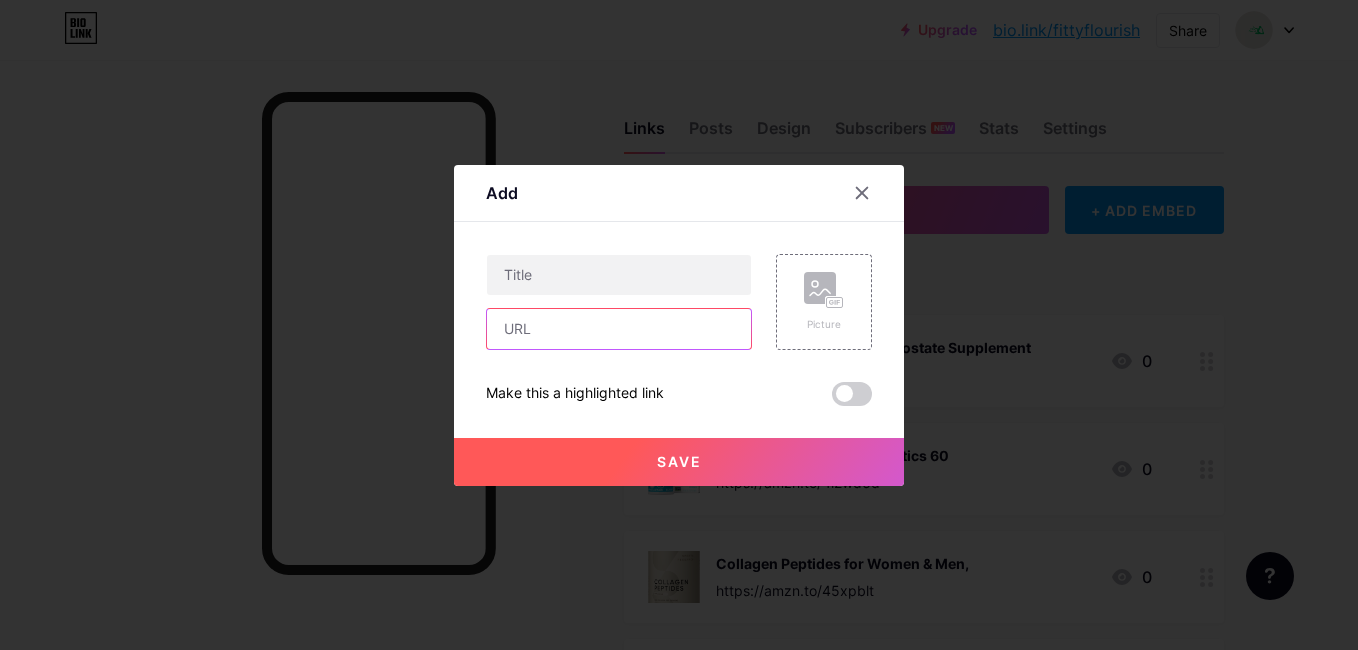 paste on "https://amzn.to/457n9ac" 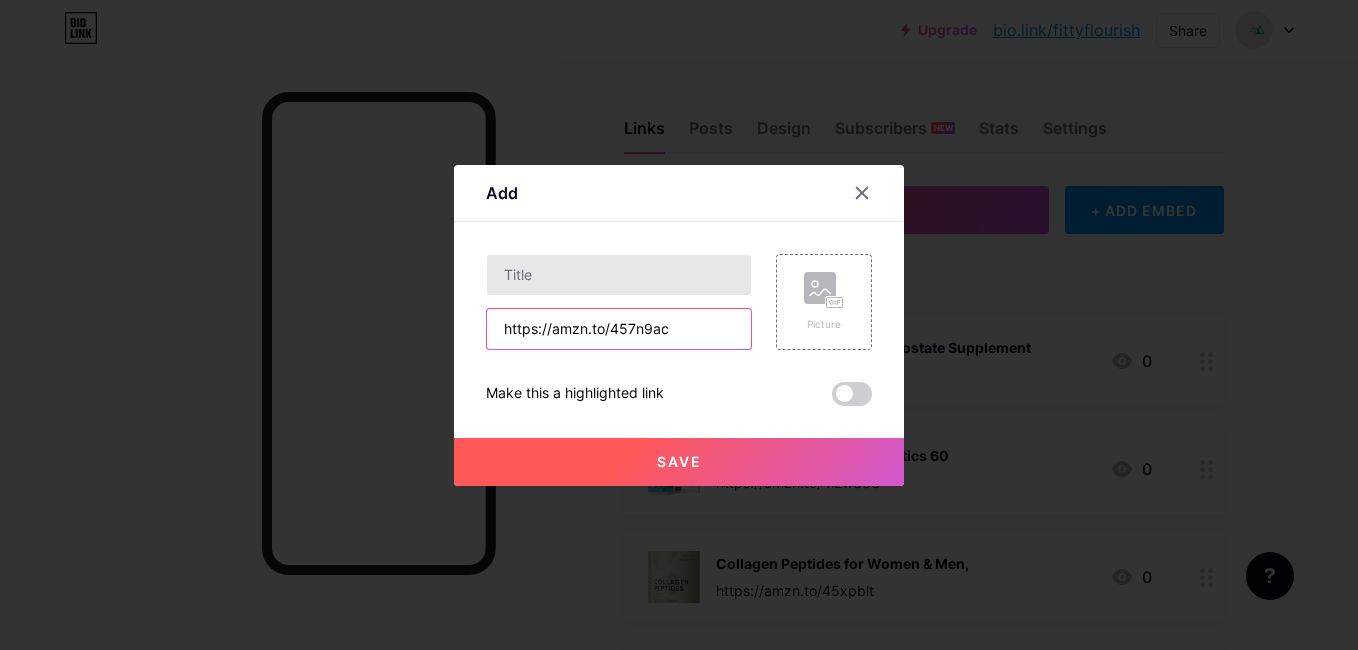 type on "https://amzn.to/457n9ac" 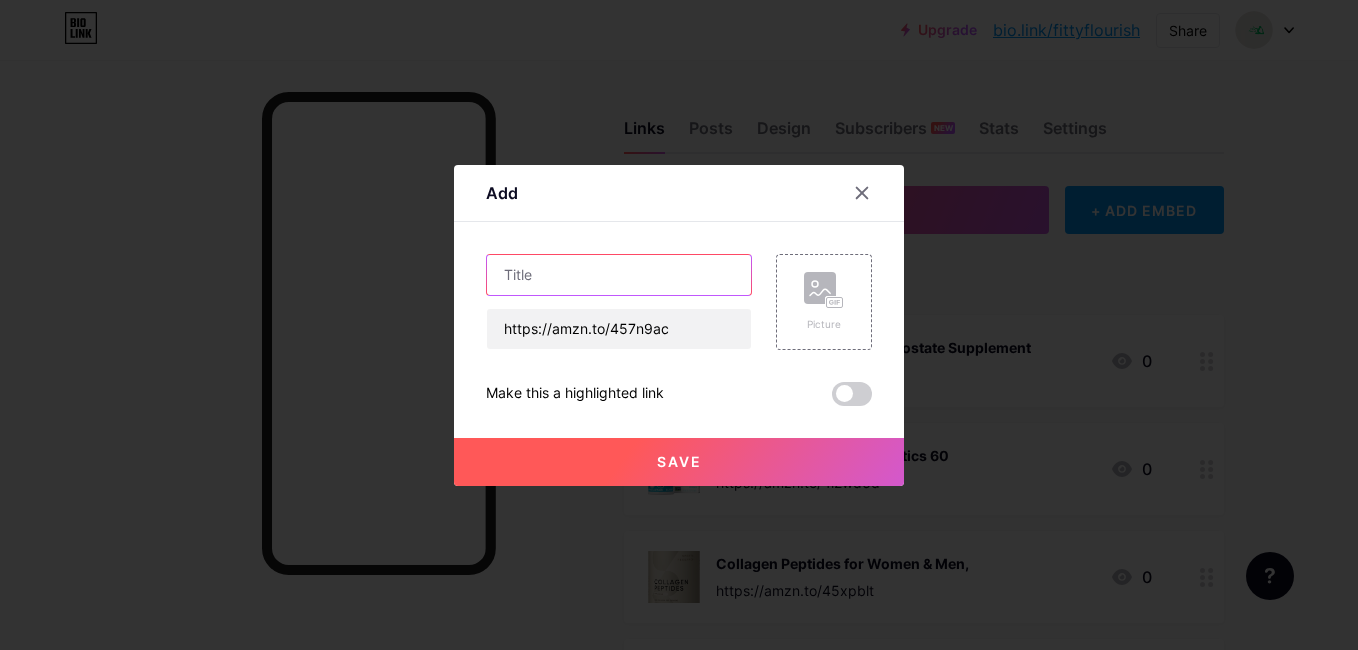click at bounding box center [619, 275] 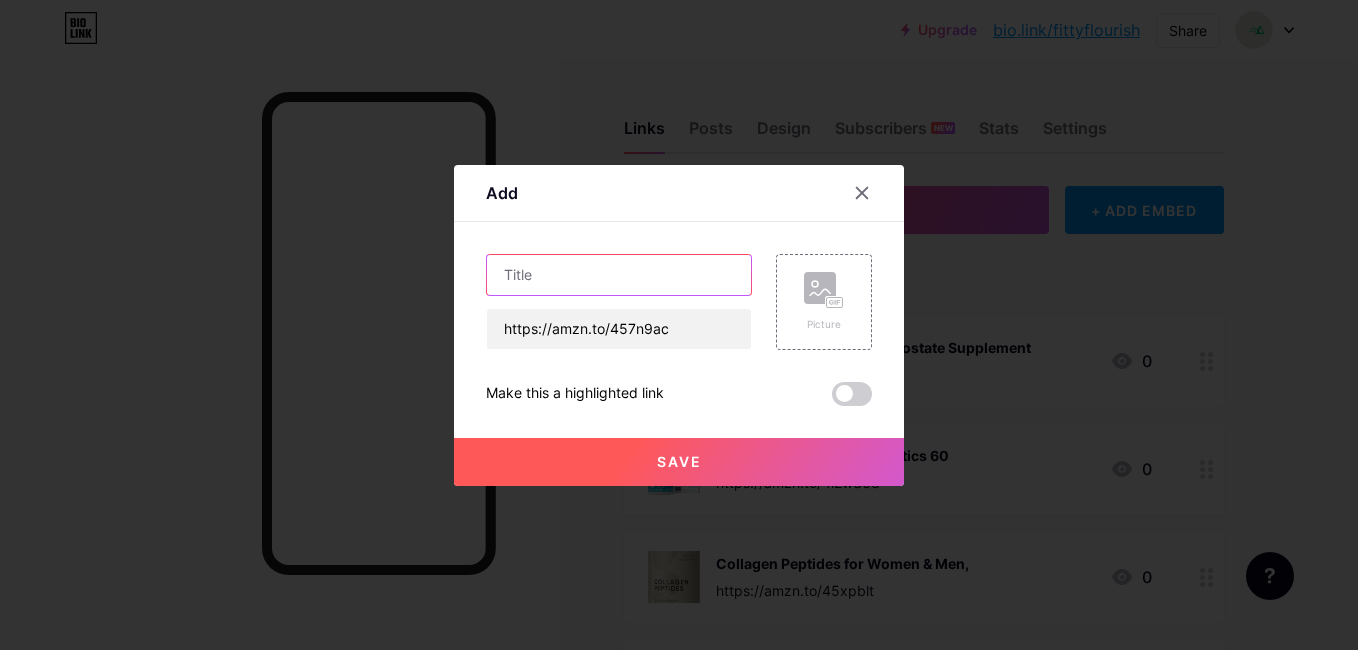 paste on "Gruns Adults Super Greens Gummies" 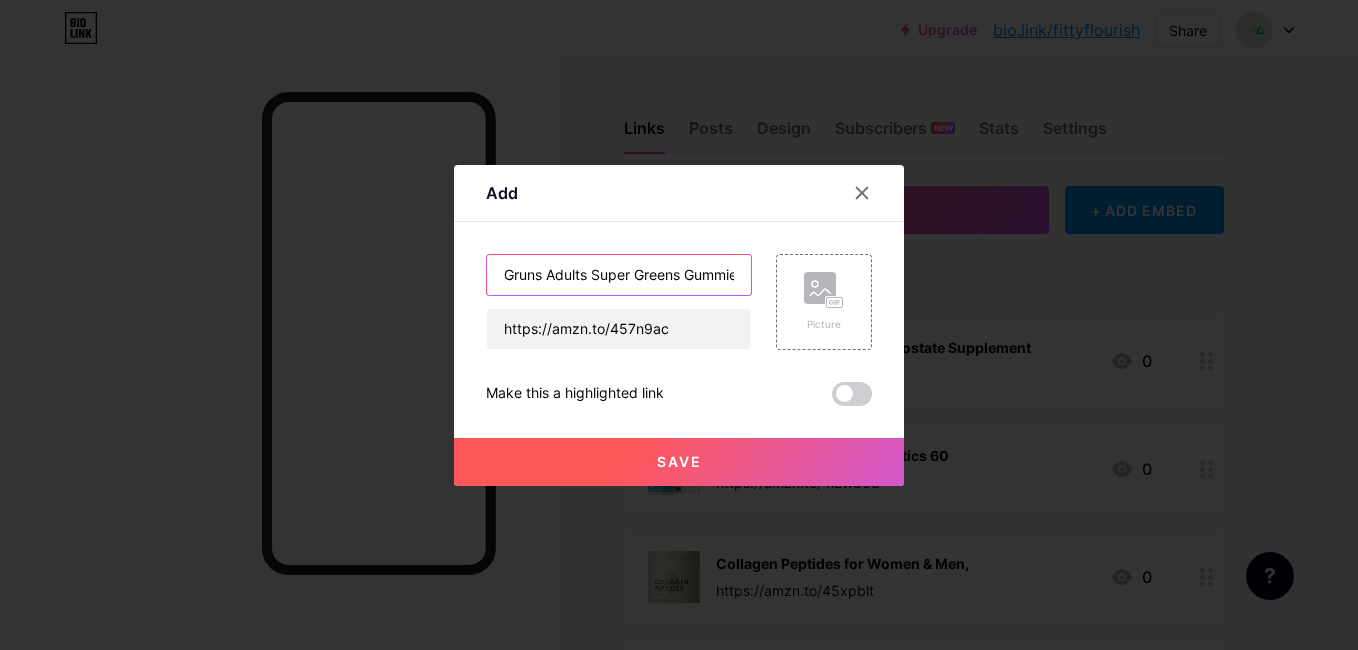 scroll, scrollTop: 0, scrollLeft: 15, axis: horizontal 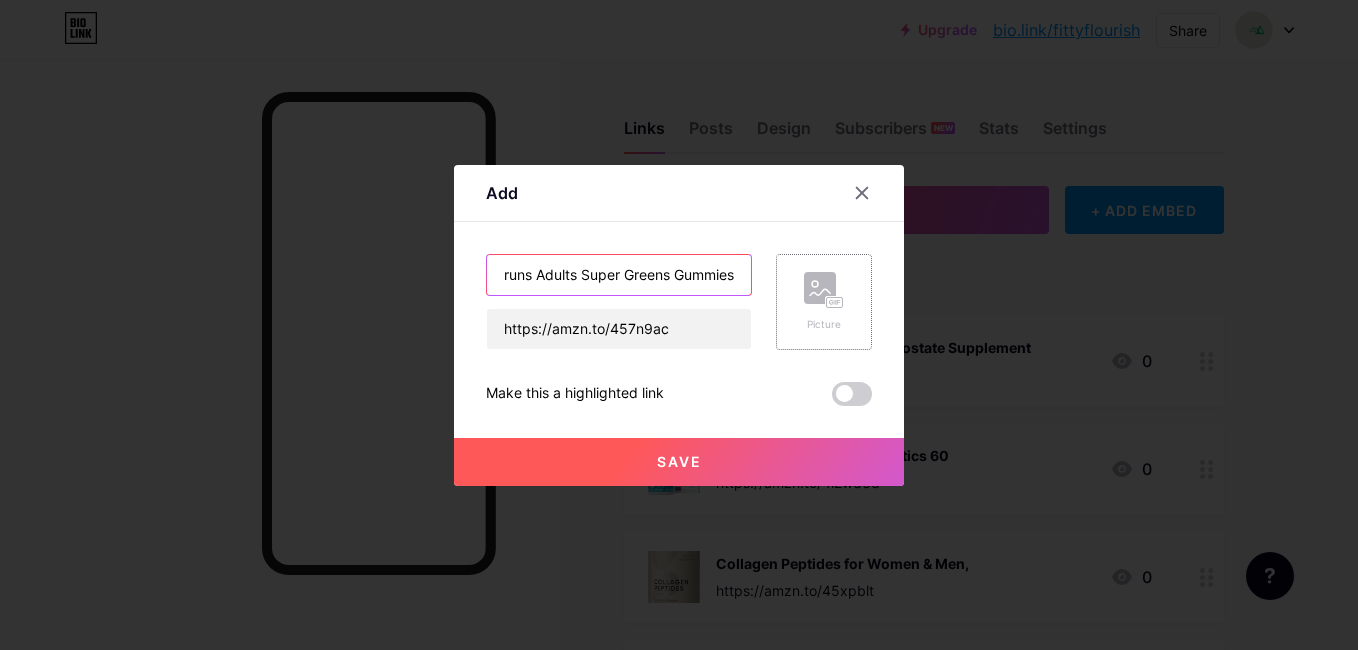 type on "Gruns Adults Super Greens Gummies" 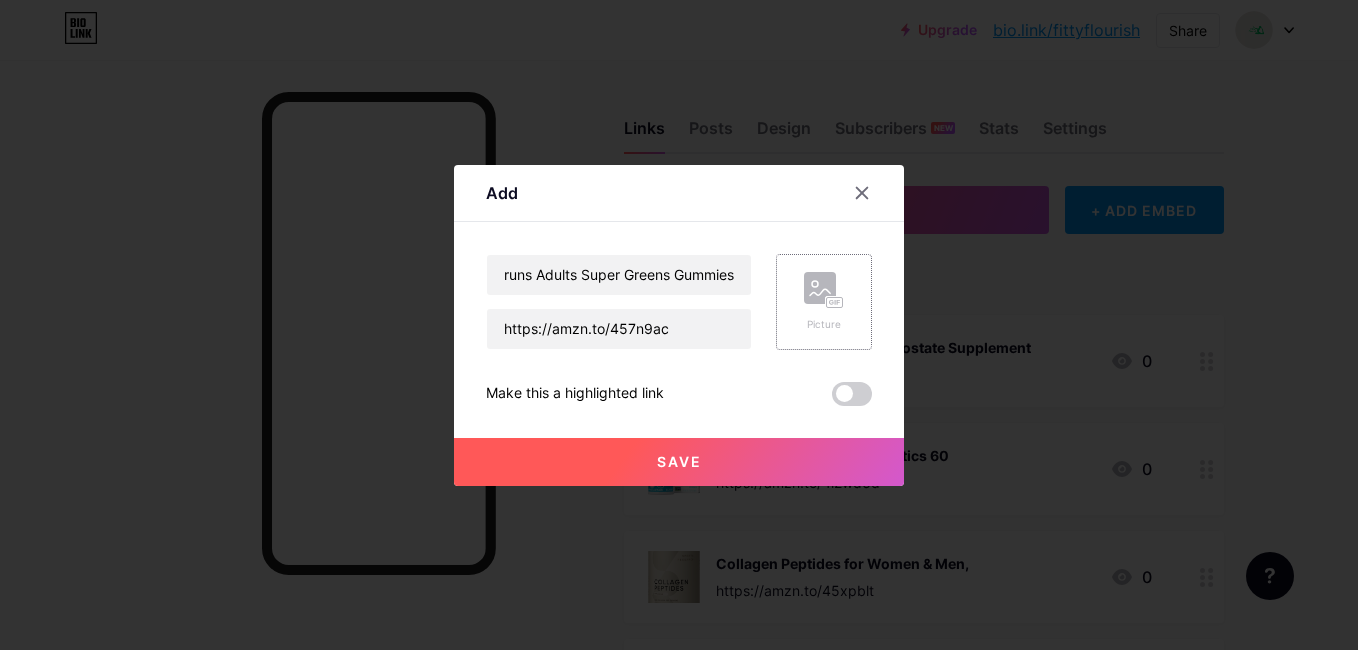 scroll, scrollTop: 0, scrollLeft: 0, axis: both 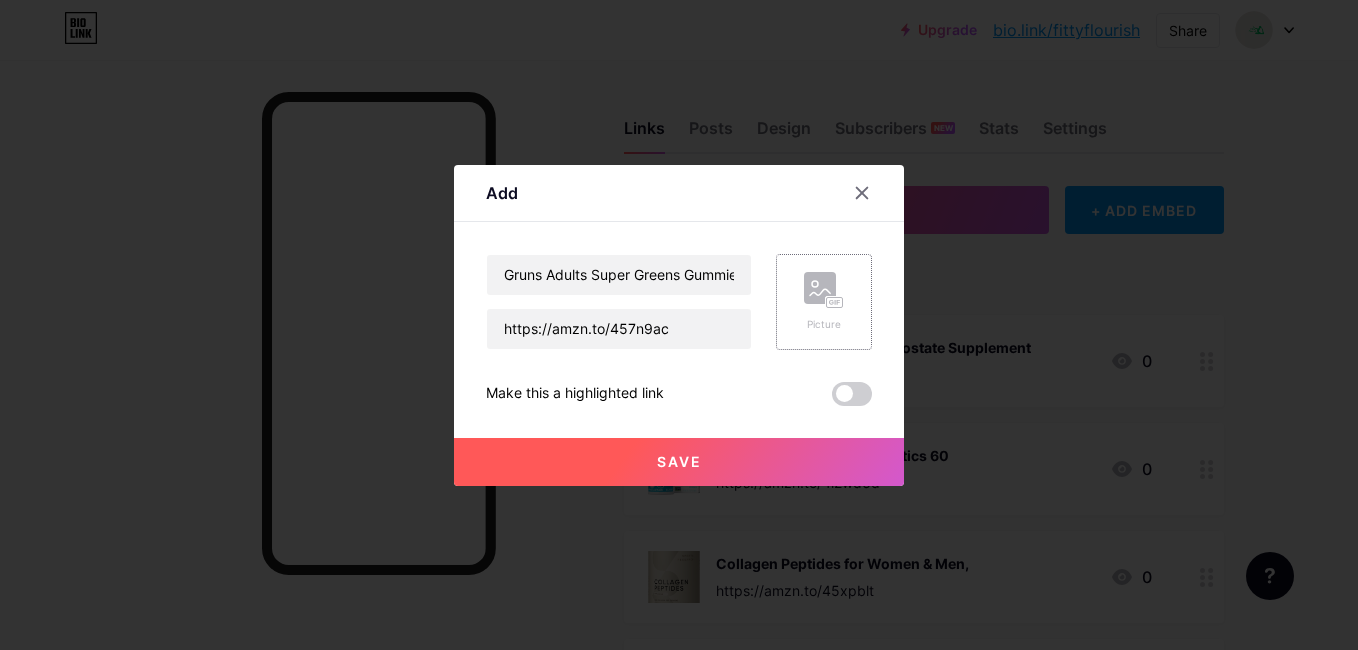click 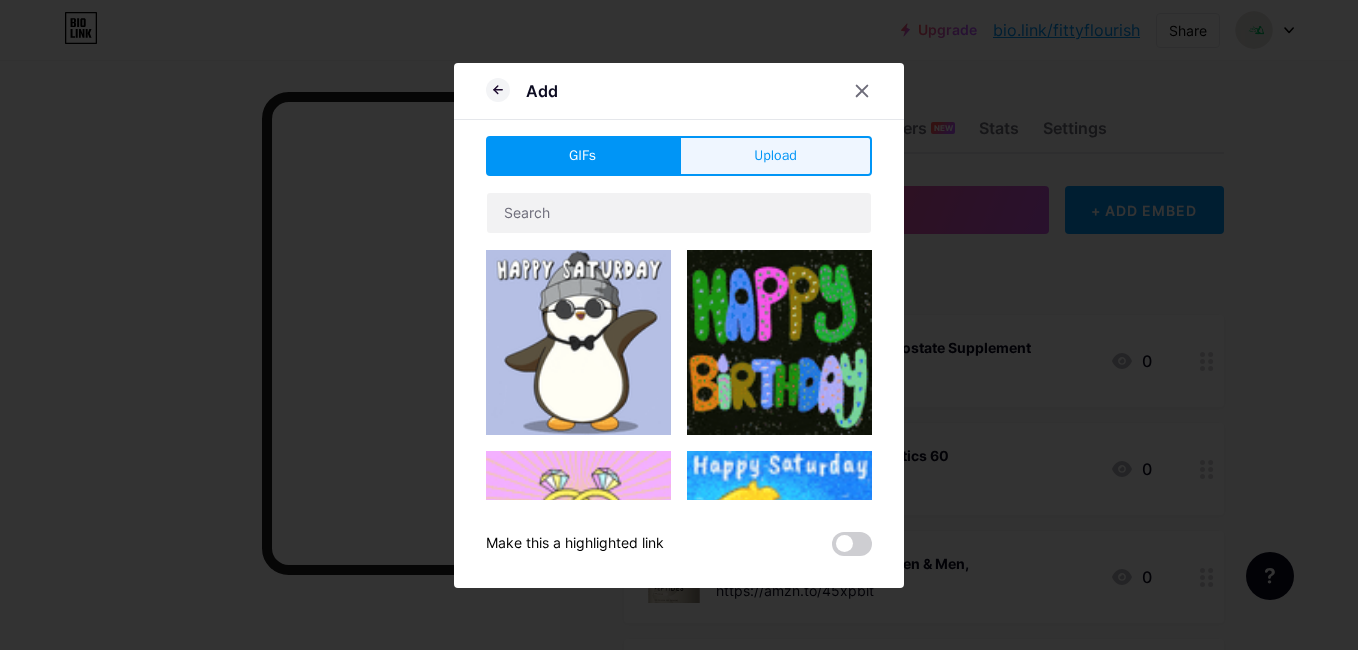 click on "Upload" at bounding box center [775, 156] 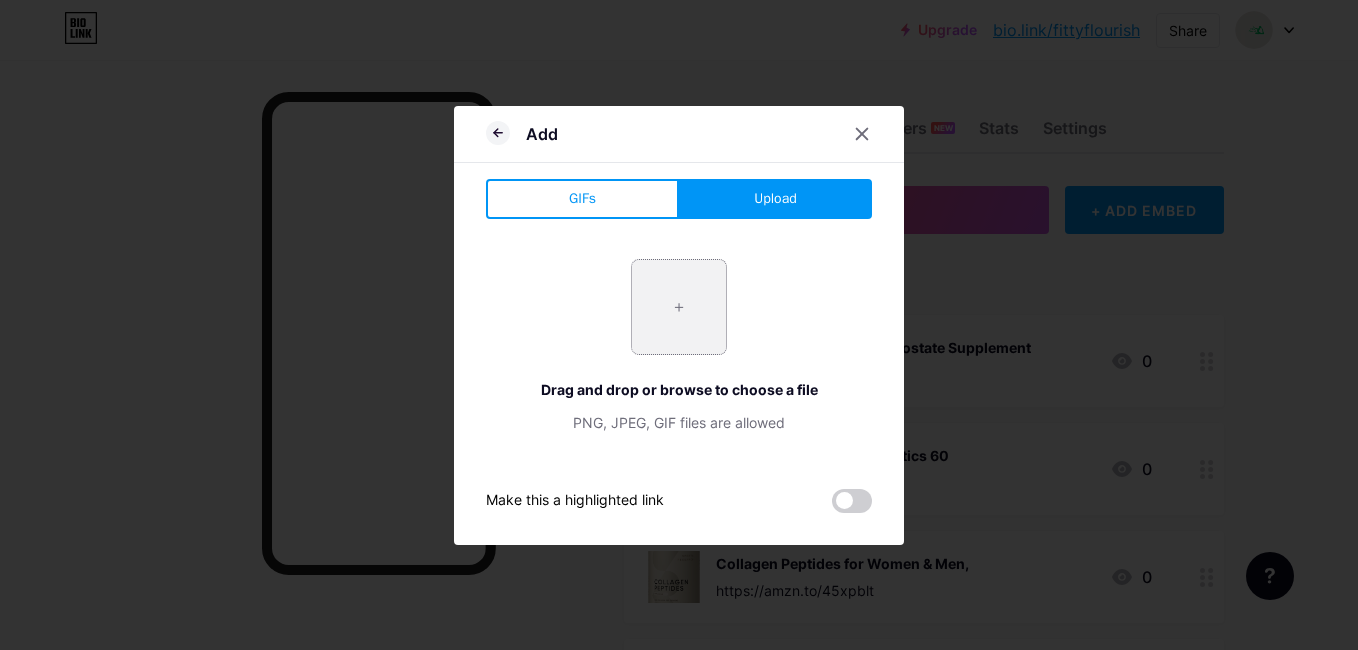click at bounding box center (679, 307) 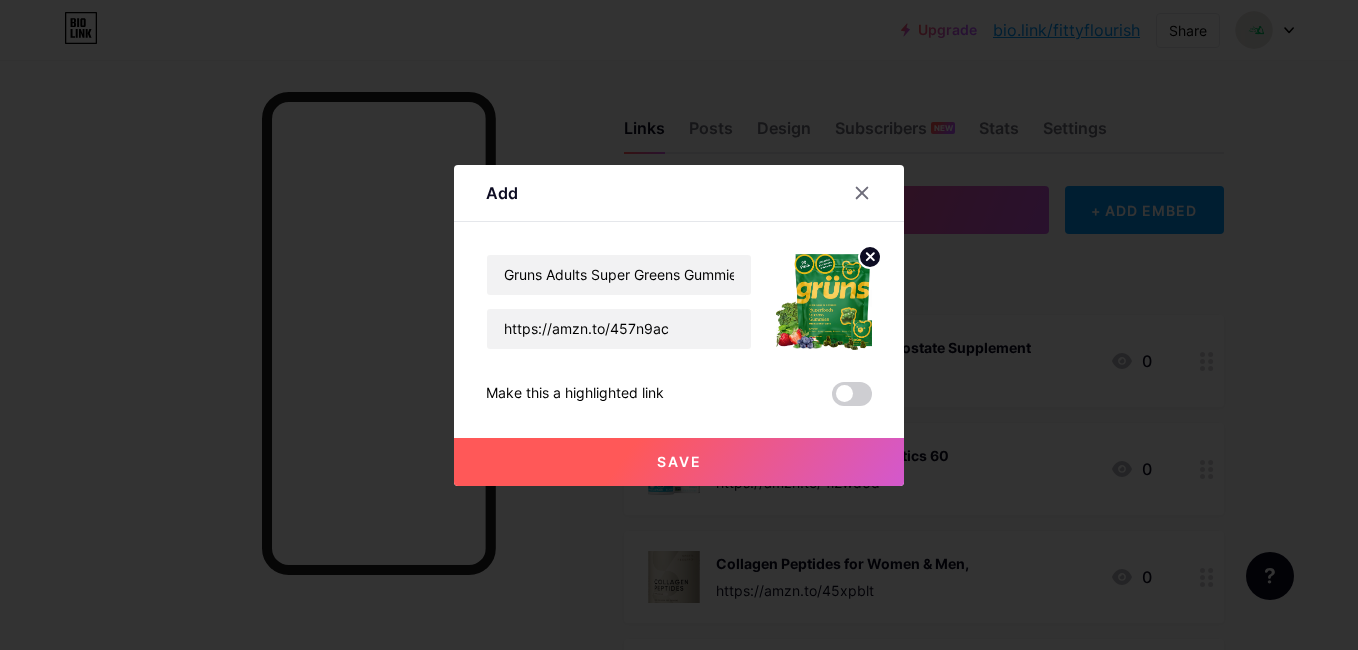 click on "Save" at bounding box center [679, 462] 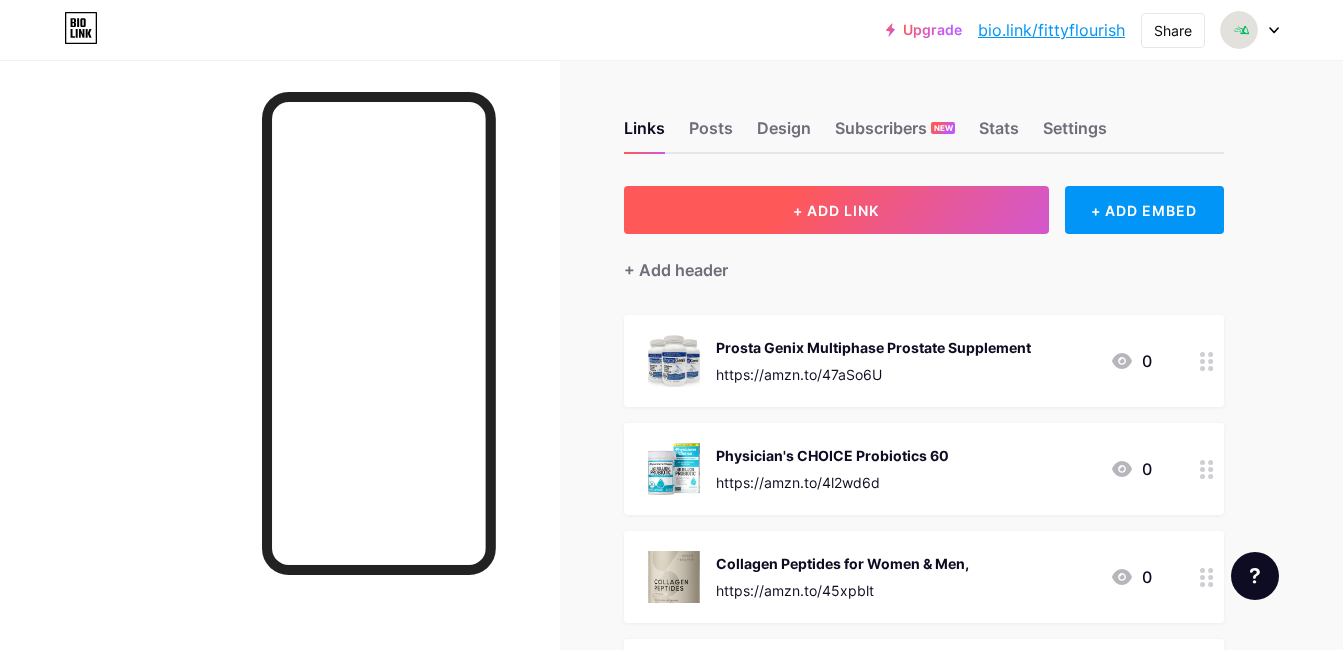 click on "+ ADD LINK" at bounding box center (836, 210) 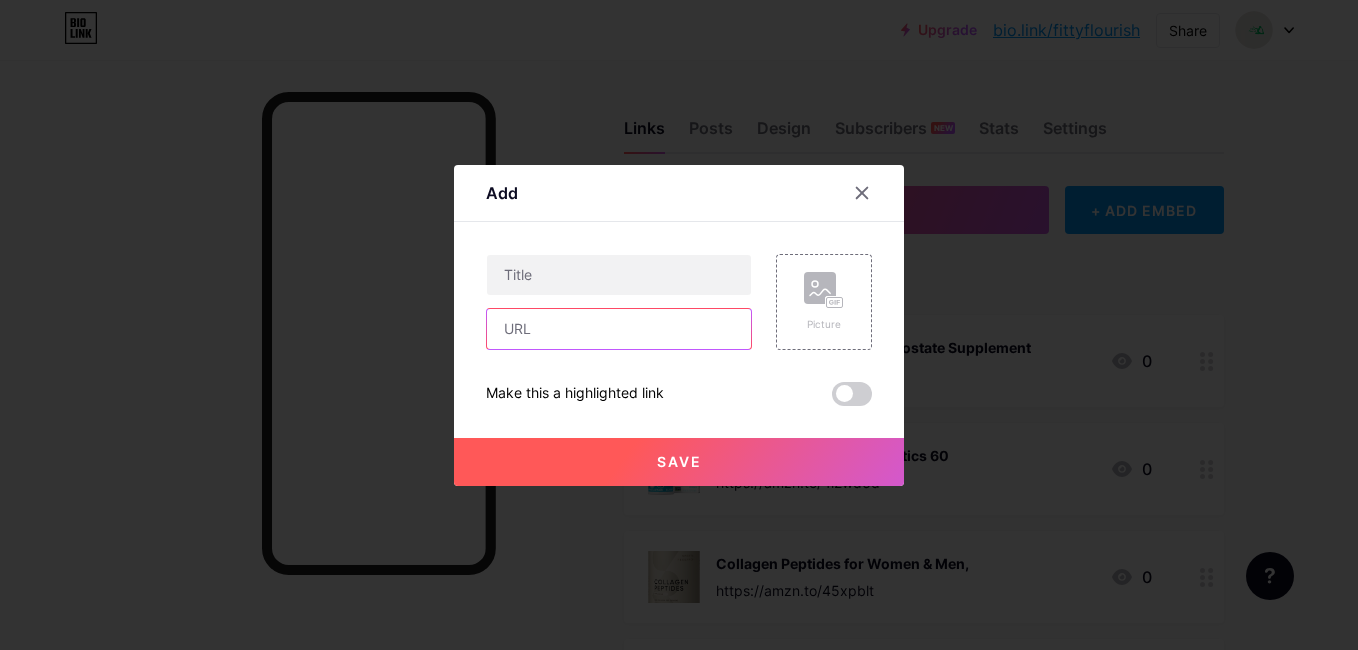 click at bounding box center (619, 329) 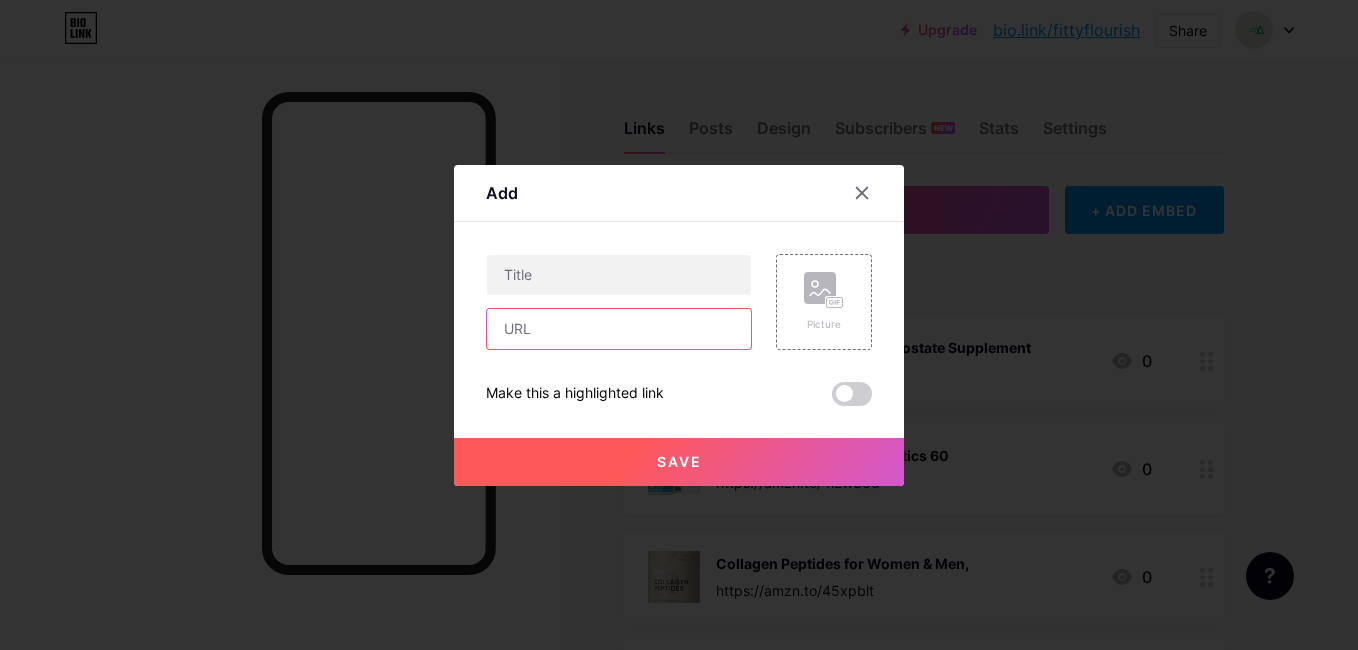 paste on "https://amzn.to/4m89cQL" 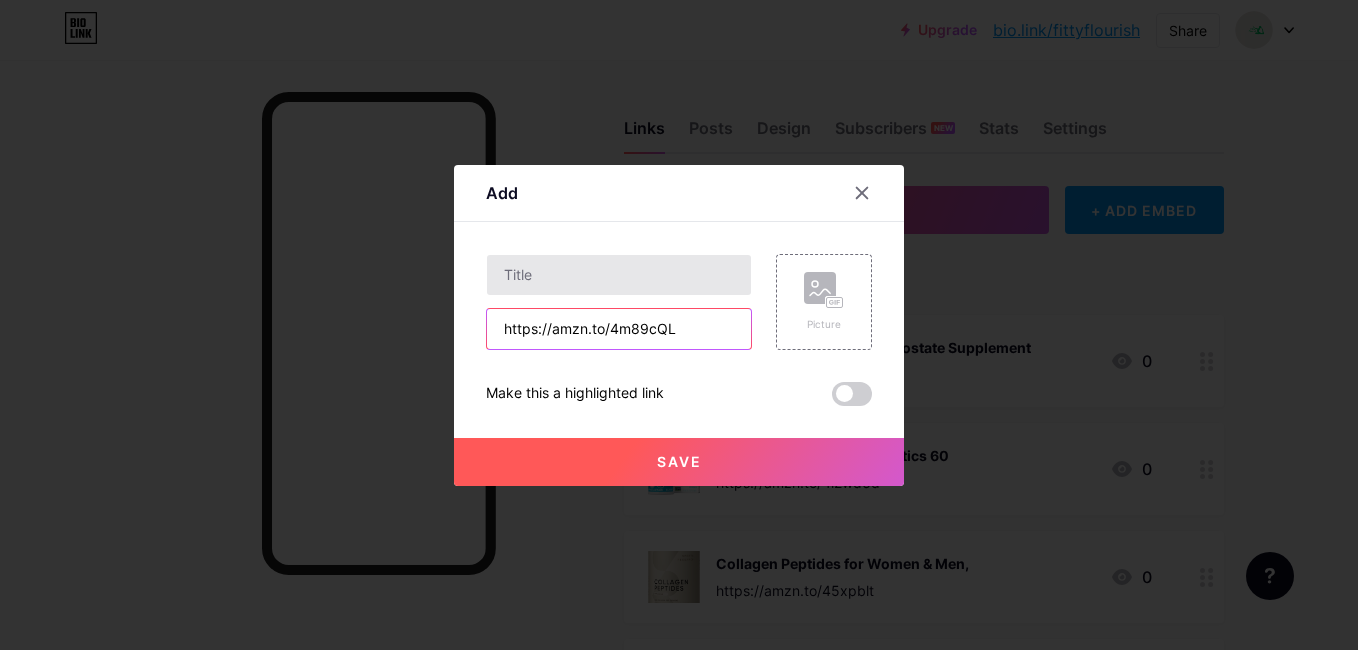 type on "https://amzn.to/4m89cQL" 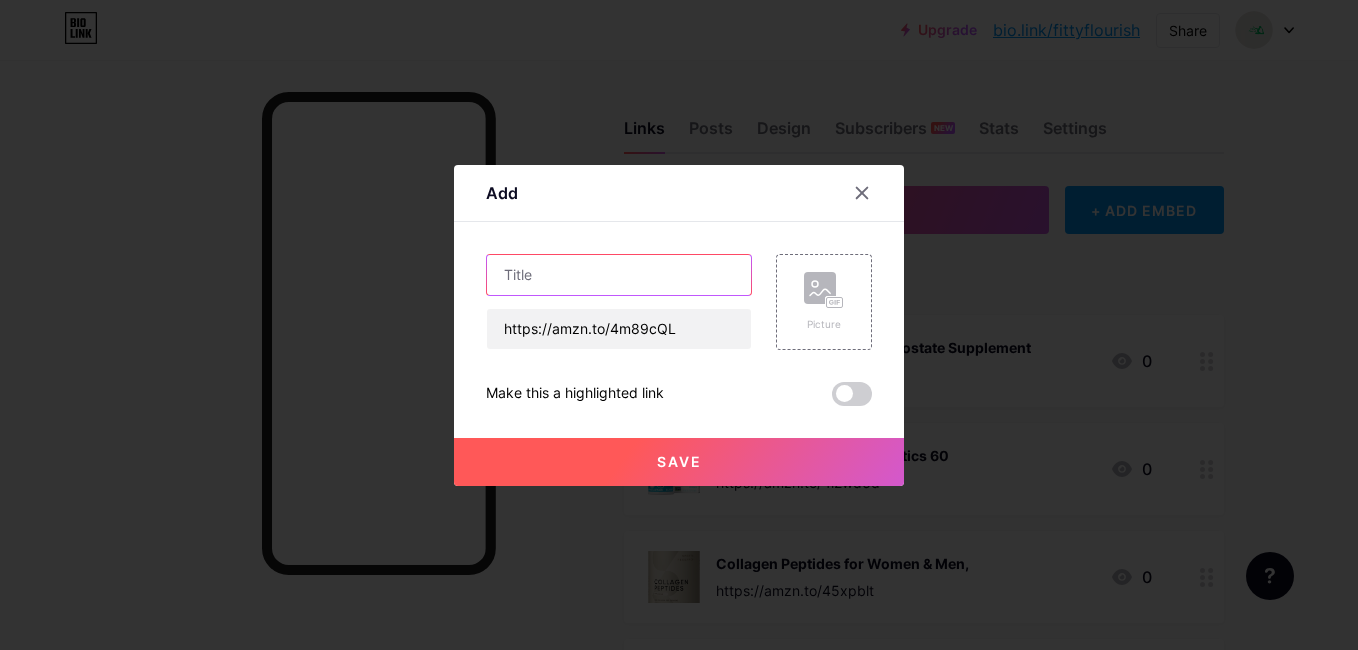 click at bounding box center (619, 275) 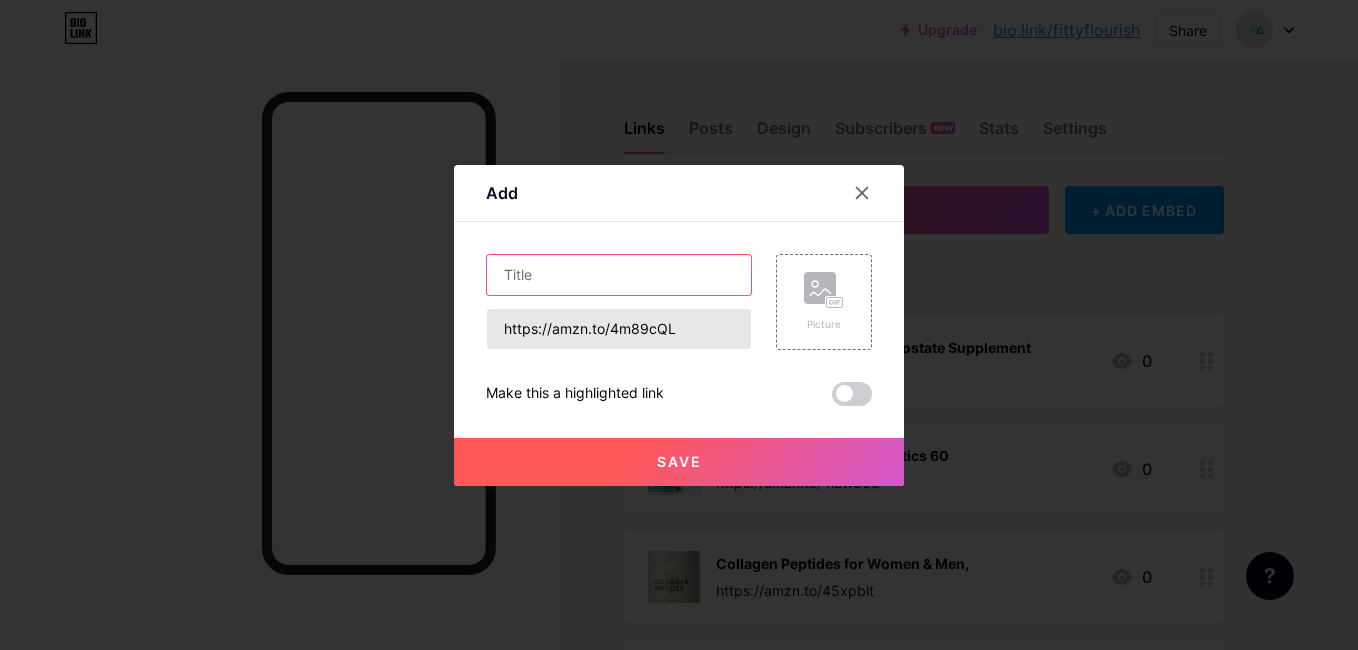 paste on "ARMRA Colostrum™ Powder" 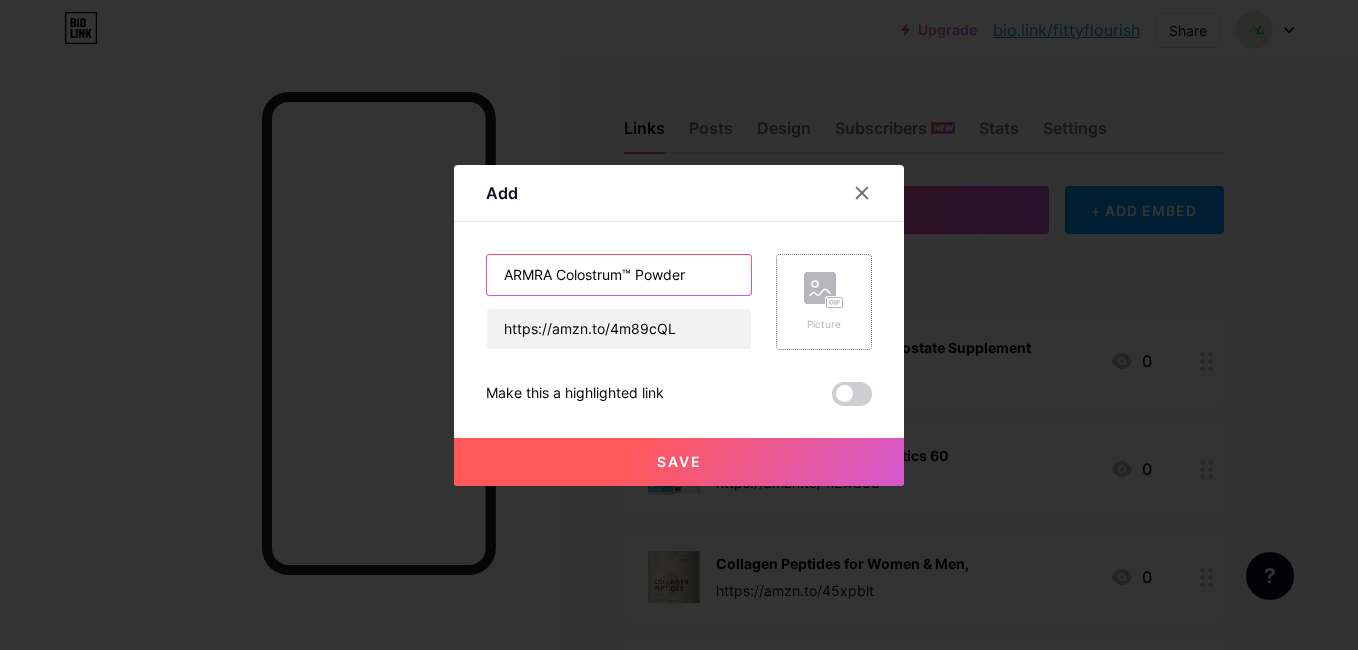 type on "ARMRA Colostrum™ Powder" 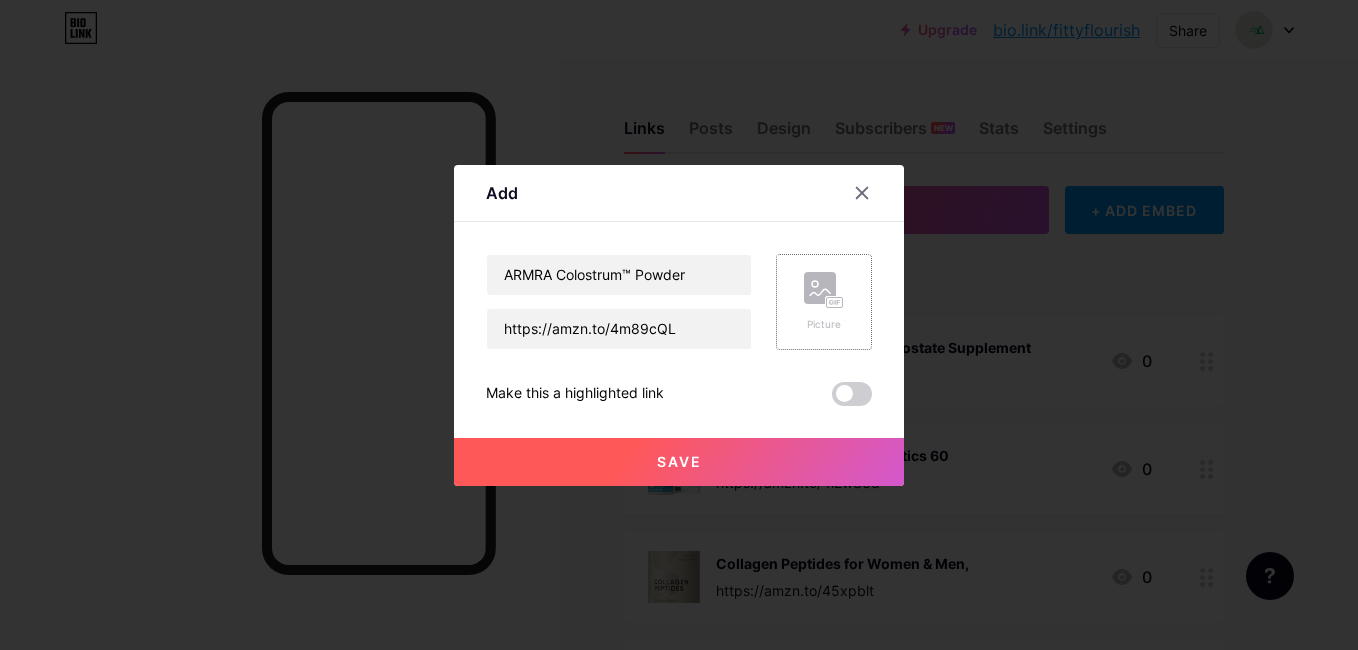 click on "Picture" at bounding box center (824, 302) 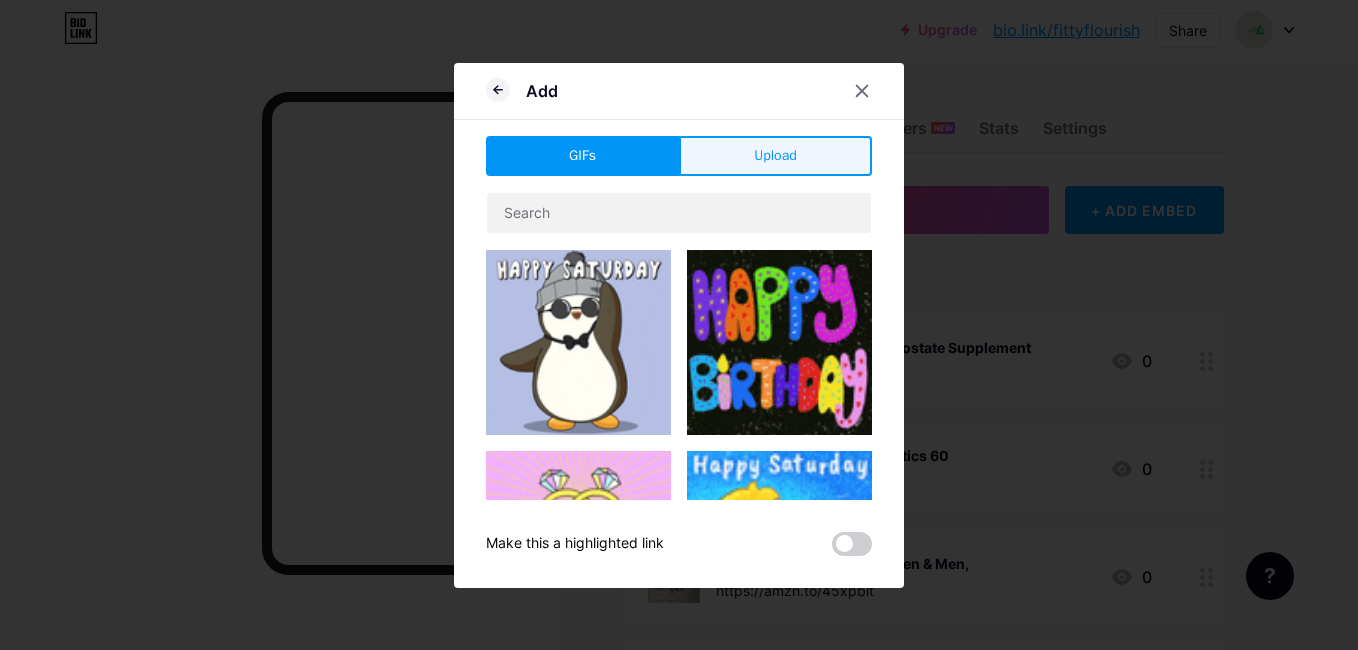 click on "Upload" at bounding box center [775, 155] 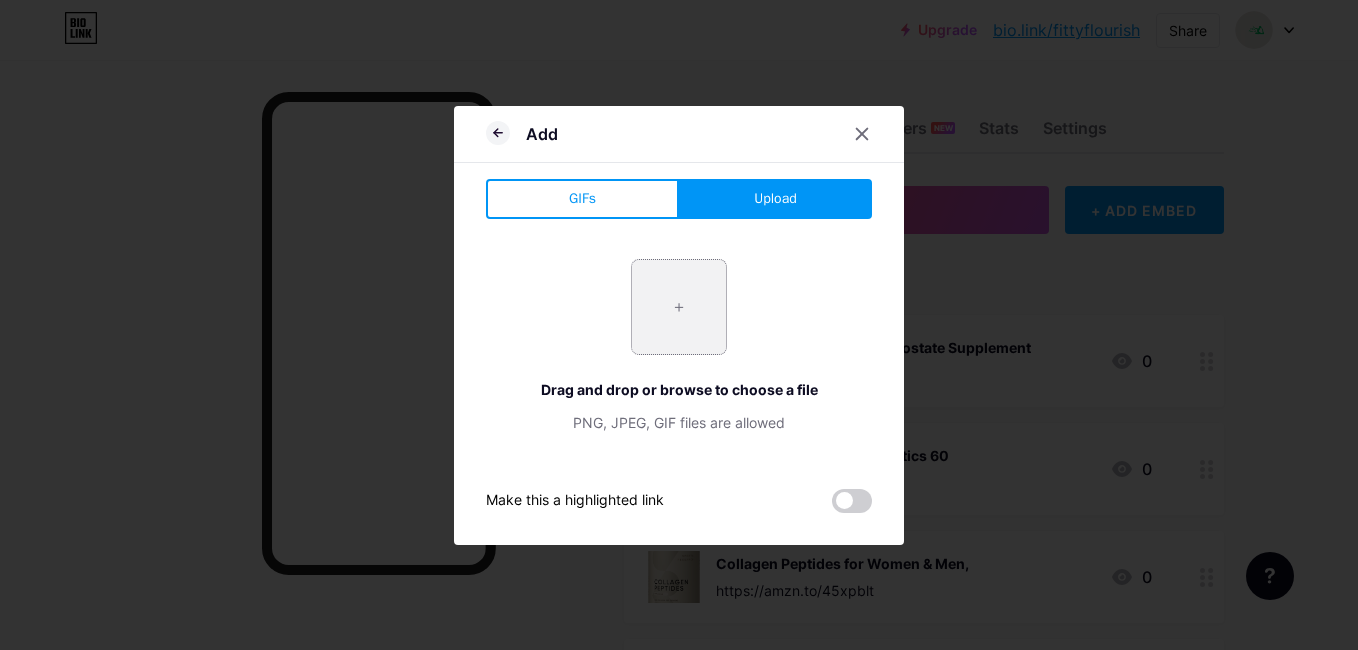 click at bounding box center [679, 307] 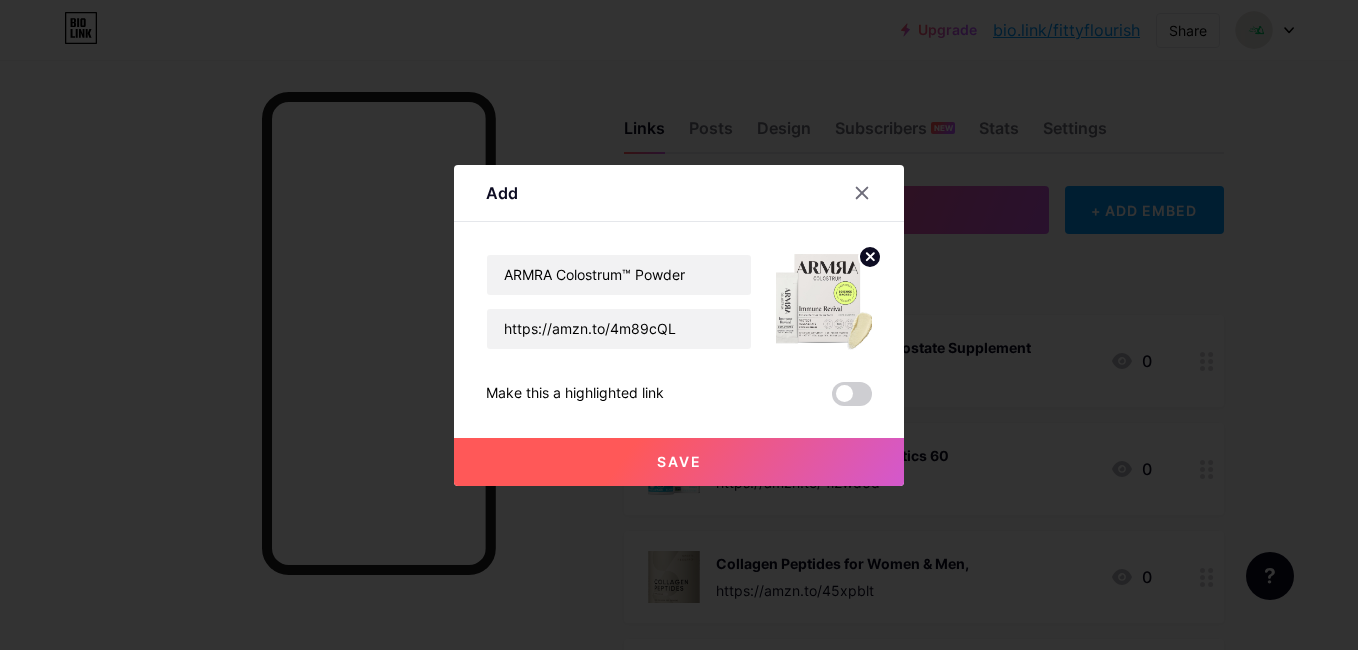 click on "Save" at bounding box center [679, 462] 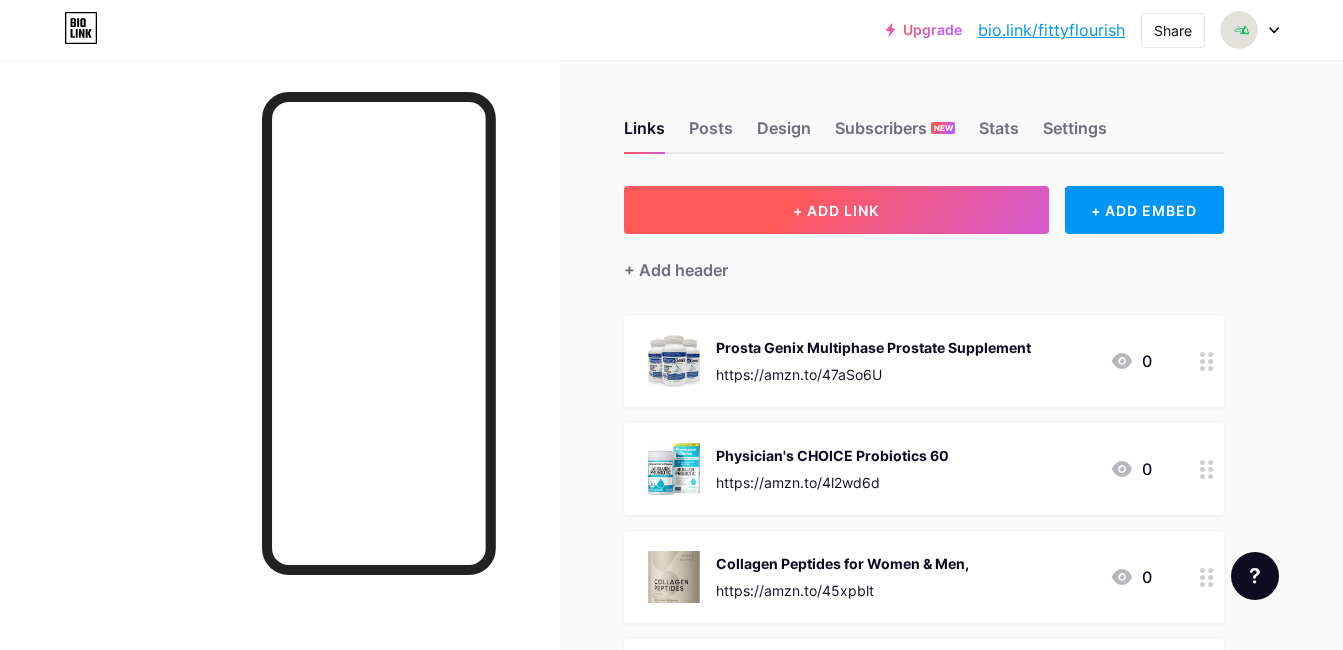 click on "+ ADD LINK" at bounding box center (836, 210) 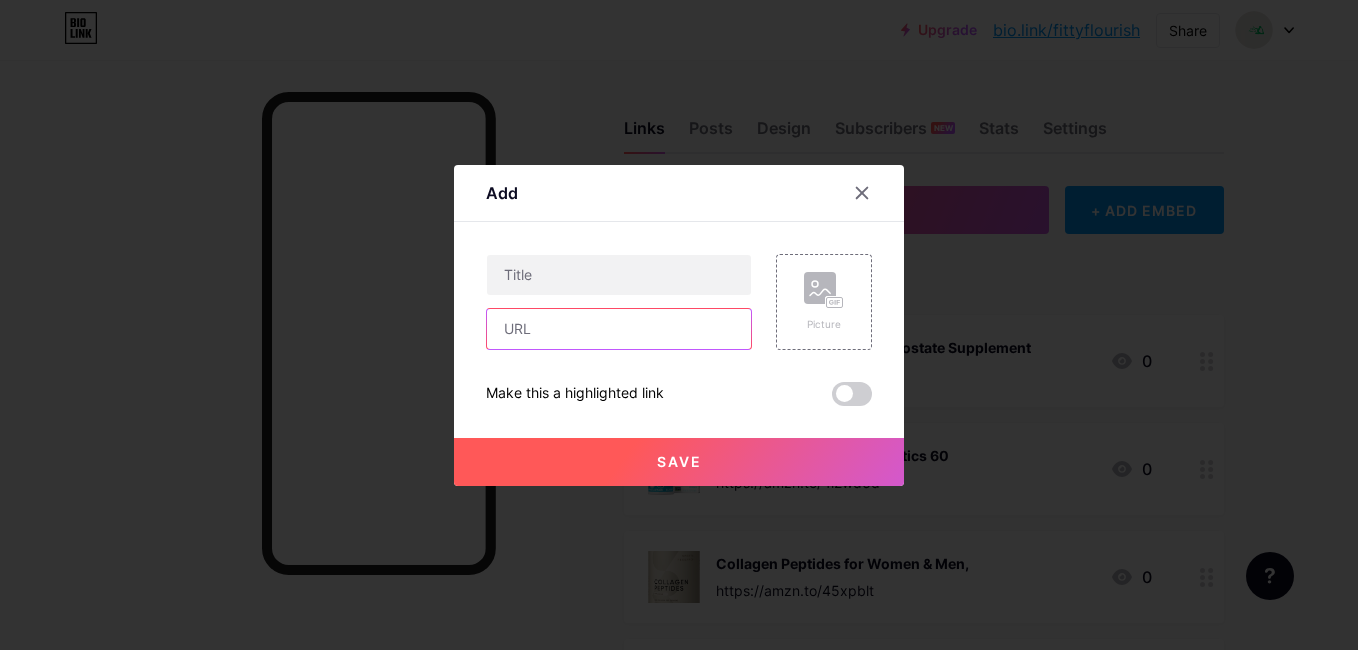click at bounding box center [619, 329] 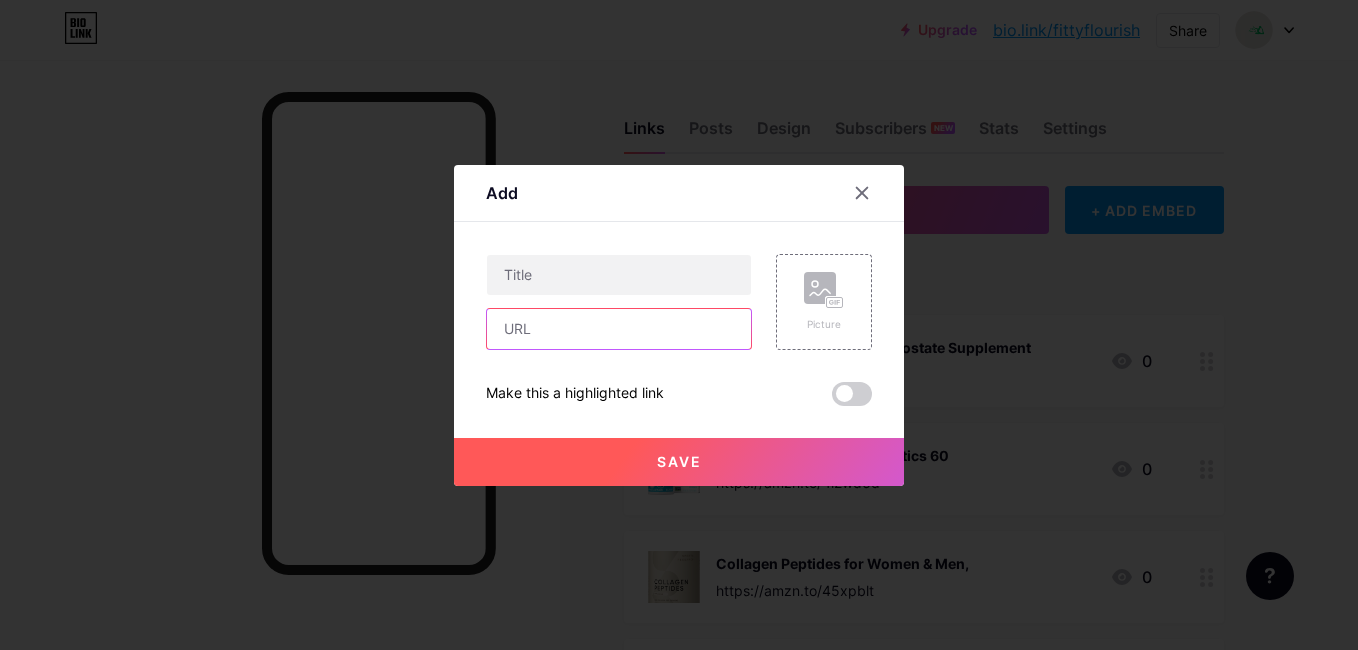 paste on "https://amzn.to/4fjWVWH" 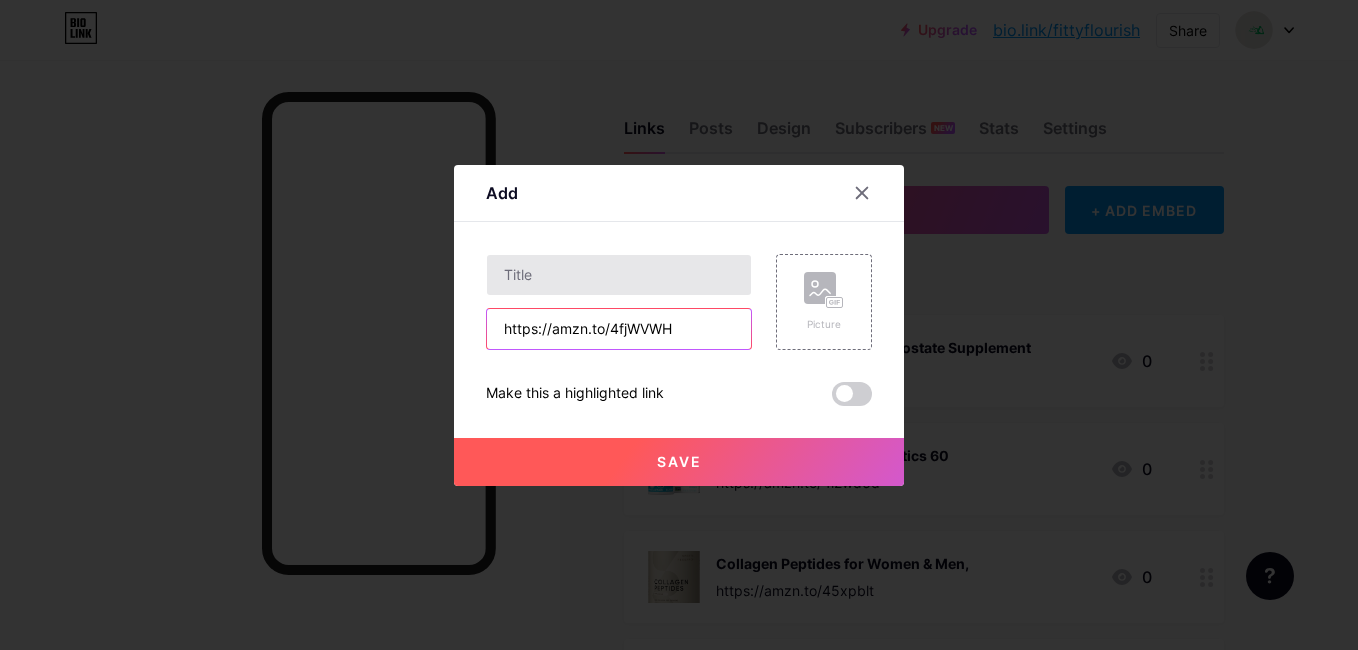 type on "https://amzn.to/4fjWVWH" 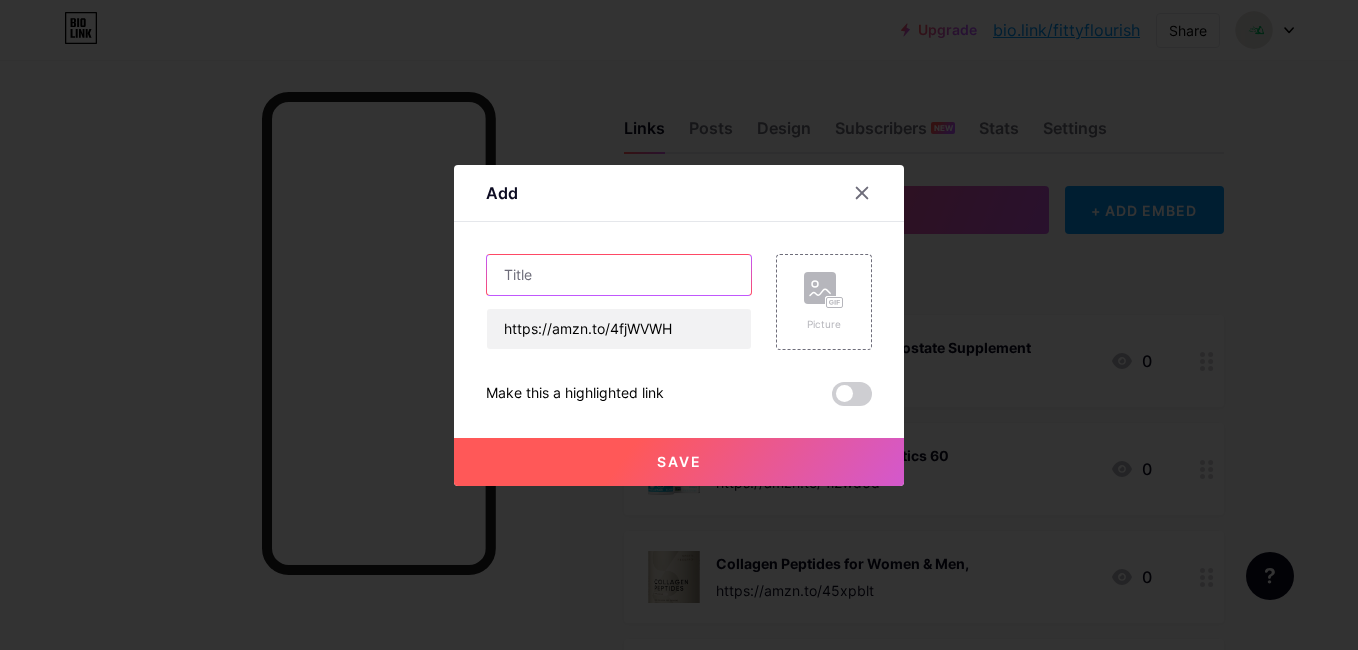 click at bounding box center [619, 275] 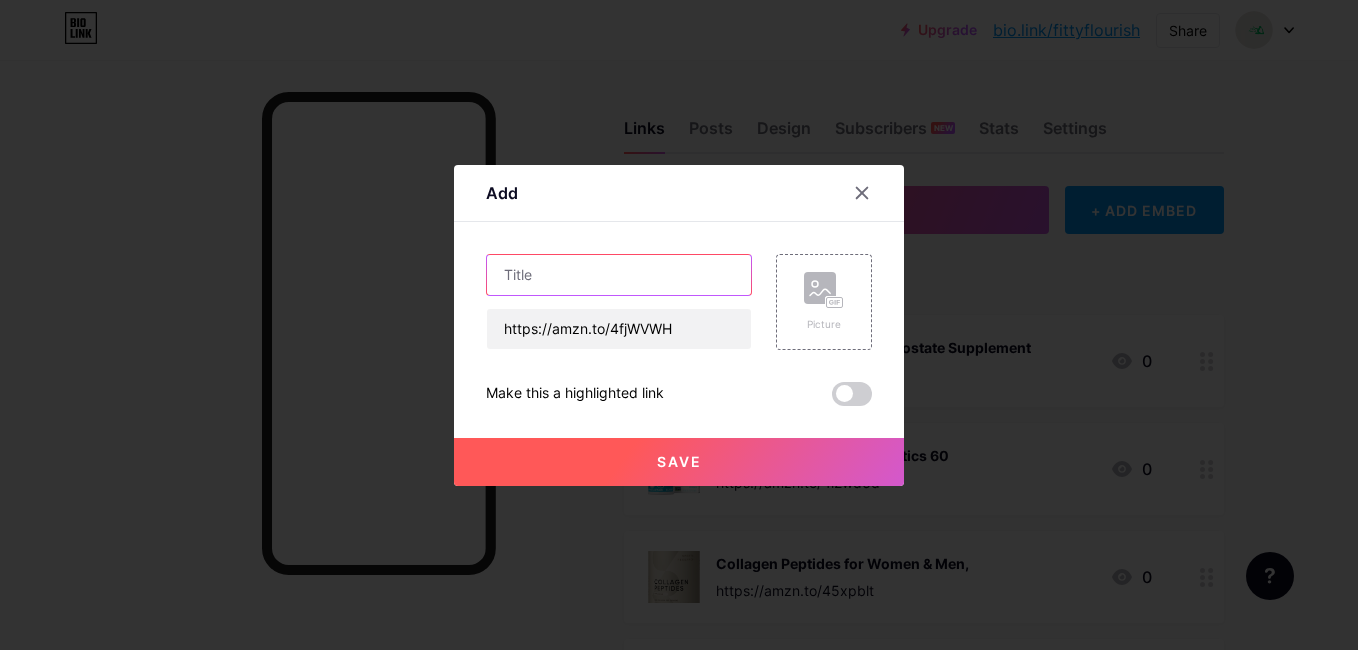 paste on "https://amzn.to/4fjWVWH" 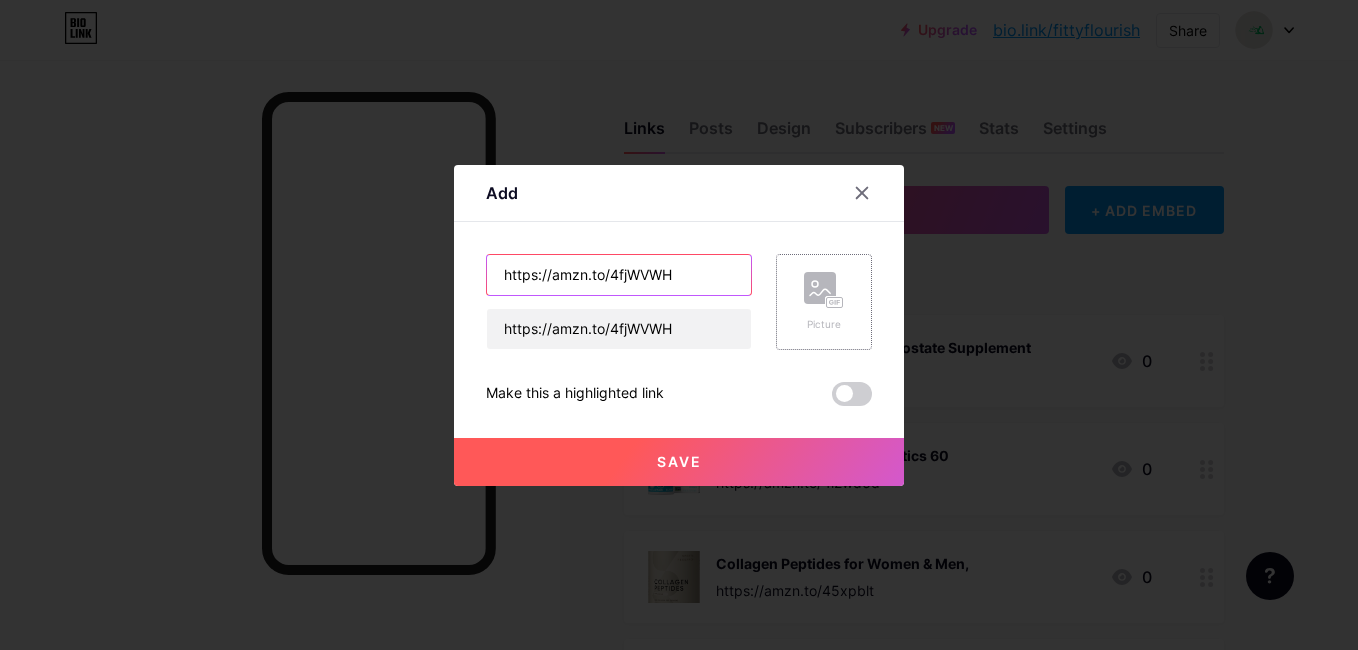 type on "https://amzn.to/4fjWVWH" 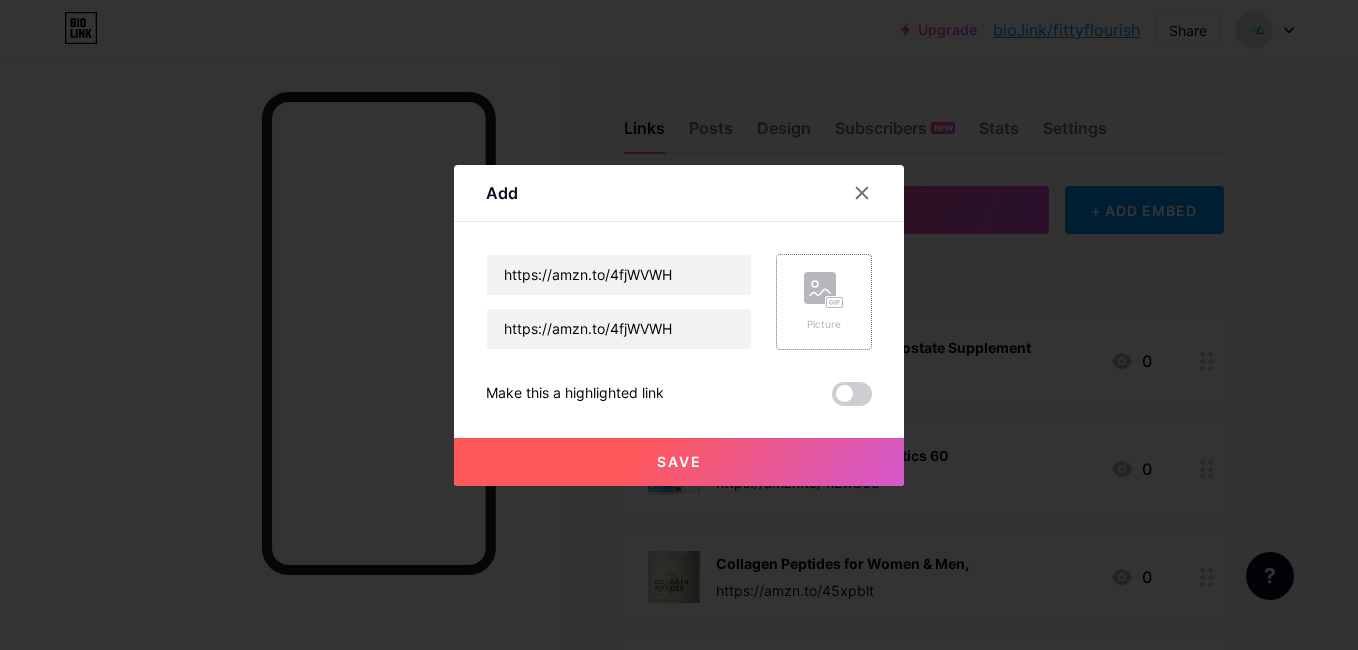 click 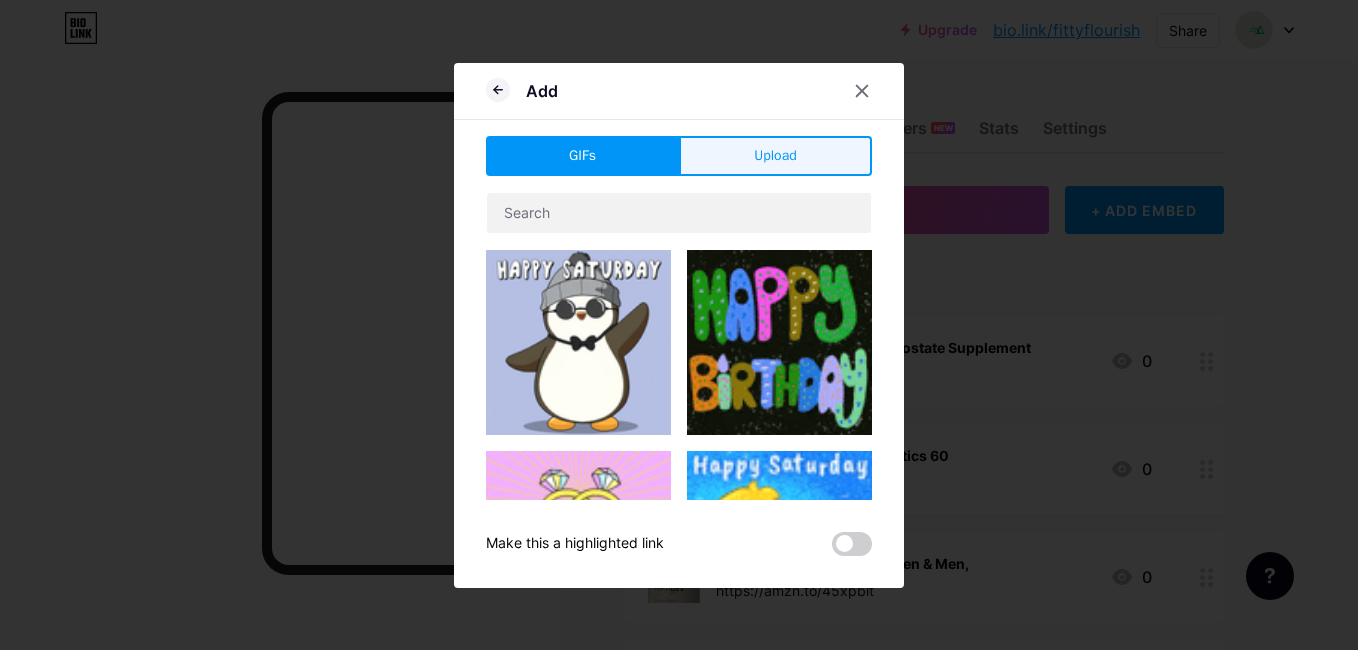 click on "Upload" at bounding box center (775, 155) 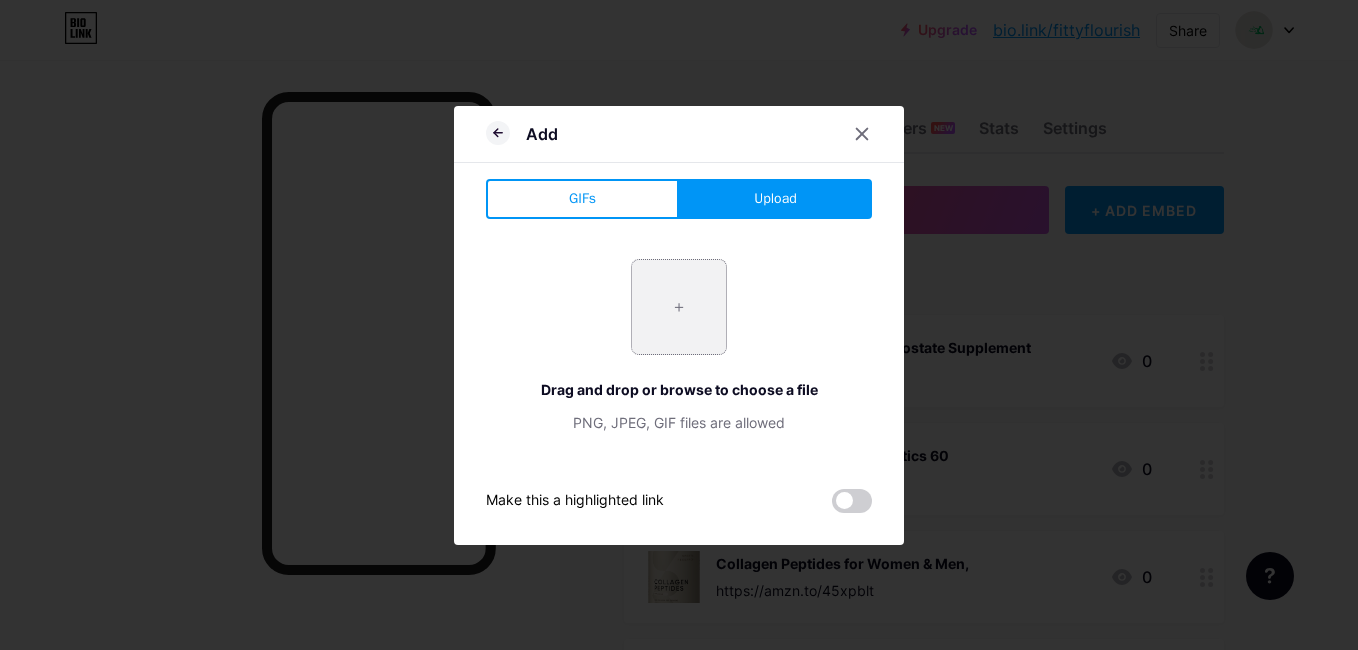 click at bounding box center (679, 307) 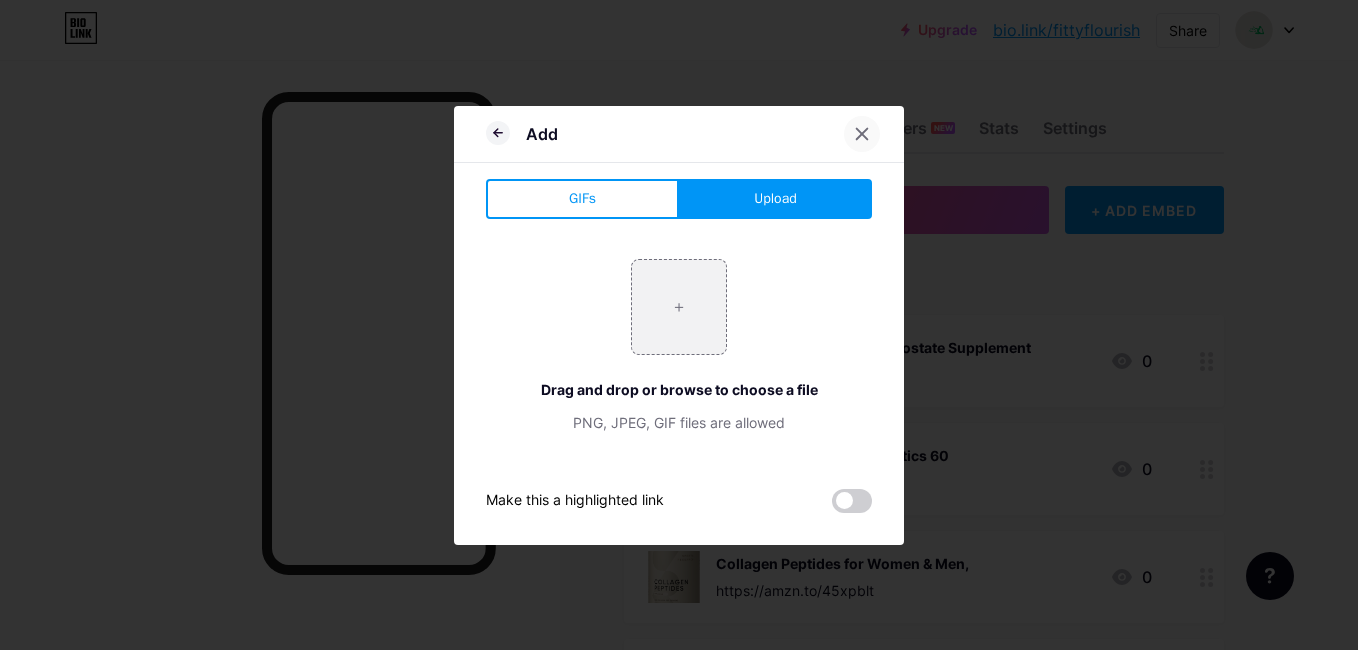 click at bounding box center (862, 134) 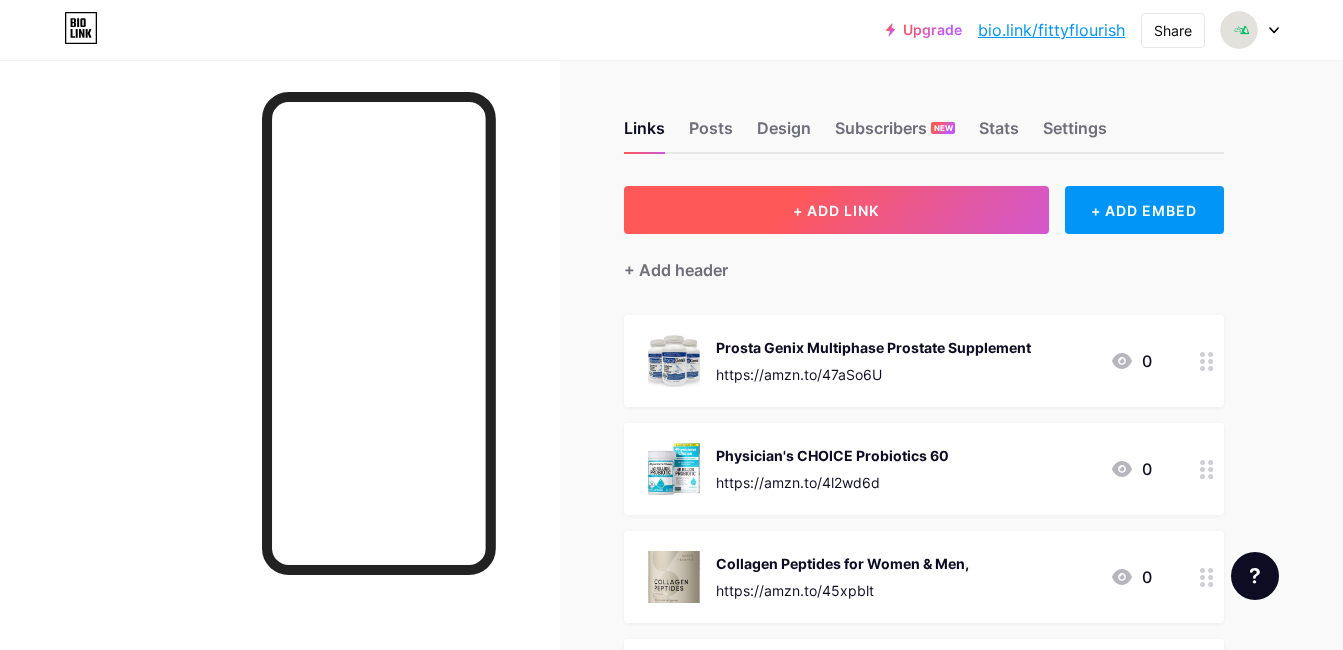 click on "+ ADD LINK" at bounding box center (836, 210) 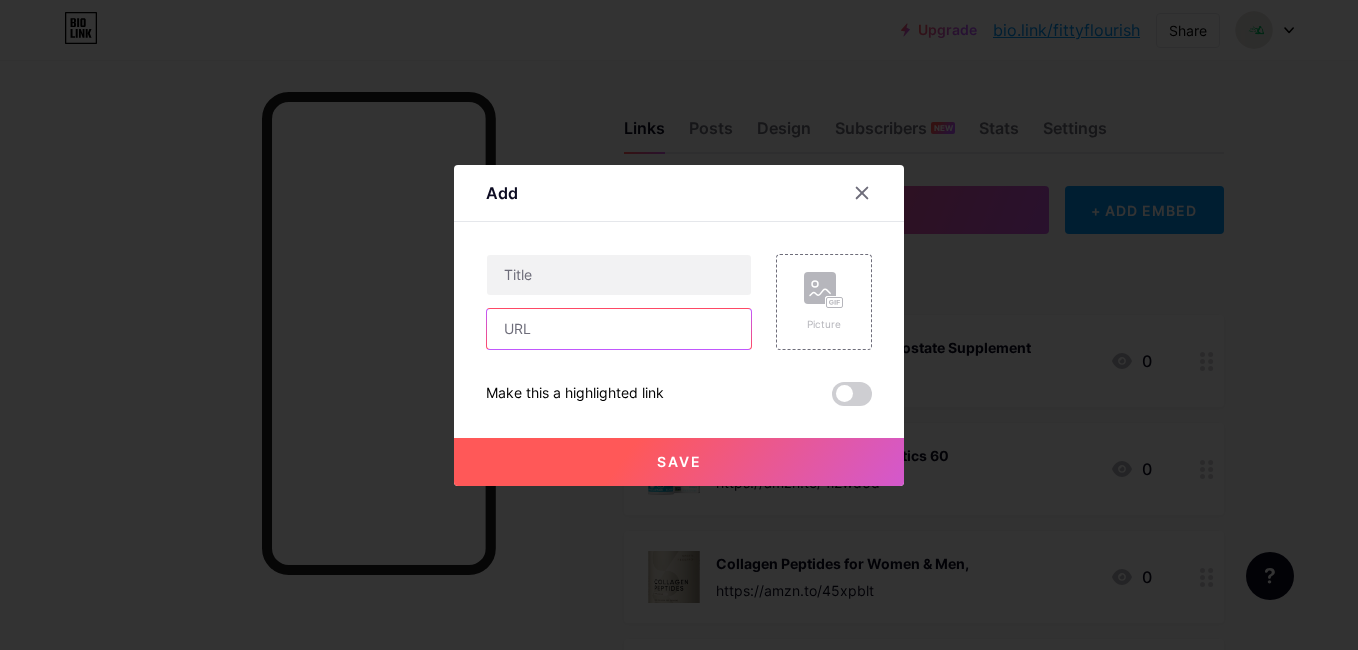 click at bounding box center [619, 329] 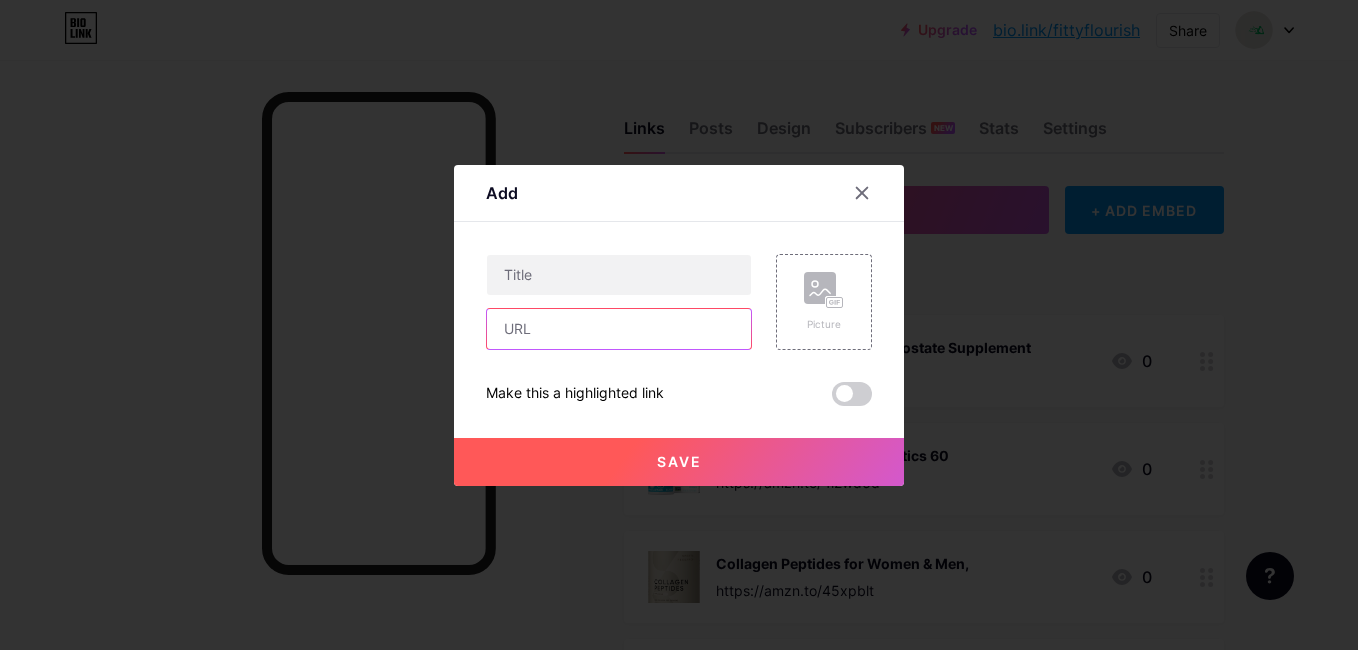 paste on "https://amzn.to/46FaFt4" 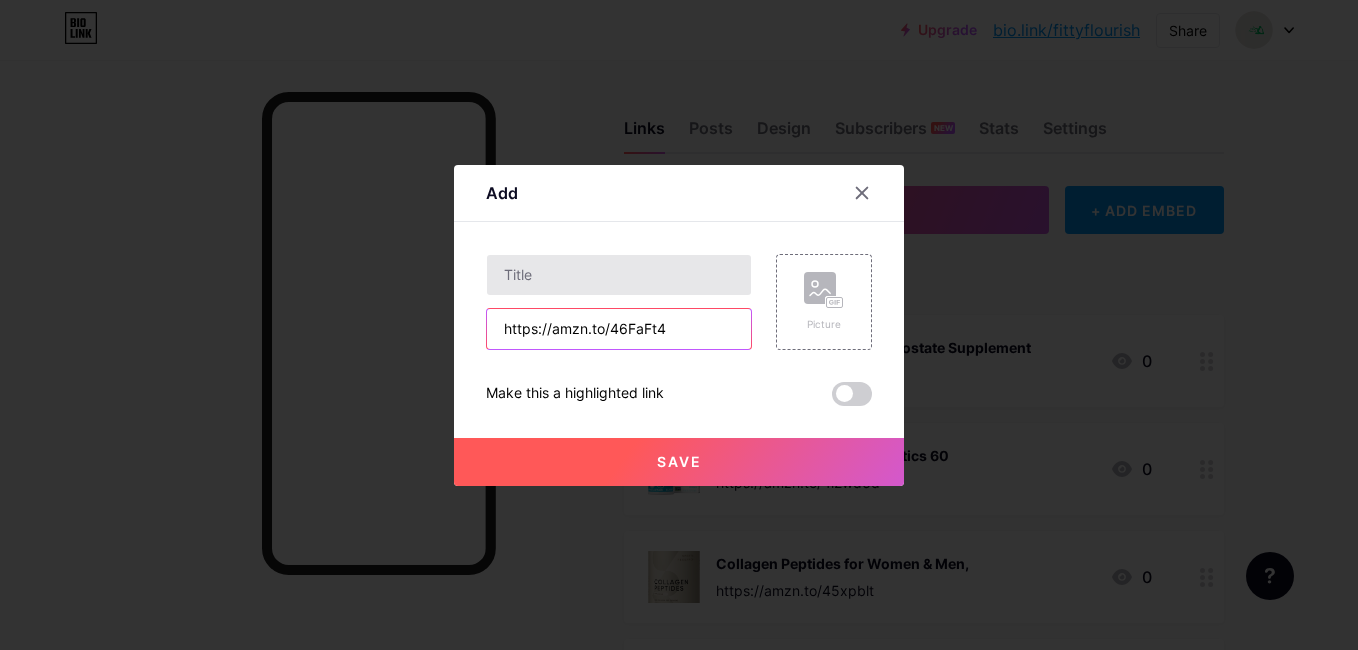 type on "https://amzn.to/46FaFt4" 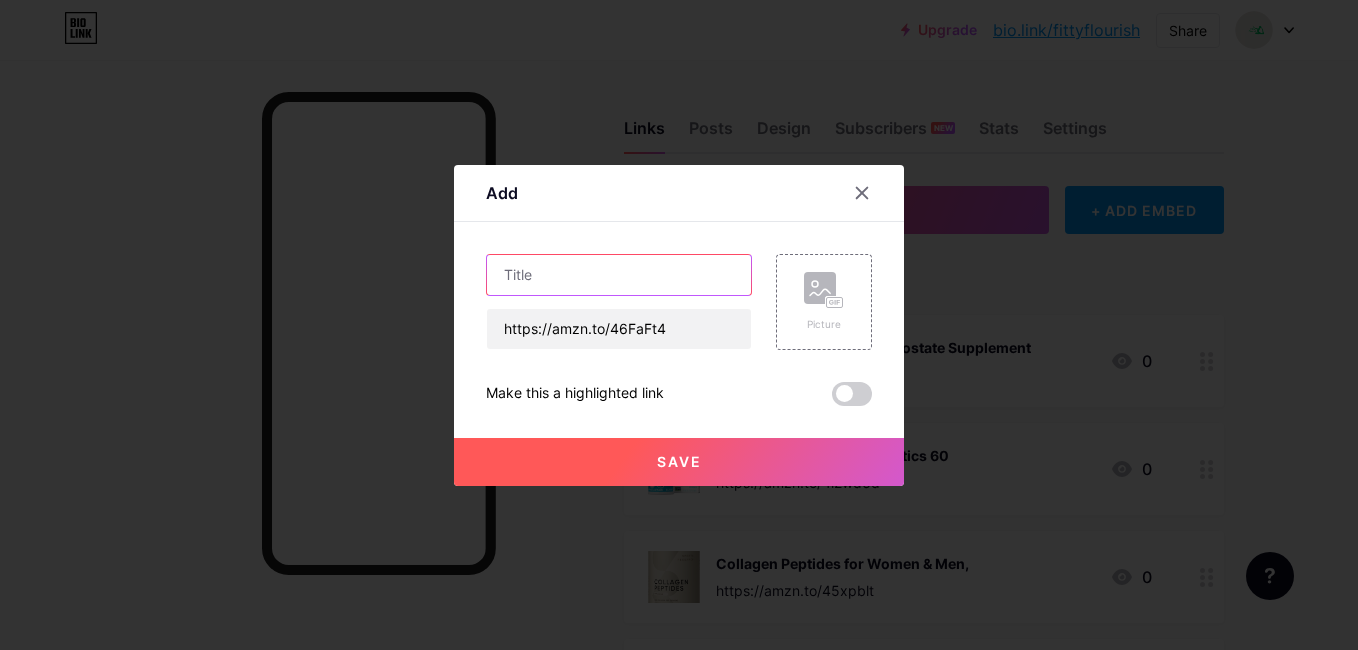 click at bounding box center (619, 275) 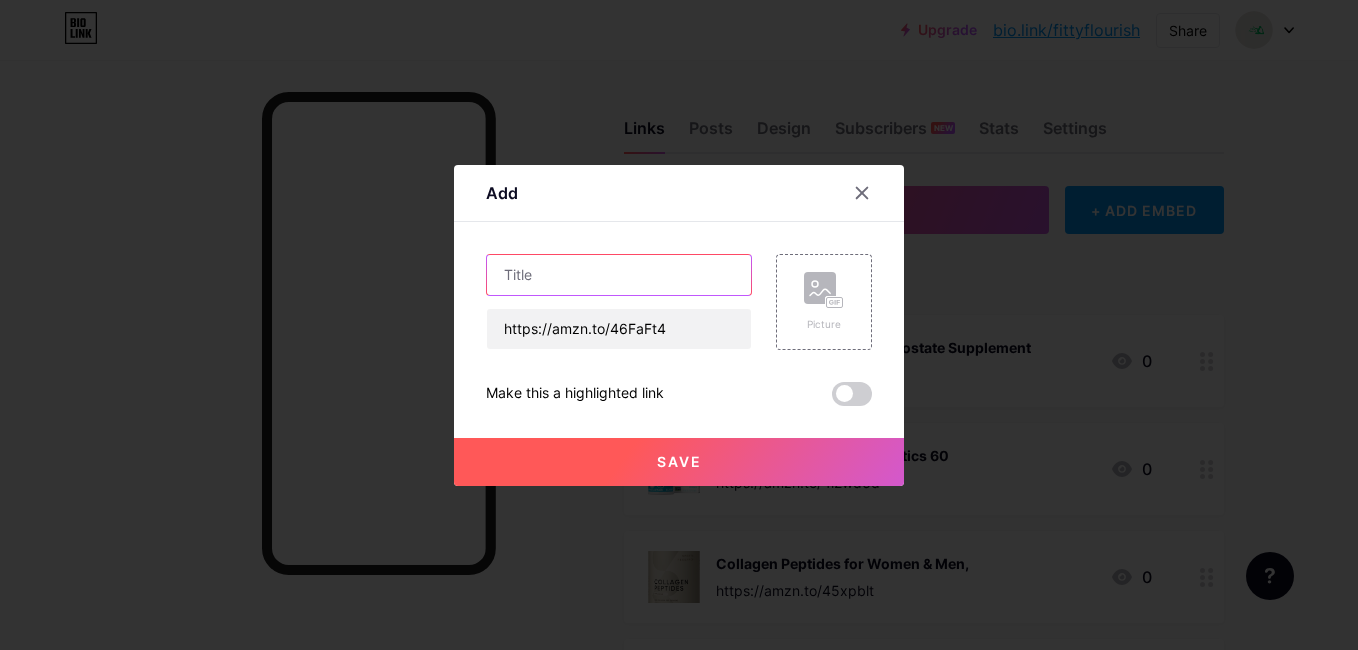 paste on "NAKED Whey Vanilla Protein Powder" 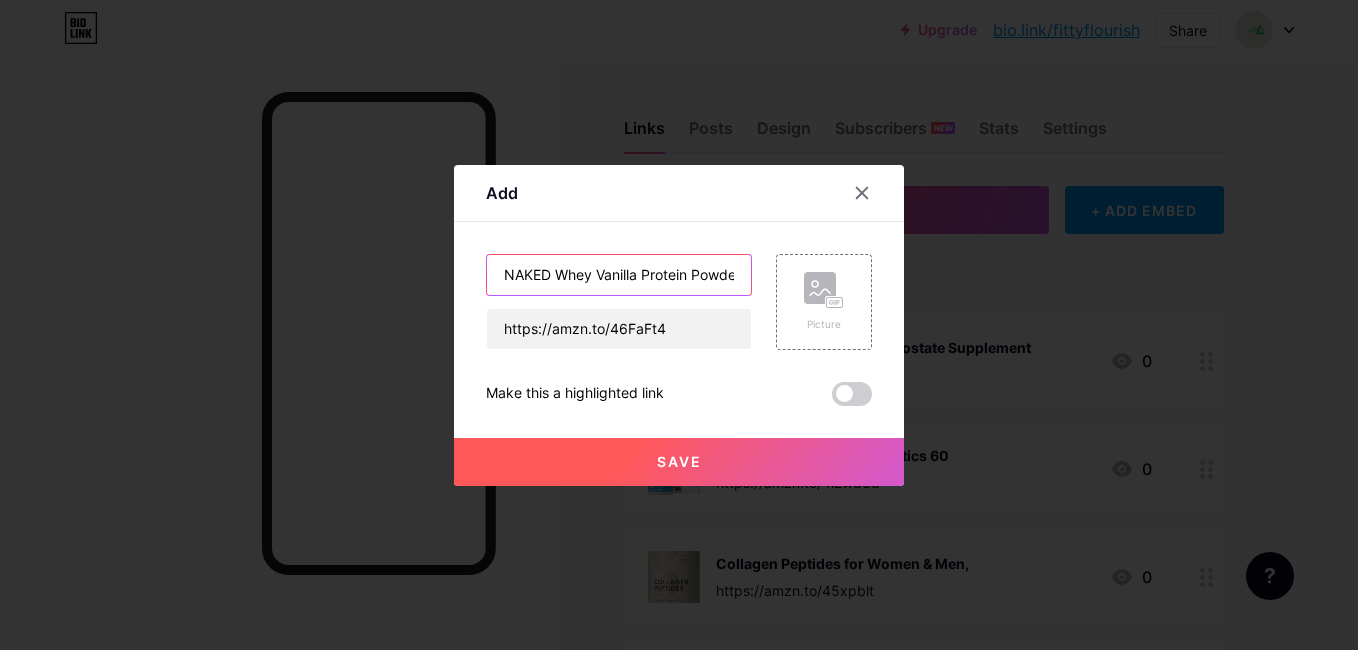 scroll, scrollTop: 0, scrollLeft: 10, axis: horizontal 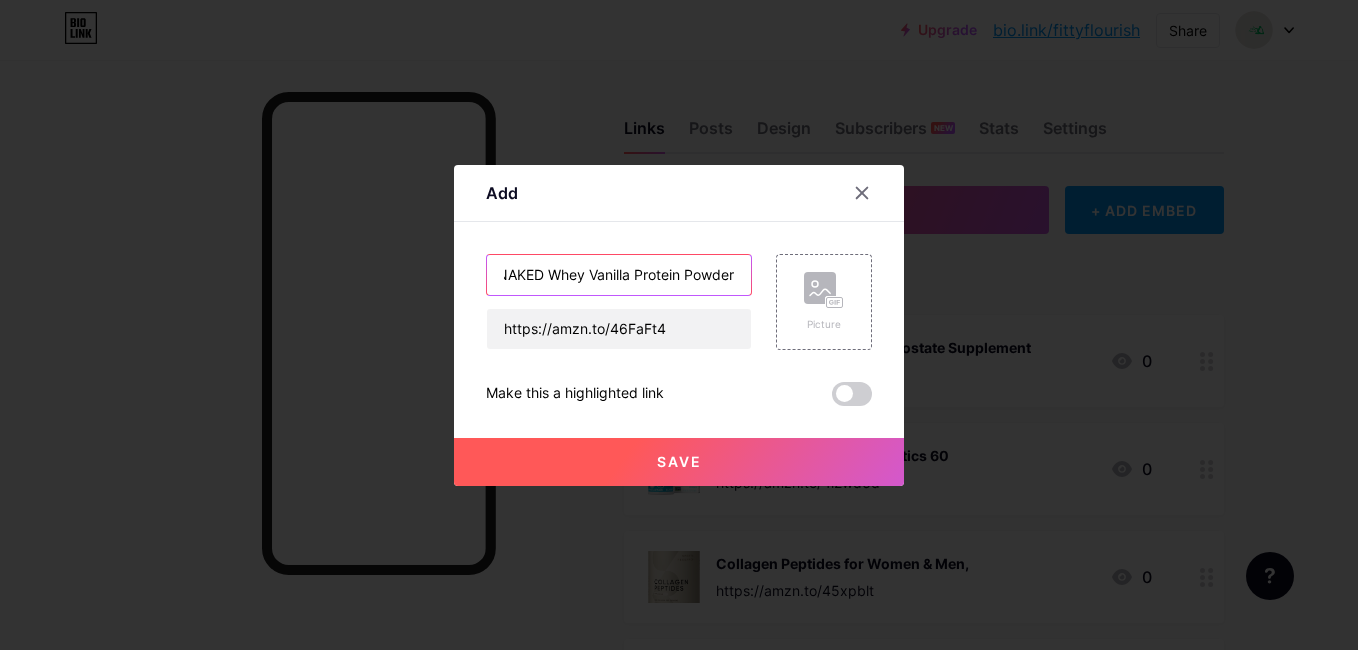 type on "NAKED Whey Vanilla Protein Powder" 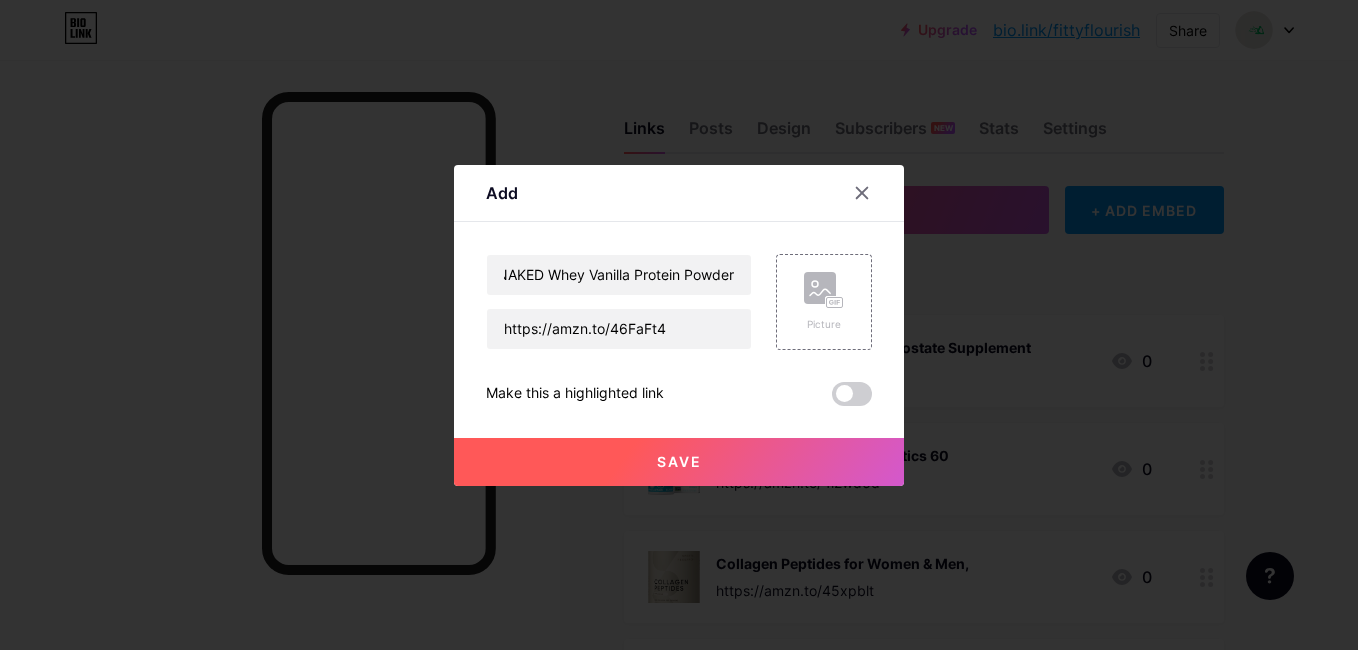 scroll, scrollTop: 0, scrollLeft: 0, axis: both 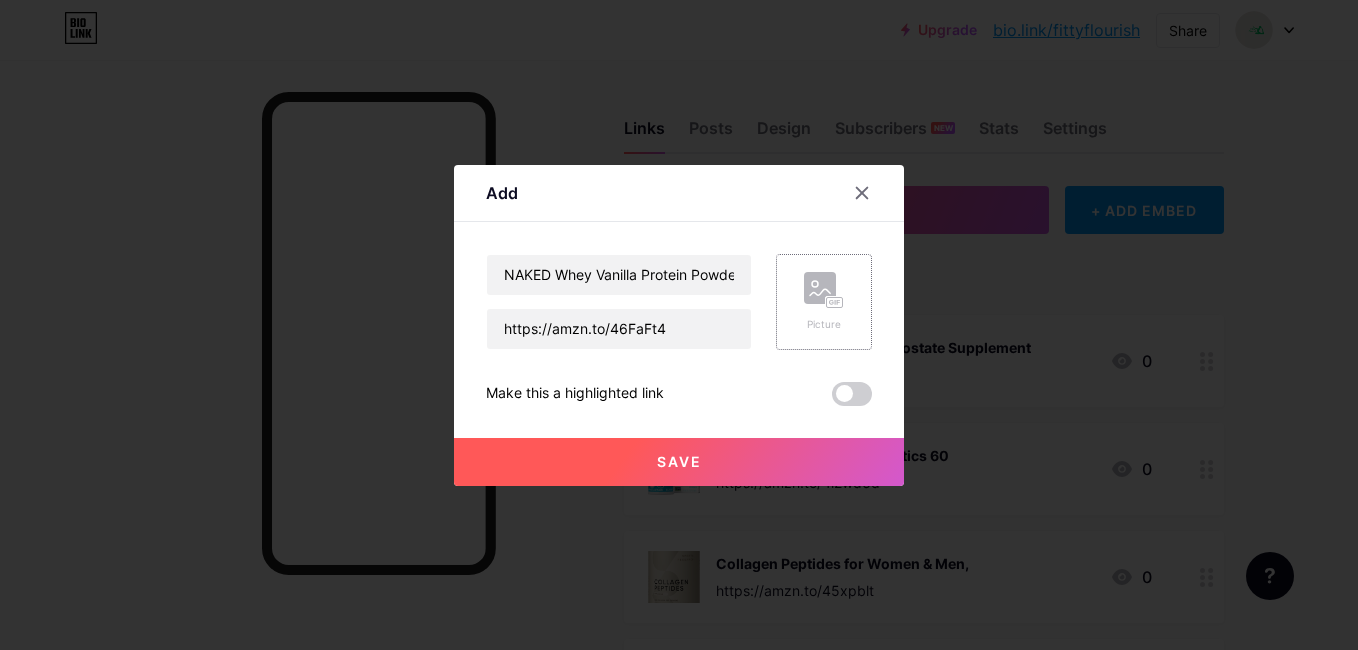 click 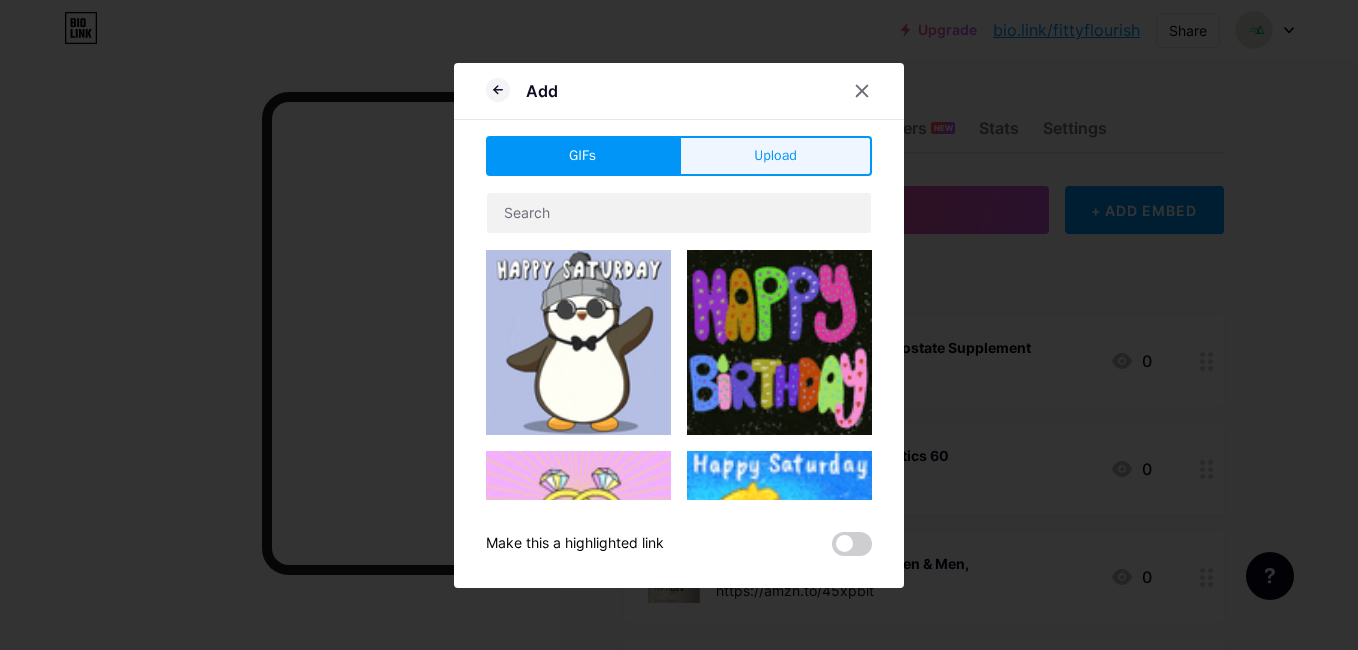 click on "Upload" at bounding box center [775, 155] 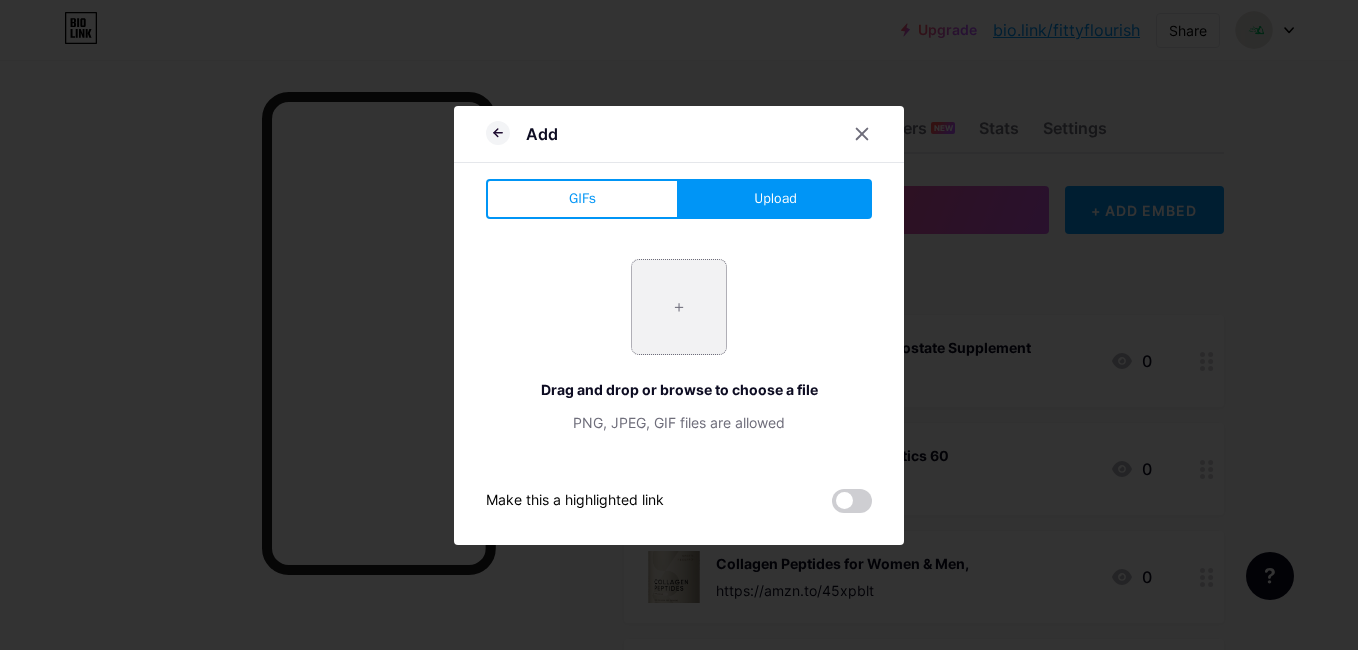 click at bounding box center [679, 307] 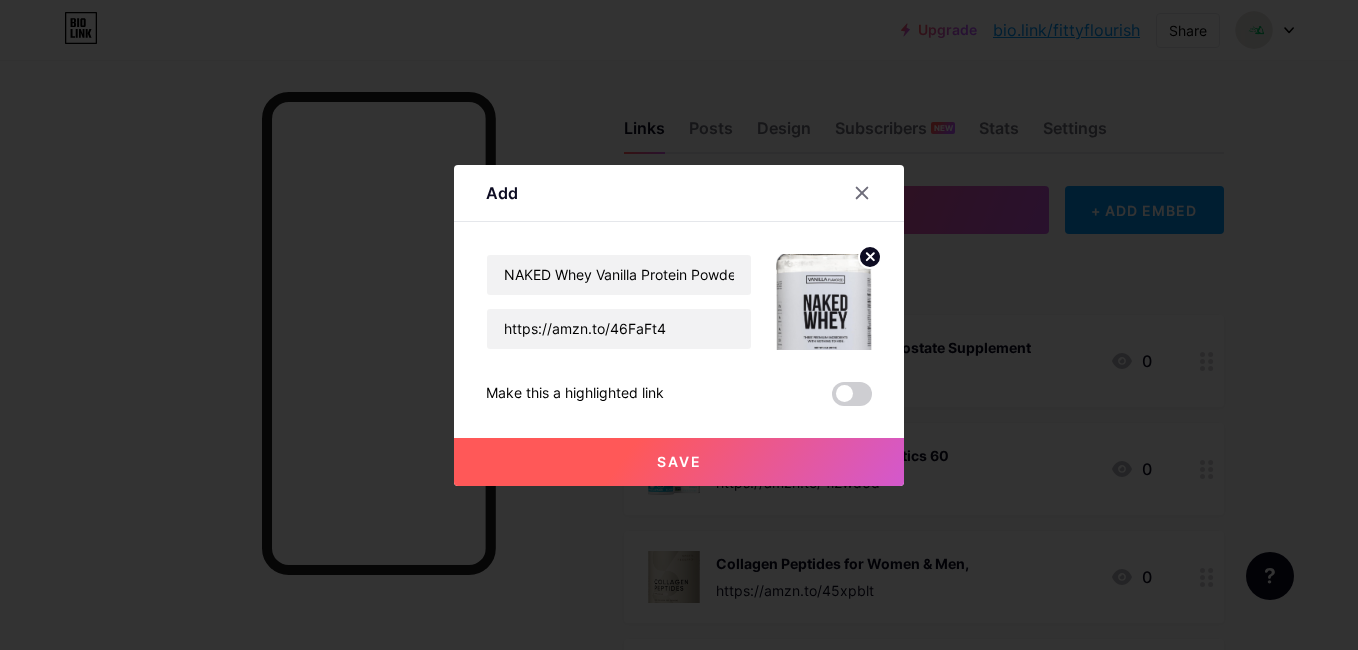 click on "Save" at bounding box center (679, 462) 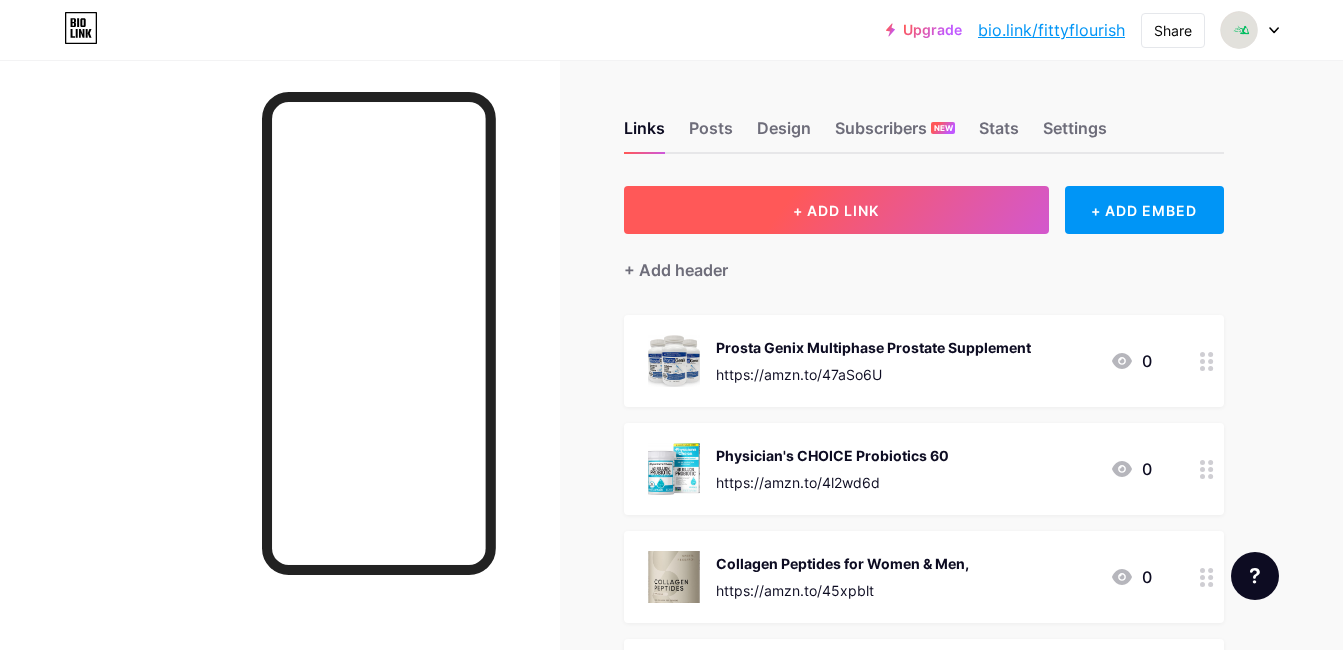 click on "+ ADD LINK" at bounding box center (836, 210) 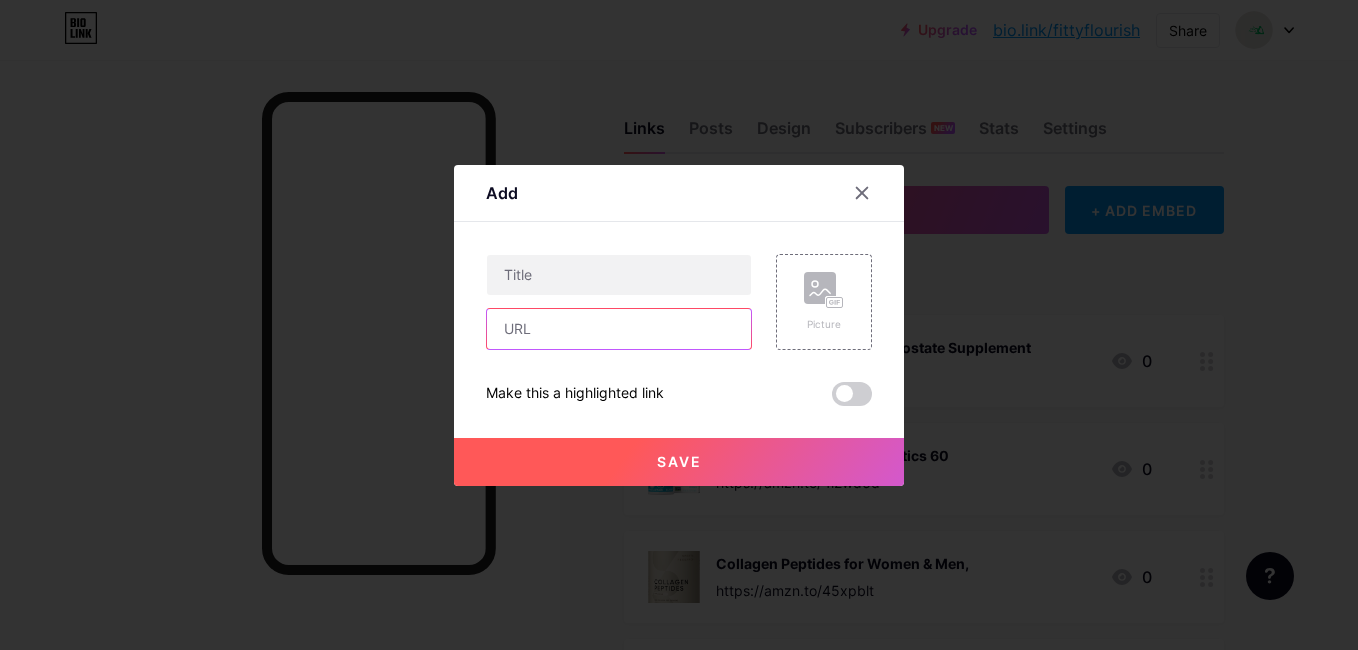 click at bounding box center [619, 329] 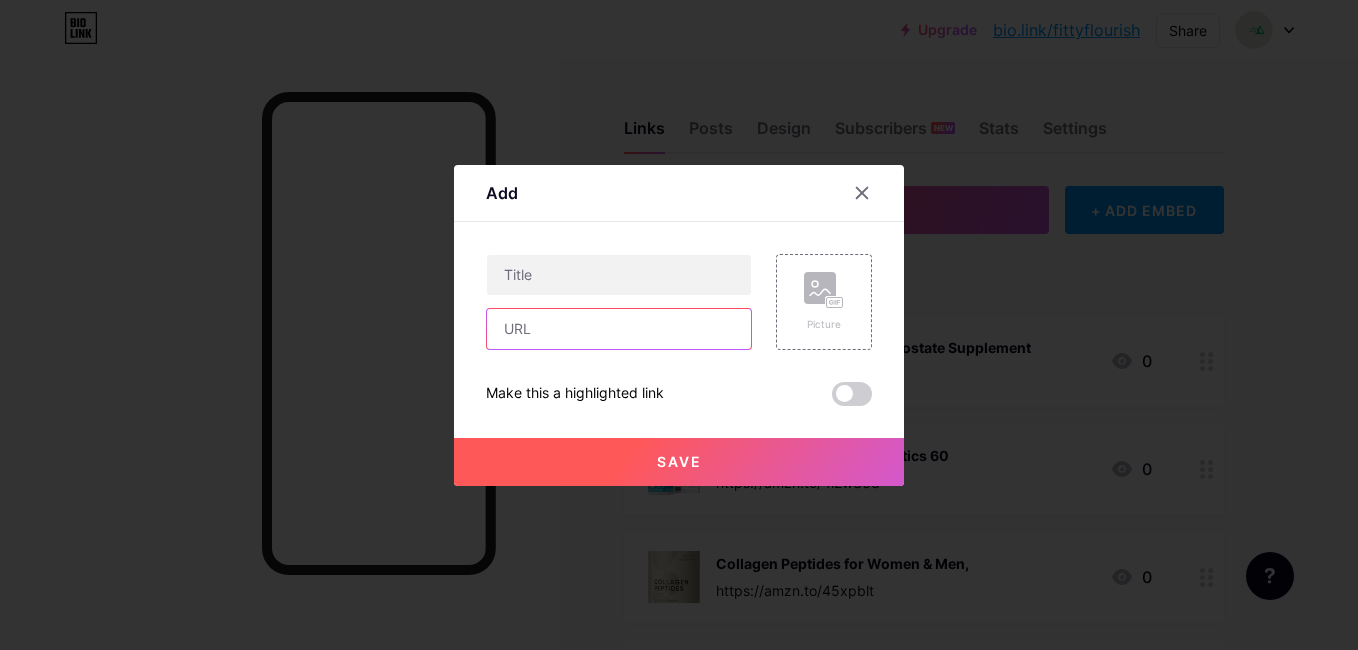paste on "https://amzn.to/3U7J8sP" 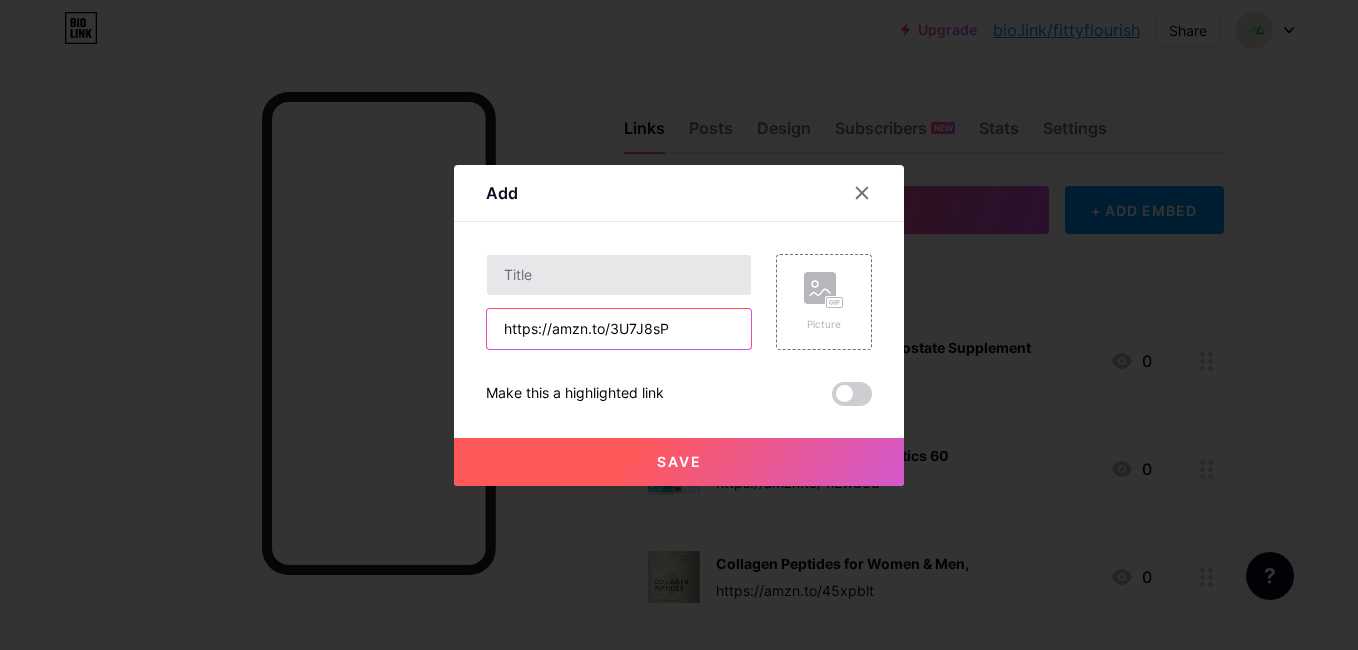 type on "https://amzn.to/3U7J8sP" 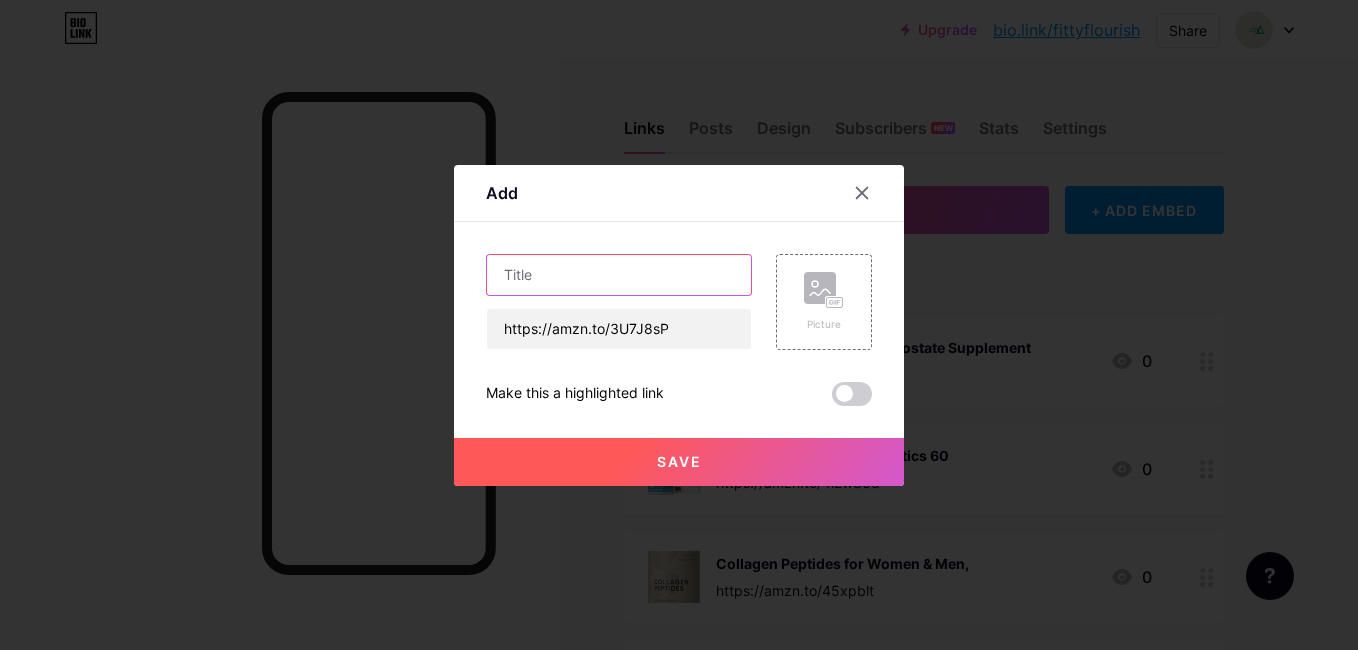 click at bounding box center [619, 275] 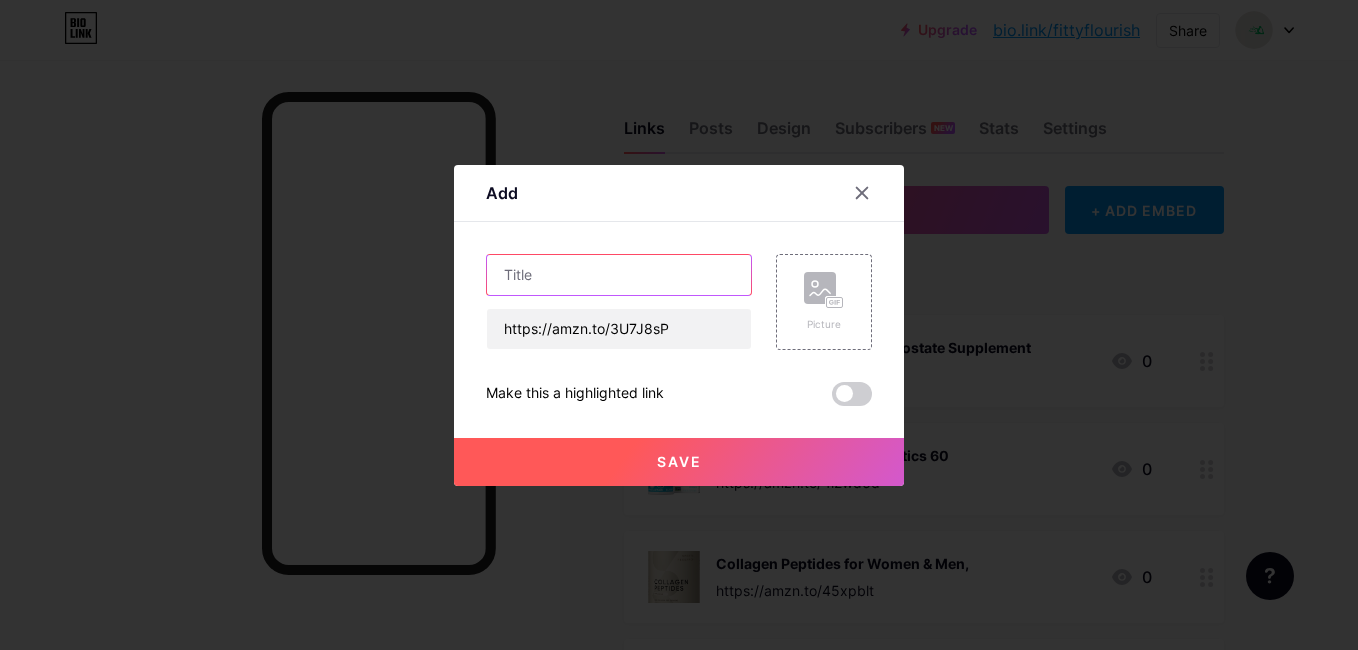 paste on "NAKED Caramel Collagen Peptides Protein Powder" 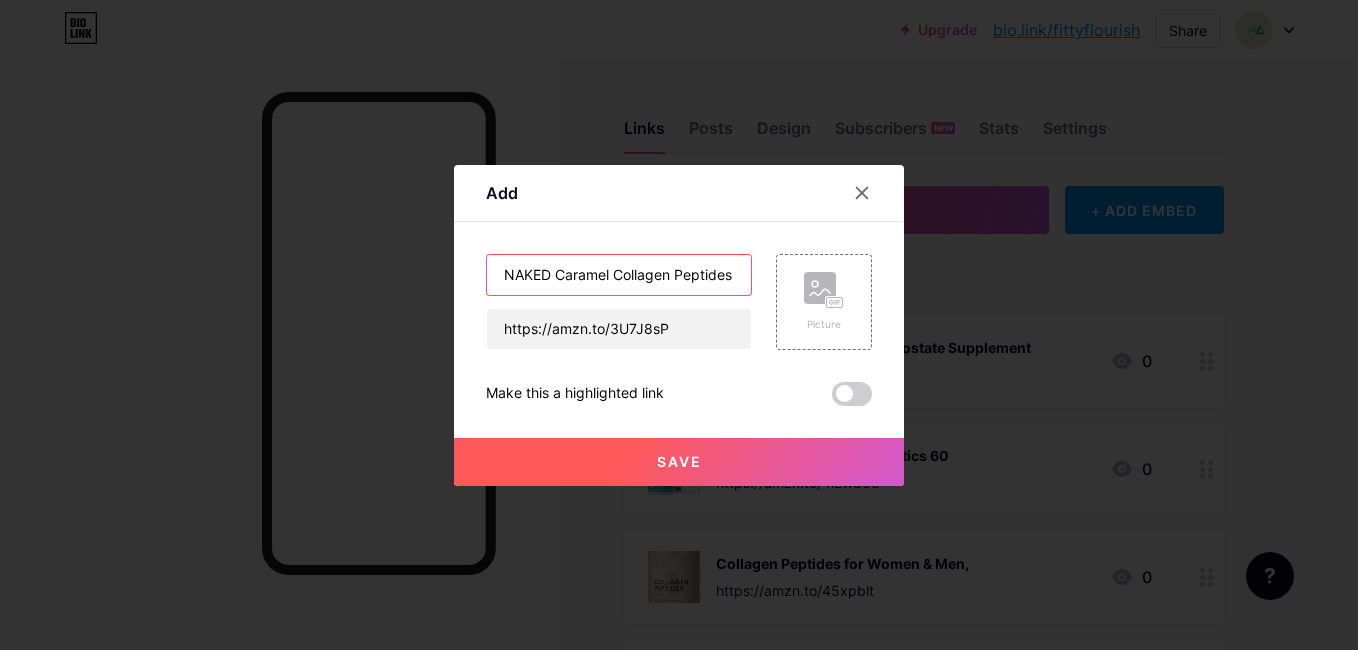 scroll, scrollTop: 0, scrollLeft: 105, axis: horizontal 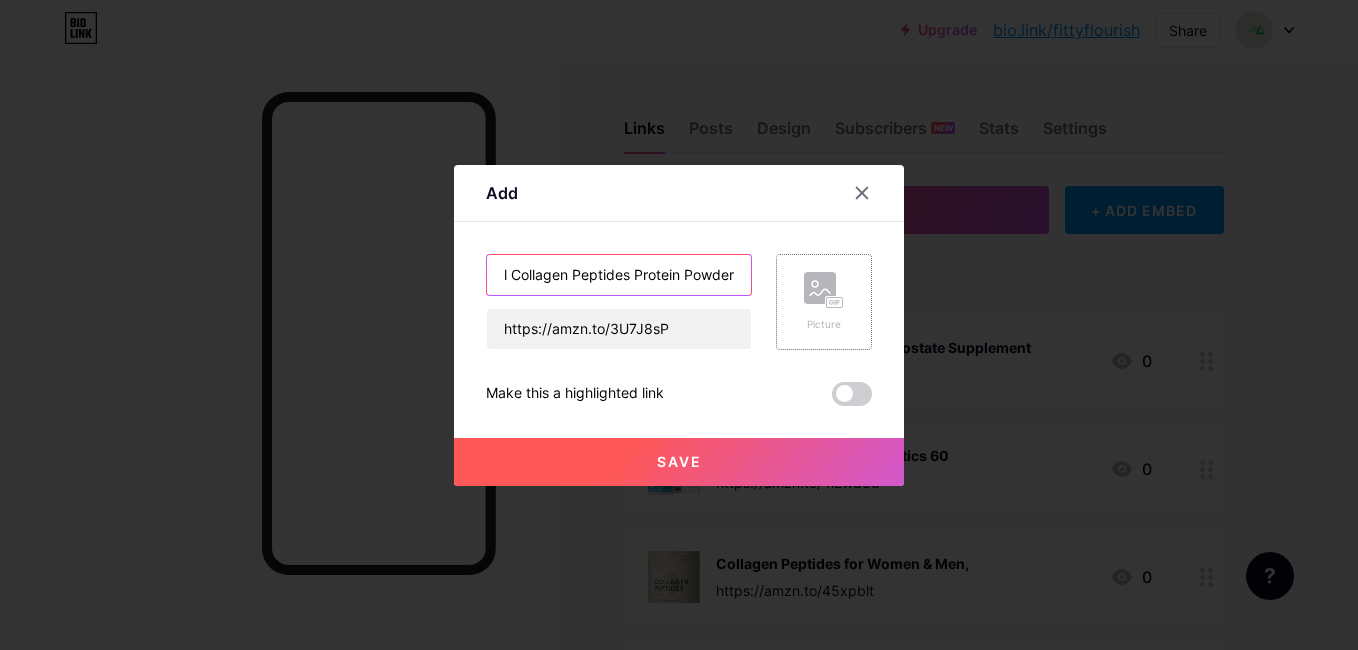 type on "NAKED Caramel Collagen Peptides Protein Powder" 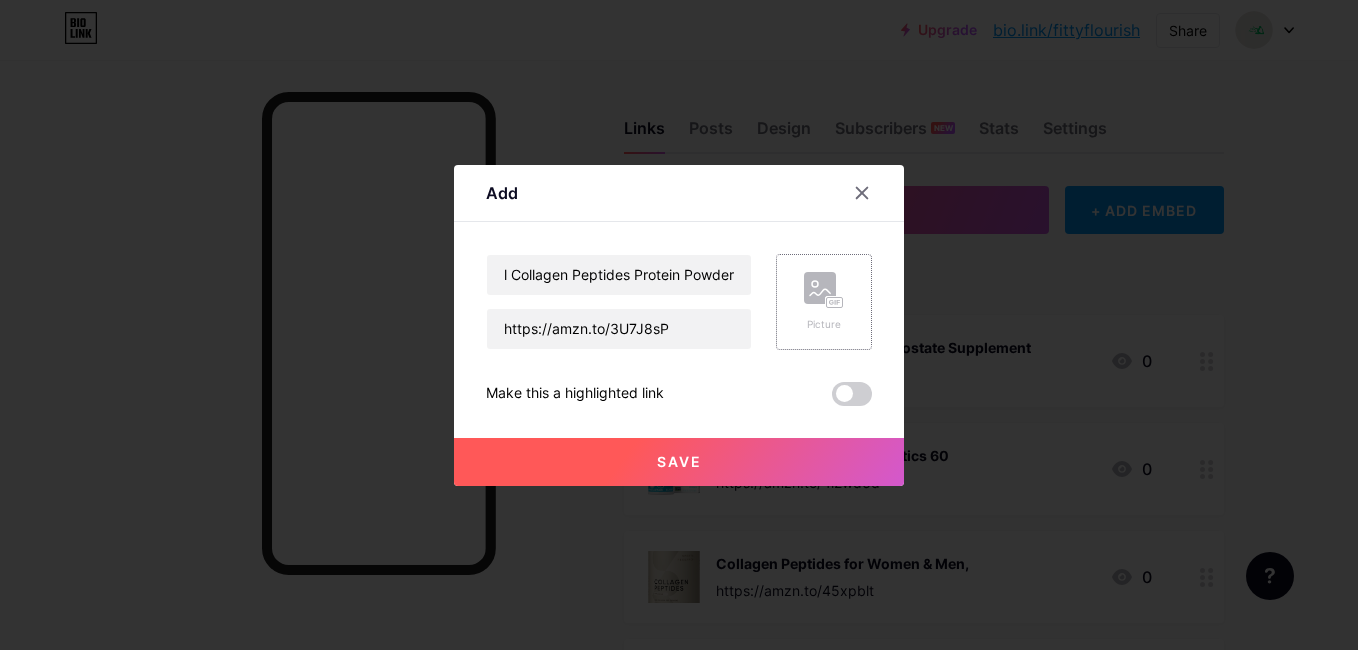 click 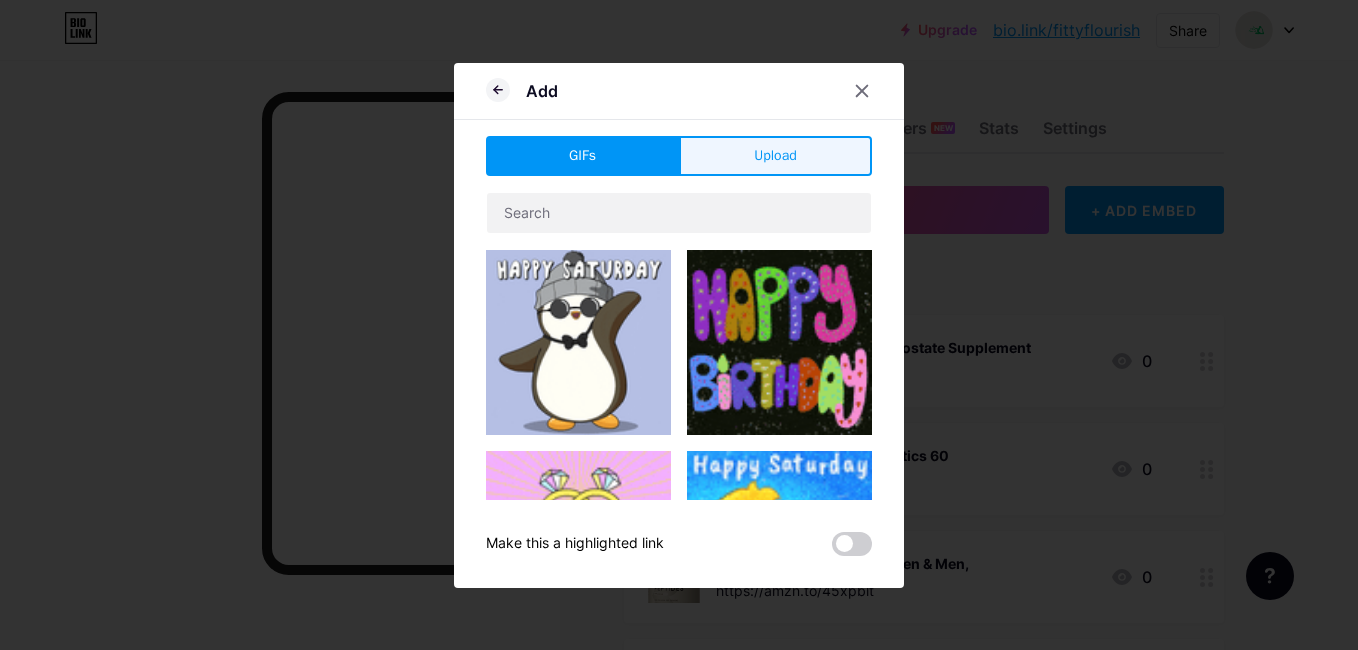 click on "Upload" at bounding box center (775, 156) 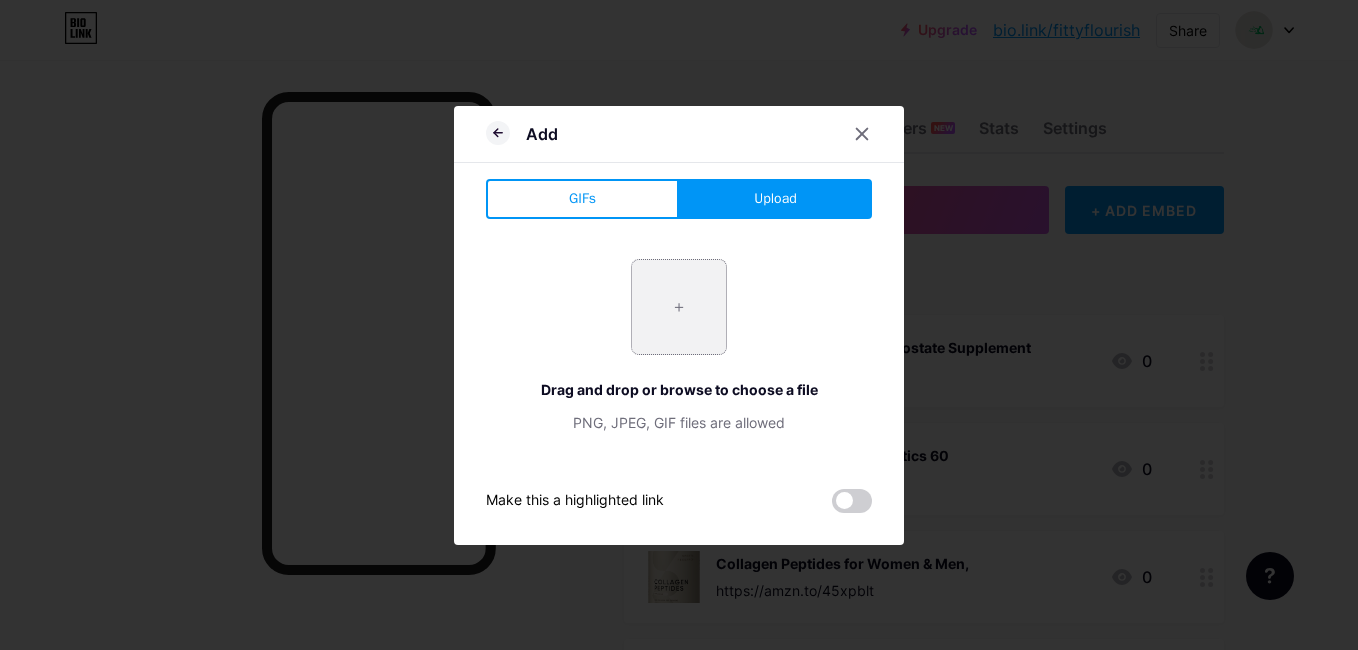 click at bounding box center [679, 307] 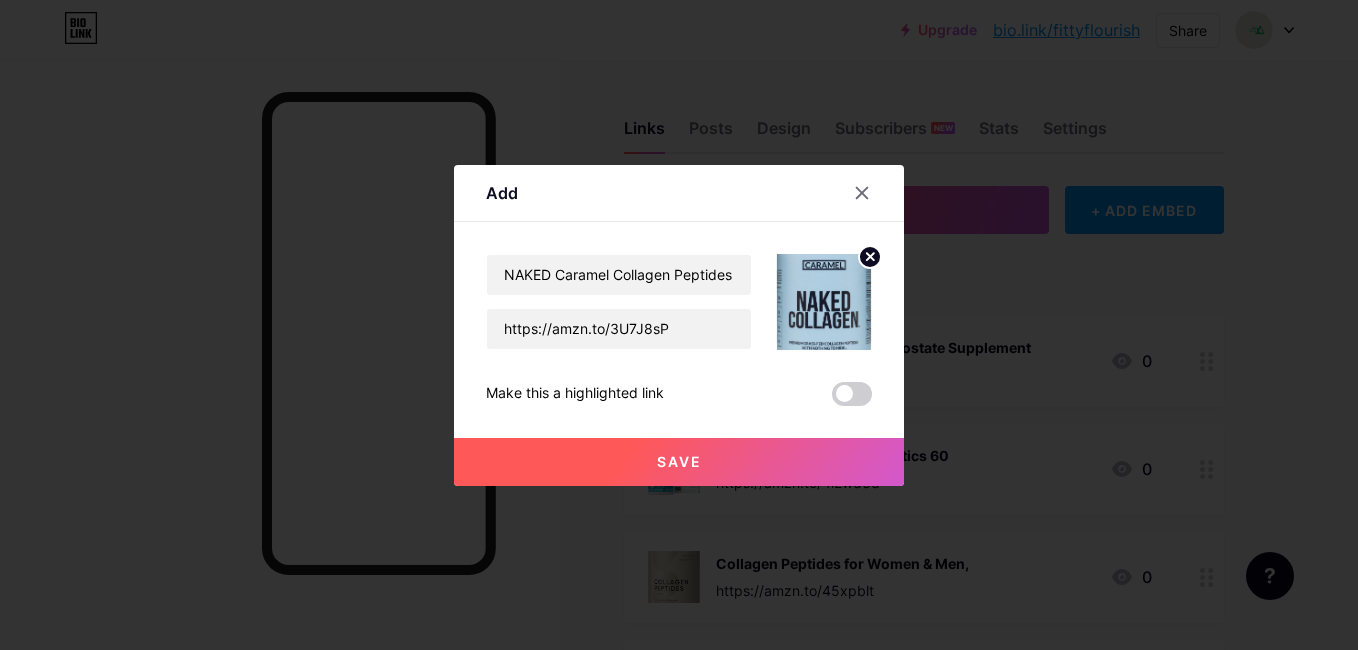 click on "Save" at bounding box center (679, 462) 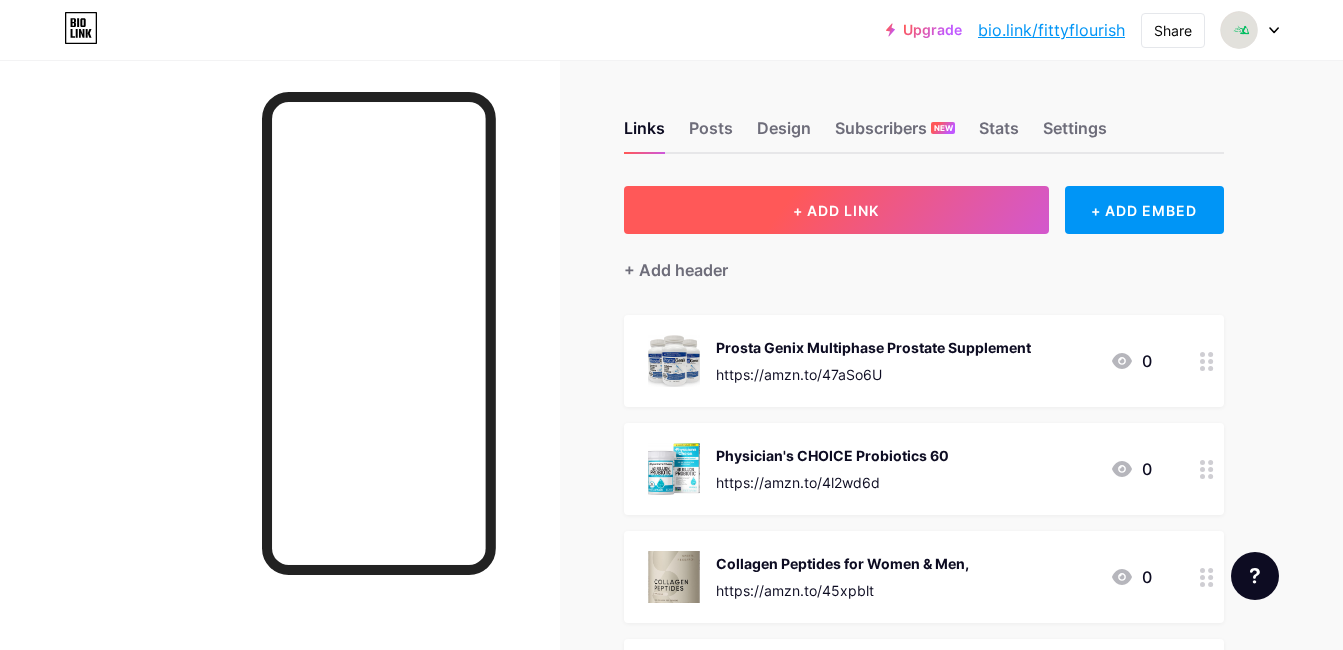 click on "+ ADD LINK" at bounding box center [836, 210] 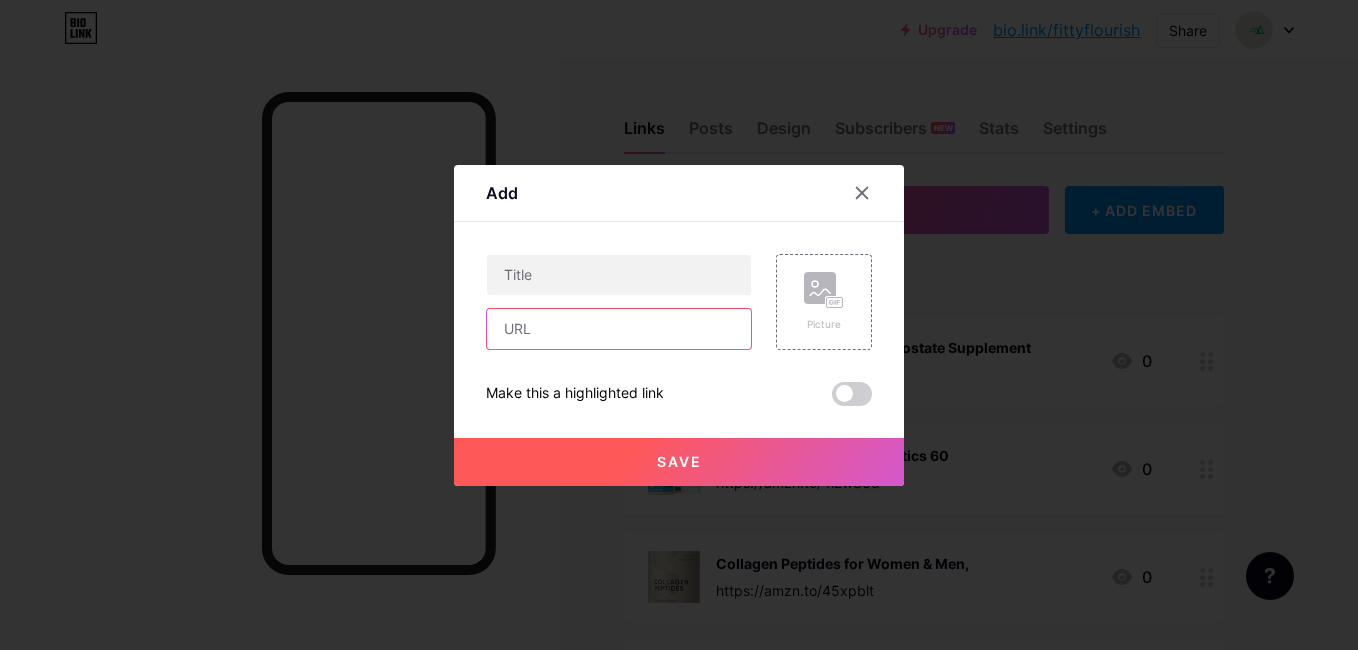 click at bounding box center [619, 329] 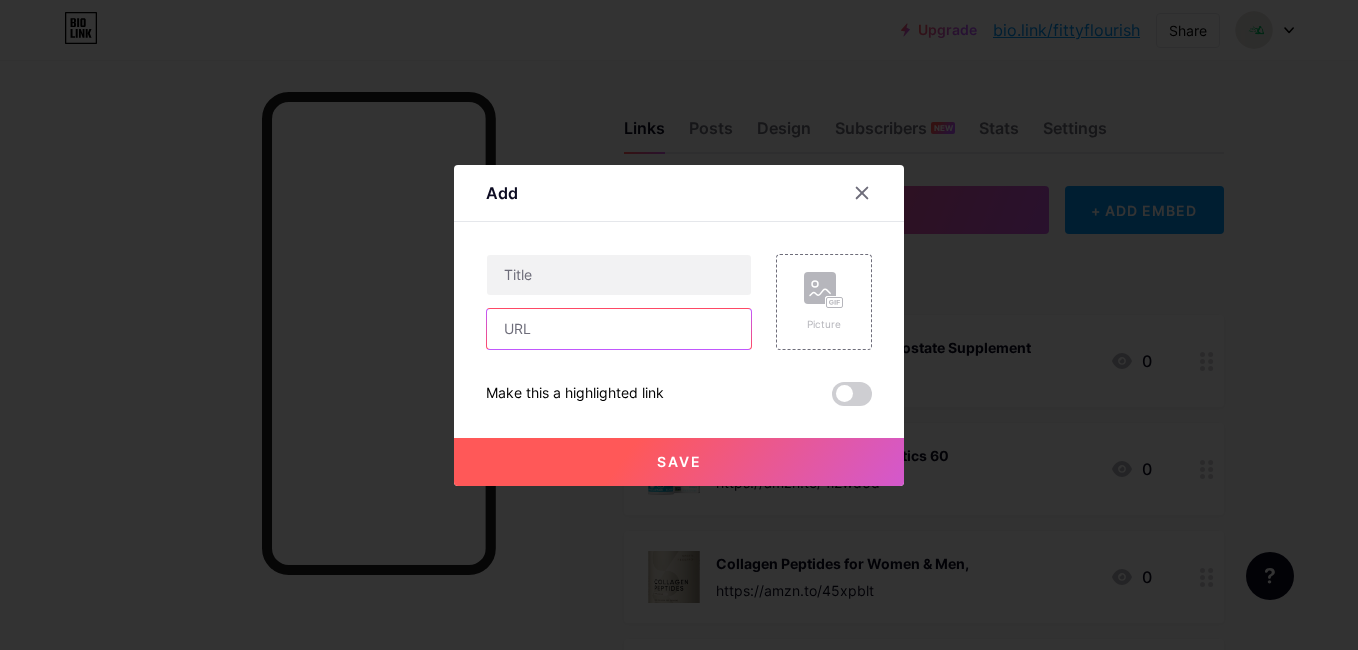 paste on "https://amzn.to/4fgIJ0F" 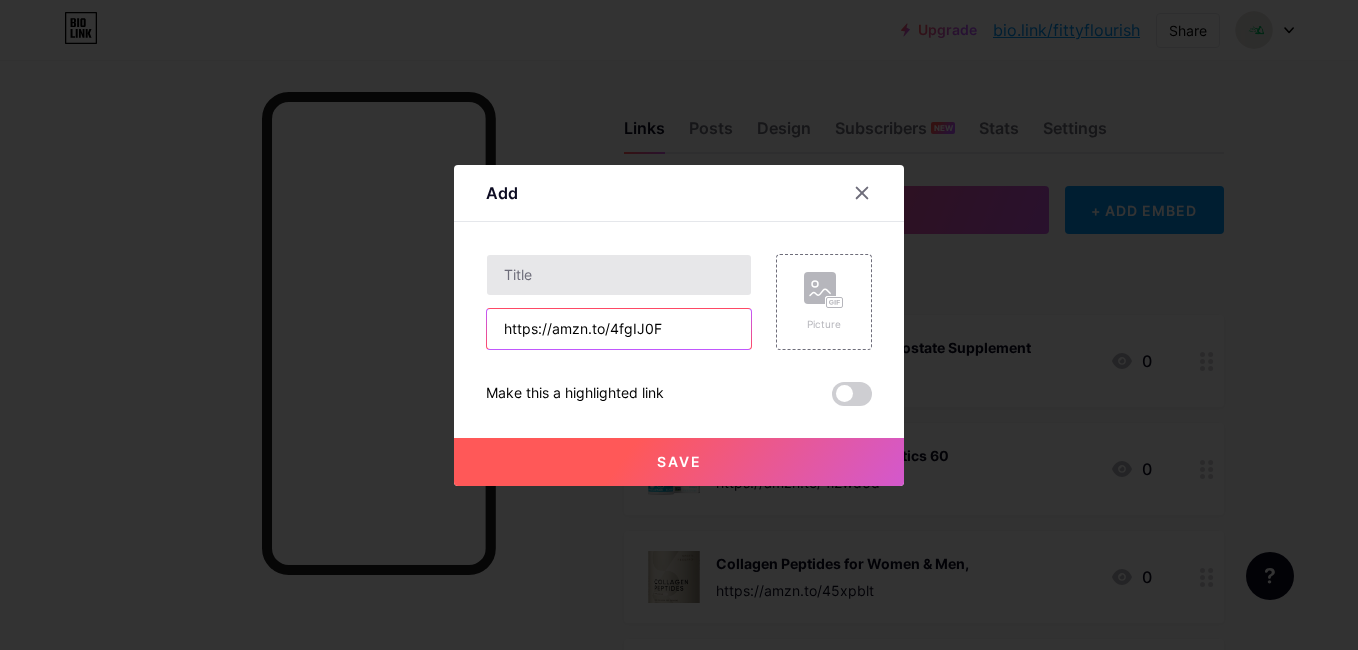 type on "https://amzn.to/4fgIJ0F" 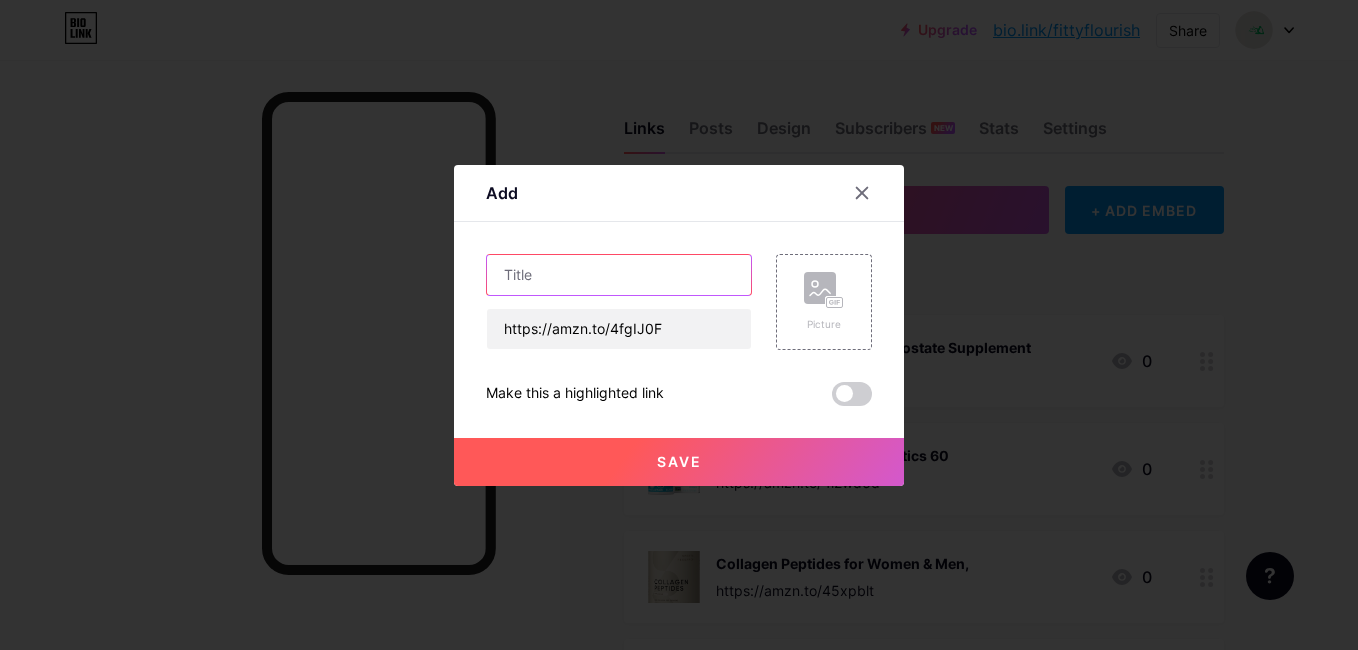 click at bounding box center [619, 275] 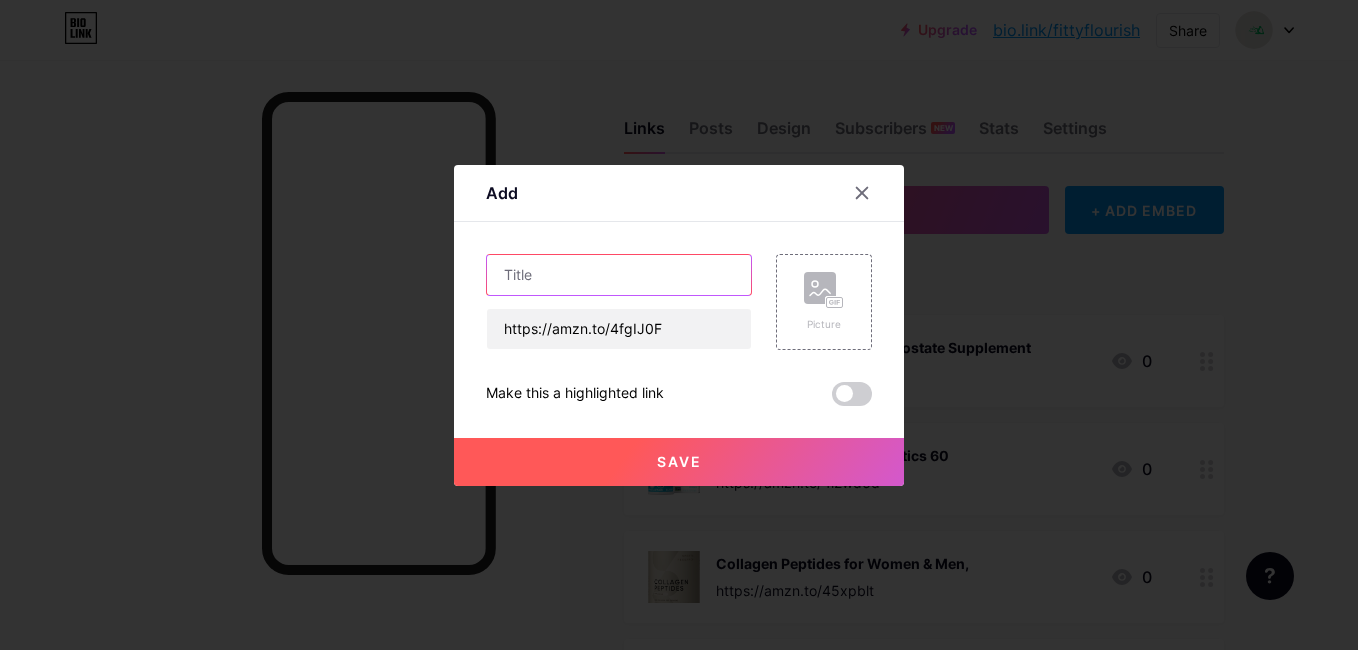 paste on "Nbpure Vegan Digestive Enzyme Complex" 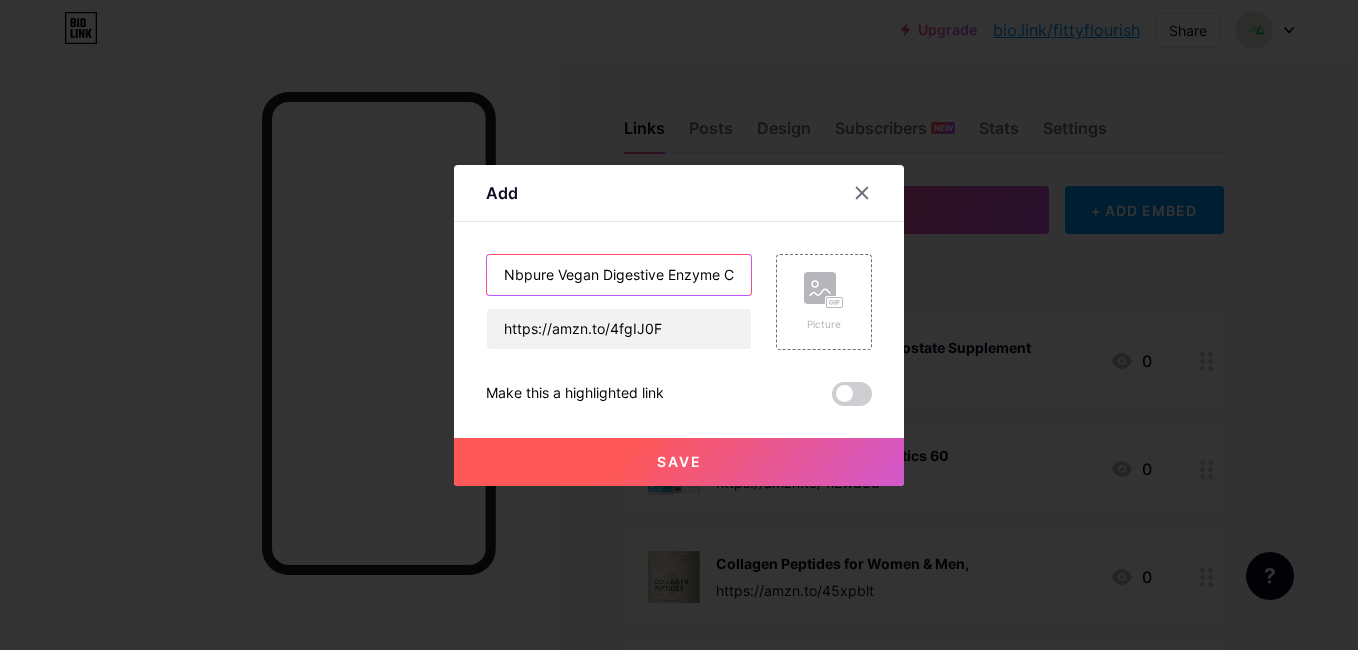scroll, scrollTop: 0, scrollLeft: 48, axis: horizontal 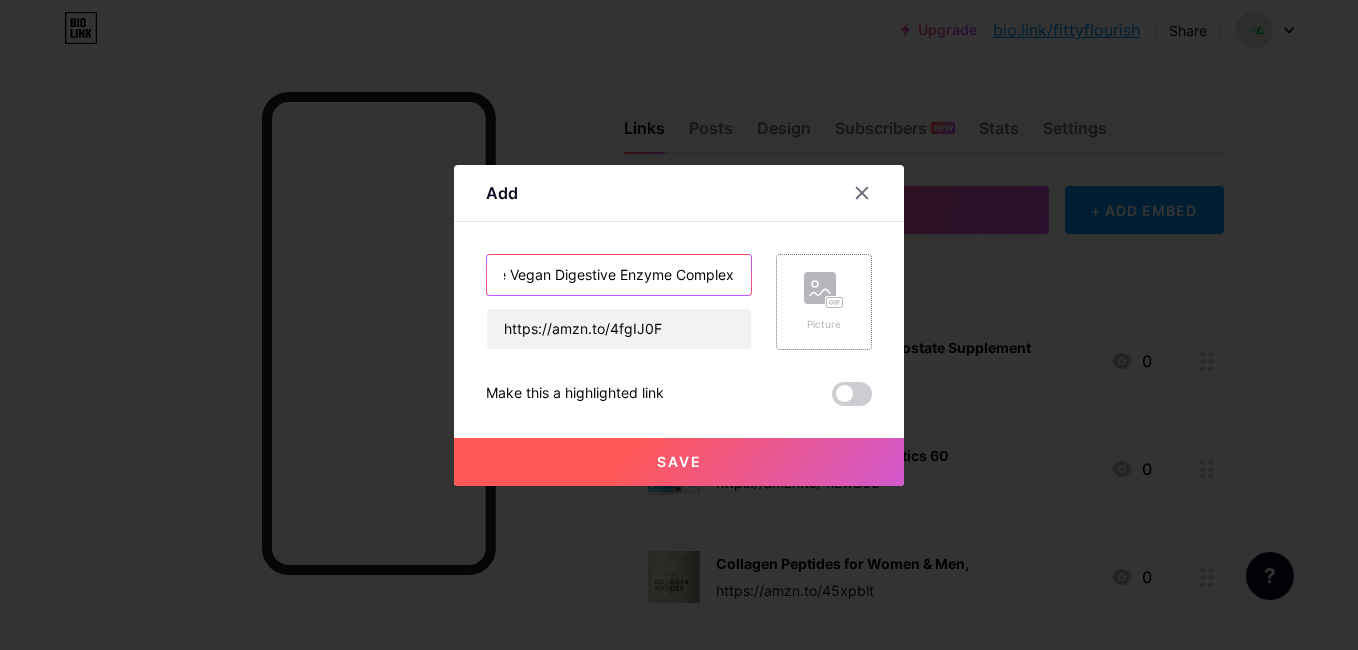 type on "Nbpure Vegan Digestive Enzyme Complex" 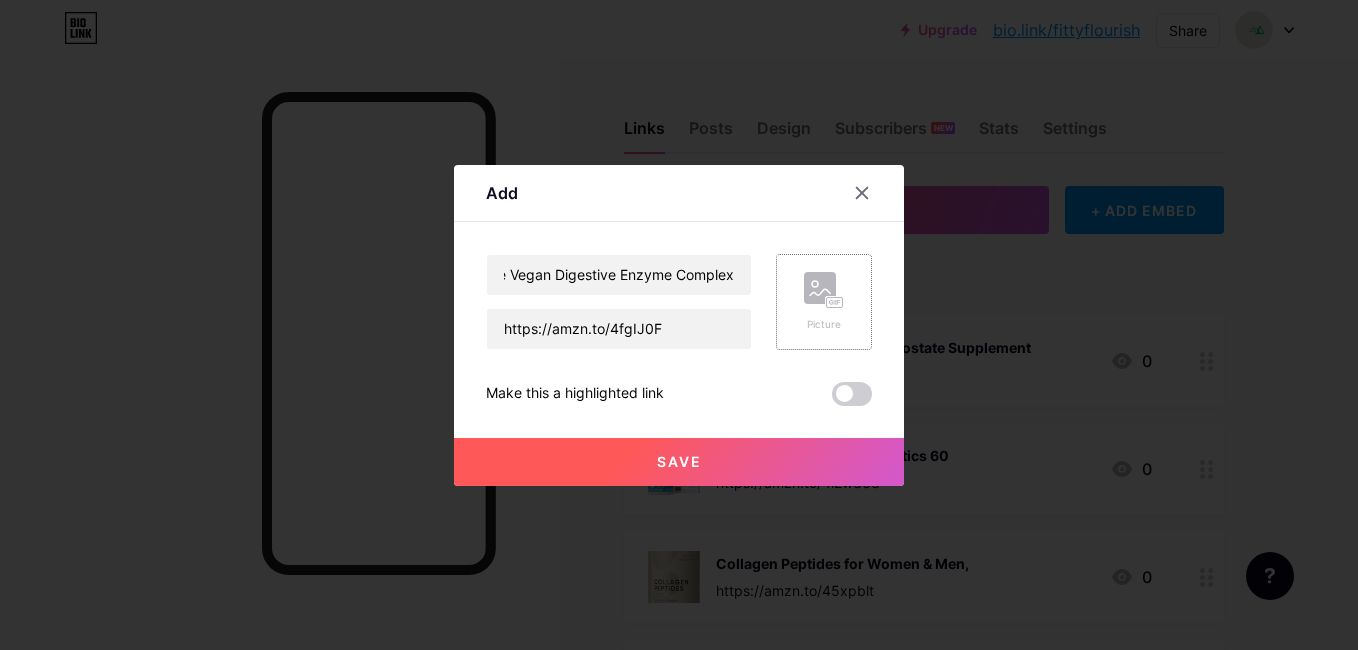 click 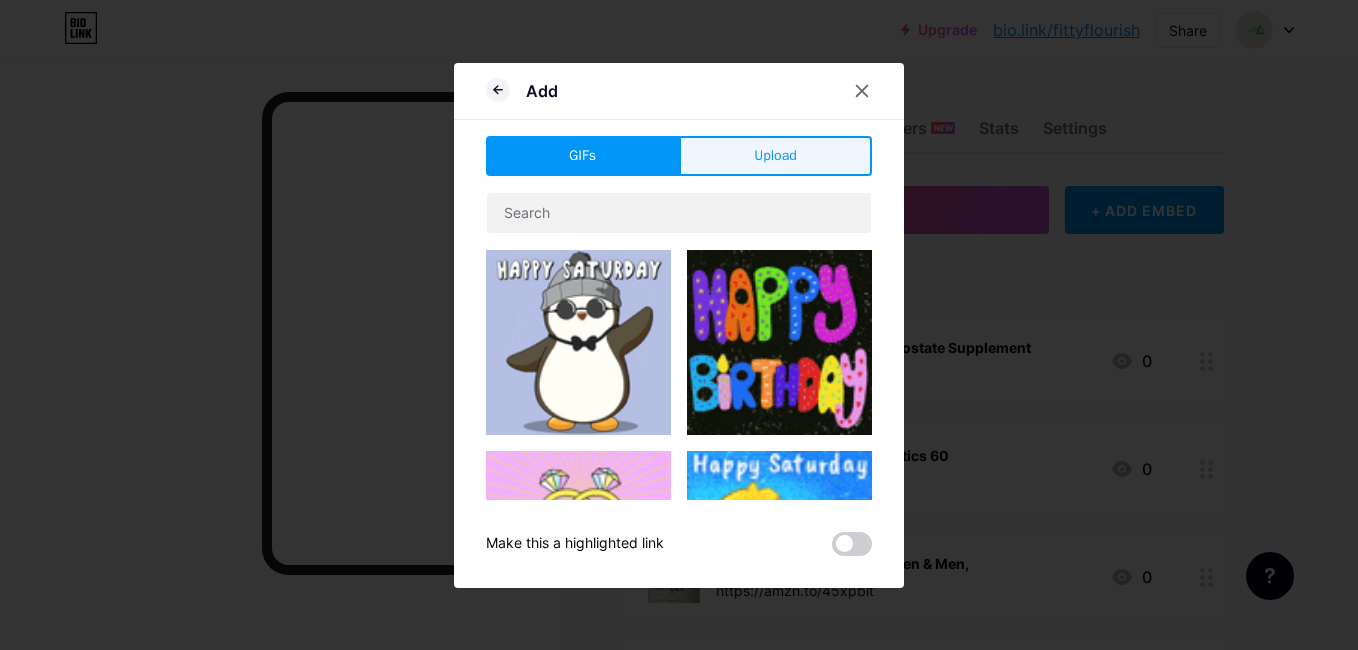 click on "Upload" at bounding box center (775, 155) 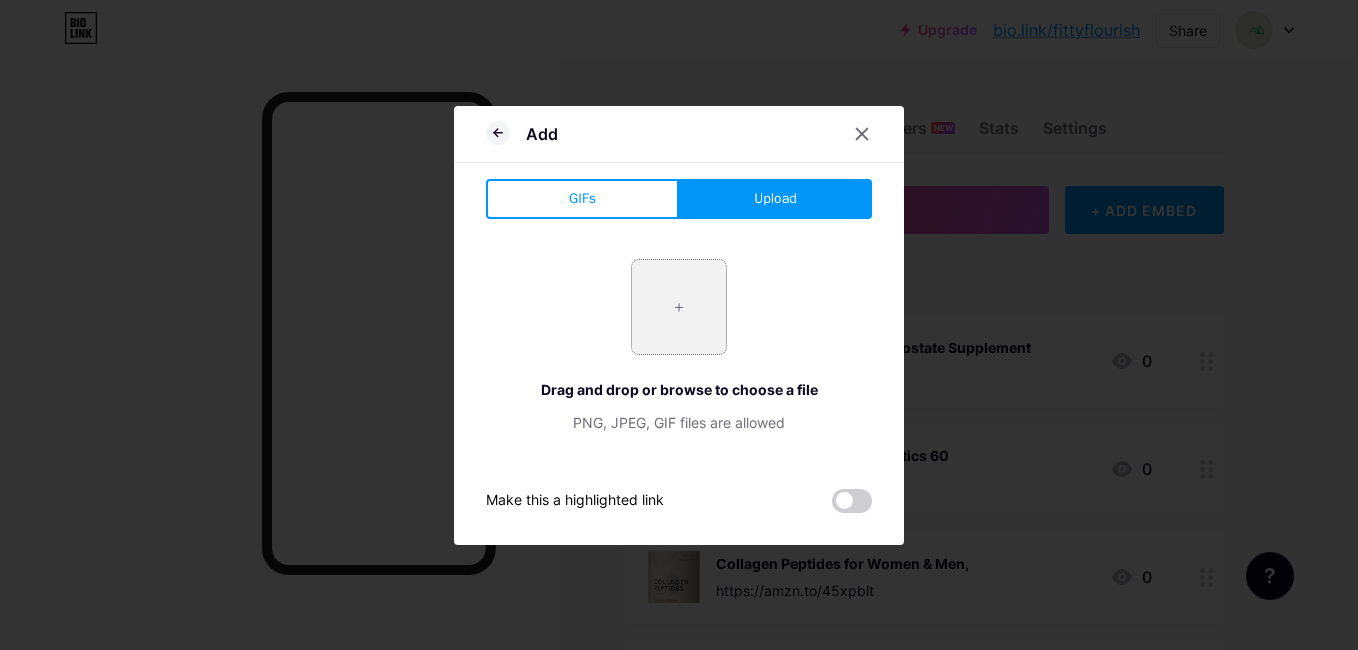 click at bounding box center [679, 307] 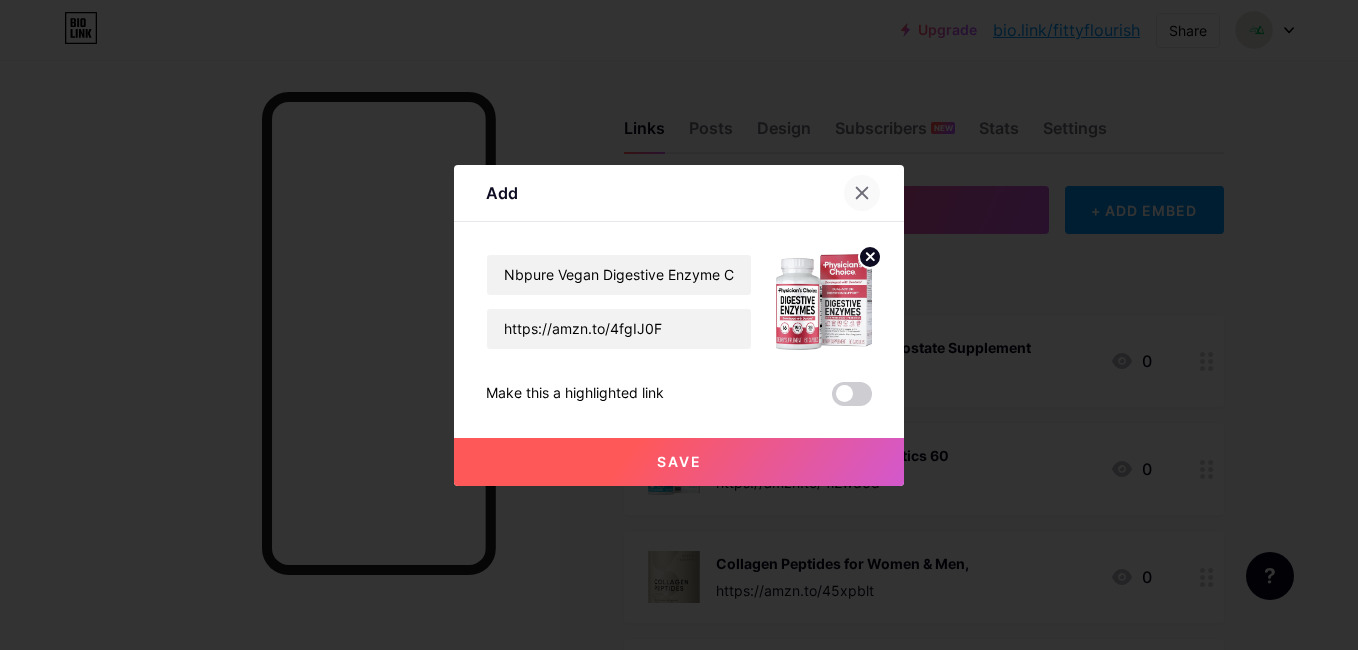 click 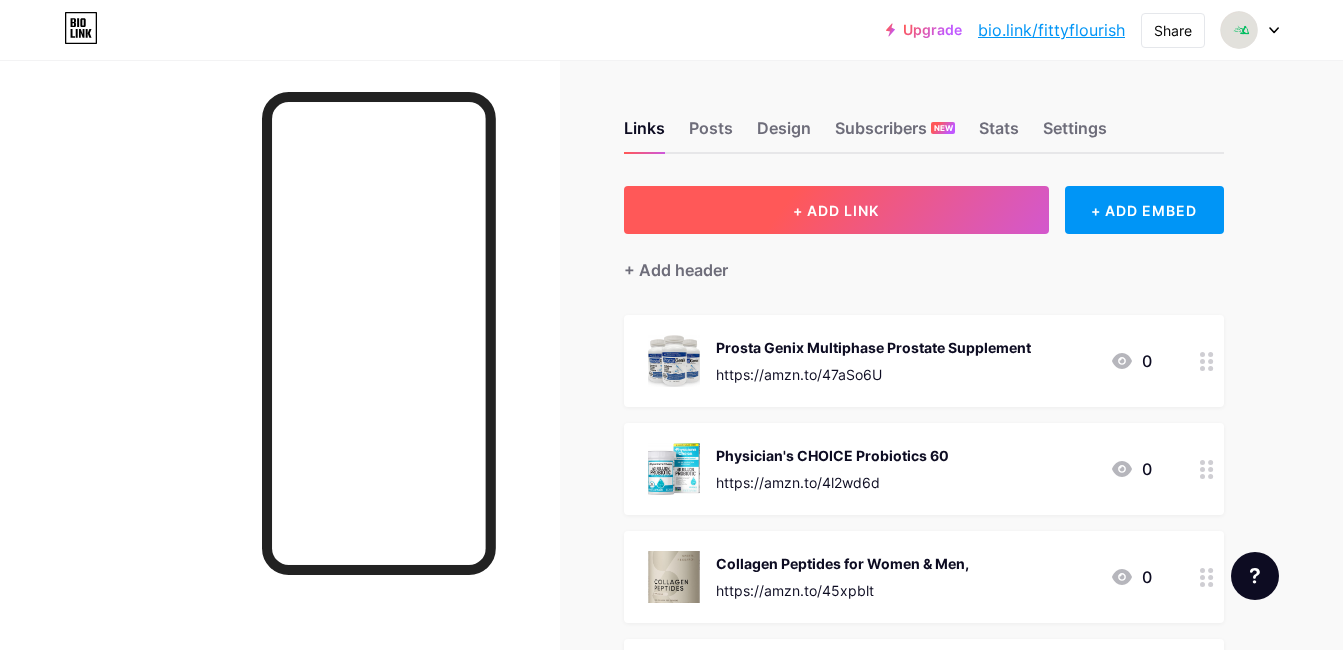 click on "+ ADD LINK" at bounding box center (836, 210) 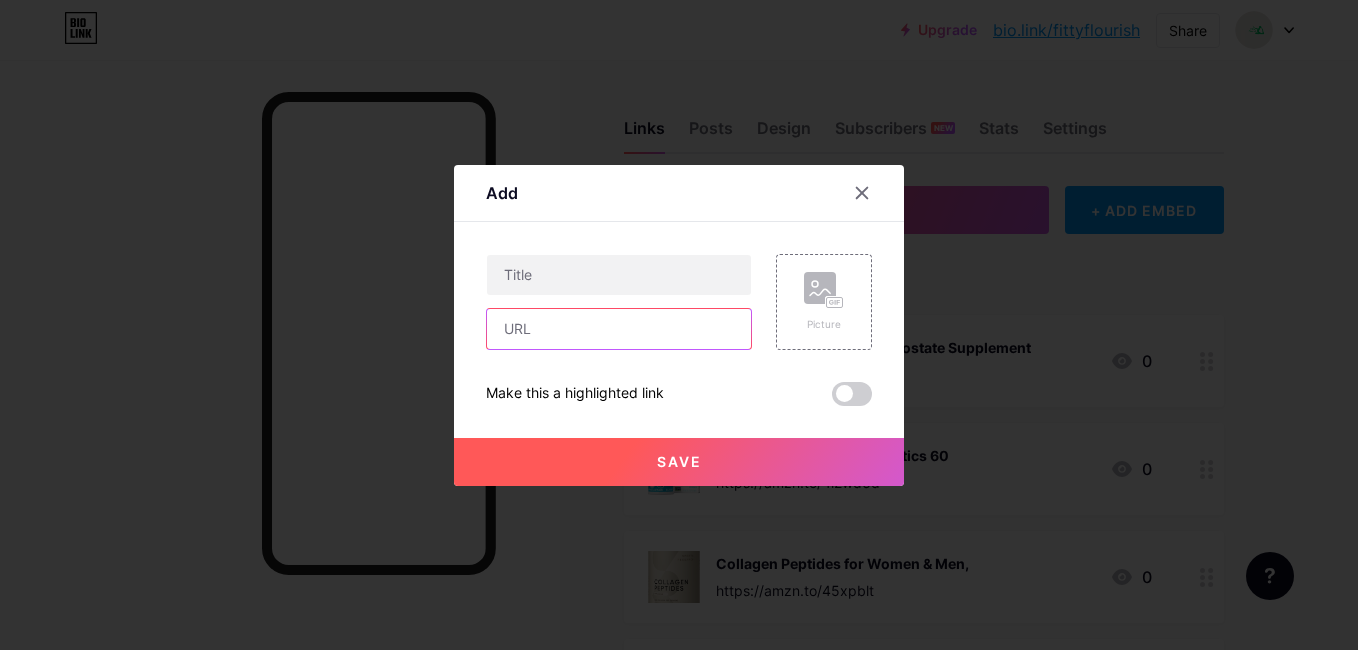 click at bounding box center (619, 329) 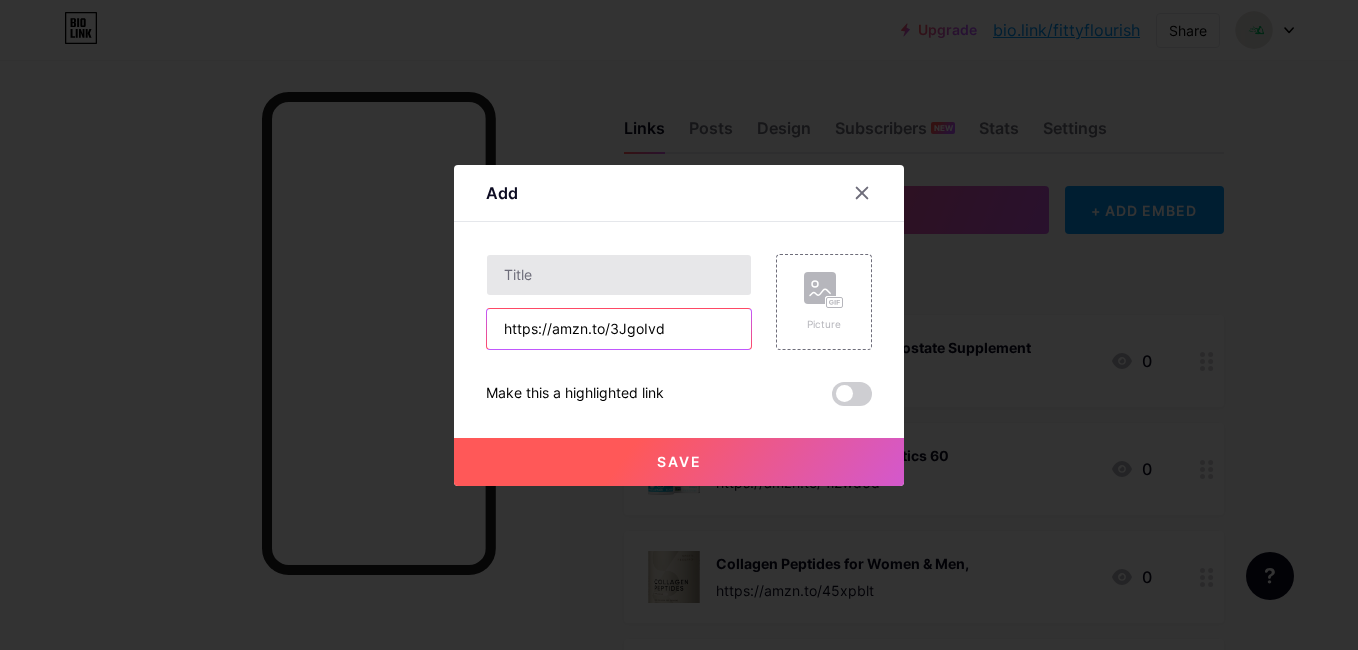 type on "https://amzn.to/3JgoIvd" 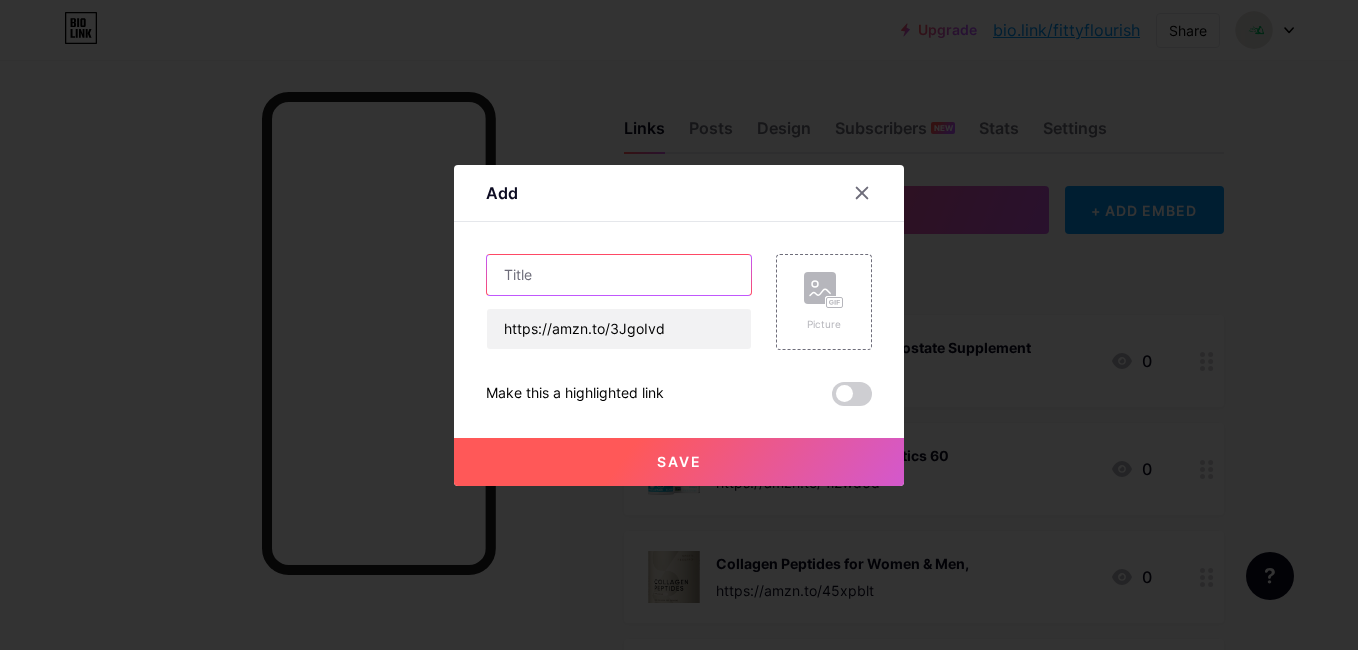click at bounding box center (619, 275) 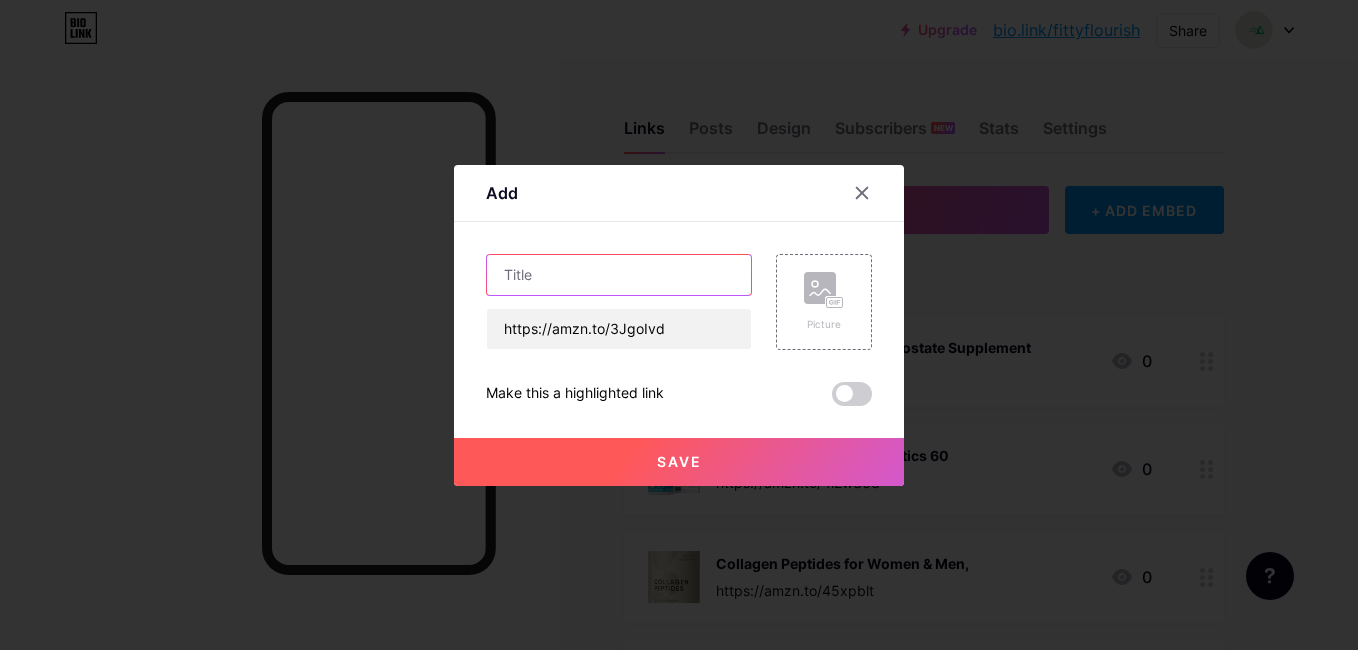 paste on "Nbpure Vegan Digestive Enzyme Complex" 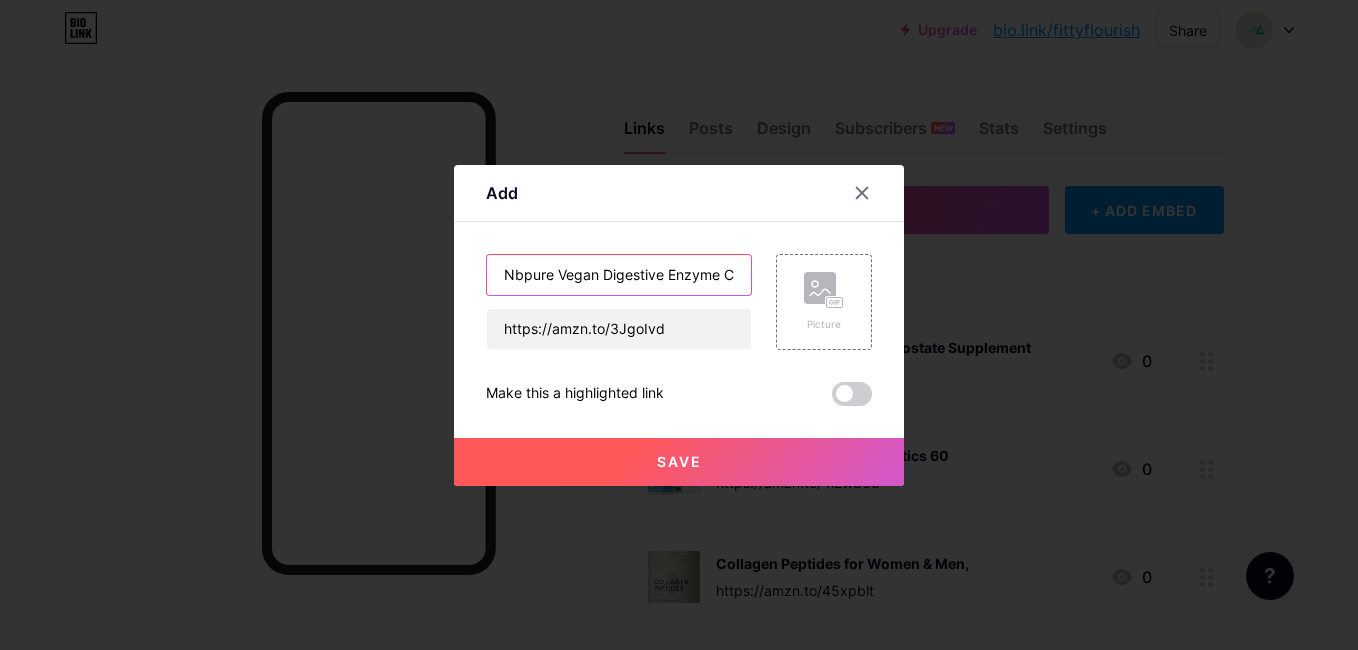 scroll, scrollTop: 0, scrollLeft: 48, axis: horizontal 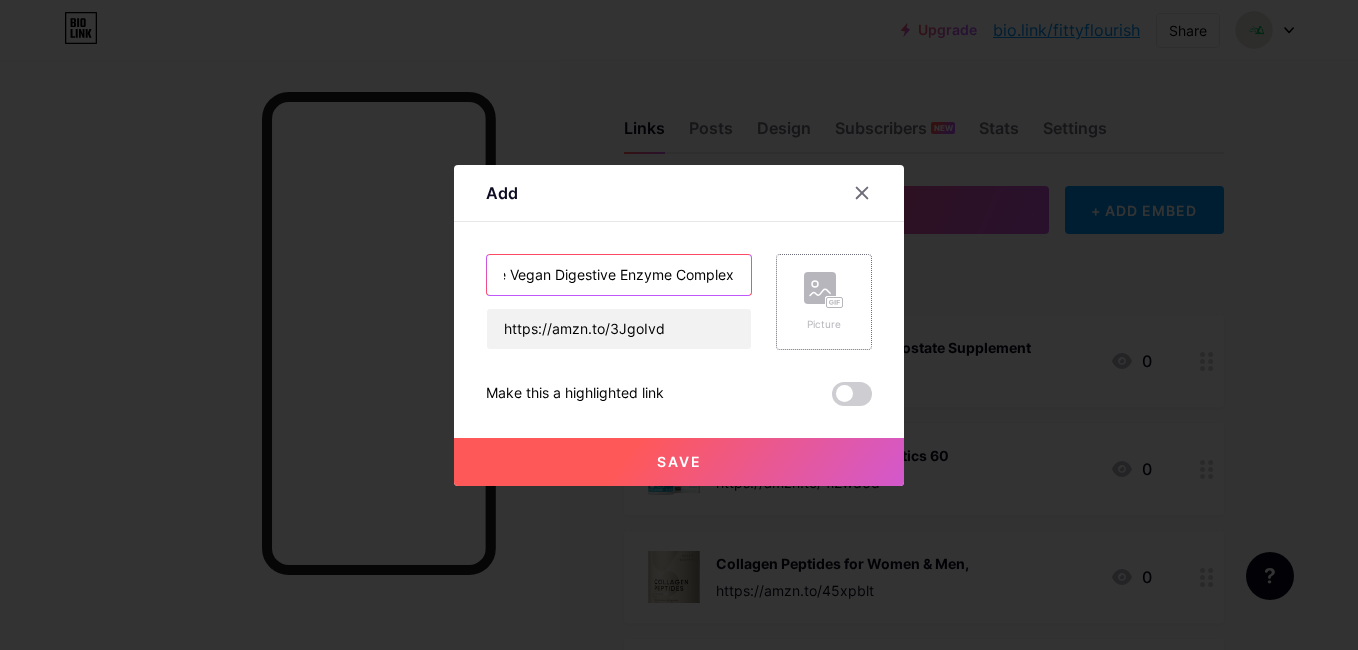 type on "Nbpure Vegan Digestive Enzyme Complex" 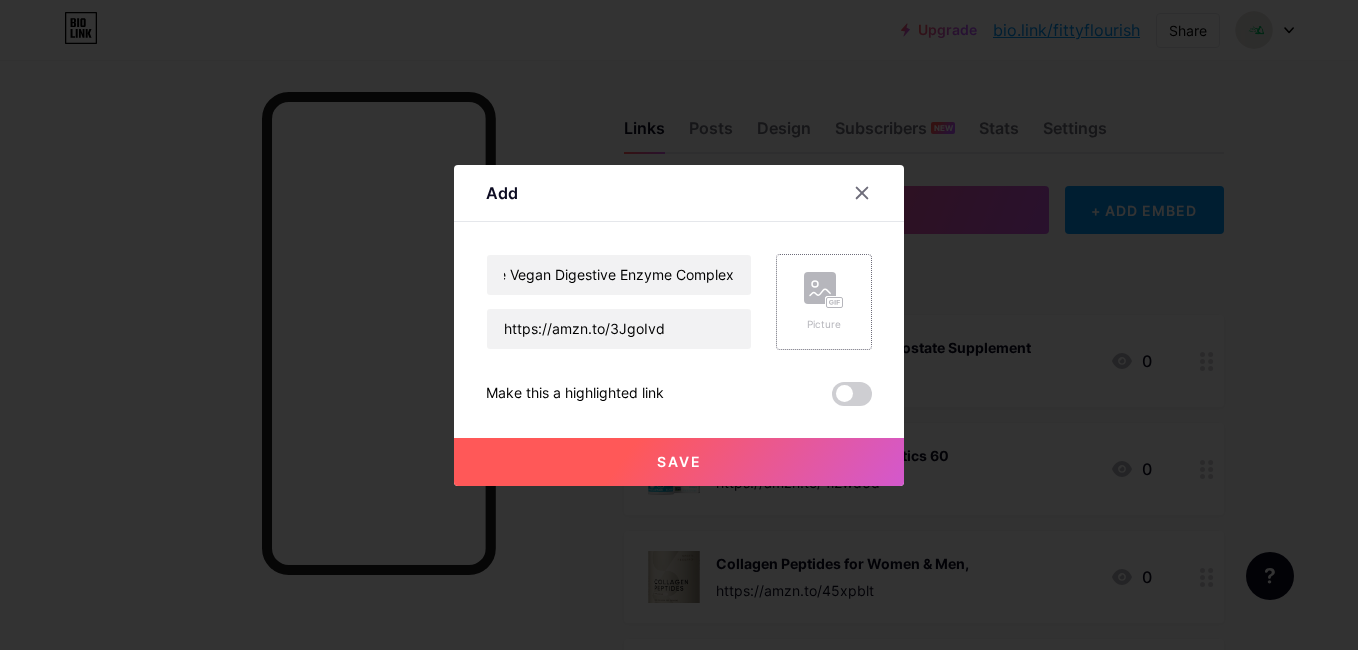 click on "Picture" at bounding box center [824, 324] 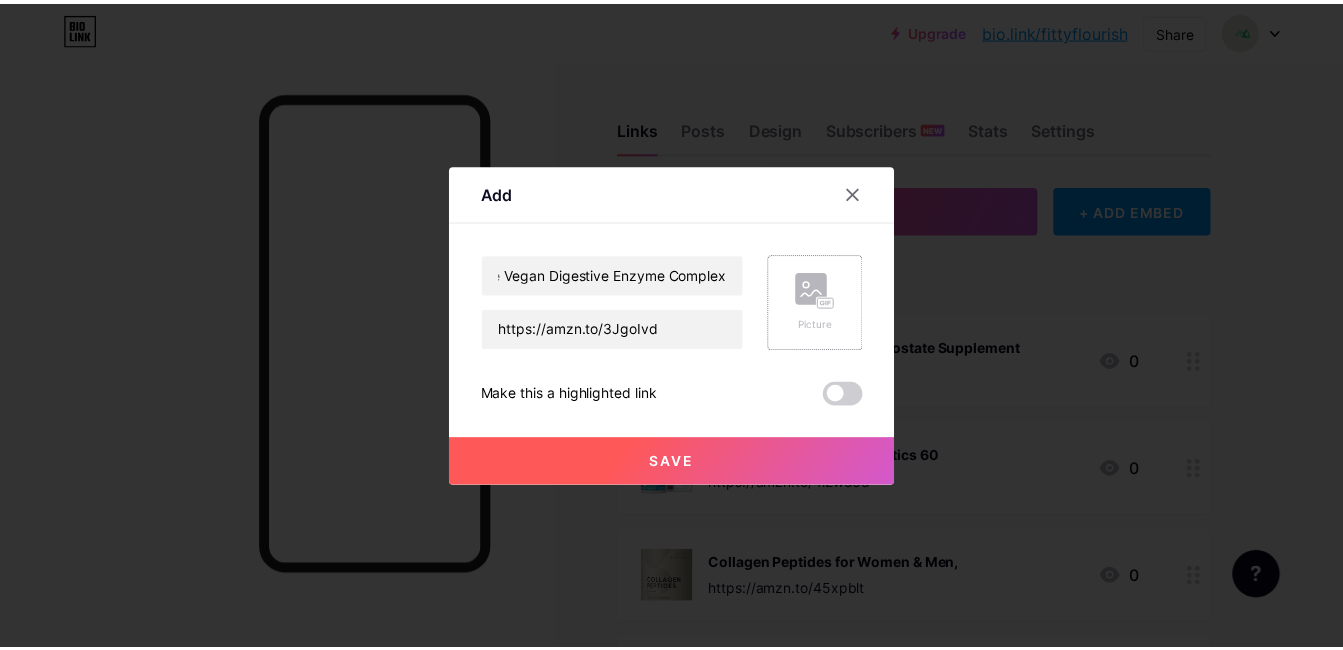 scroll, scrollTop: 0, scrollLeft: 0, axis: both 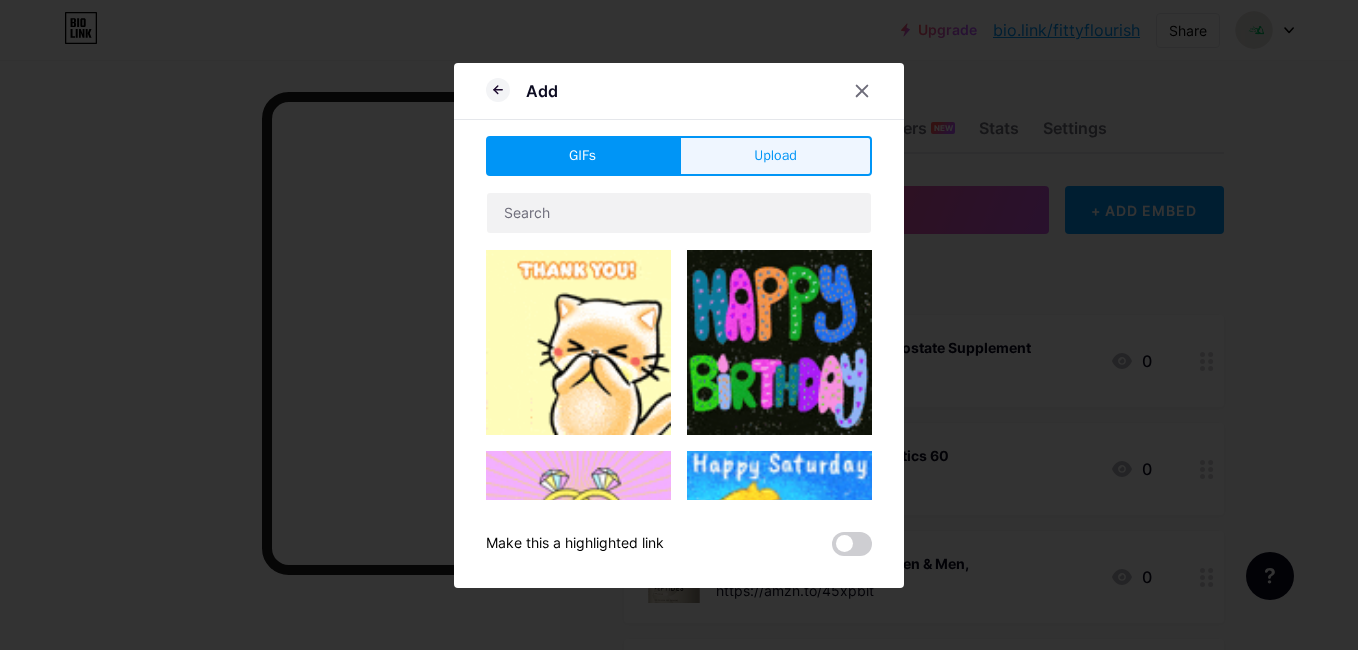 click on "Upload" at bounding box center [775, 156] 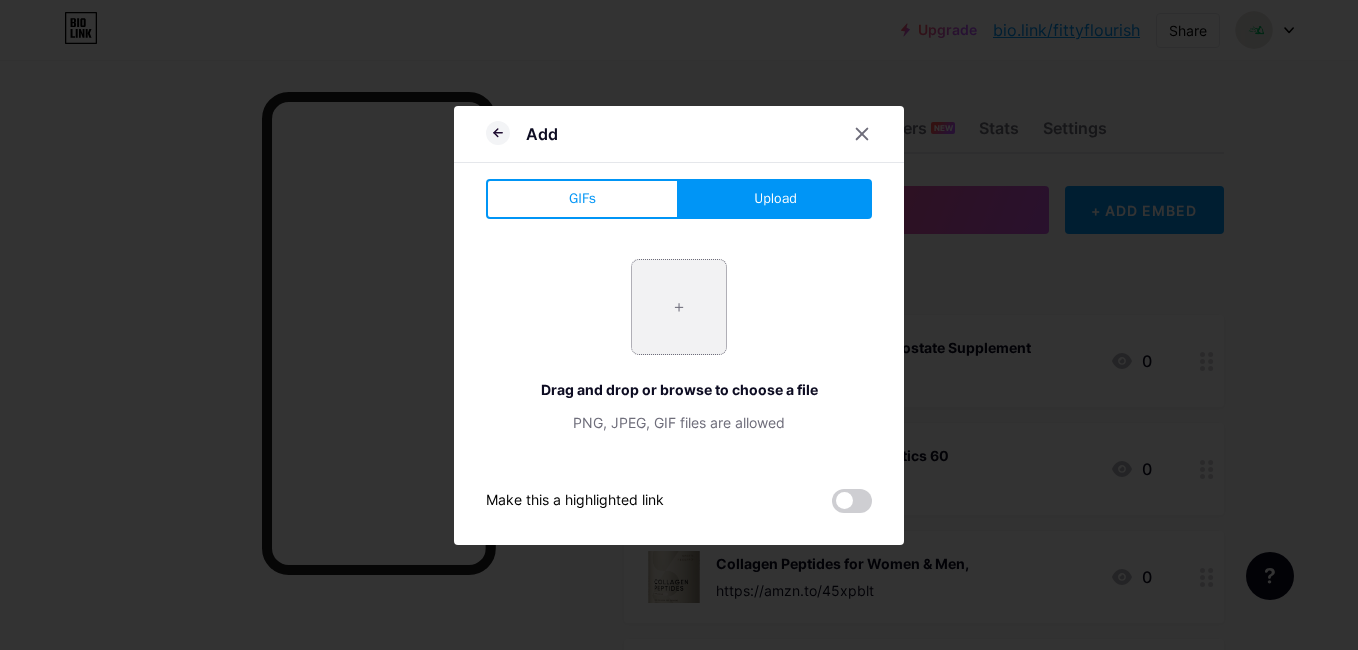 click at bounding box center (679, 307) 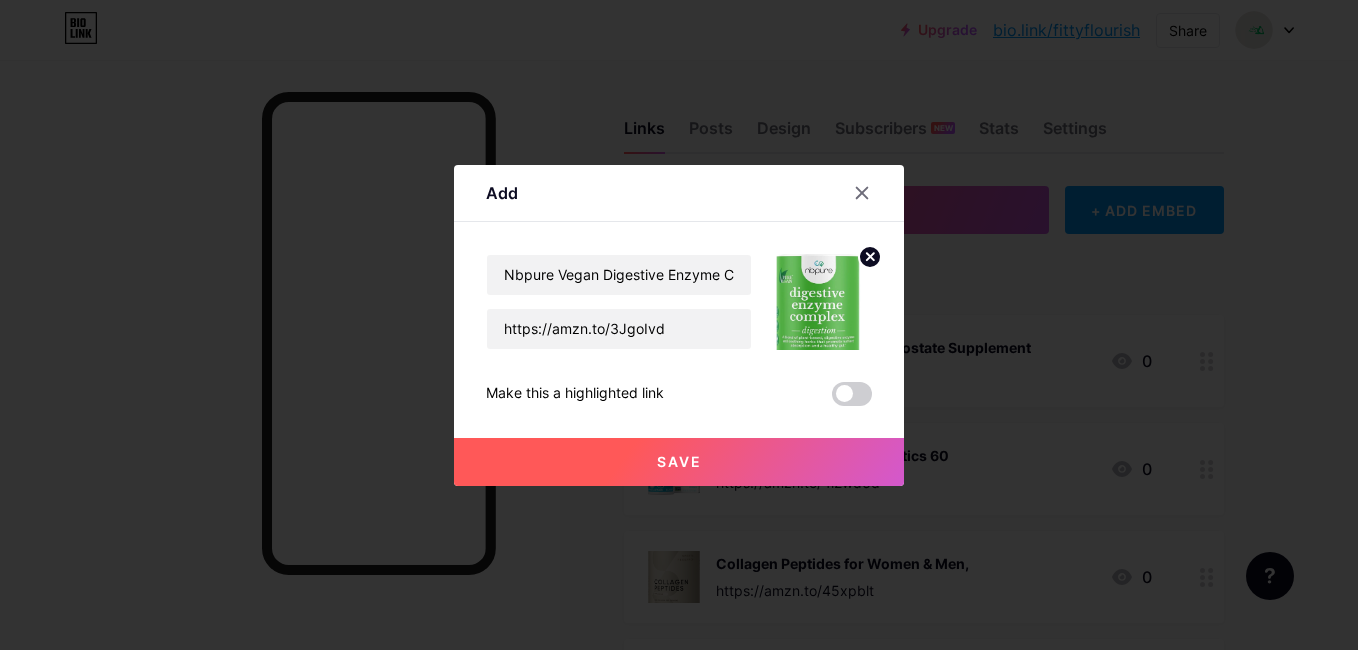 click on "Save" at bounding box center [679, 462] 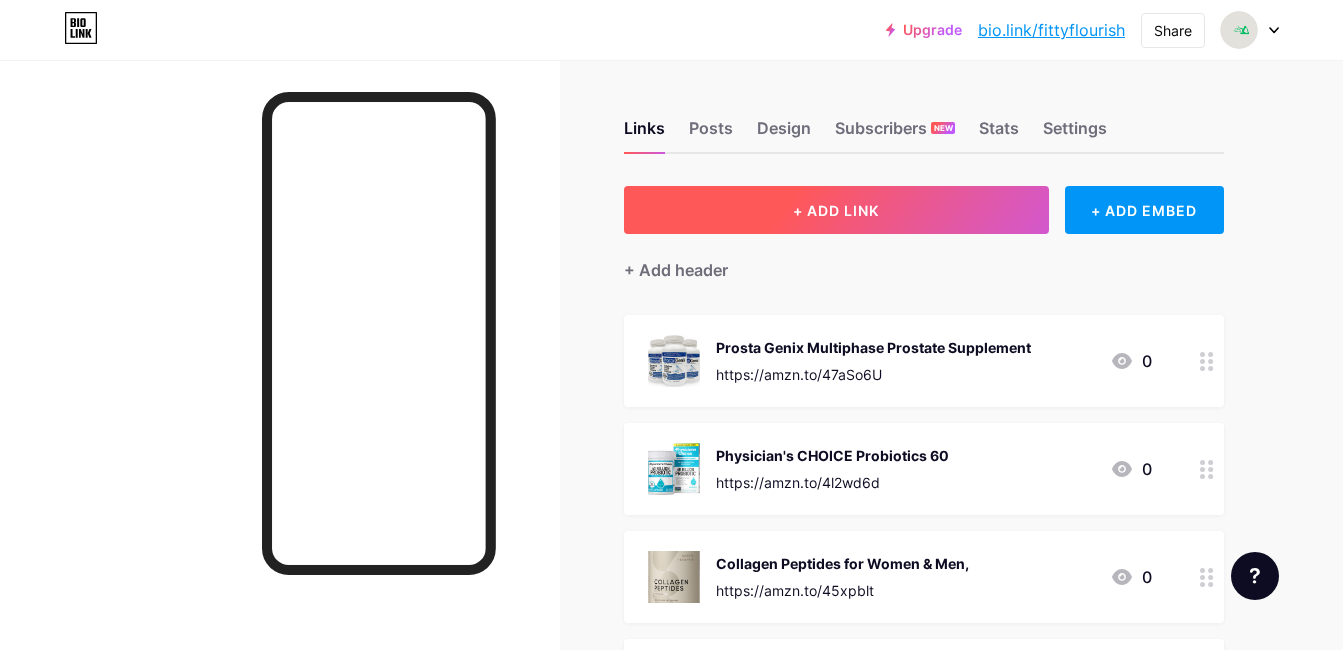 click on "+ ADD LINK" at bounding box center [836, 210] 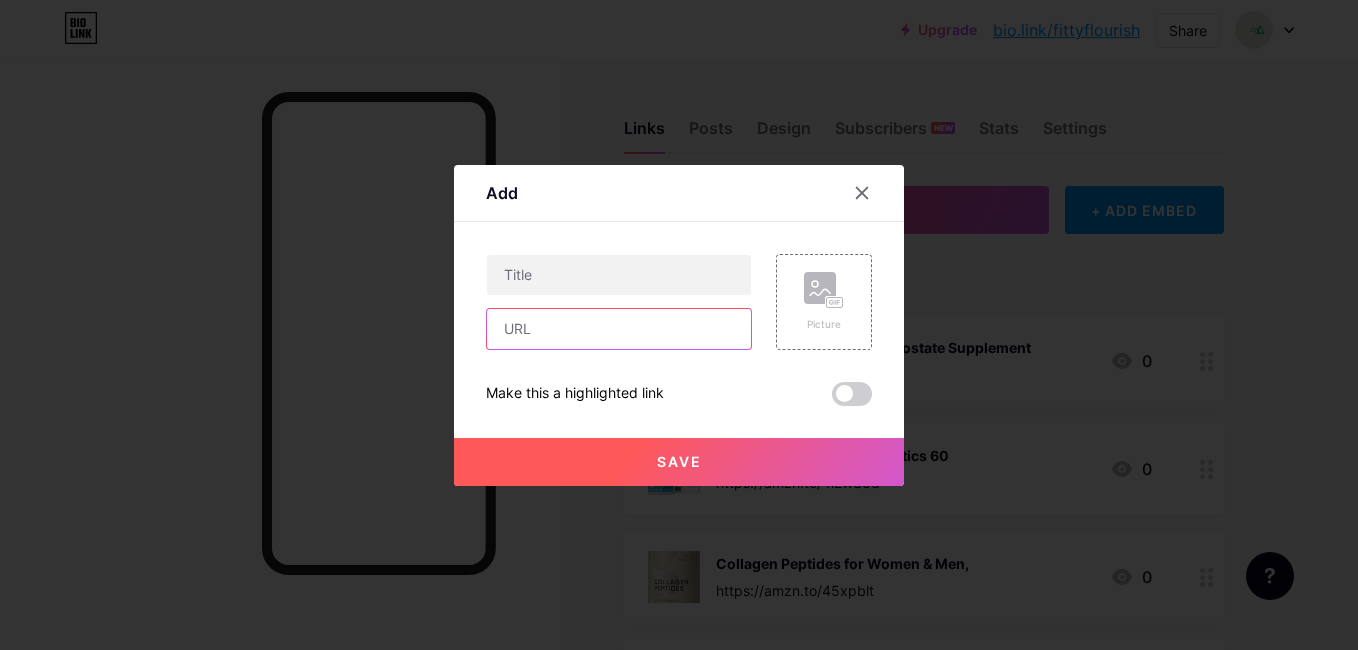 click at bounding box center [619, 329] 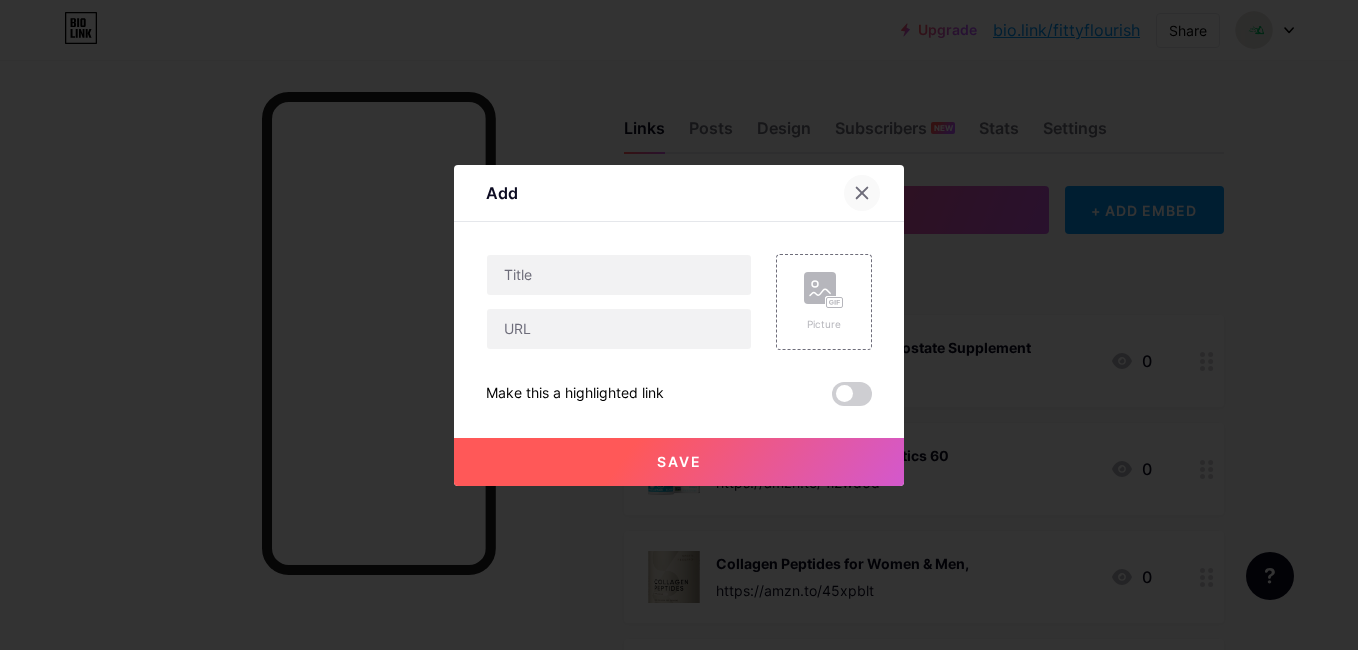 click 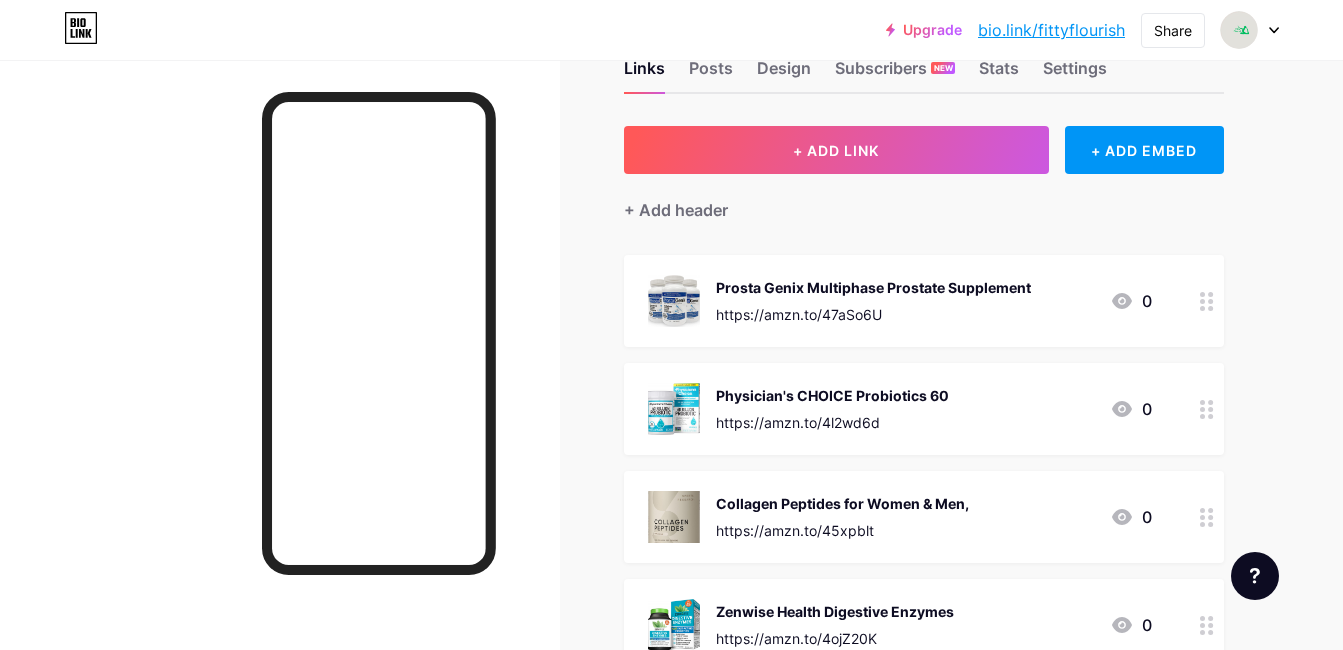 scroll, scrollTop: 58, scrollLeft: 0, axis: vertical 